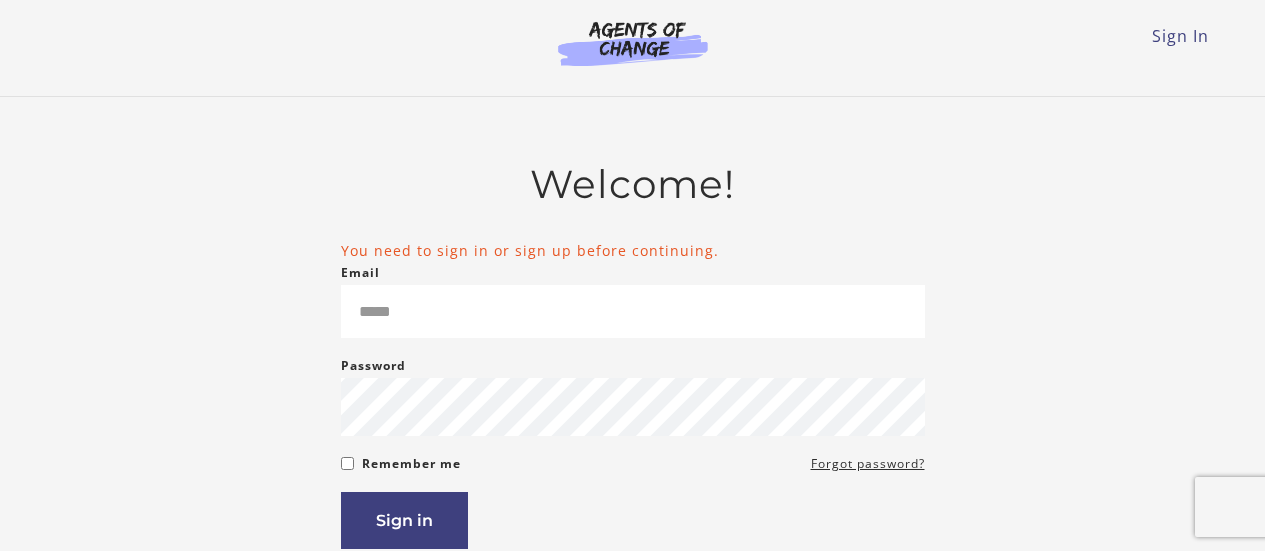 scroll, scrollTop: 0, scrollLeft: 0, axis: both 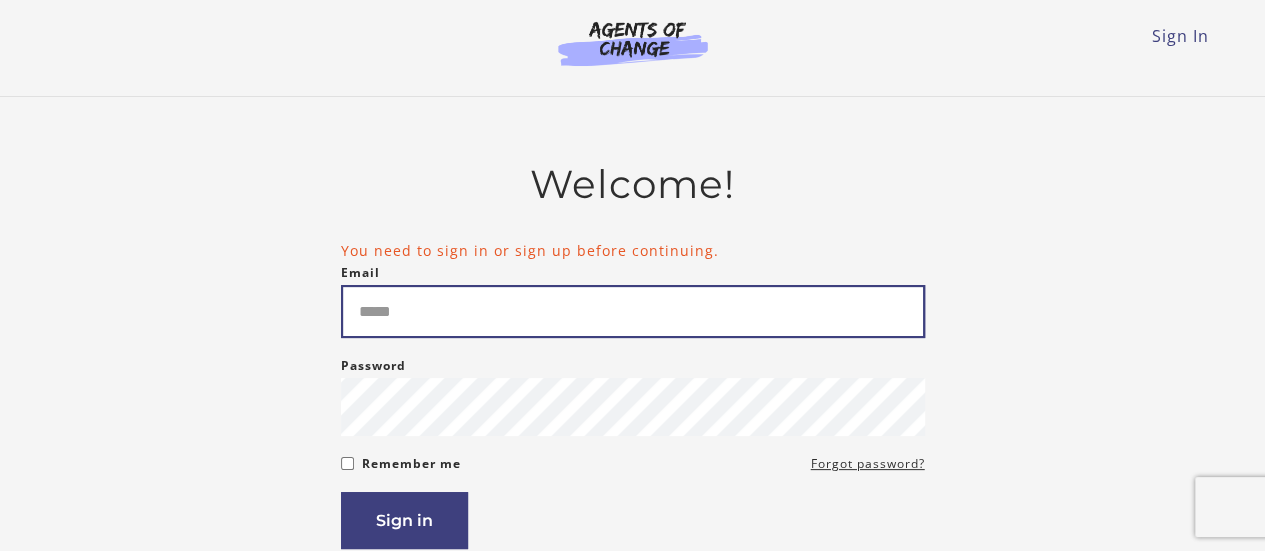 click on "Email" at bounding box center [633, 311] 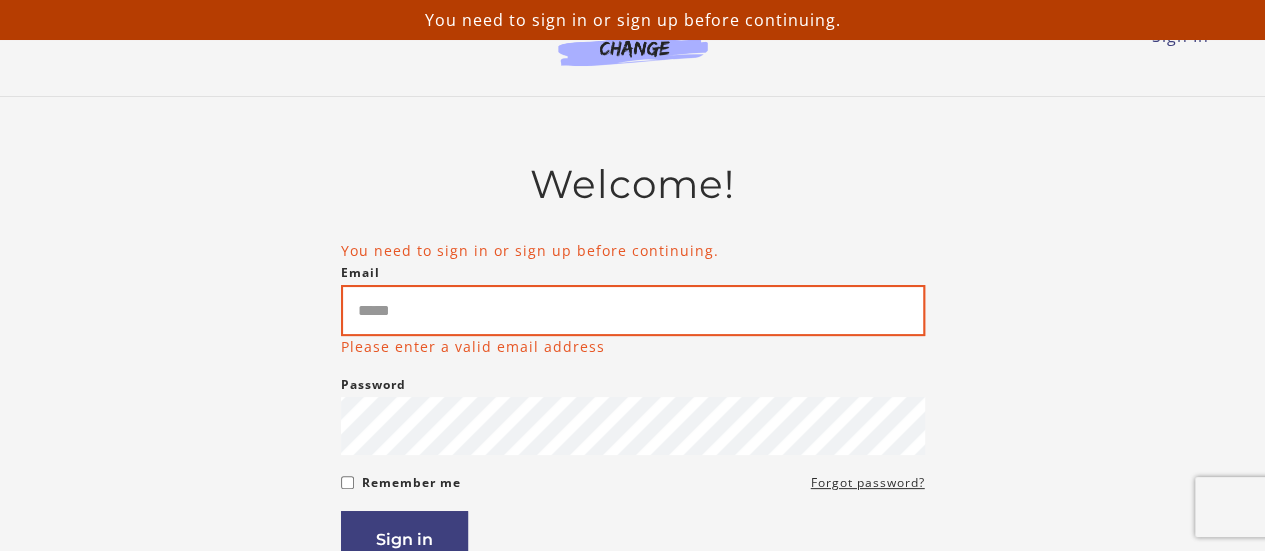 click on "Email" at bounding box center [633, 310] 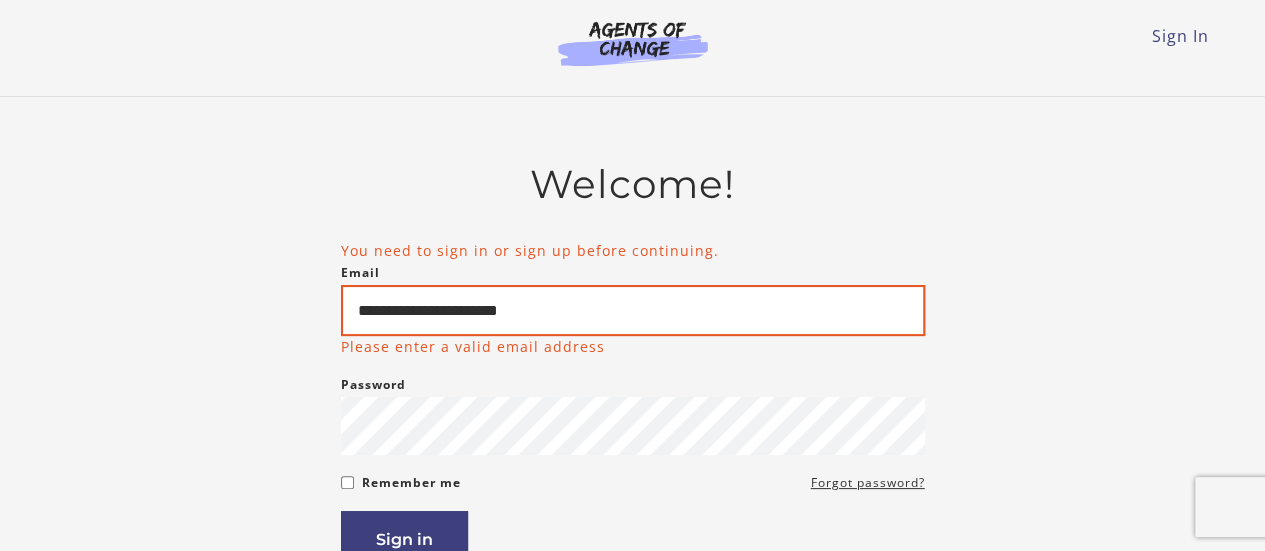 type on "**********" 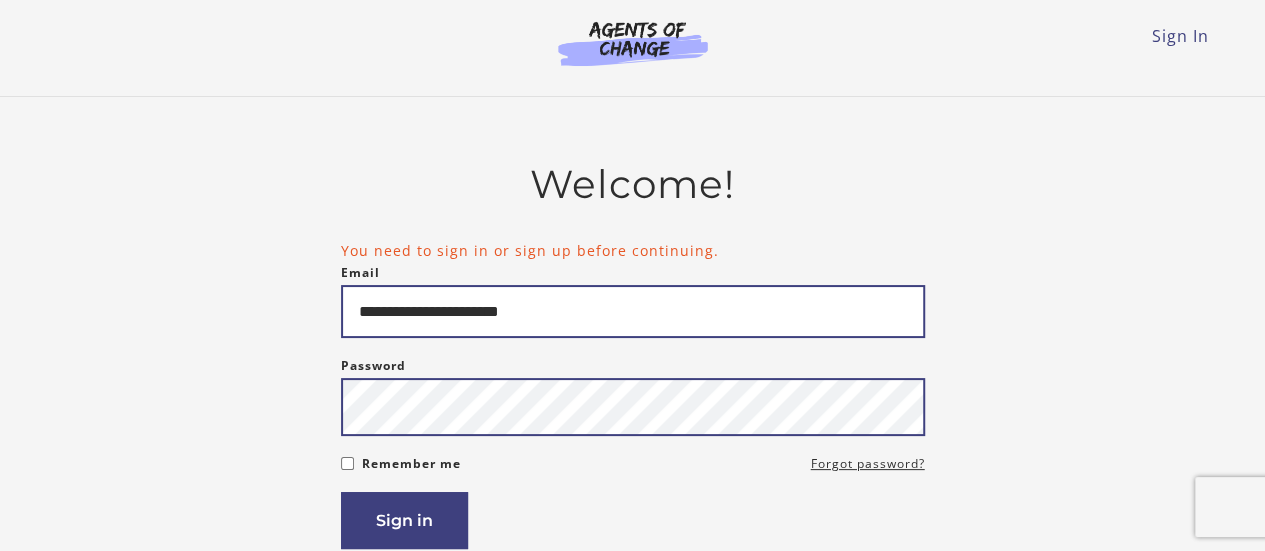 click on "Sign in" at bounding box center [404, 520] 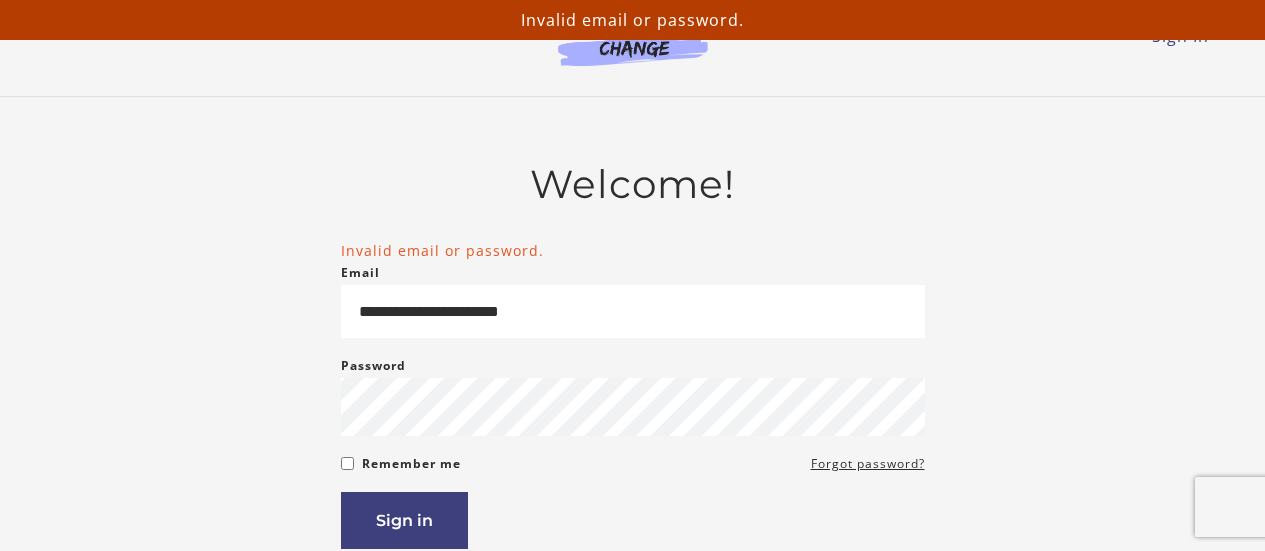 scroll, scrollTop: 0, scrollLeft: 0, axis: both 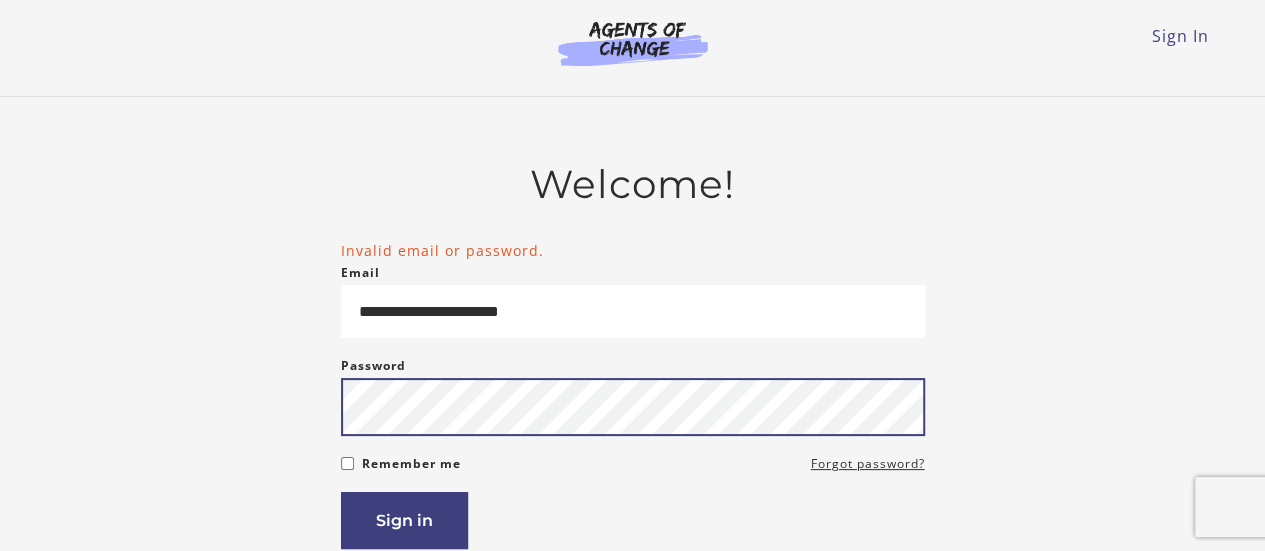 click on "Sign in" at bounding box center (404, 520) 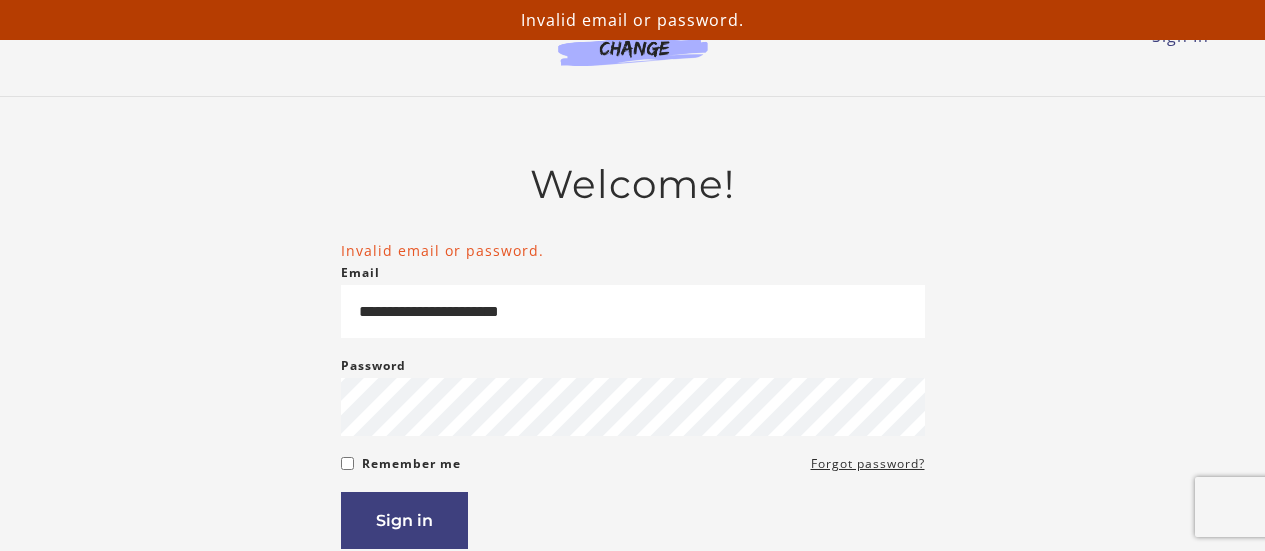 scroll, scrollTop: 0, scrollLeft: 0, axis: both 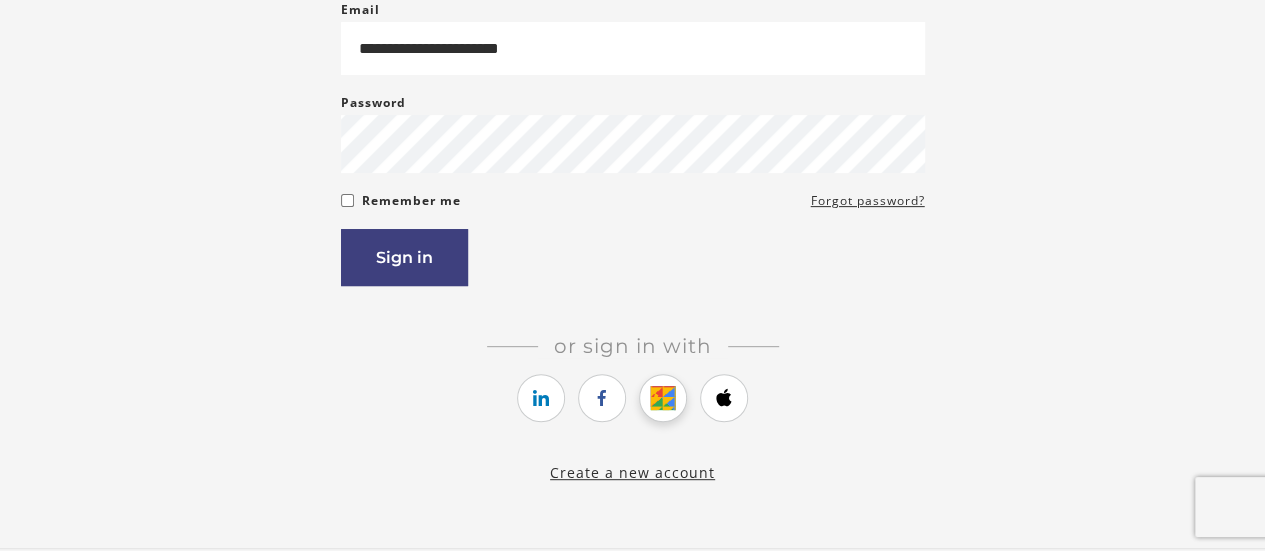 click at bounding box center (663, 398) 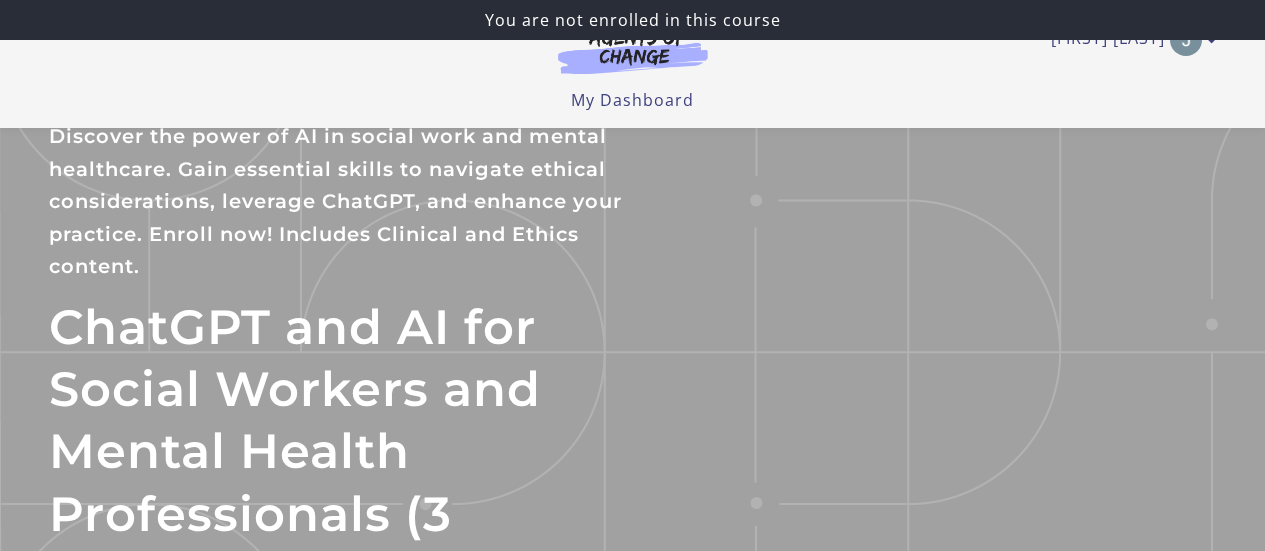 scroll, scrollTop: 342, scrollLeft: 0, axis: vertical 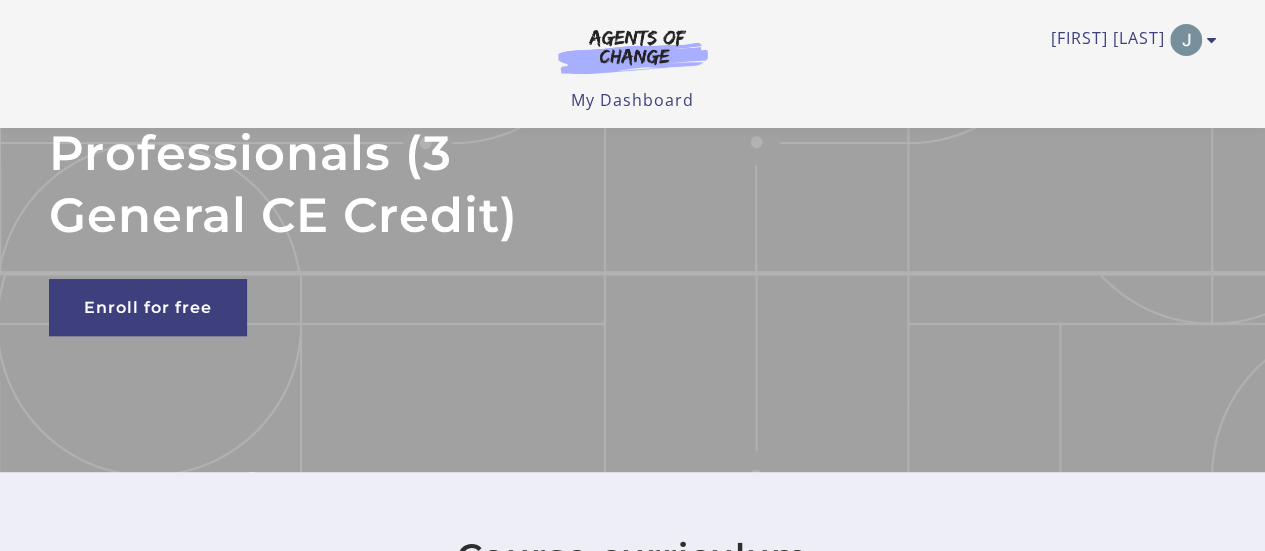 click on "ChatGPT and AI for Social Workers and Mental Health Professionals (3 General CE Credit)" at bounding box center [632, -86] 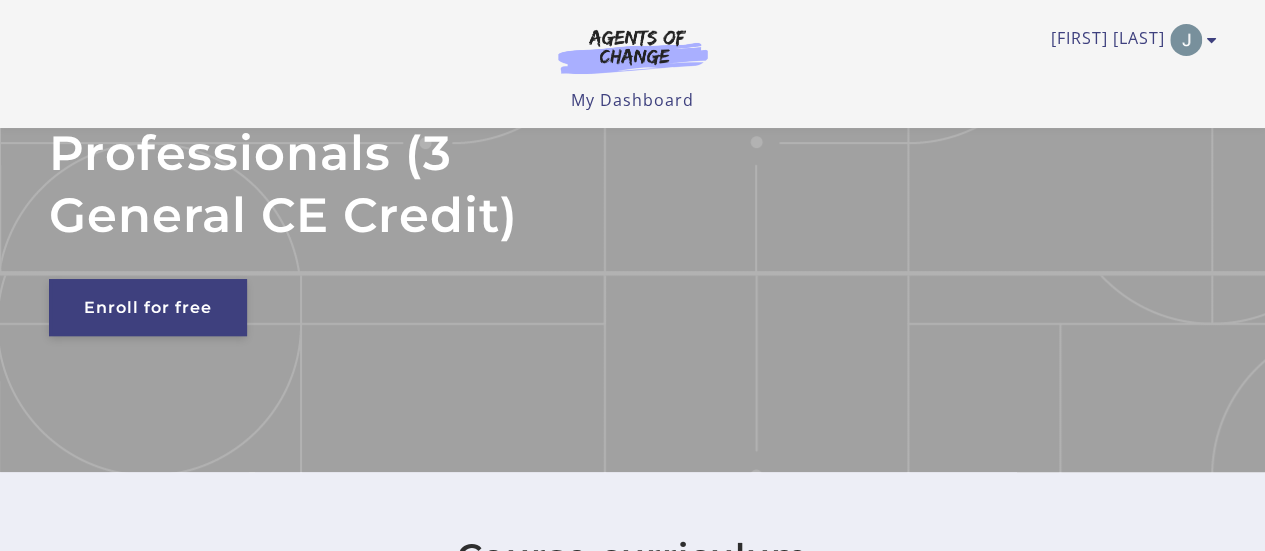 click on "Enroll for free" at bounding box center (148, 307) 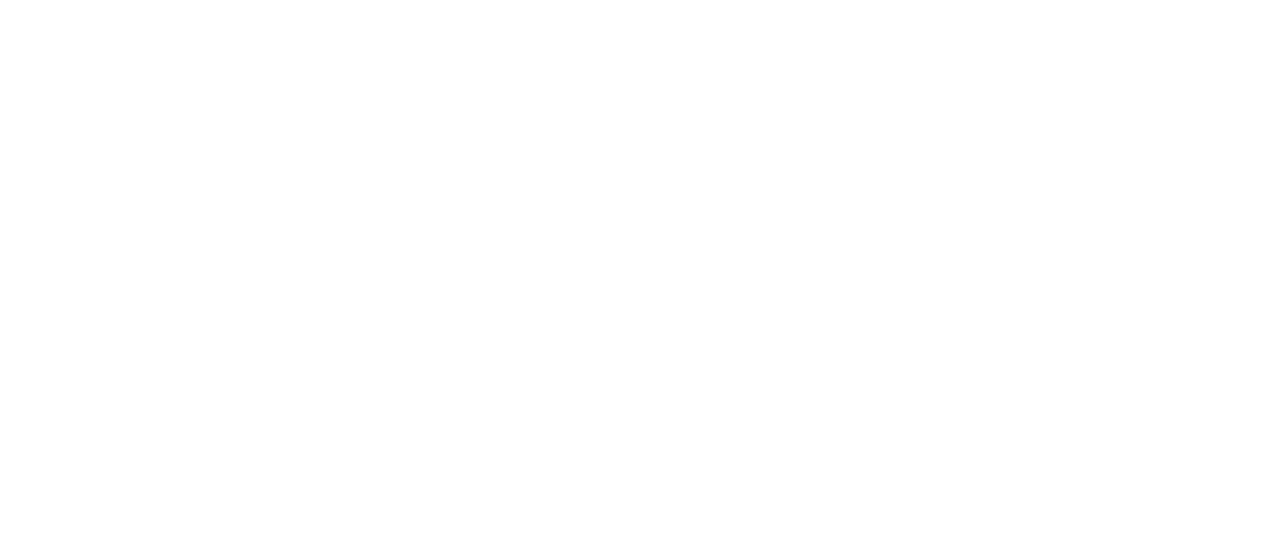 scroll, scrollTop: 0, scrollLeft: 0, axis: both 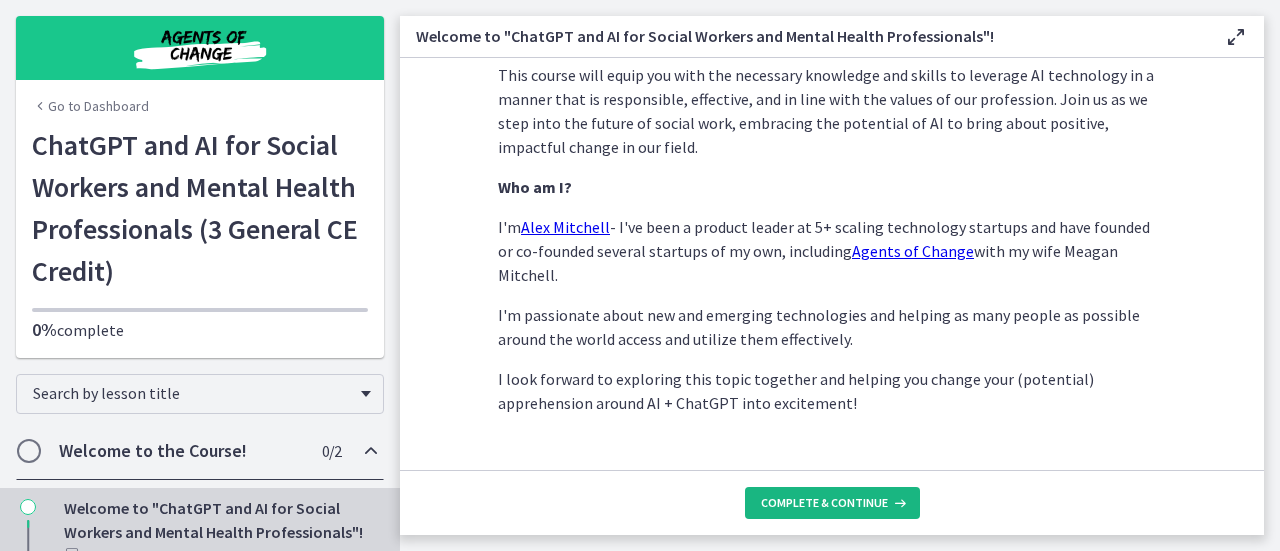 click on "Complete & continue" at bounding box center (824, 503) 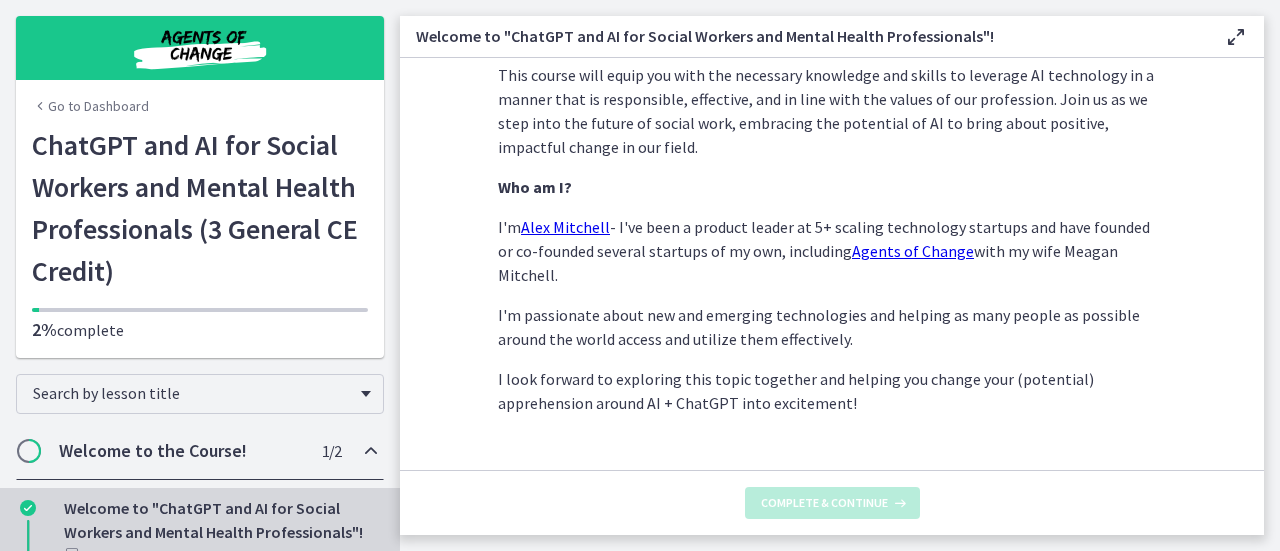 scroll, scrollTop: 0, scrollLeft: 0, axis: both 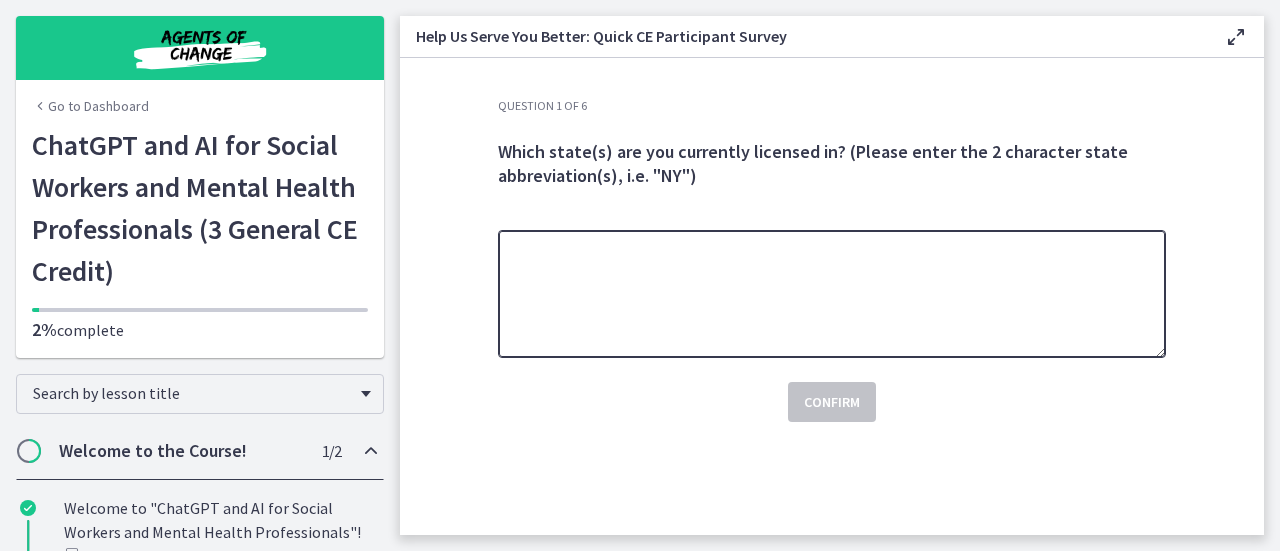 click at bounding box center (832, 294) 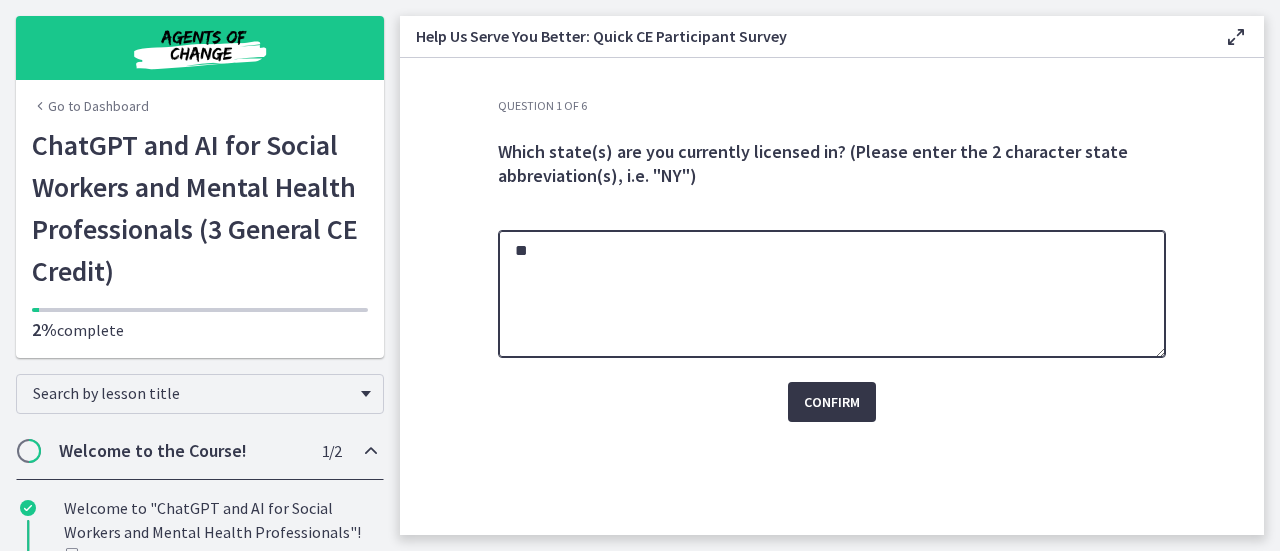 type on "**" 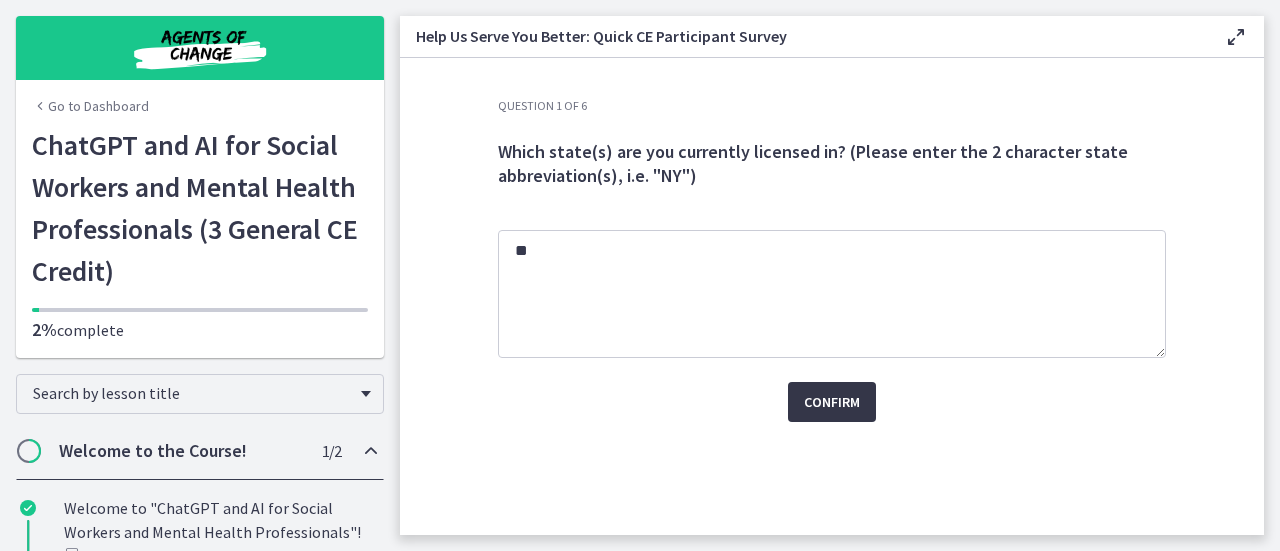 click on "Confirm" at bounding box center [832, 402] 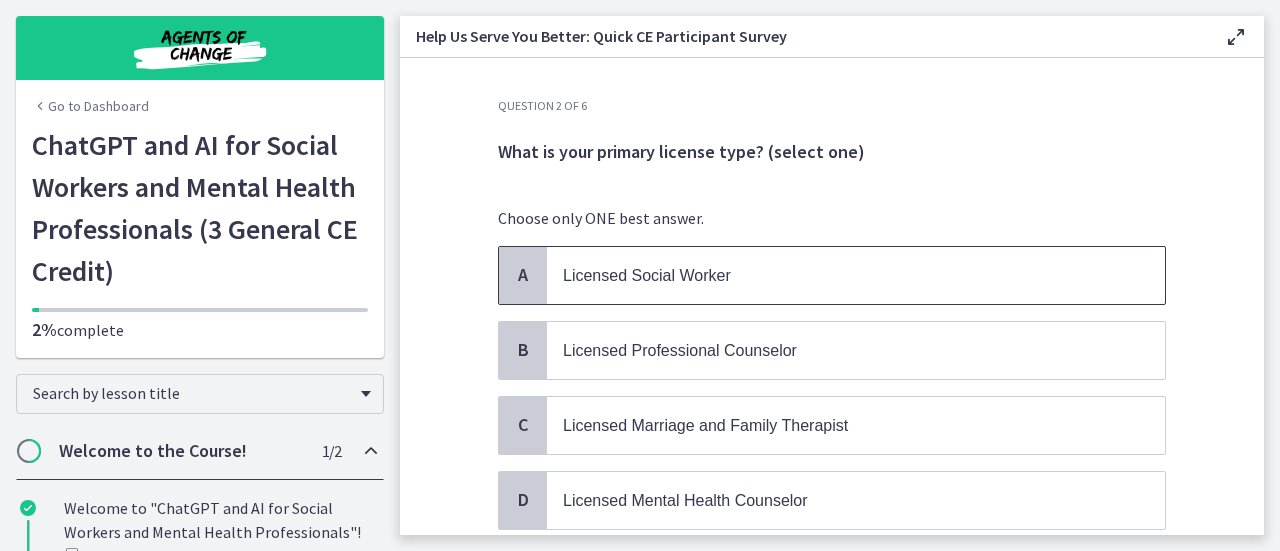 click on "Licensed Social Worker" at bounding box center [836, 275] 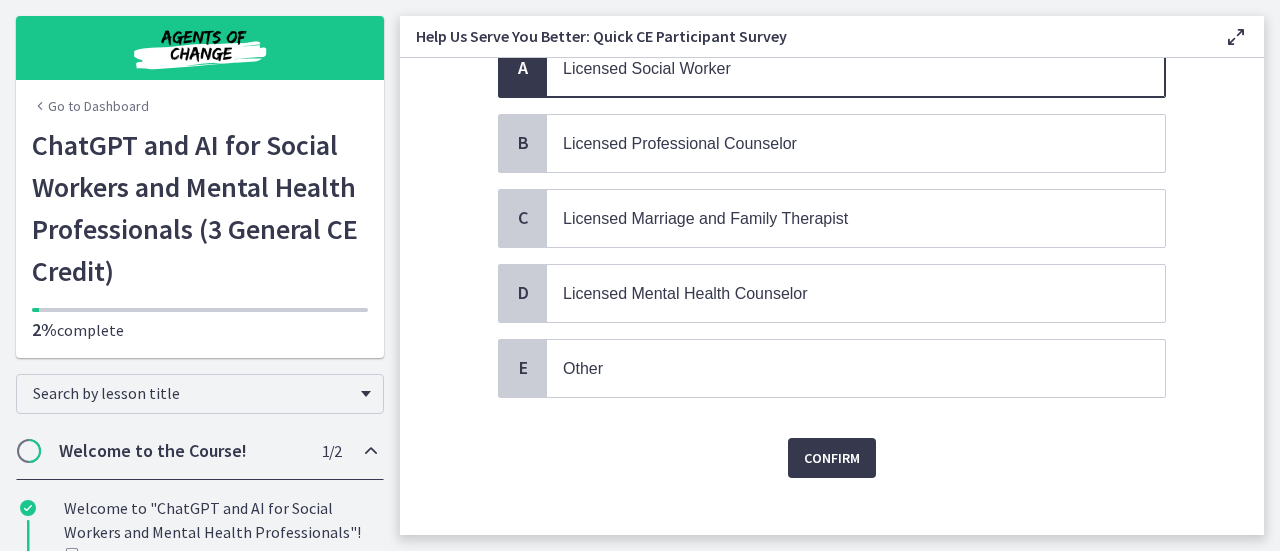 scroll, scrollTop: 208, scrollLeft: 0, axis: vertical 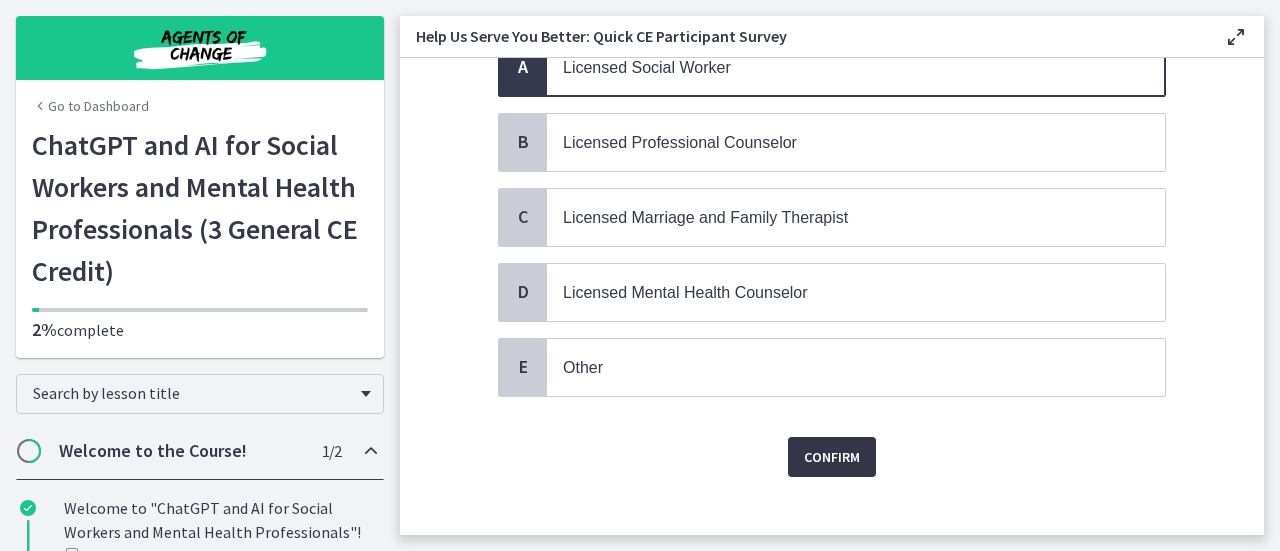 click on "Confirm" at bounding box center (832, 457) 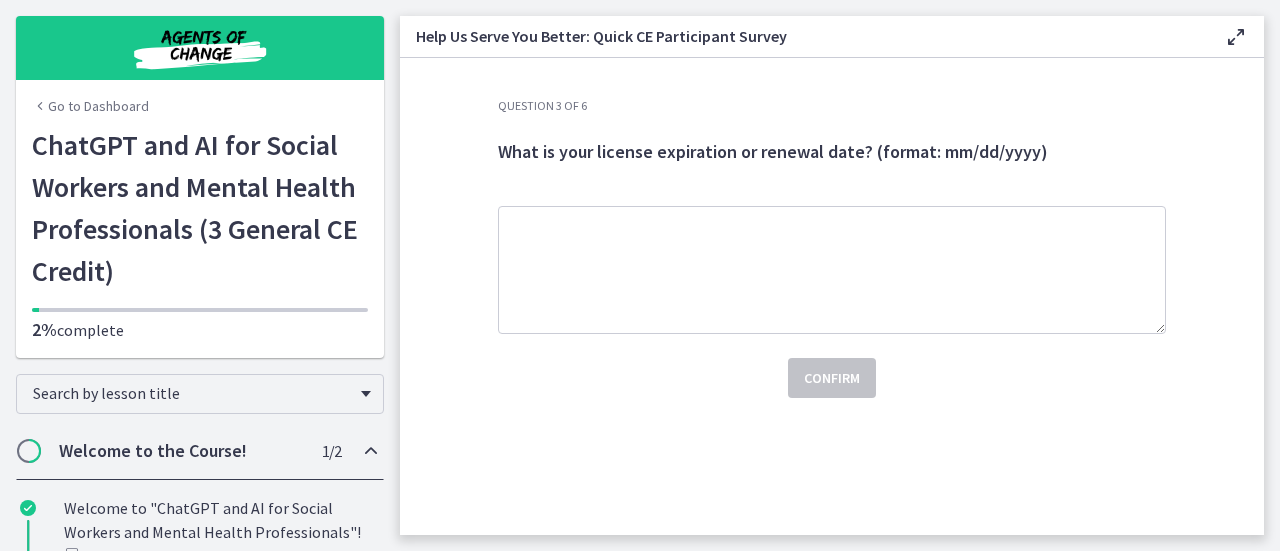 scroll, scrollTop: 0, scrollLeft: 0, axis: both 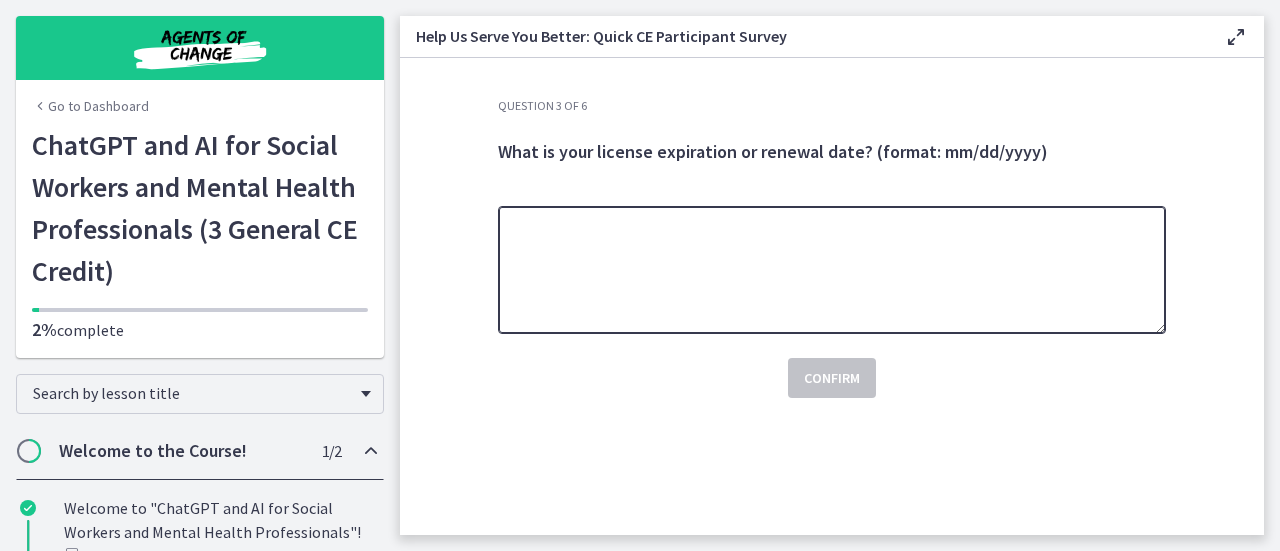 click at bounding box center (832, 270) 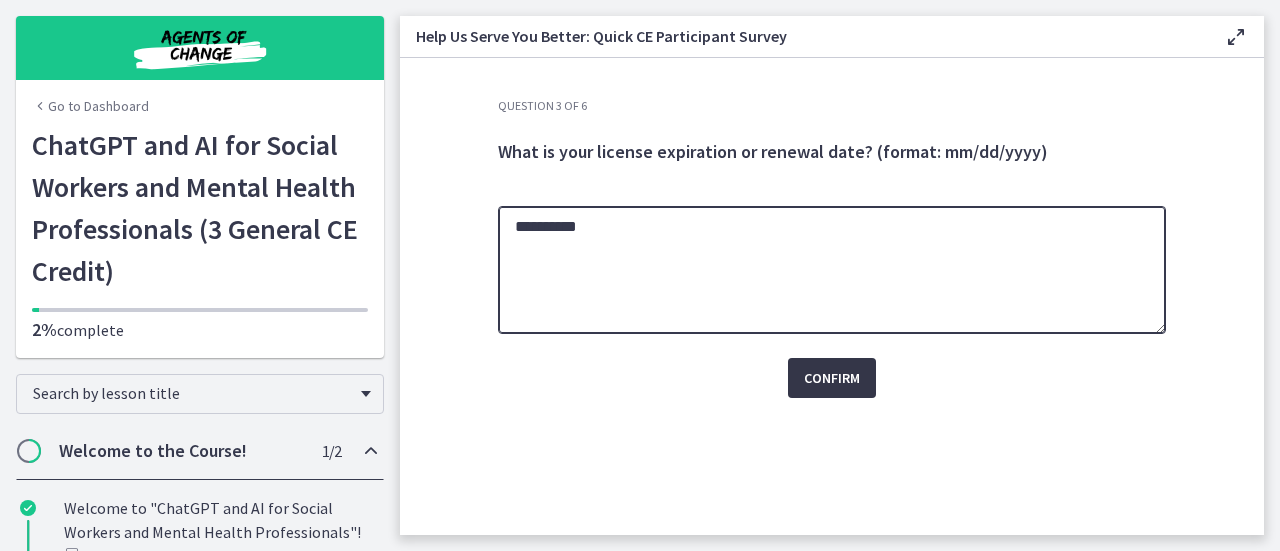 type on "**********" 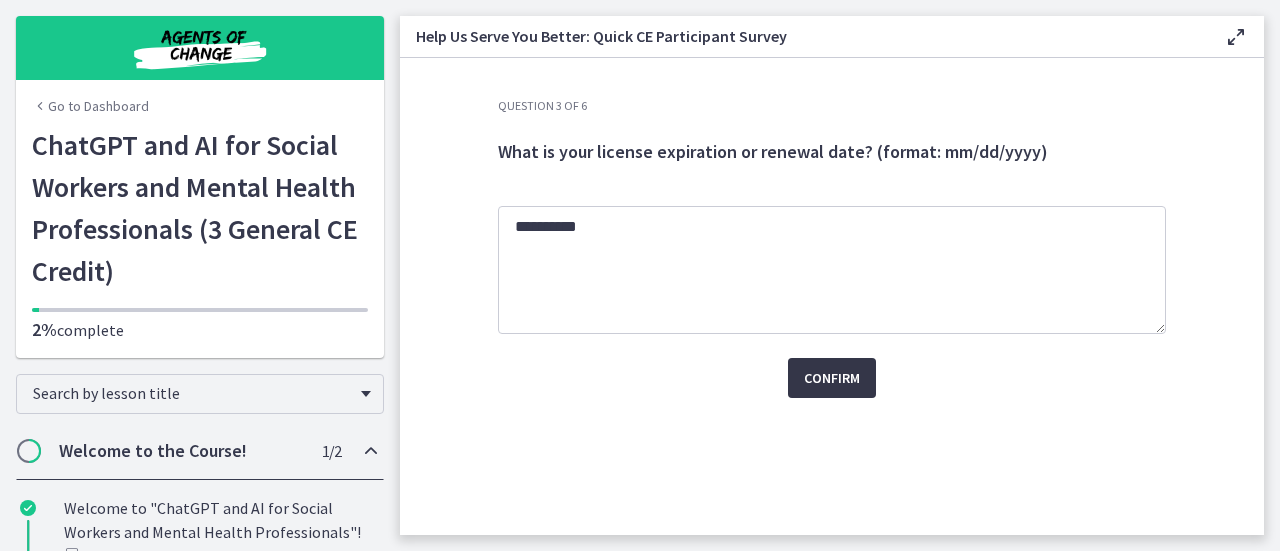 click on "Confirm" at bounding box center [832, 378] 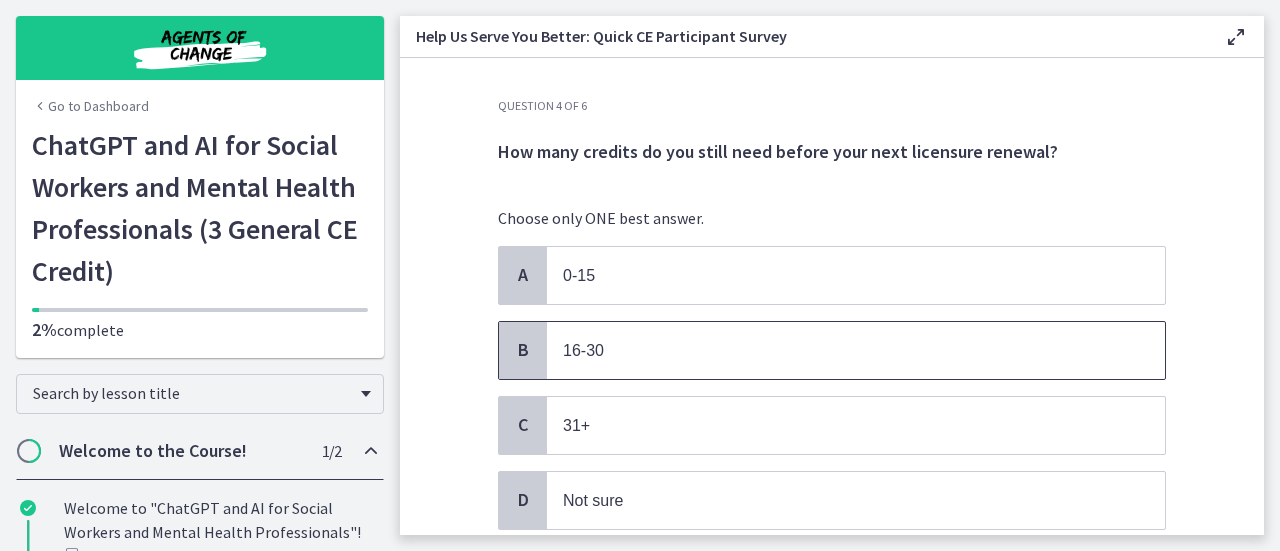 click on "16-30" at bounding box center [856, 350] 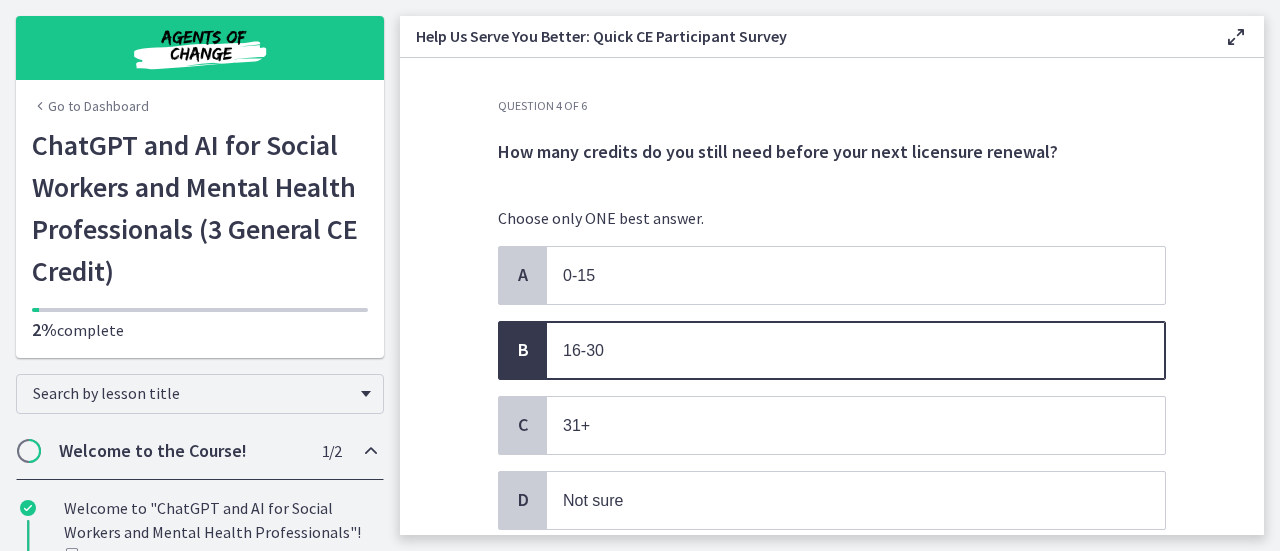 scroll, scrollTop: 148, scrollLeft: 0, axis: vertical 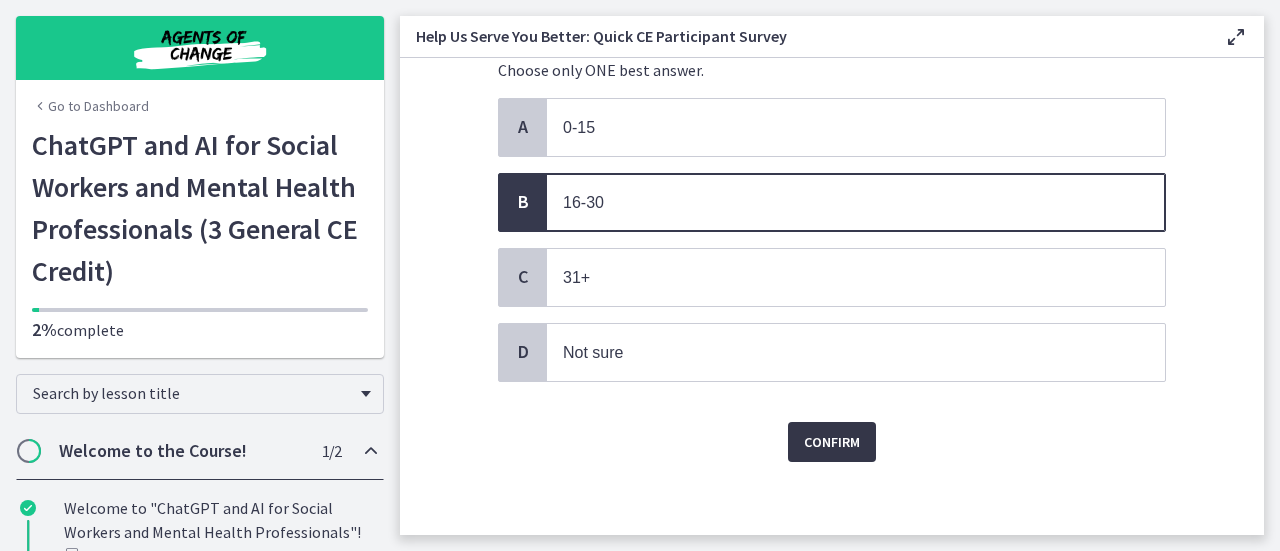 click on "Confirm" at bounding box center [832, 442] 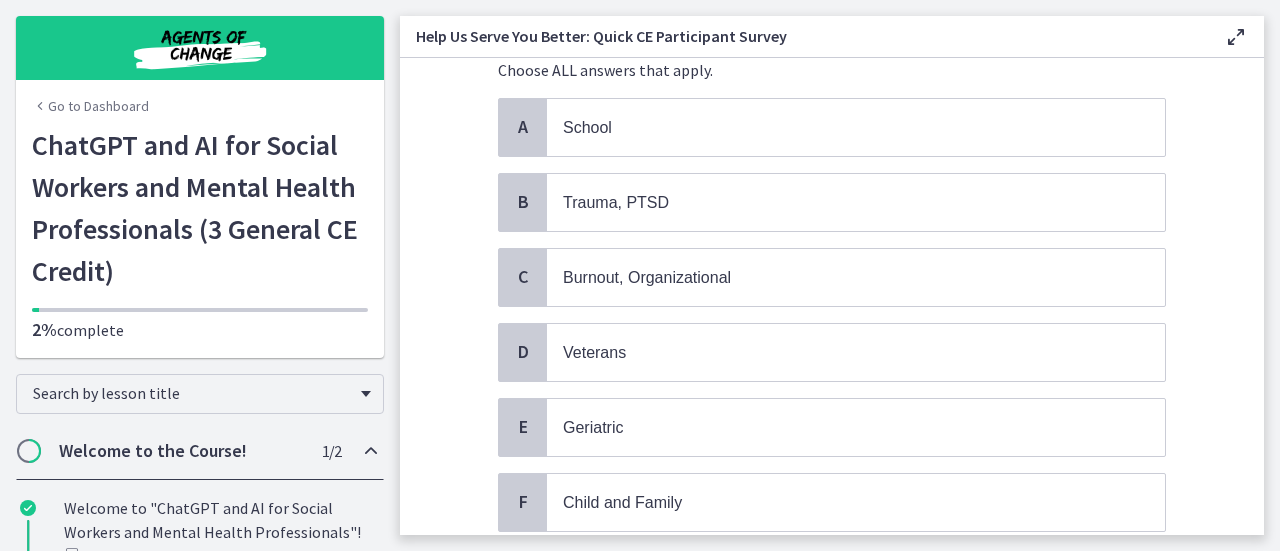 scroll, scrollTop: 0, scrollLeft: 0, axis: both 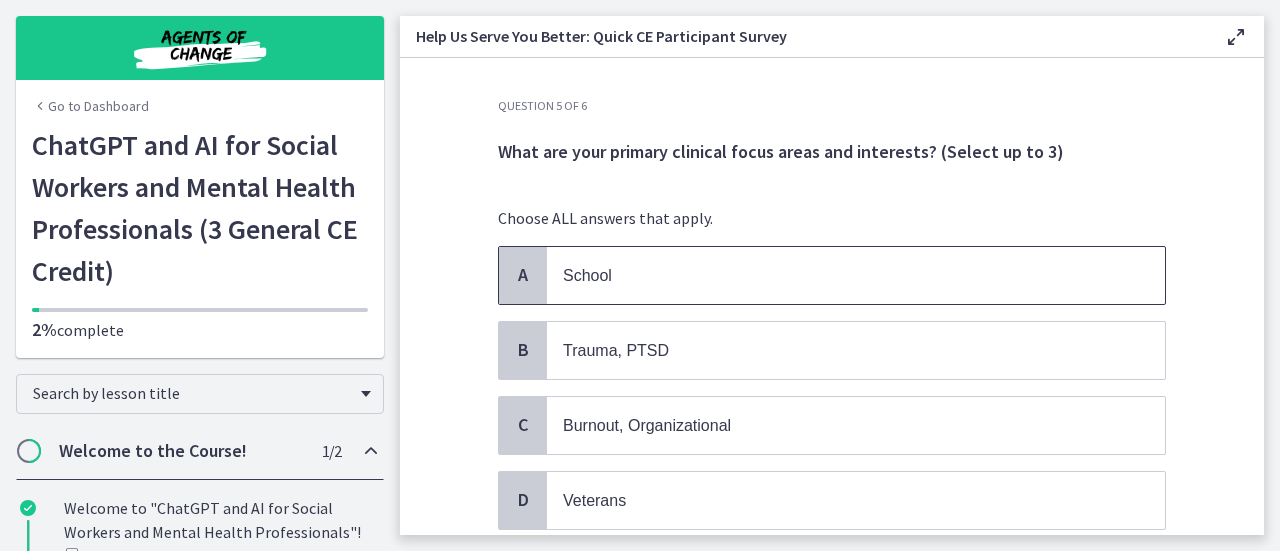 click on "School" at bounding box center (856, 275) 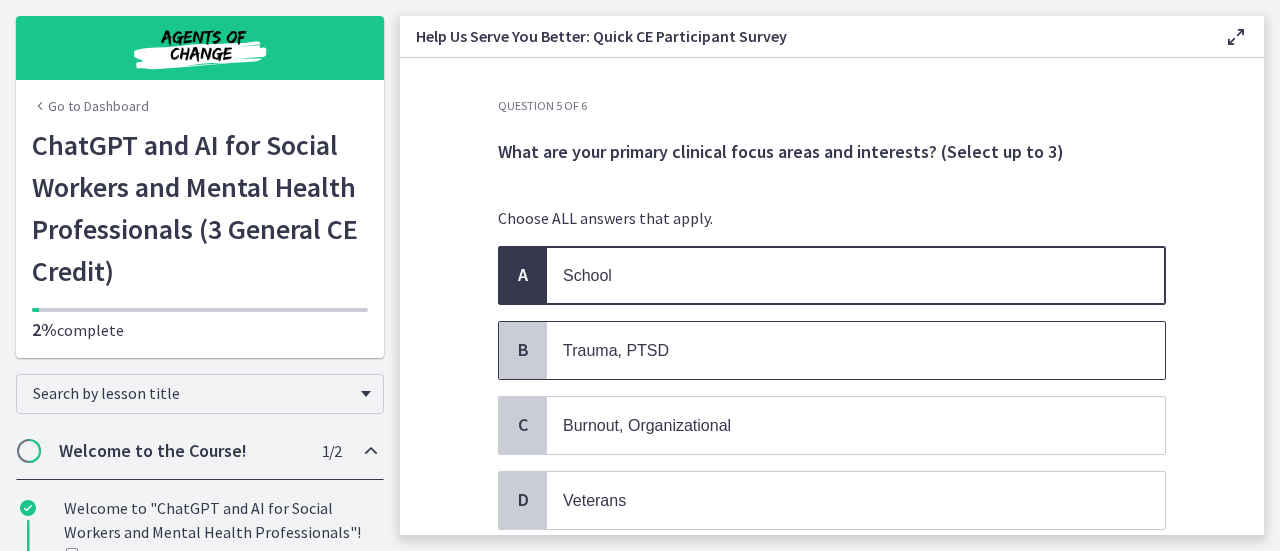 click on "Trauma, PTSD" at bounding box center [836, 350] 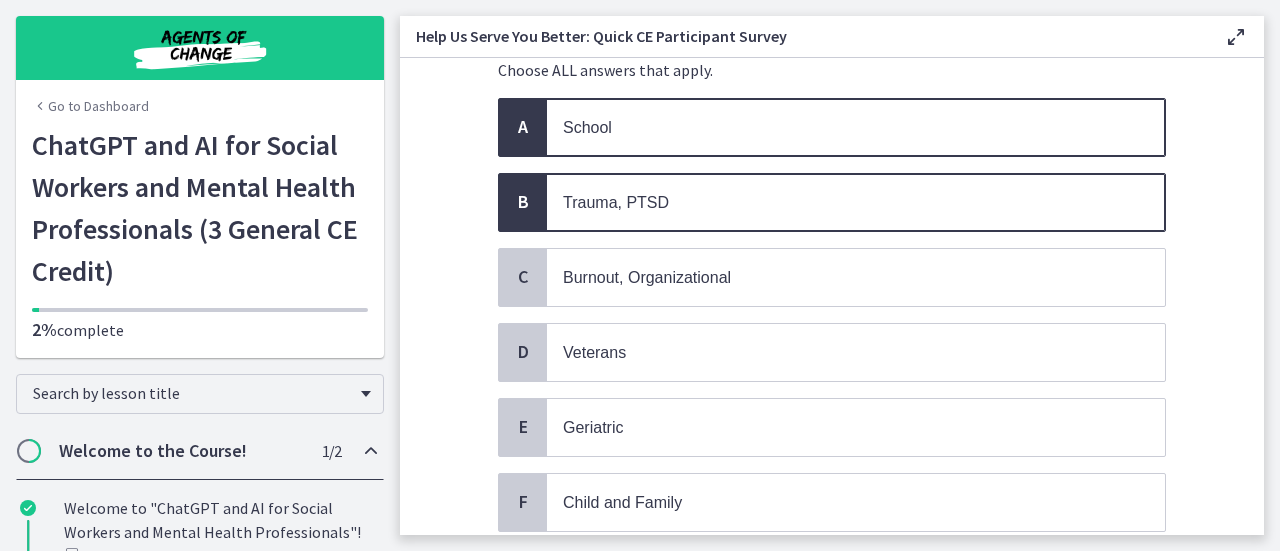 scroll, scrollTop: 280, scrollLeft: 0, axis: vertical 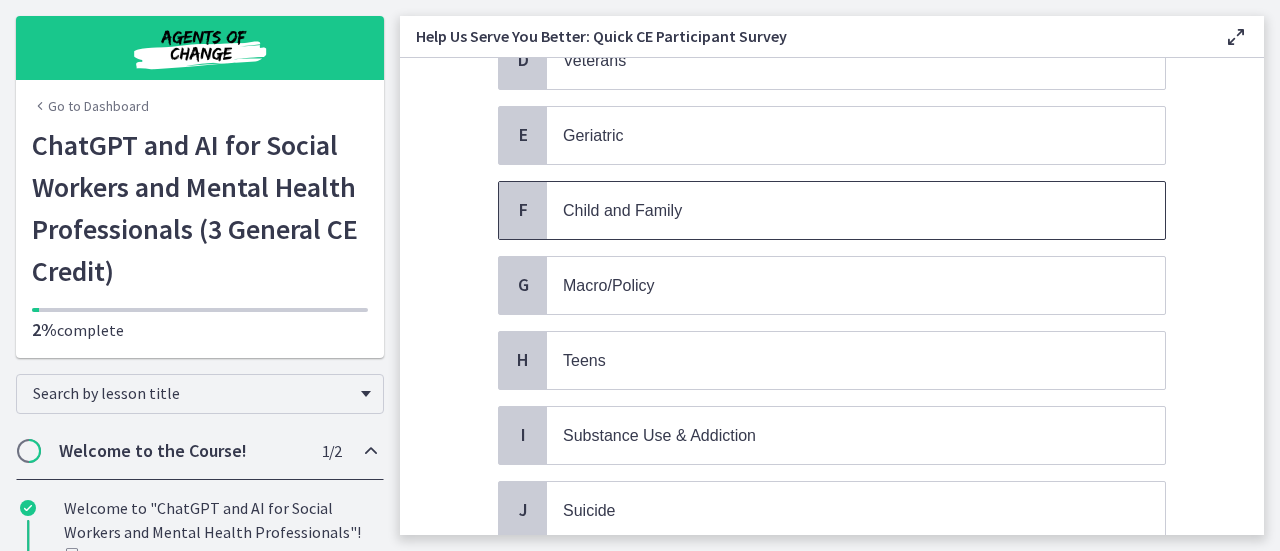 click on "Child and Family" at bounding box center [836, 210] 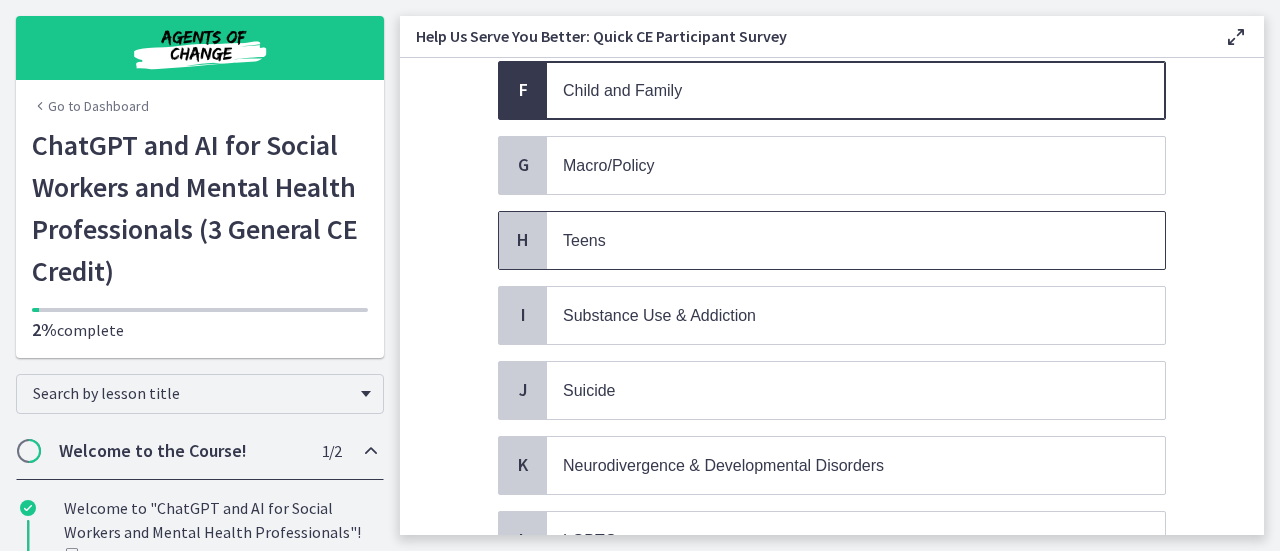 click on "Teens" at bounding box center [836, 240] 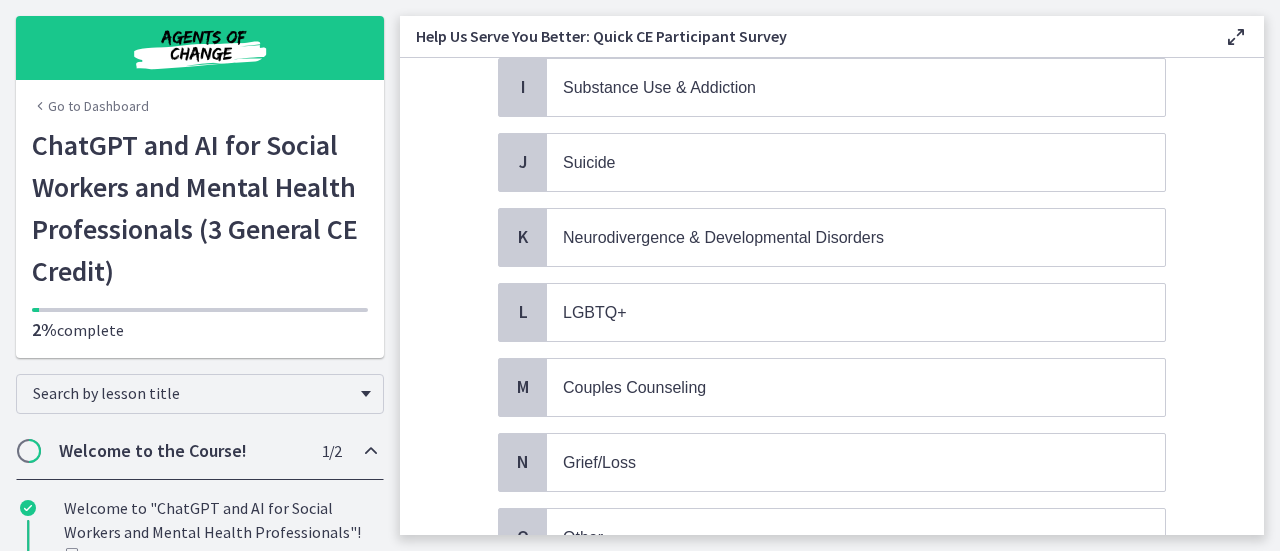 scroll, scrollTop: 800, scrollLeft: 0, axis: vertical 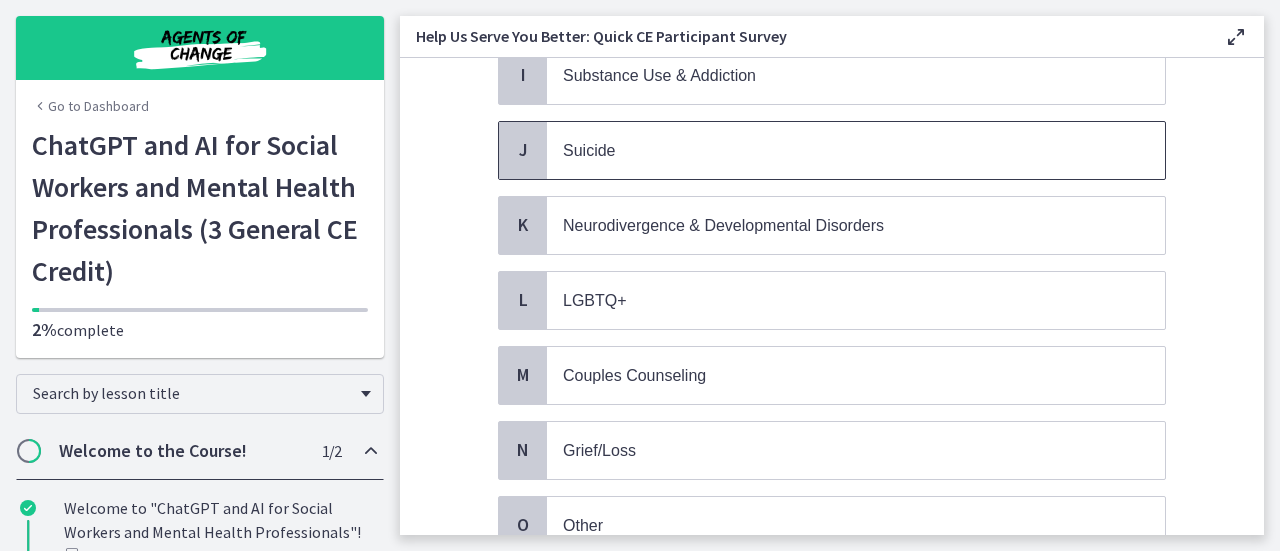 click on "Suicide" at bounding box center (589, 150) 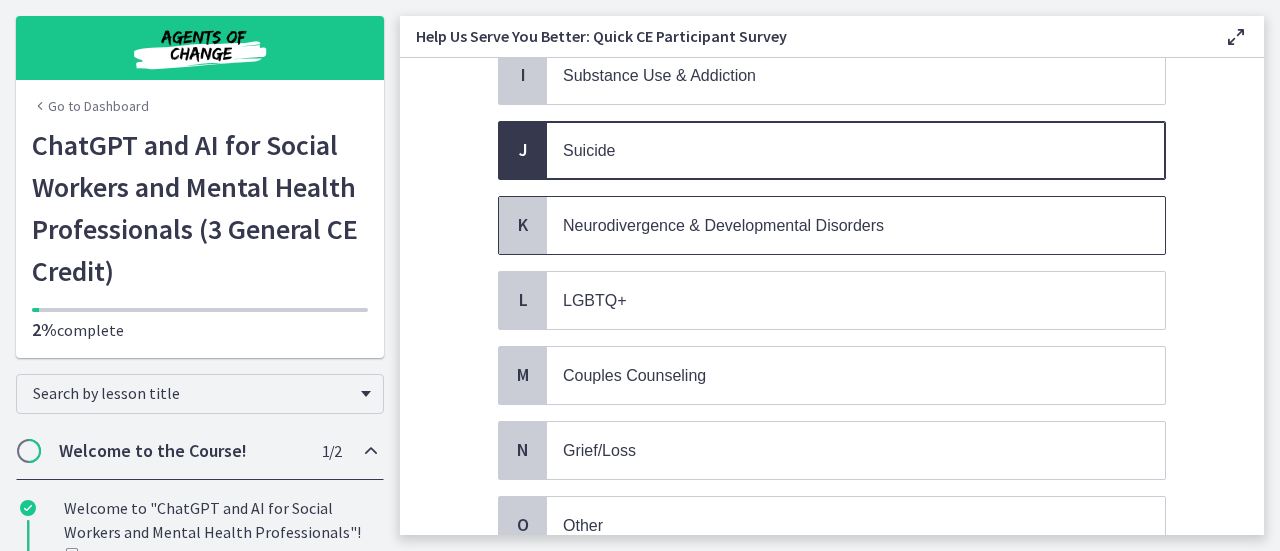 click on "Neurodivergence & Developmental Disorders" at bounding box center (723, 225) 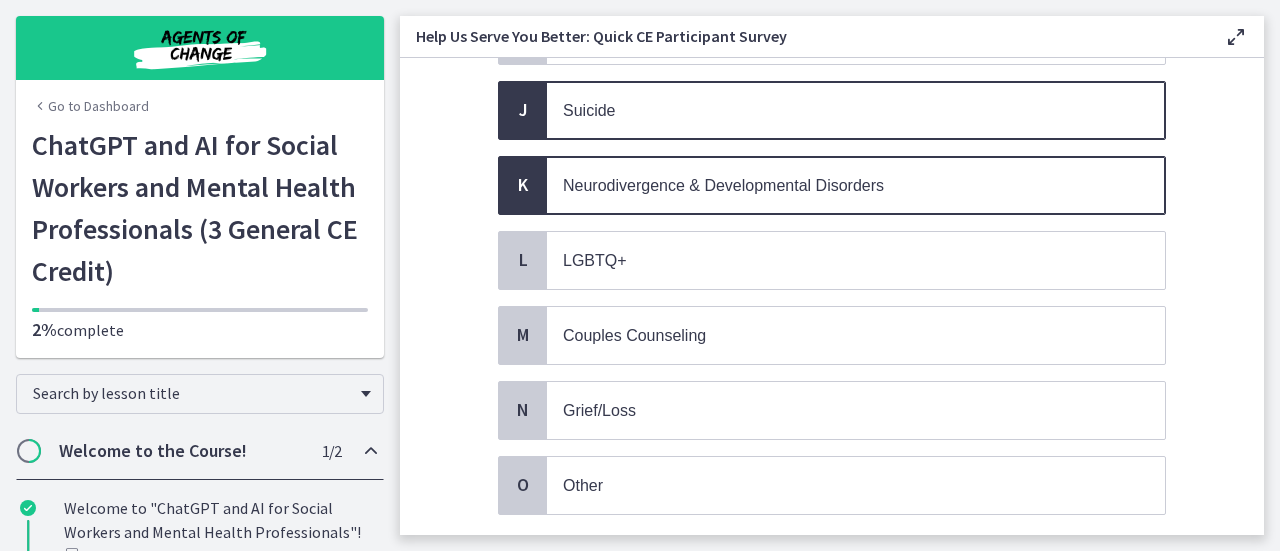 scroll, scrollTop: 954, scrollLeft: 0, axis: vertical 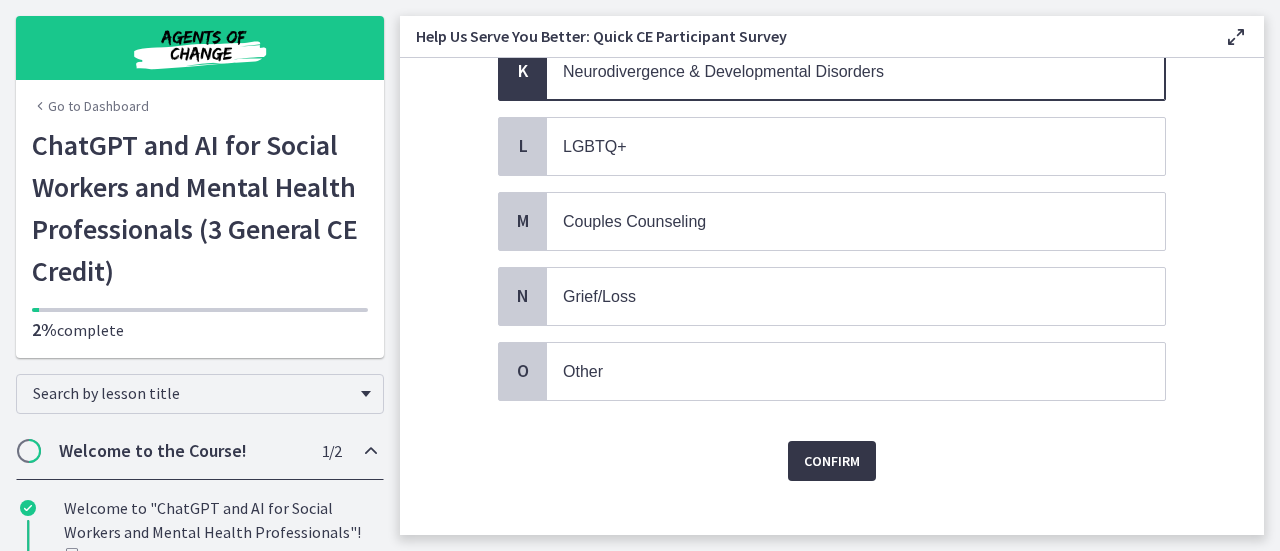click on "Confirm" at bounding box center (832, 461) 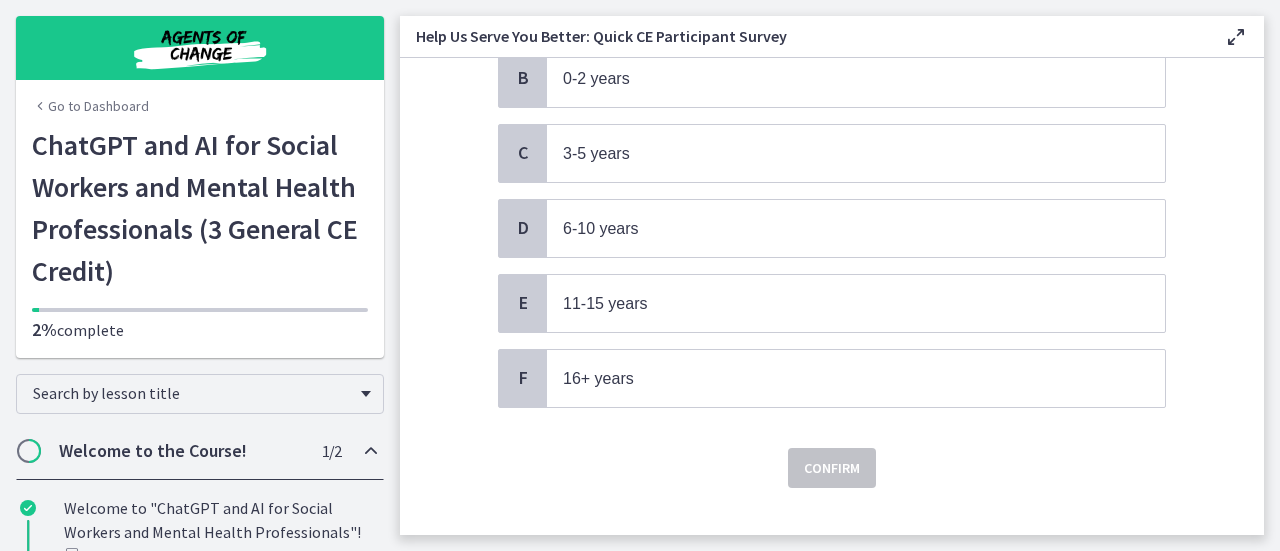 scroll, scrollTop: 276, scrollLeft: 0, axis: vertical 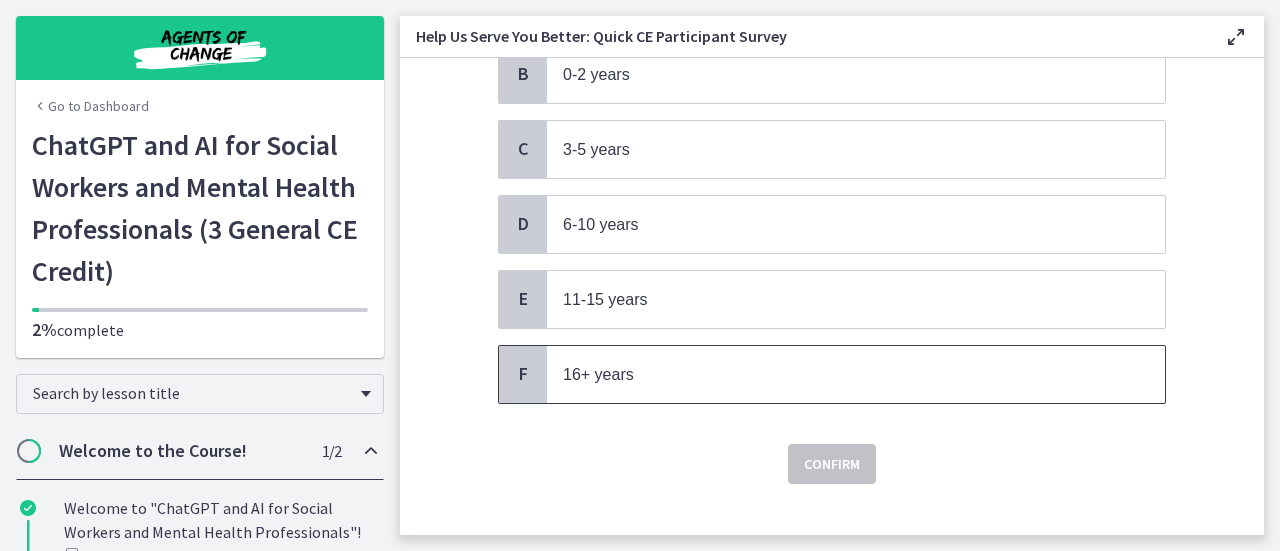 click on "16+ years" at bounding box center [598, 374] 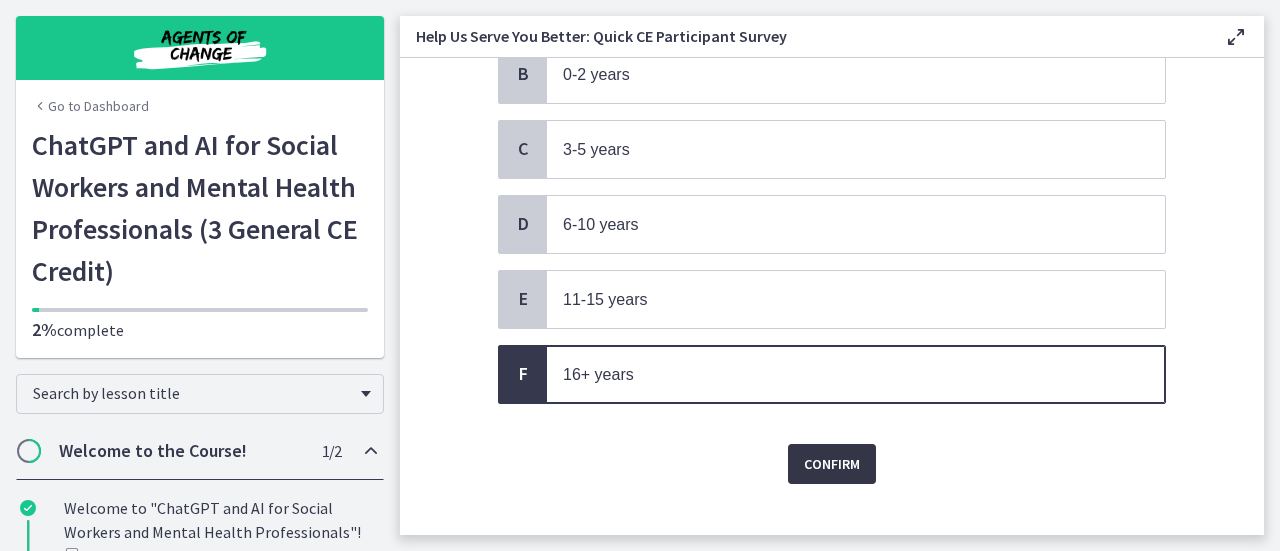 click on "Confirm" at bounding box center (832, 464) 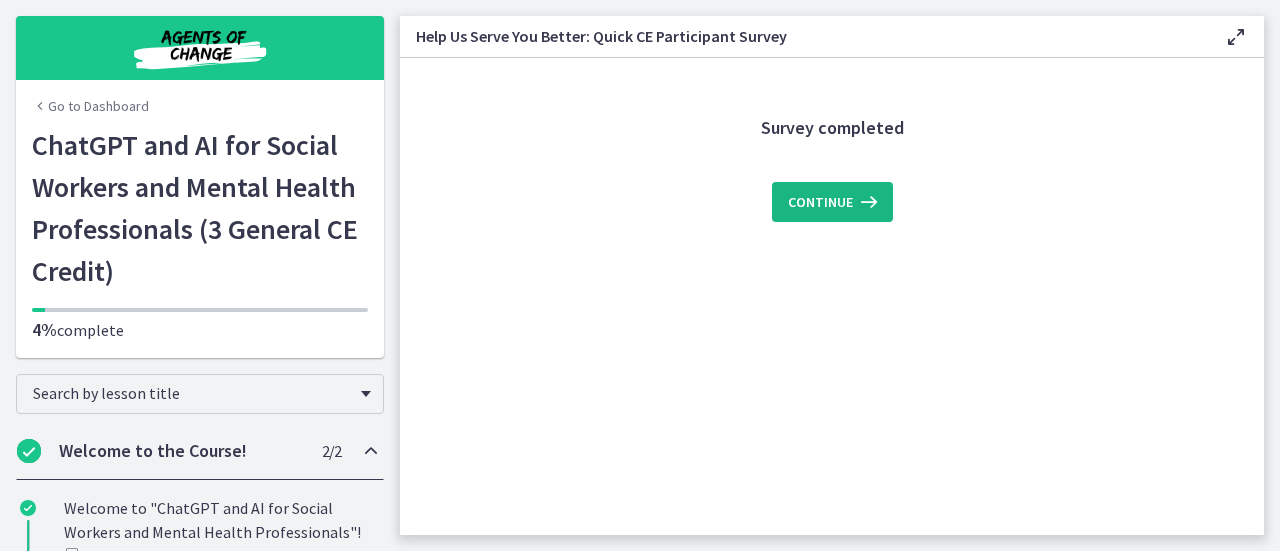 scroll, scrollTop: 0, scrollLeft: 0, axis: both 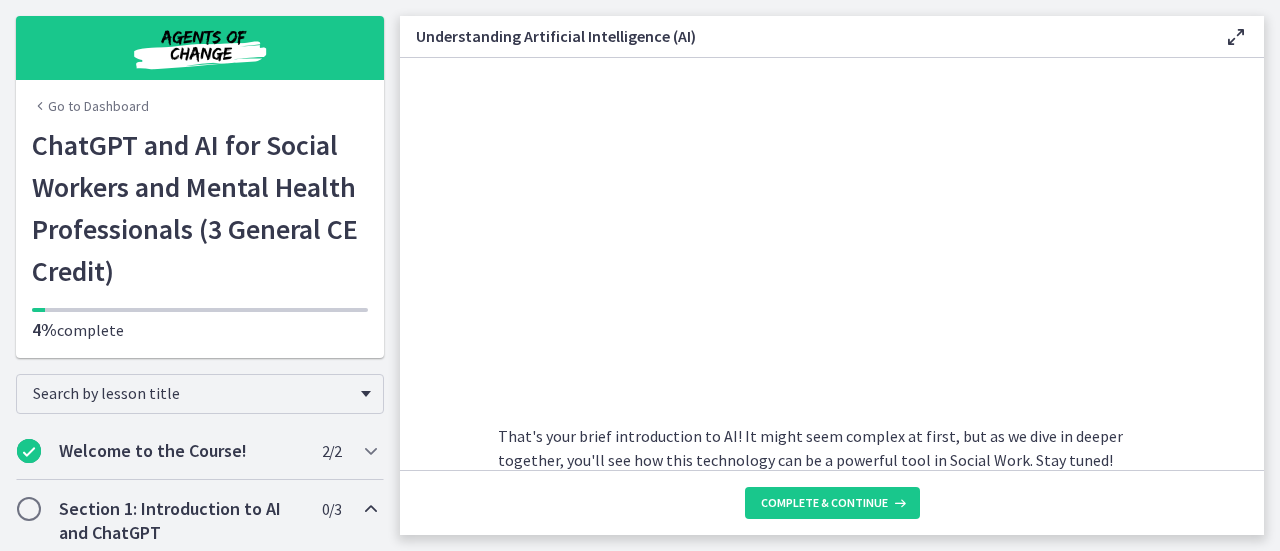 click on "That's your brief introduction to AI! It might seem complex at first, but as we dive in deeper together, you'll see how this technology can be a powerful tool in Social Work. Stay tuned!" at bounding box center (832, 448) 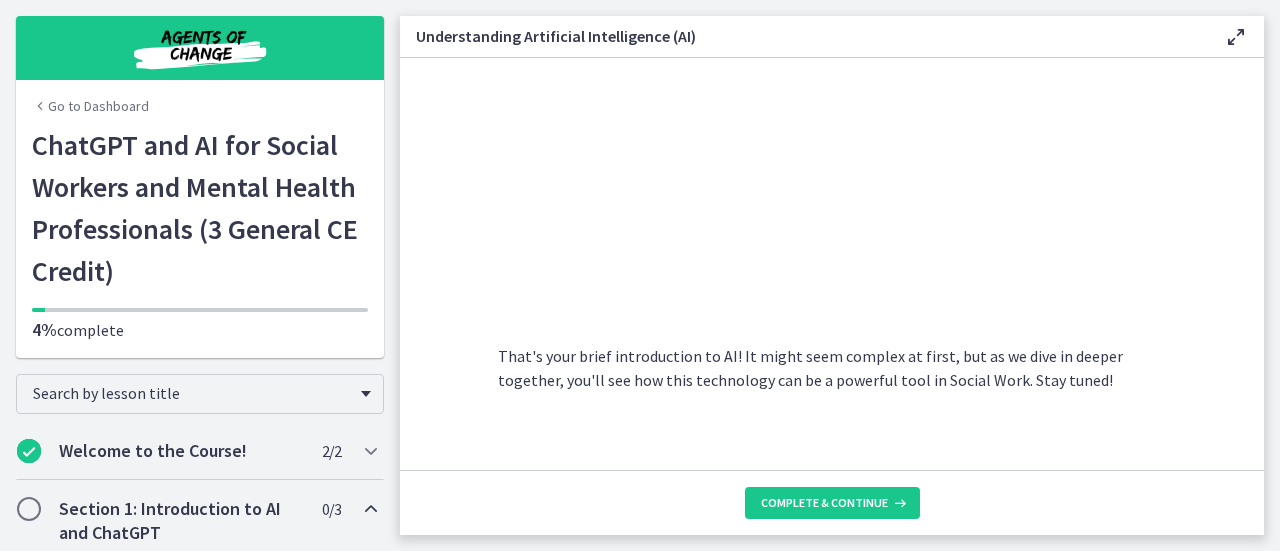 scroll, scrollTop: 1058, scrollLeft: 0, axis: vertical 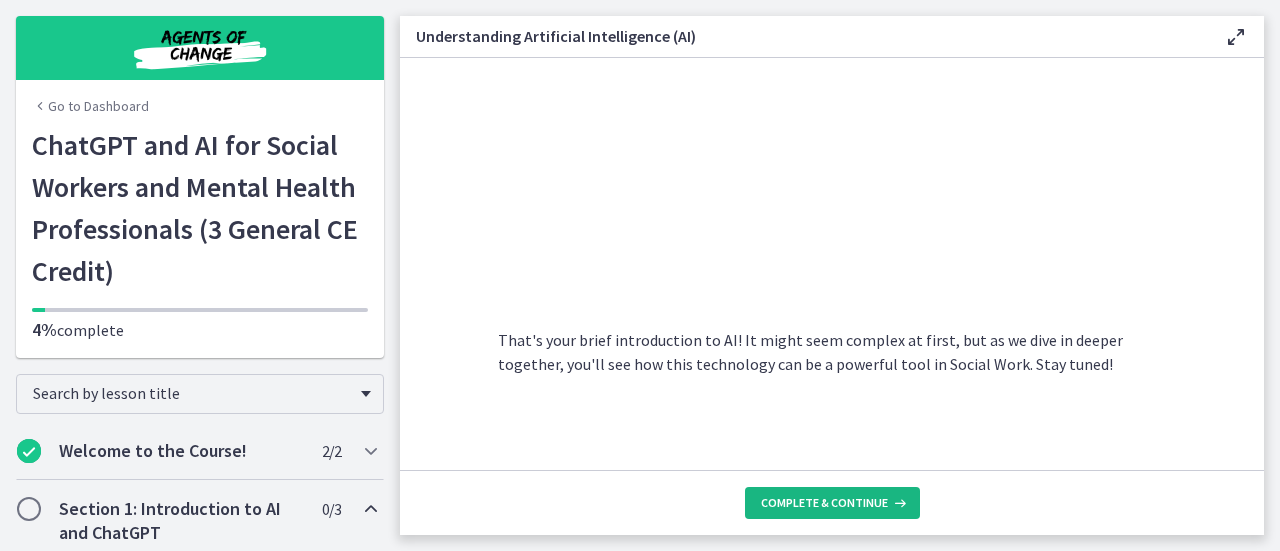 click on "Complete & continue" at bounding box center (832, 503) 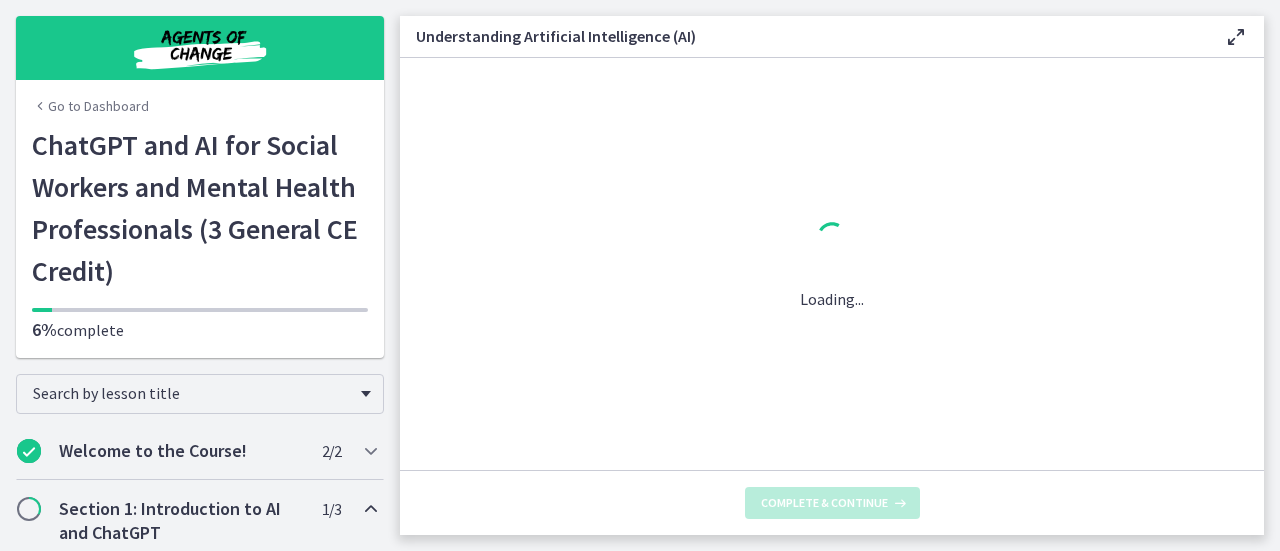 scroll, scrollTop: 0, scrollLeft: 0, axis: both 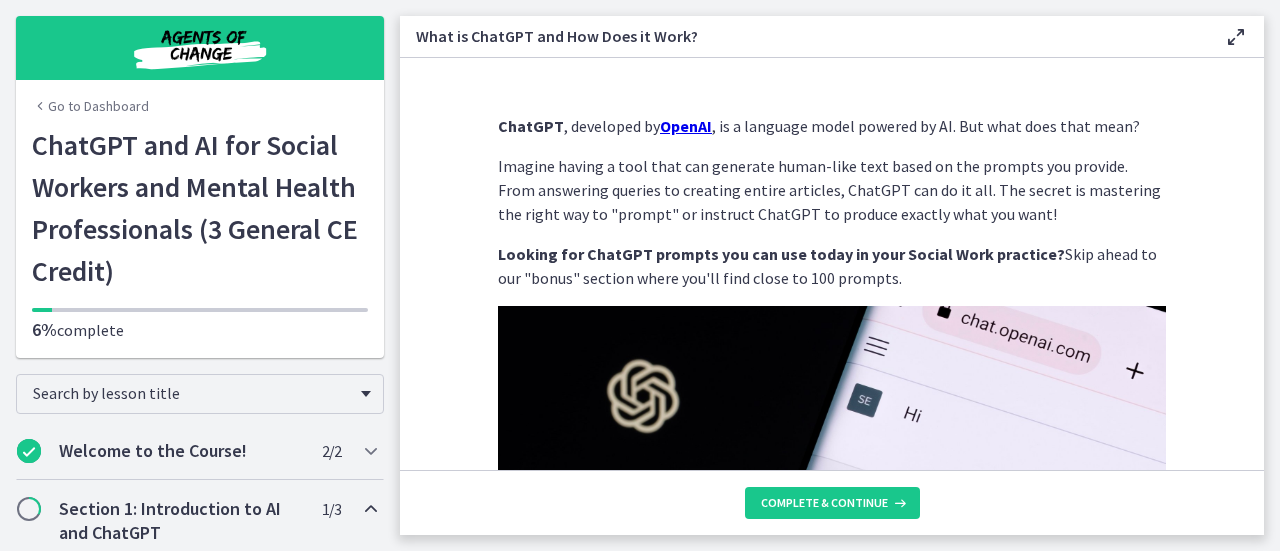 click on "ChatGPT , developed by  OpenAI , is a language model powered by AI. But what does that mean?
Imagine having a tool that can generate human-like text based on the prompts you provide. From answering queries to creating entire articles, ChatGPT can do it all. The secret is mastering the right way to "prompt" or instruct ChatGPT to produce exactly what you want!
Looking for ChatGPT prompts you can use today in your Social Work practice?  Skip ahead to our "bonus" section where you'll find close to 100 prompts.
The "GPT" in ChatGPT stands for "Generative Pretrained Transformer", which describes how it works if you speak data science :)
Let's break that down: It's "pretrained" on a vast range of internet text, learning patterns, and nuances of language. Then, it "generates" text based on that learning when you provide a prompt.
ChatGPT has evolved over several versions:
GPT-1 : This was the initial model with a more limited text generation capability.
GPT-2
GPT-3
GPT-4
:" at bounding box center (832, 842) 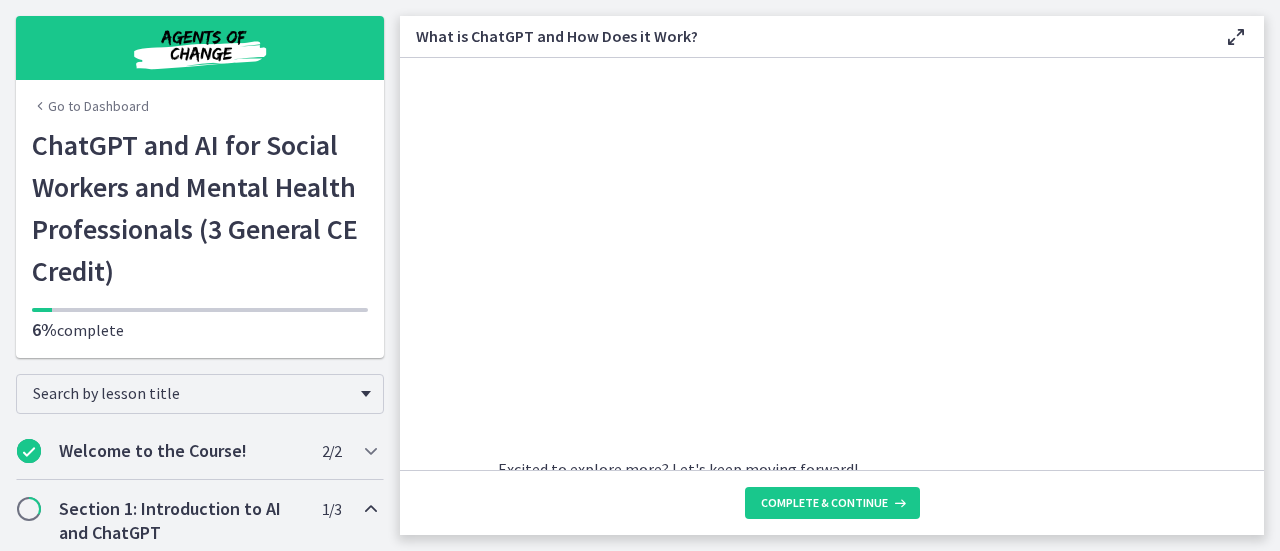 scroll, scrollTop: 1120, scrollLeft: 0, axis: vertical 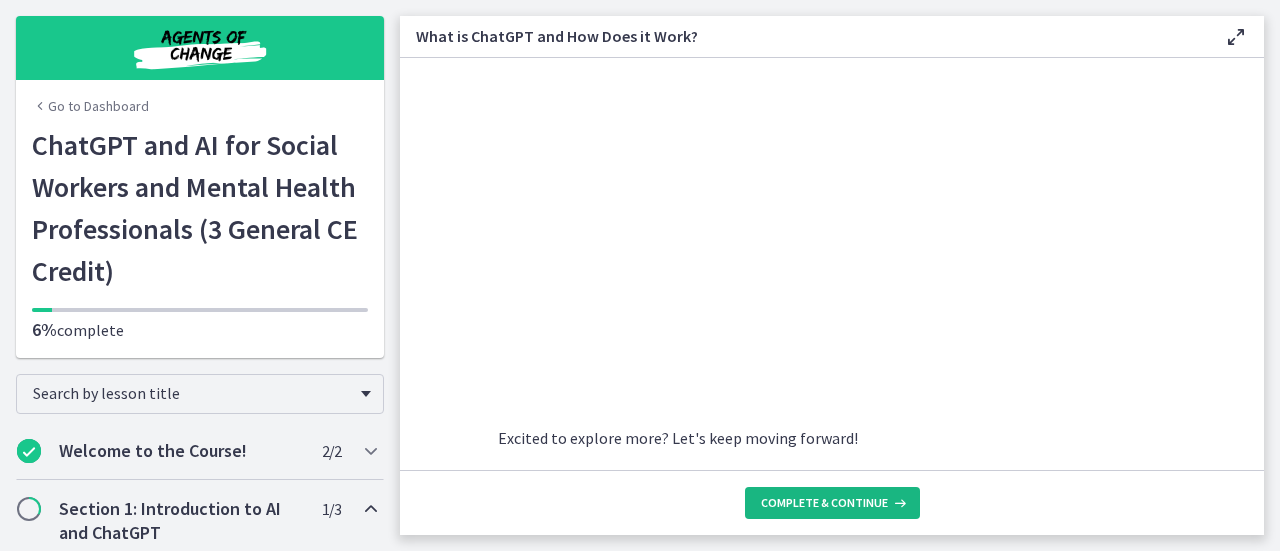 click on "Complete & continue" at bounding box center [824, 503] 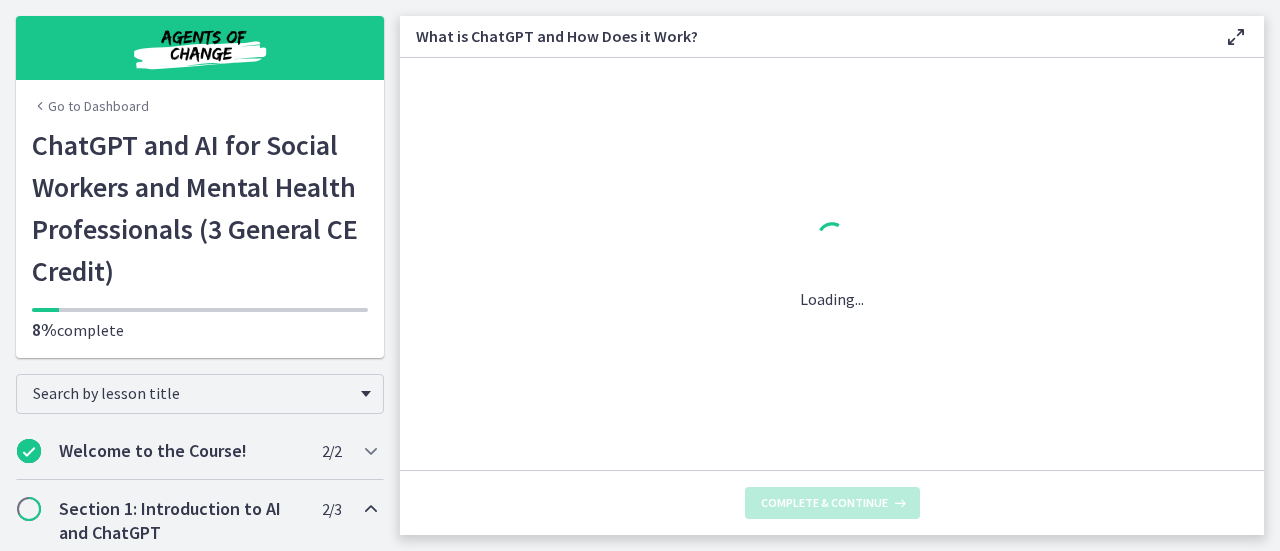 scroll, scrollTop: 0, scrollLeft: 0, axis: both 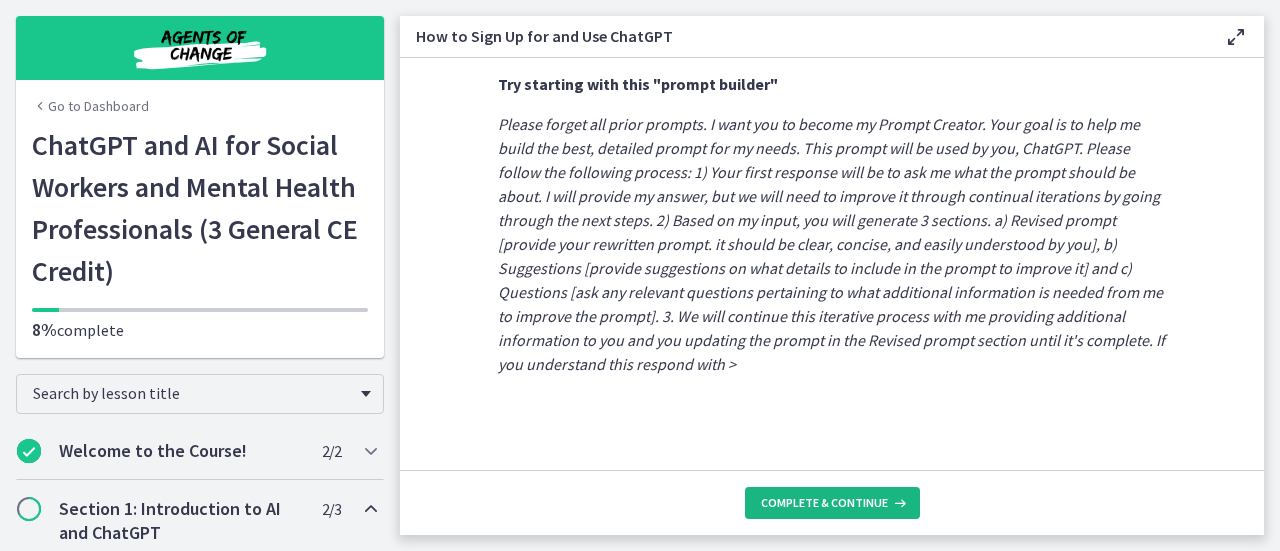 click on "Complete & continue" at bounding box center [824, 503] 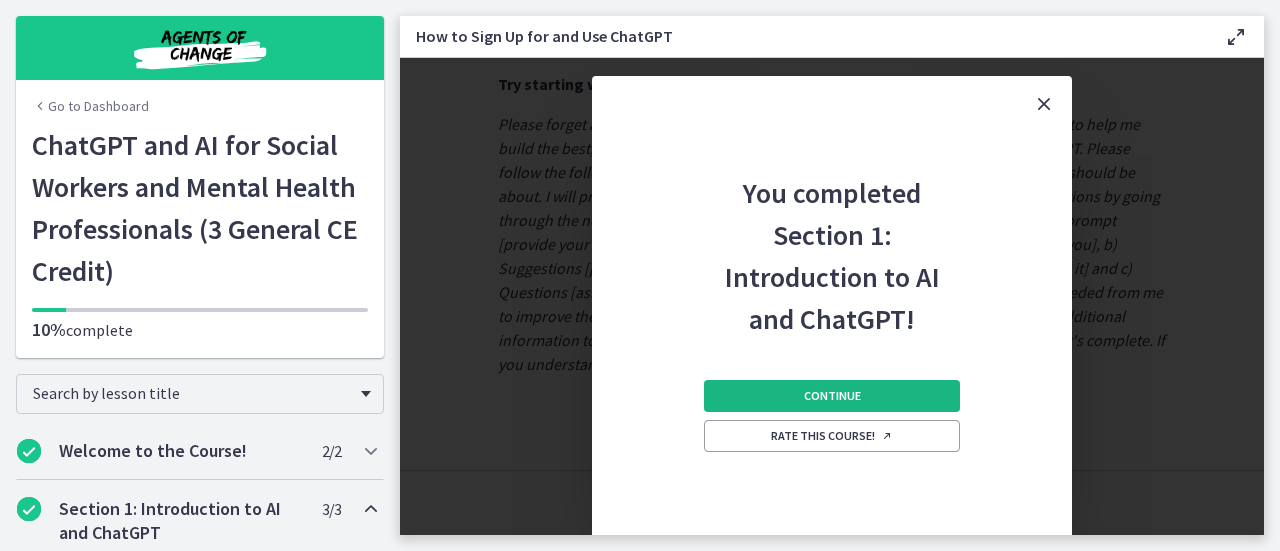 click on "Continue" at bounding box center [832, 396] 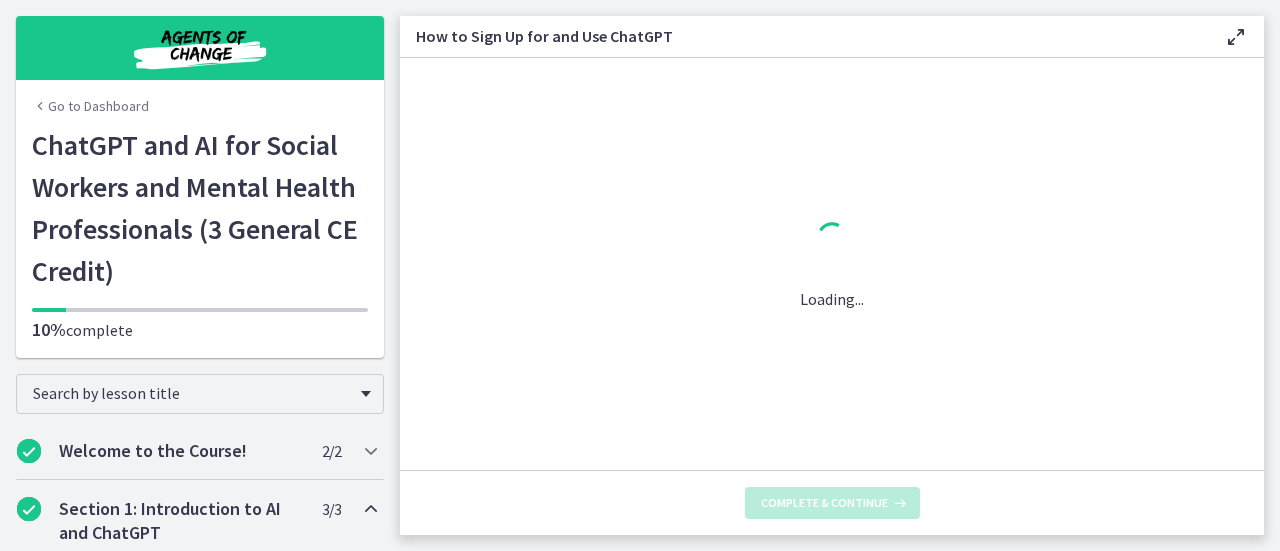 scroll, scrollTop: 0, scrollLeft: 0, axis: both 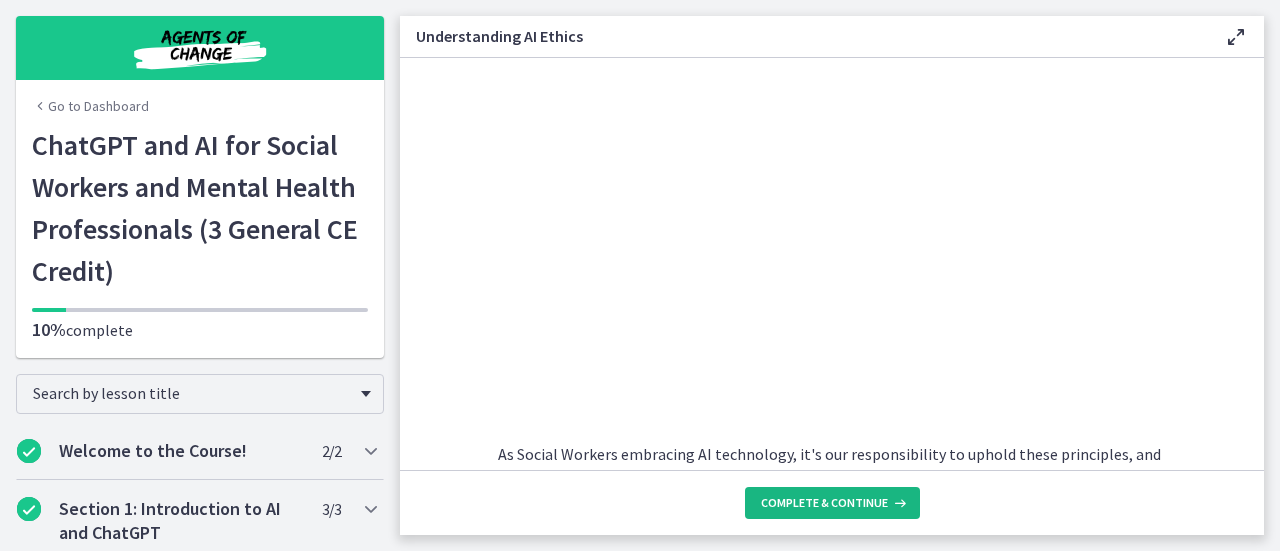 click on "Complete & continue" at bounding box center [824, 503] 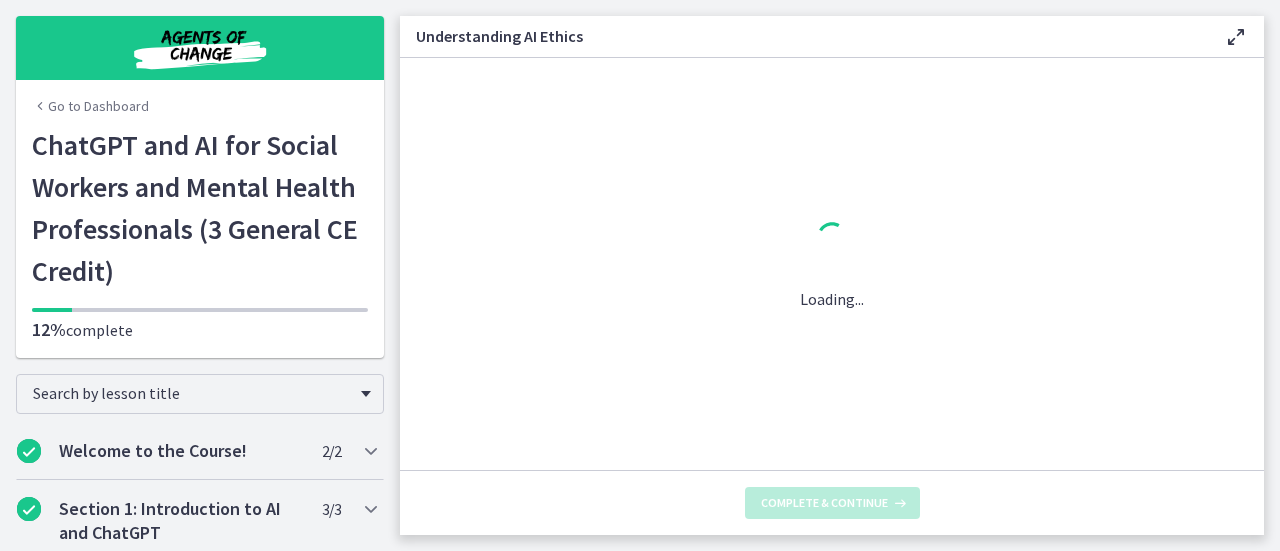scroll, scrollTop: 0, scrollLeft: 0, axis: both 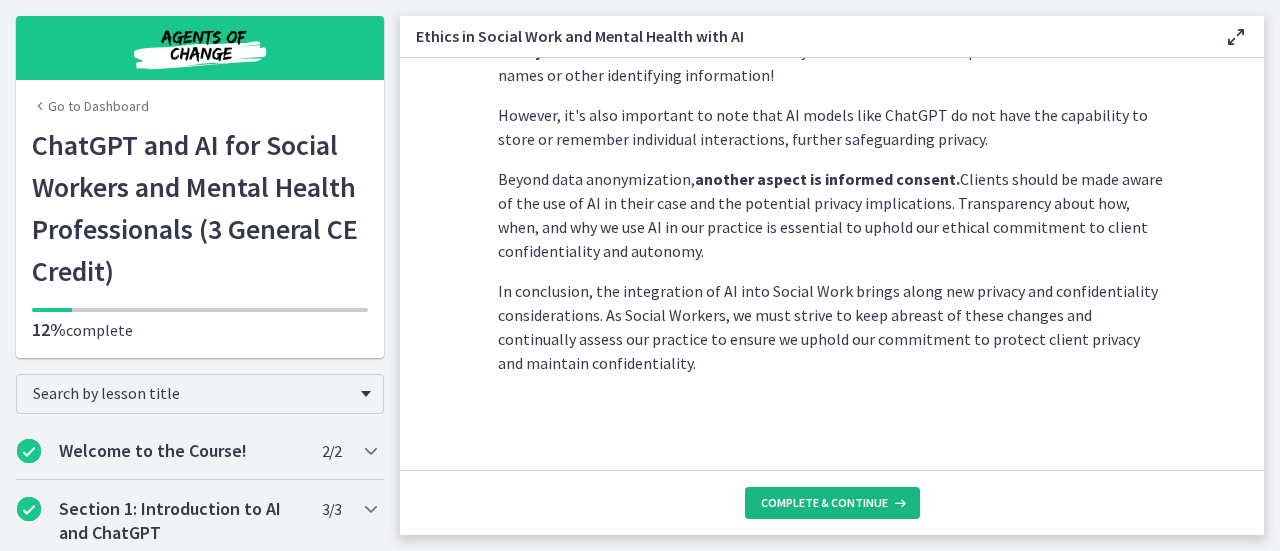 click on "Complete & continue" at bounding box center [824, 503] 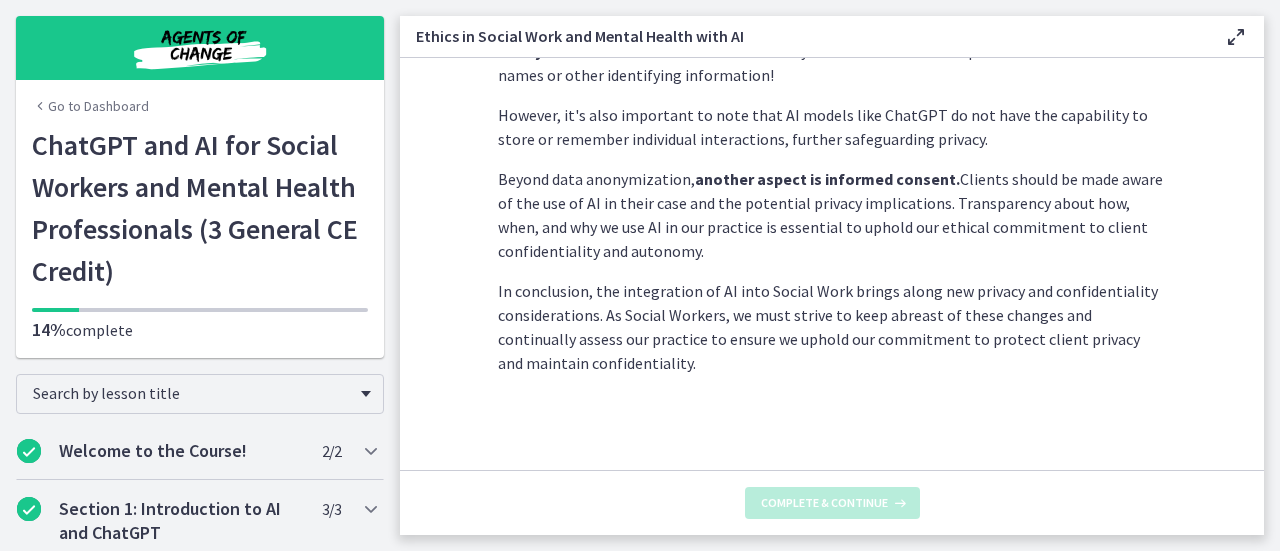 scroll, scrollTop: 0, scrollLeft: 0, axis: both 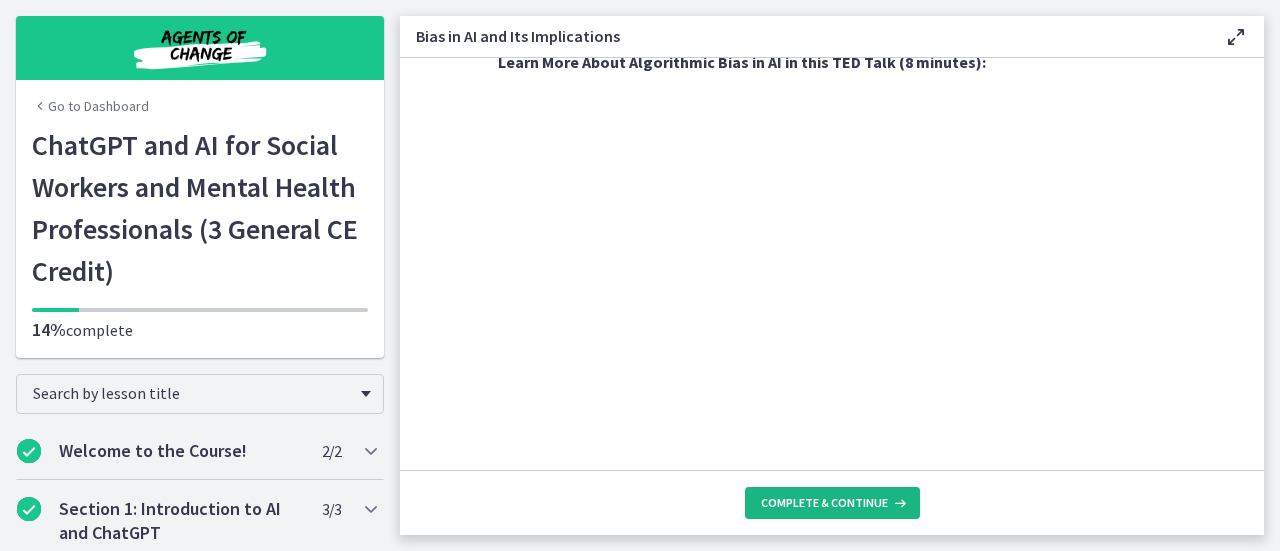 click on "Complete & continue" at bounding box center (824, 503) 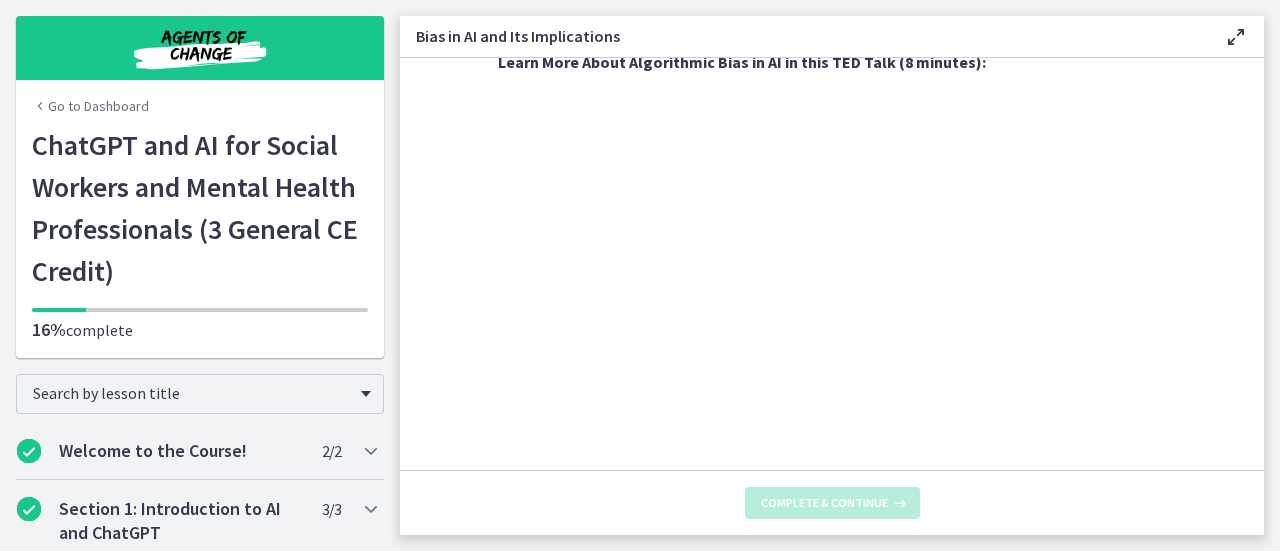 scroll, scrollTop: 0, scrollLeft: 0, axis: both 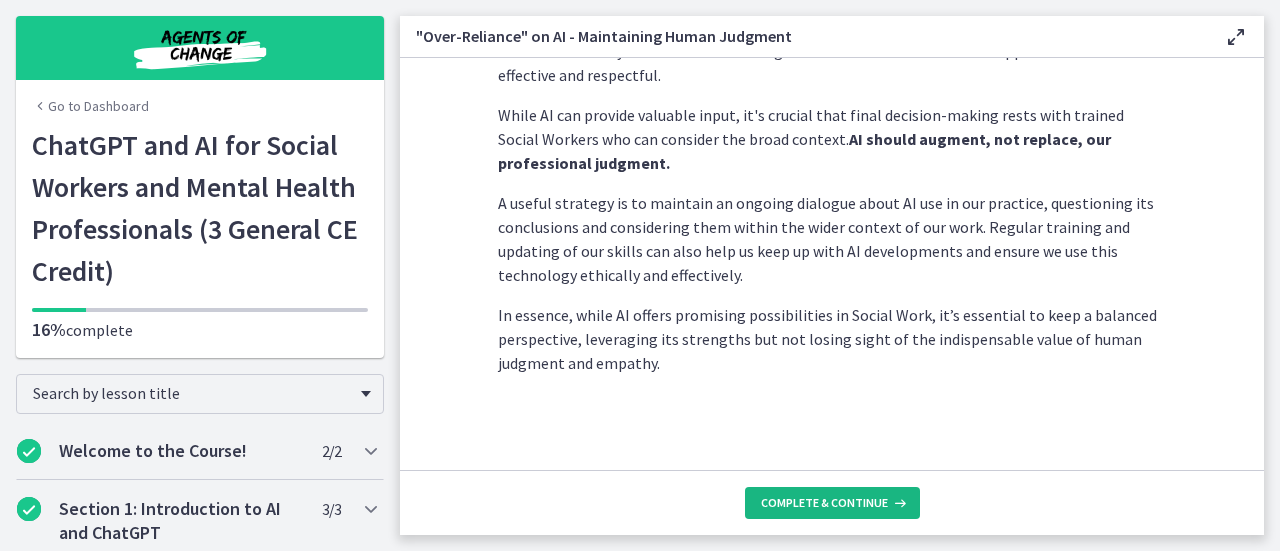 click on "Complete & continue" at bounding box center (824, 503) 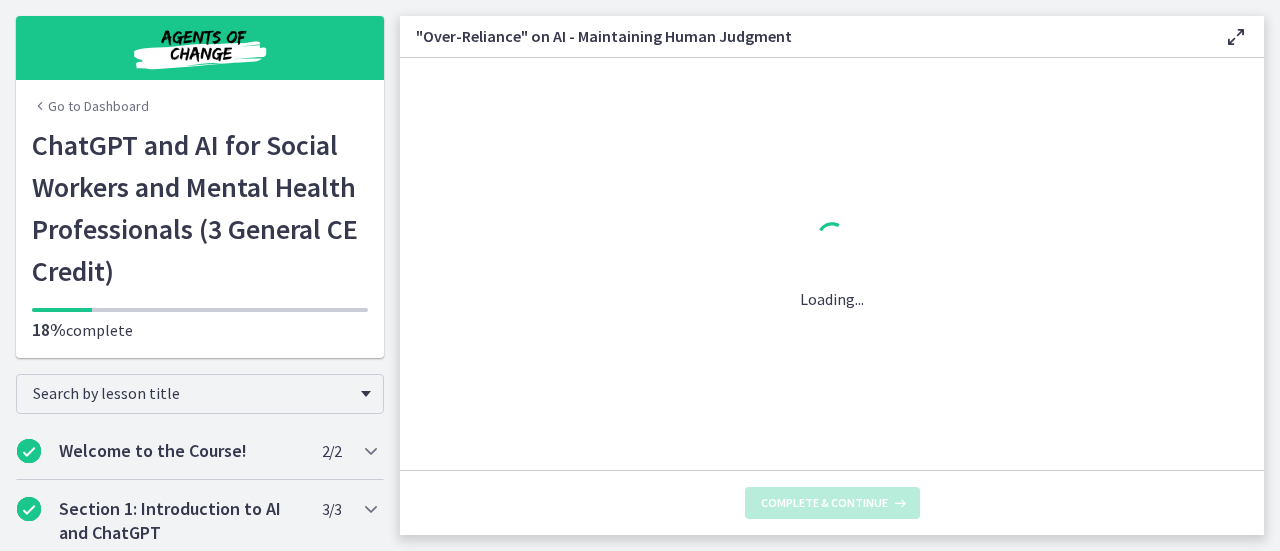 scroll, scrollTop: 0, scrollLeft: 0, axis: both 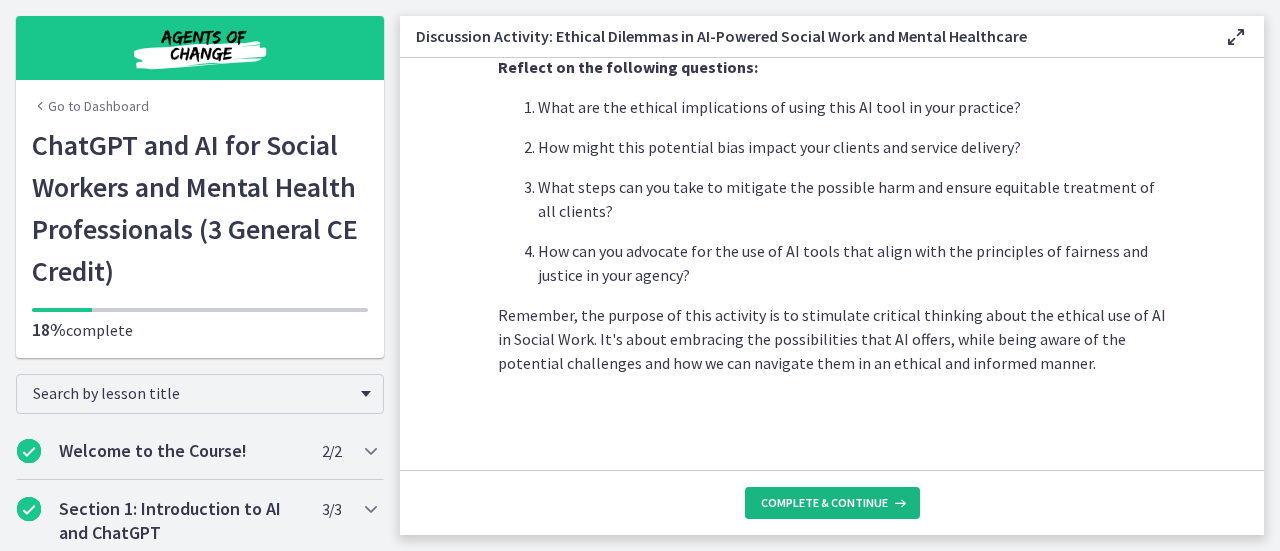 click on "Complete & continue" at bounding box center (824, 503) 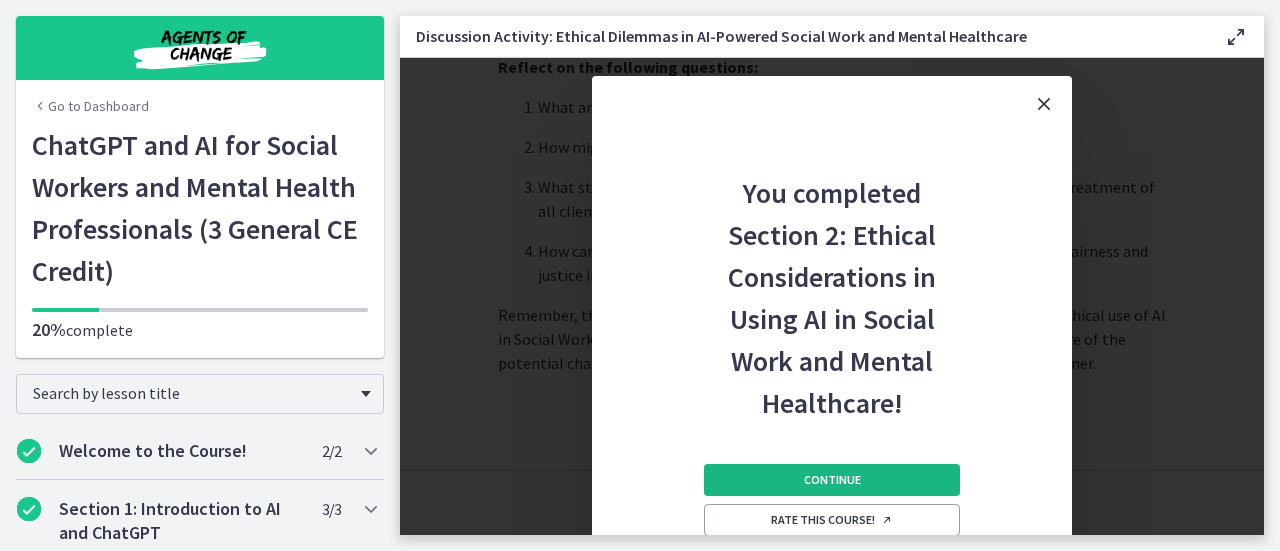 click on "Continue" at bounding box center (832, 480) 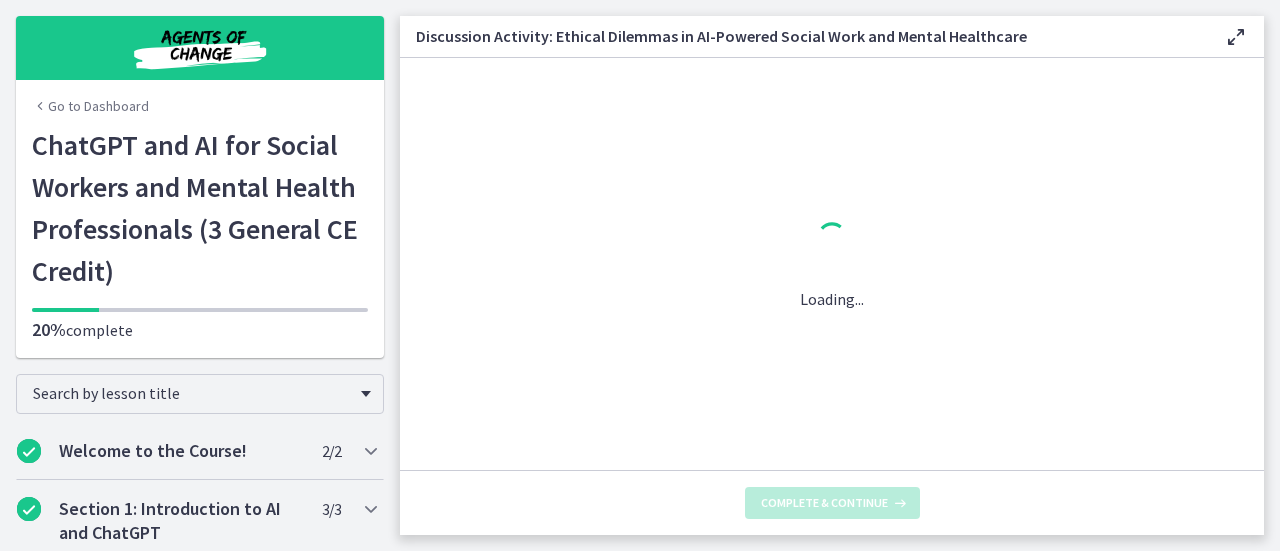 scroll, scrollTop: 0, scrollLeft: 0, axis: both 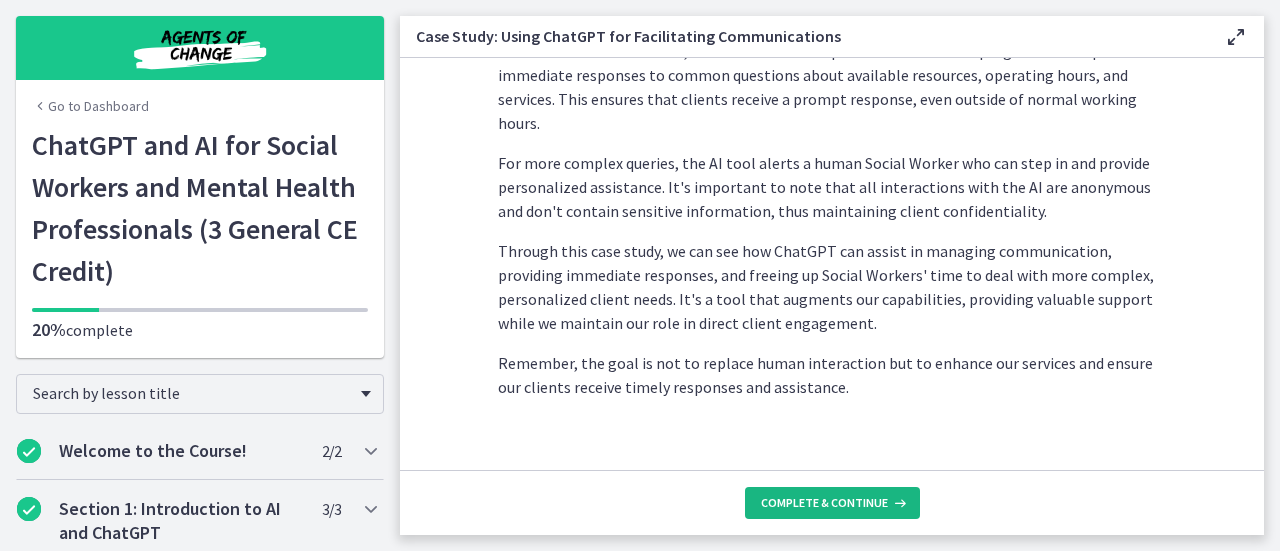 click on "Complete & continue" at bounding box center (824, 503) 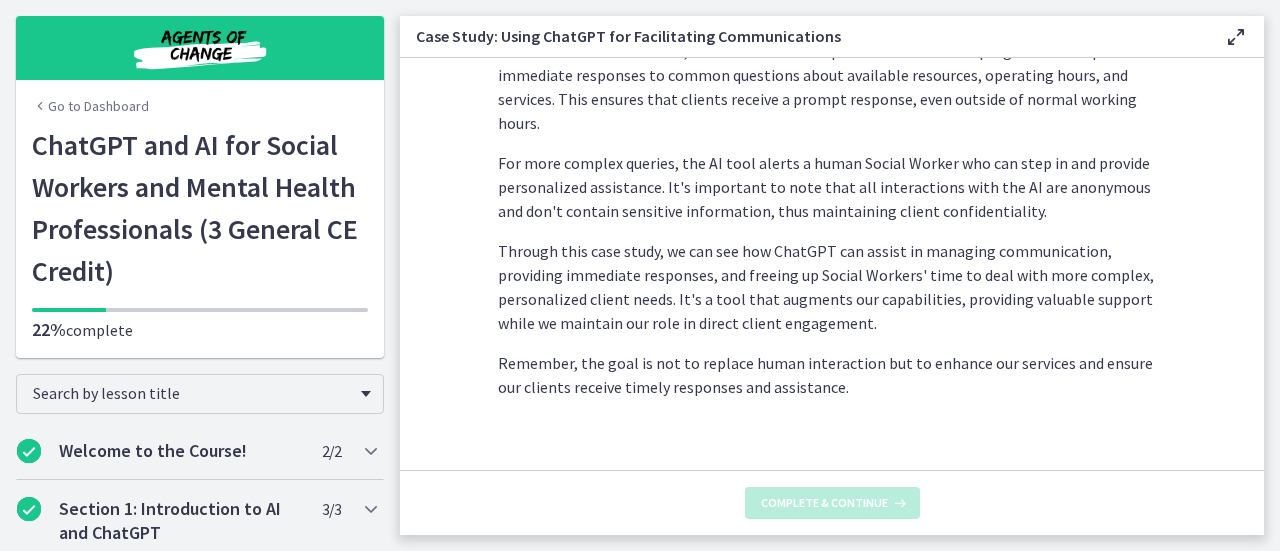 scroll, scrollTop: 0, scrollLeft: 0, axis: both 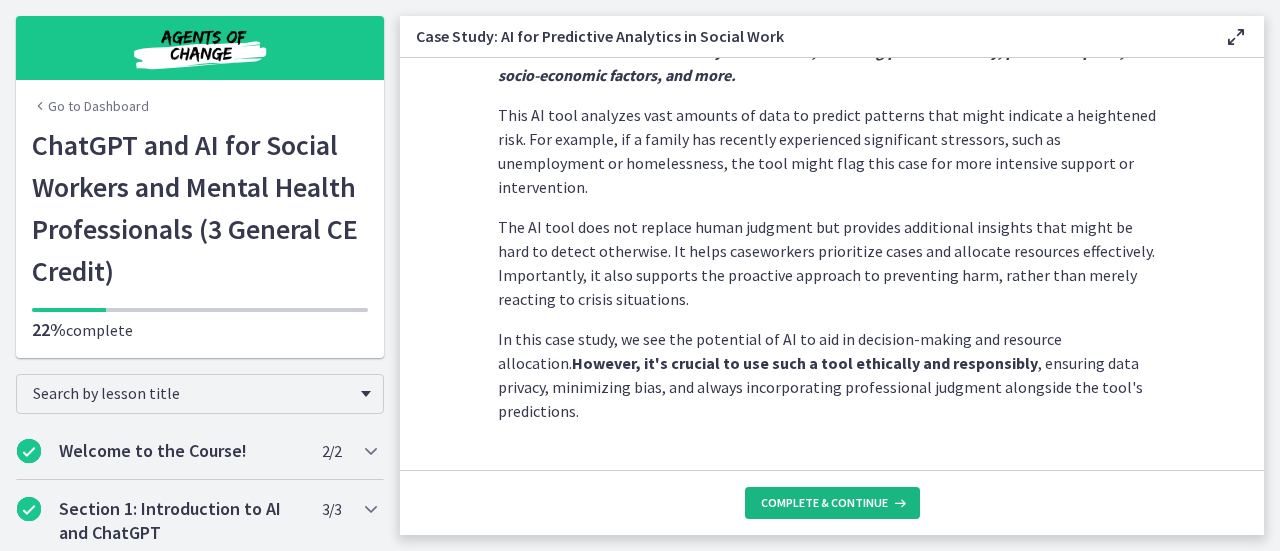 click on "Complete & continue" at bounding box center [832, 503] 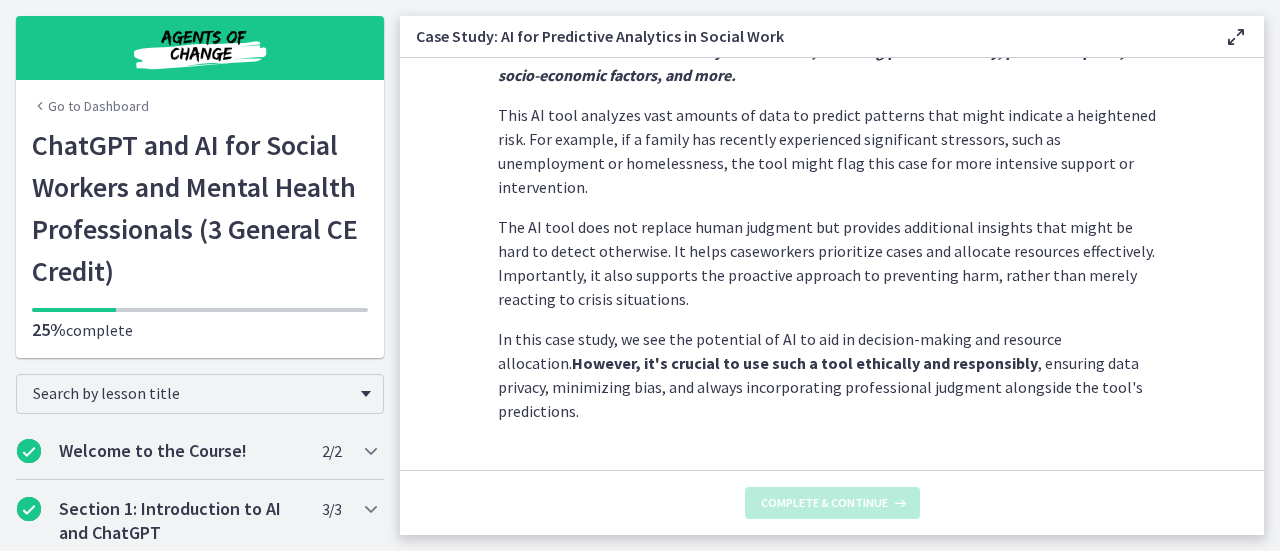 scroll, scrollTop: 0, scrollLeft: 0, axis: both 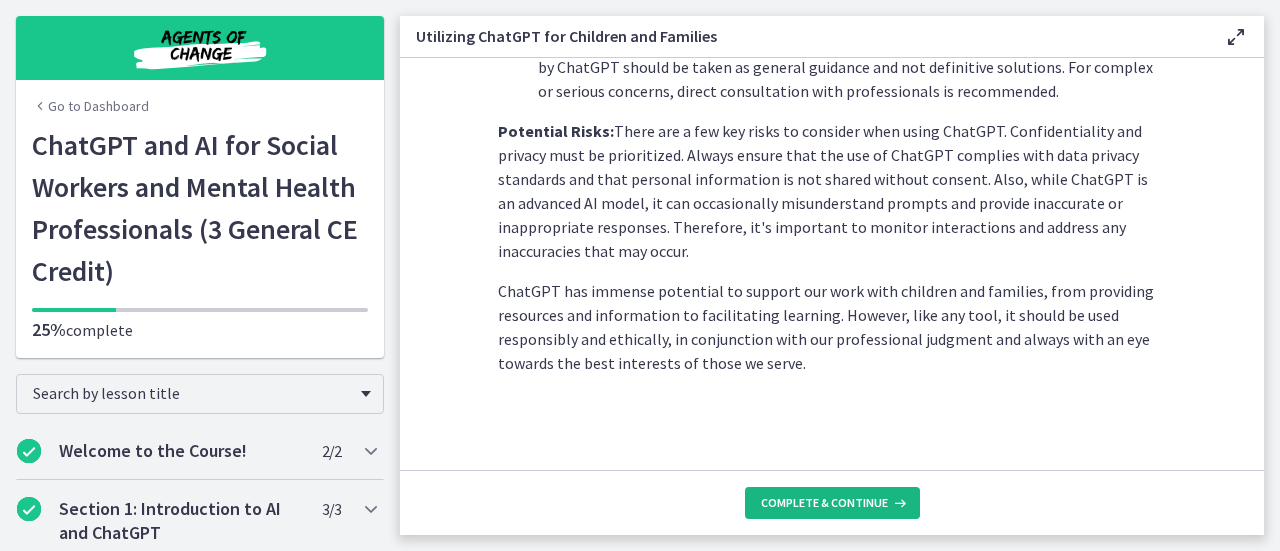 click on "Complete & continue" at bounding box center [824, 503] 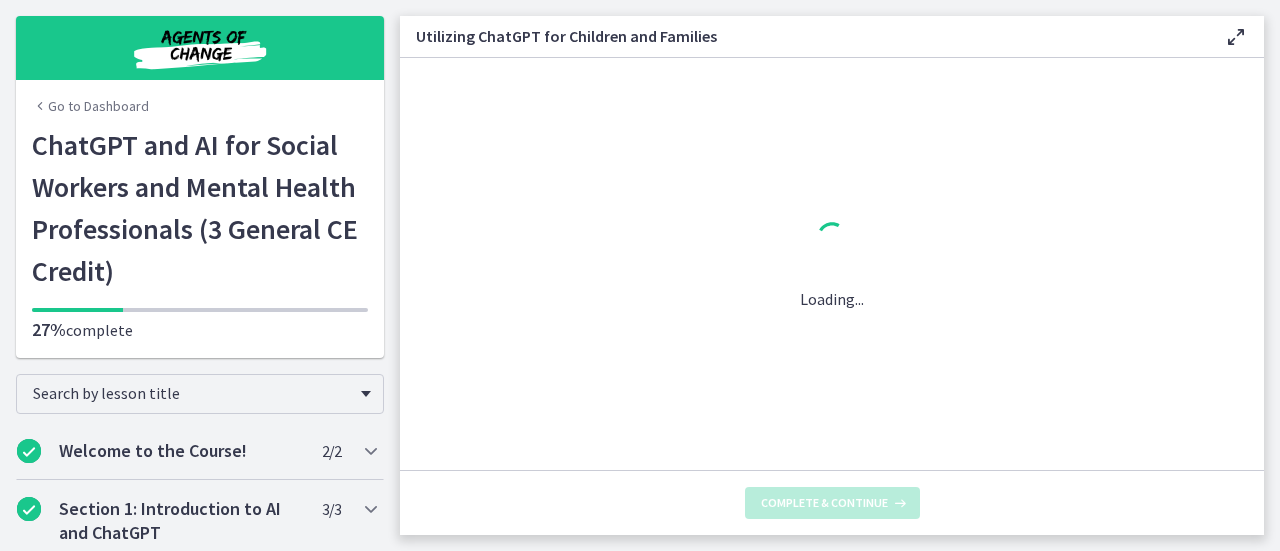 scroll, scrollTop: 0, scrollLeft: 0, axis: both 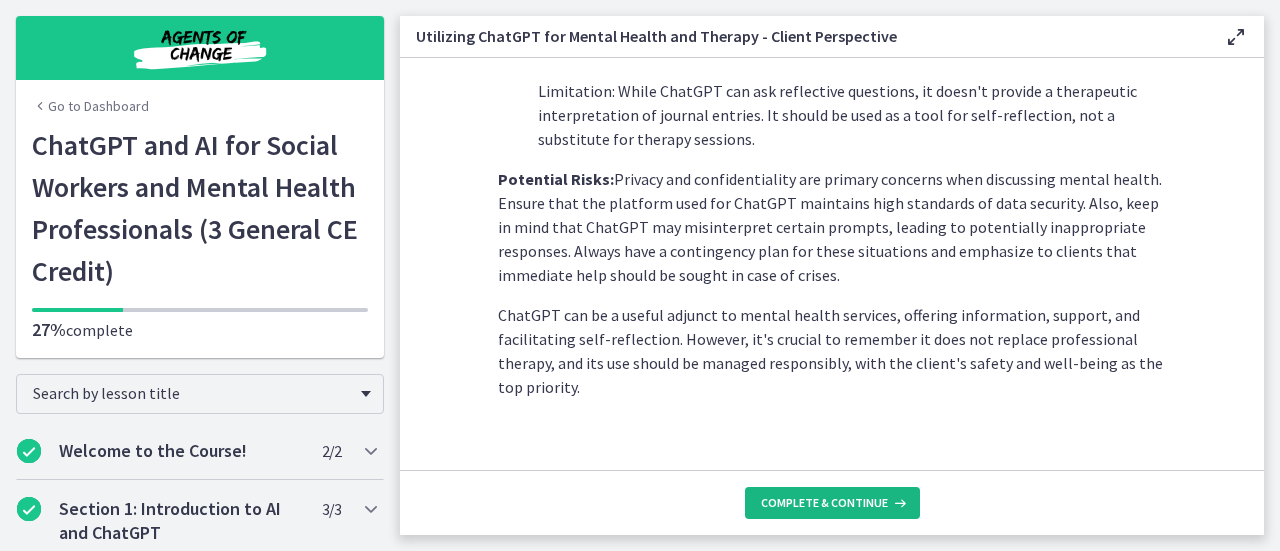 click on "Complete & continue" at bounding box center (824, 503) 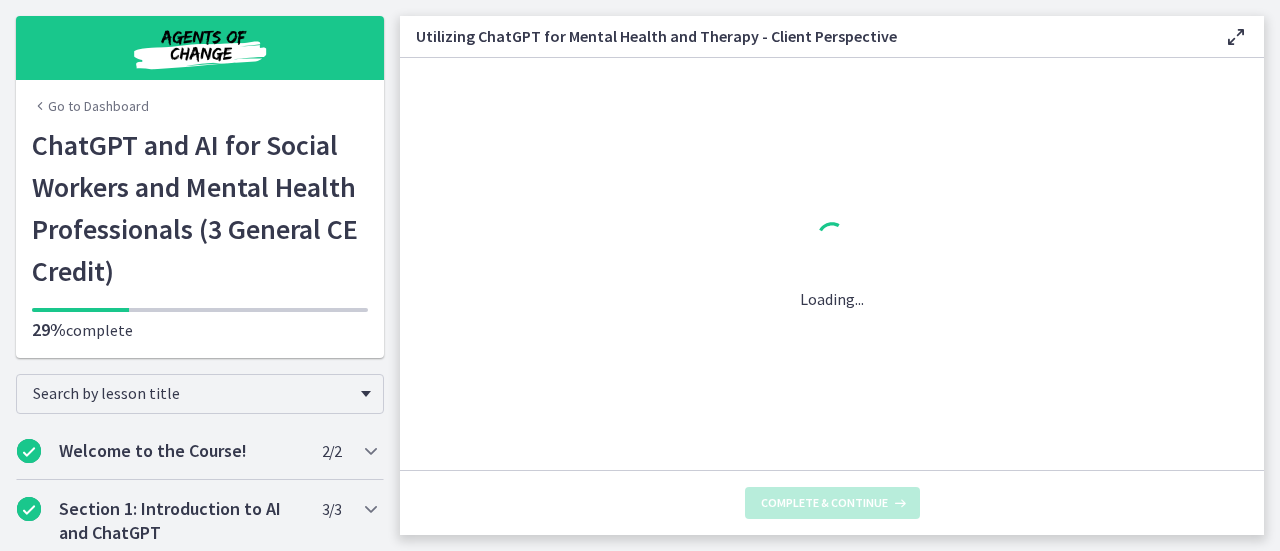 scroll, scrollTop: 0, scrollLeft: 0, axis: both 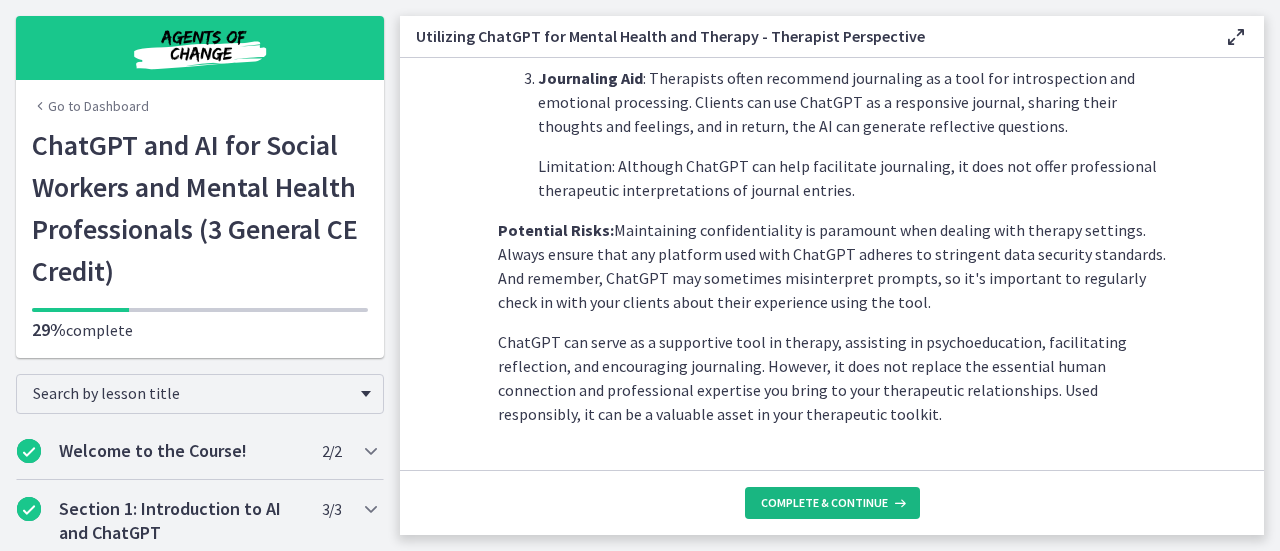 click on "Complete & continue" at bounding box center [832, 503] 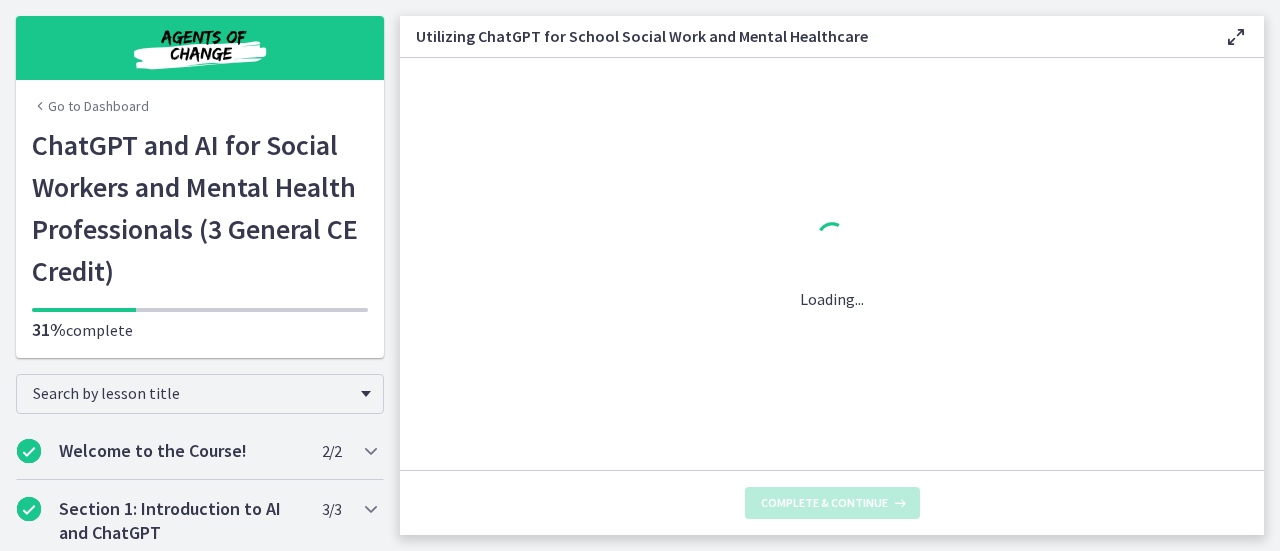 scroll, scrollTop: 0, scrollLeft: 0, axis: both 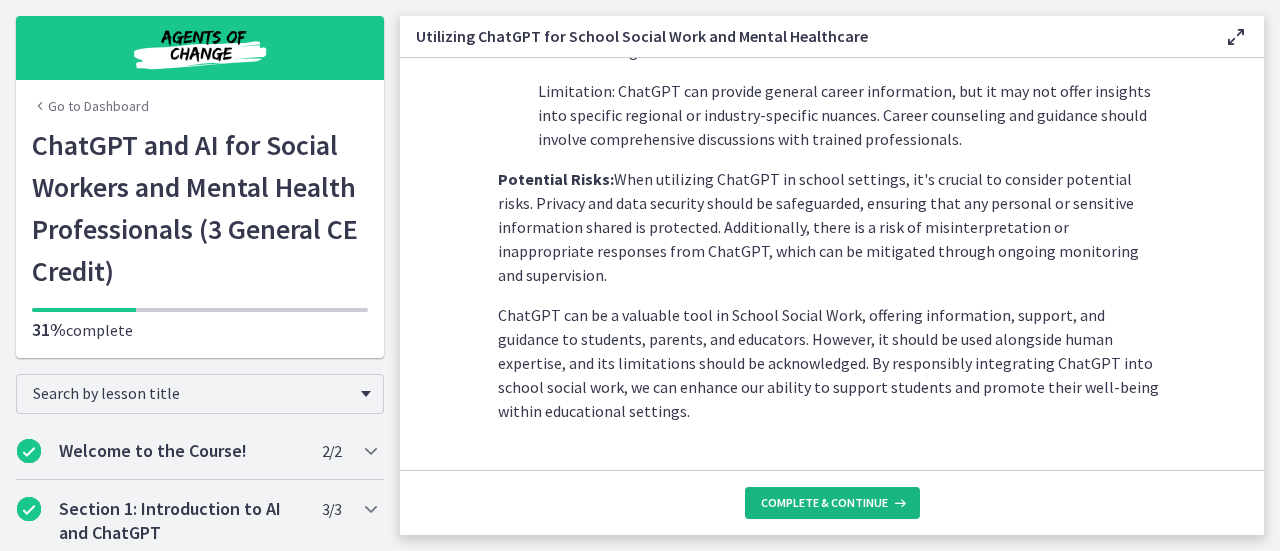 click on "Complete & continue" at bounding box center [832, 503] 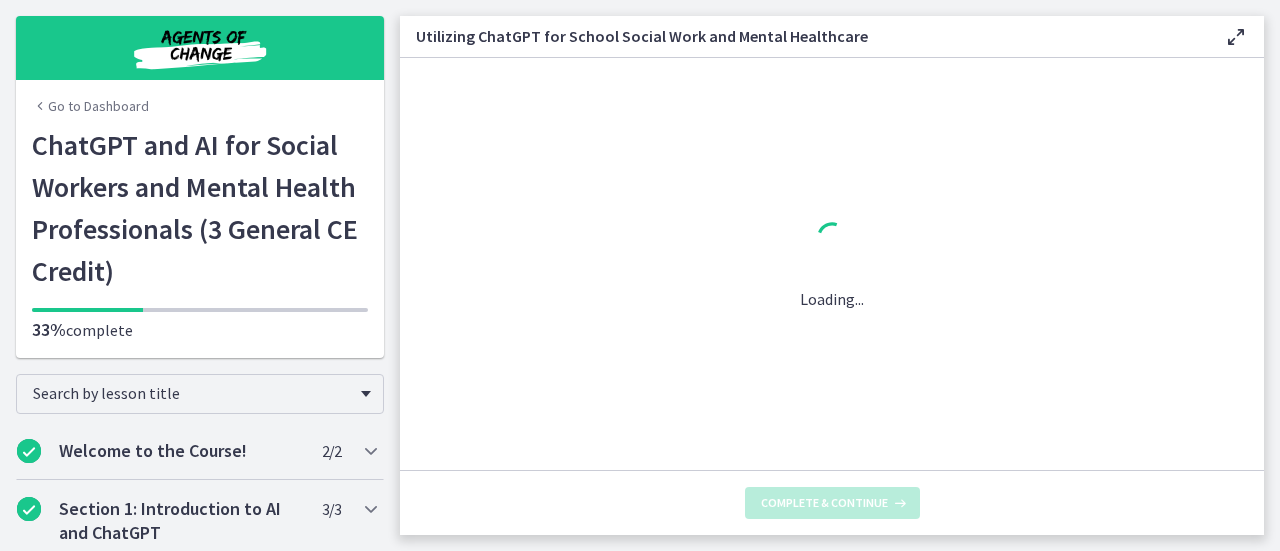 scroll, scrollTop: 0, scrollLeft: 0, axis: both 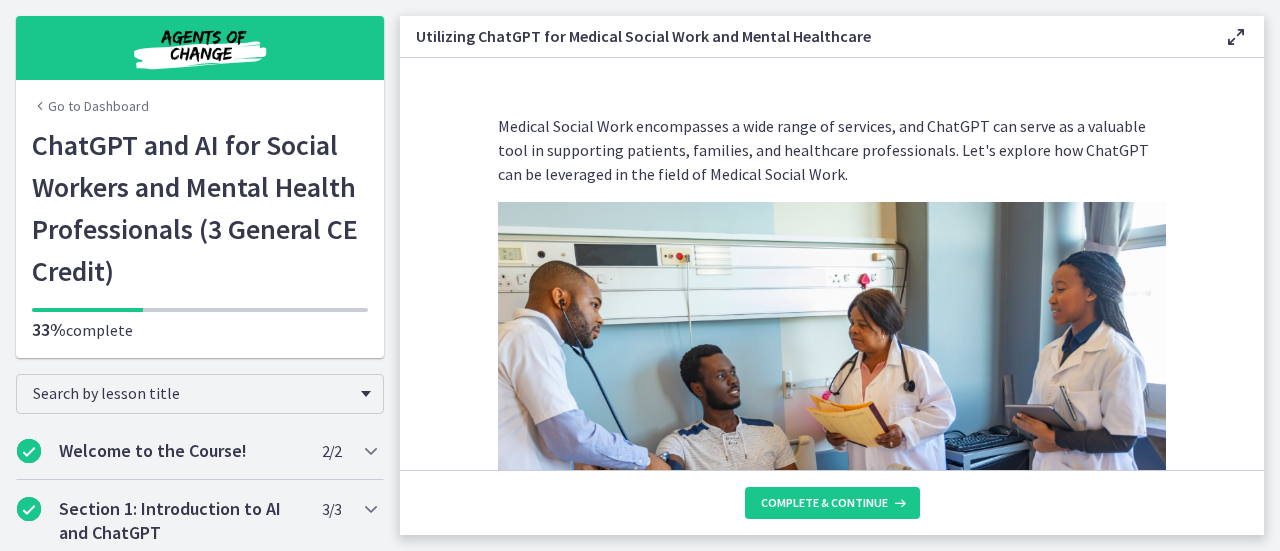 click on "Medical Social Work encompasses a wide range of services, and ChatGPT can serve as a valuable tool in supporting patients, families, and healthcare professionals. Let's explore how ChatGPT can be leveraged in the field of Medical Social Work." at bounding box center [832, 150] 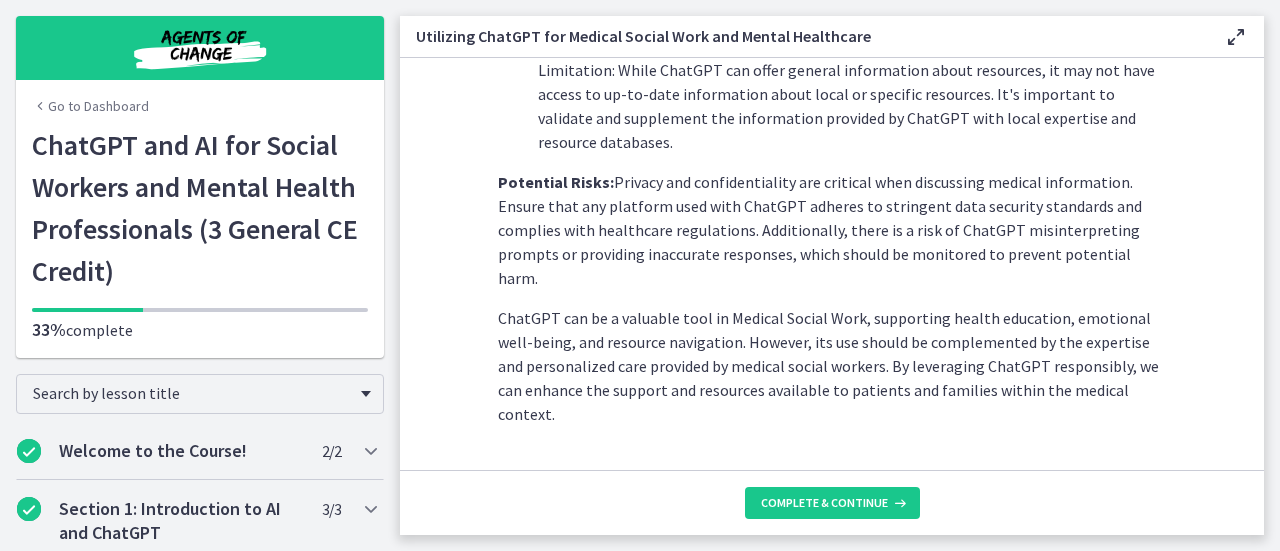 scroll, scrollTop: 1003, scrollLeft: 0, axis: vertical 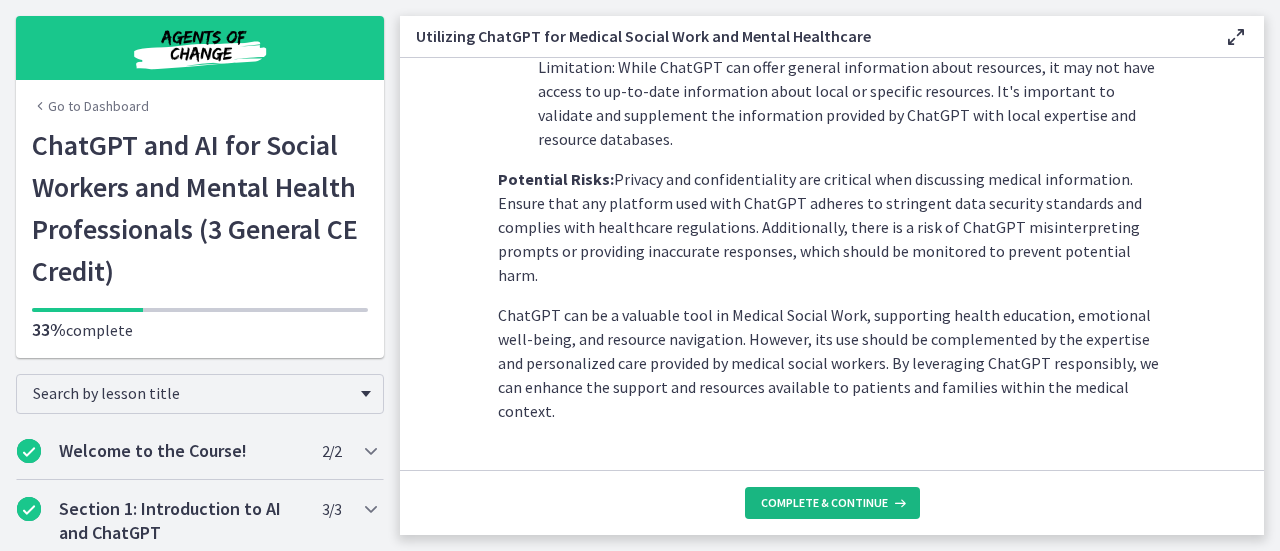 click on "Complete & continue" at bounding box center (824, 503) 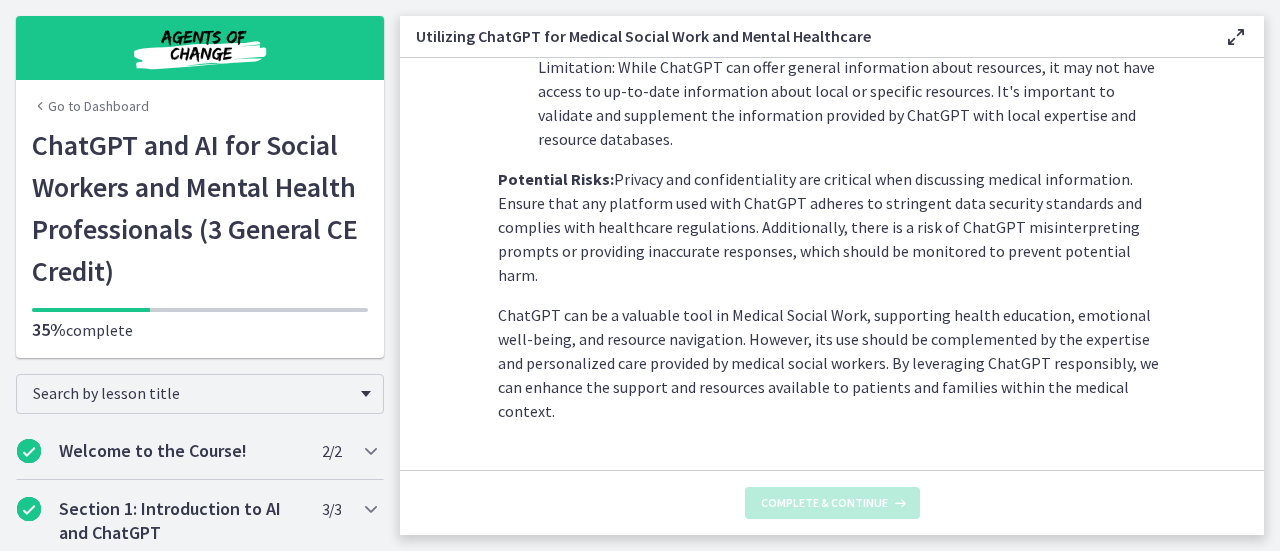 scroll, scrollTop: 0, scrollLeft: 0, axis: both 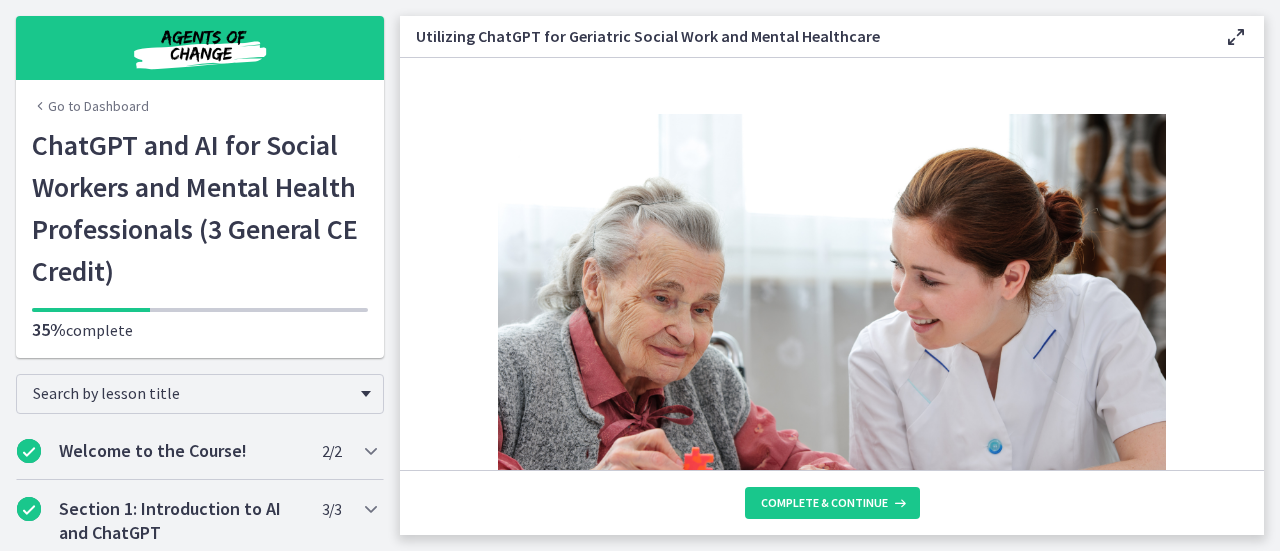 click on "Geriatric Social Work focuses on supporting the unique needs of older adults and their families. ChatGPT can serve as a valuable tool in this domain, providing information, assistance, and emotional support.
Information and Resources : ChatGPT can offer information and resources related to aging, health conditions, and available services. Sample prompts may include "What are common symptoms of dementia?" or "Where can I find support for caregivers of older adults?"
Limitation: While ChatGPT can provide general information, it may not capture the nuances of individual cases or regional-specific resources. It should be used alongside professional assessment and consultation to ensure the information aligns with the unique needs of each older adult.
Support for Emotional Well-being
Reminiscence and Life Review" at bounding box center (832, 264) 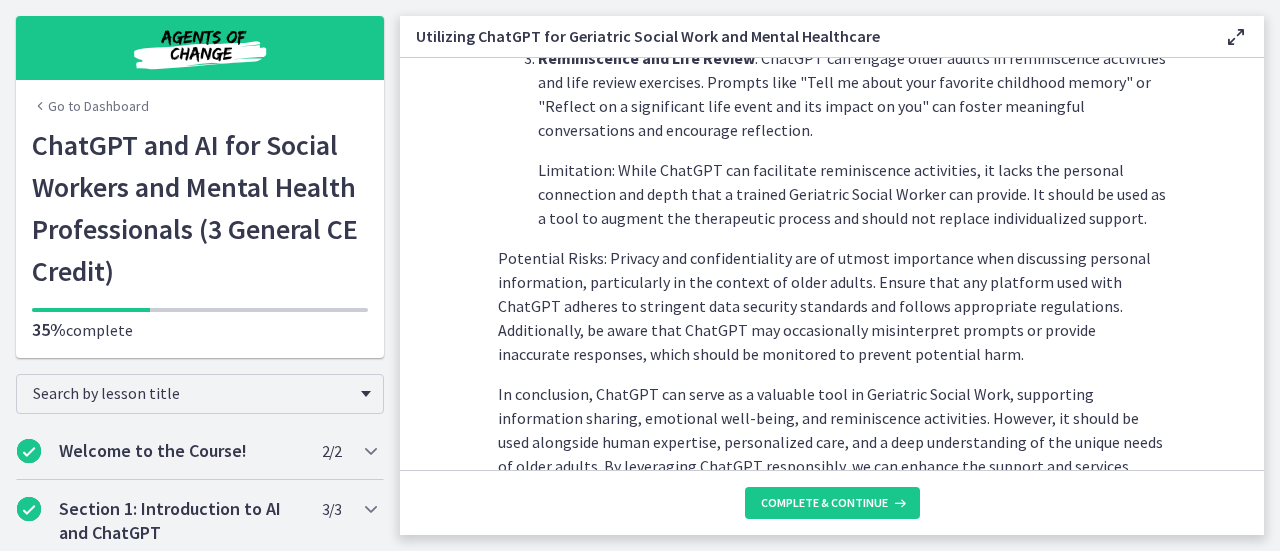 scroll, scrollTop: 1000, scrollLeft: 0, axis: vertical 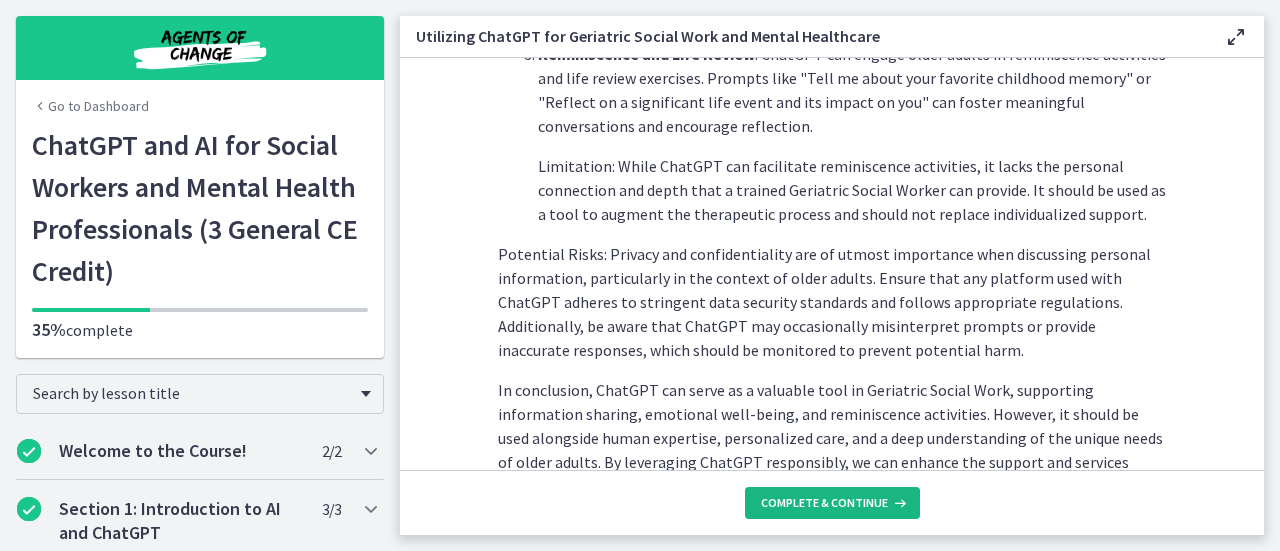 click on "Complete & continue" at bounding box center [824, 503] 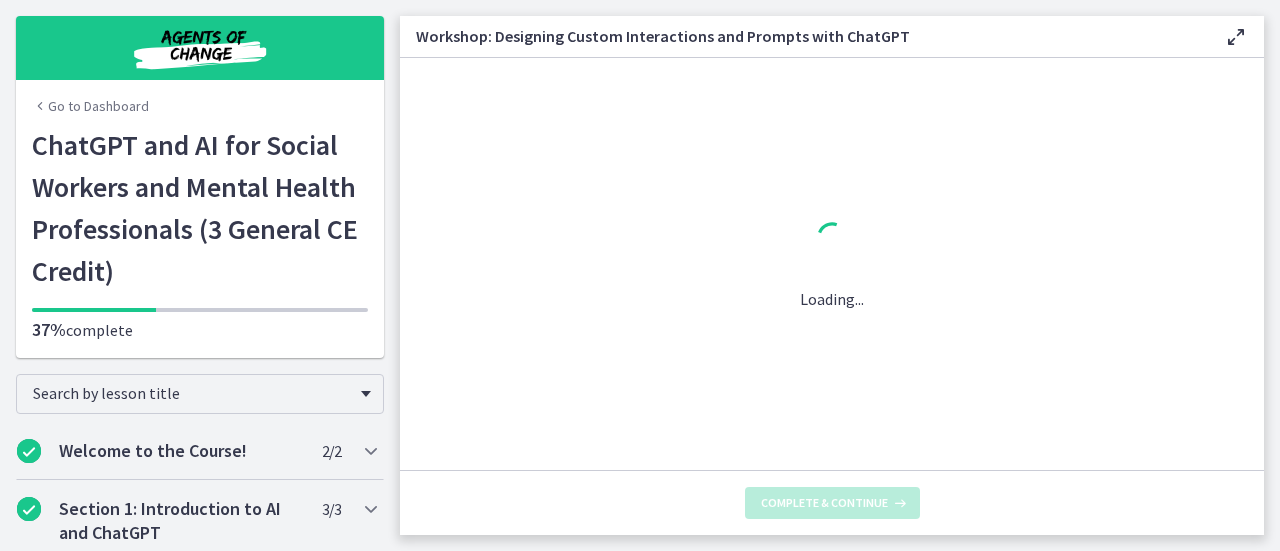 scroll, scrollTop: 0, scrollLeft: 0, axis: both 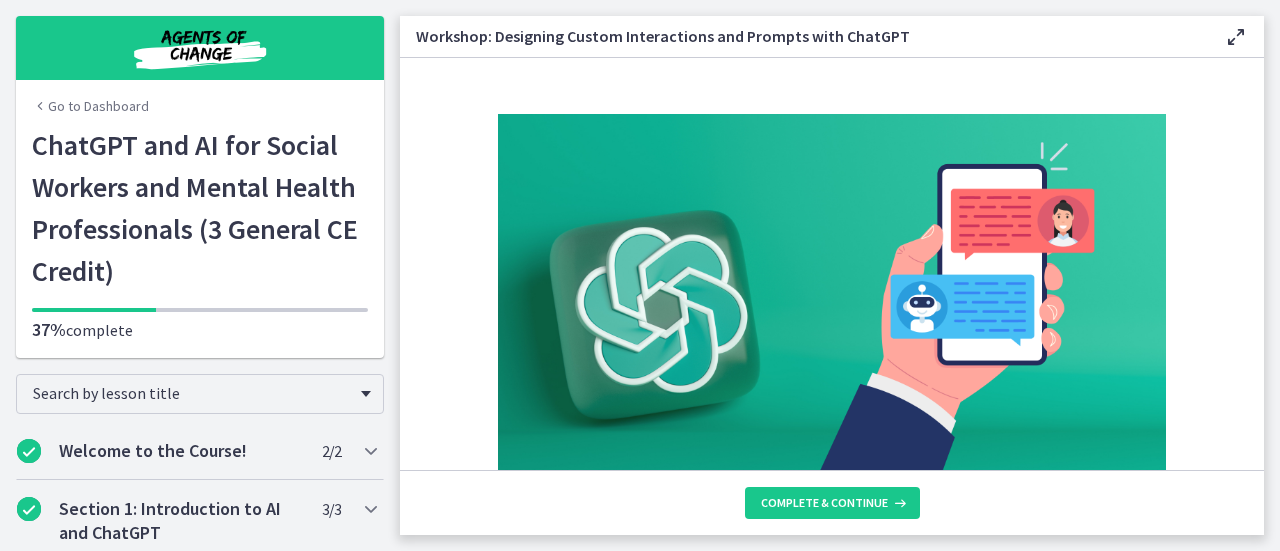 click on "Welcome to an exciting and interactive workshop where we dive into the art of designing custom interactions and prompts with ChatGPT. As Social Workers, understanding how to craft detailed prompts is essential to elicit high-quality responses and make the most of this AI tool.
However, it's important to be aware of the risks and limitations associated with the answers received.
Clarity and Specificity : When designing prompts, it's crucial to be clear and specific about the information or assistance you seek. For example, instead of asking a general question like "Tell me about mental health," consider a more specific prompt such as "What are evidence-based coping strategies for managing anxiety in children?"
Including Contextual Information
Considering Ethical and Legal Boundaries
Monitoring and Fact-Checking
Remember, ChatGPT is a tool to augment your professional judgment and expertise,  n" at bounding box center (832, 264) 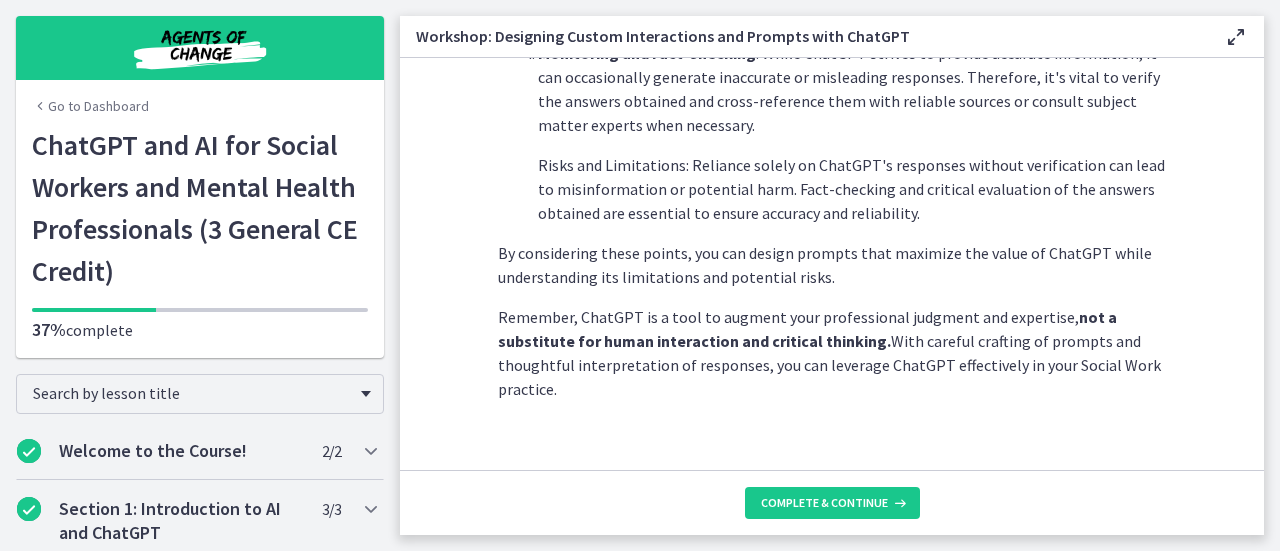 scroll, scrollTop: 1267, scrollLeft: 0, axis: vertical 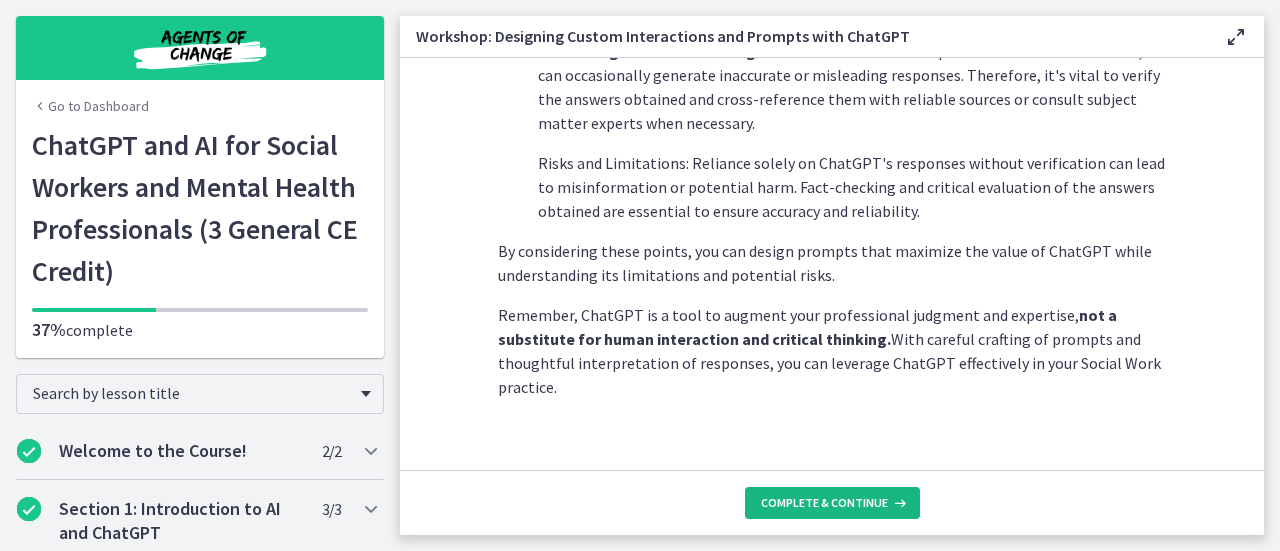 click on "Complete & continue" at bounding box center (824, 503) 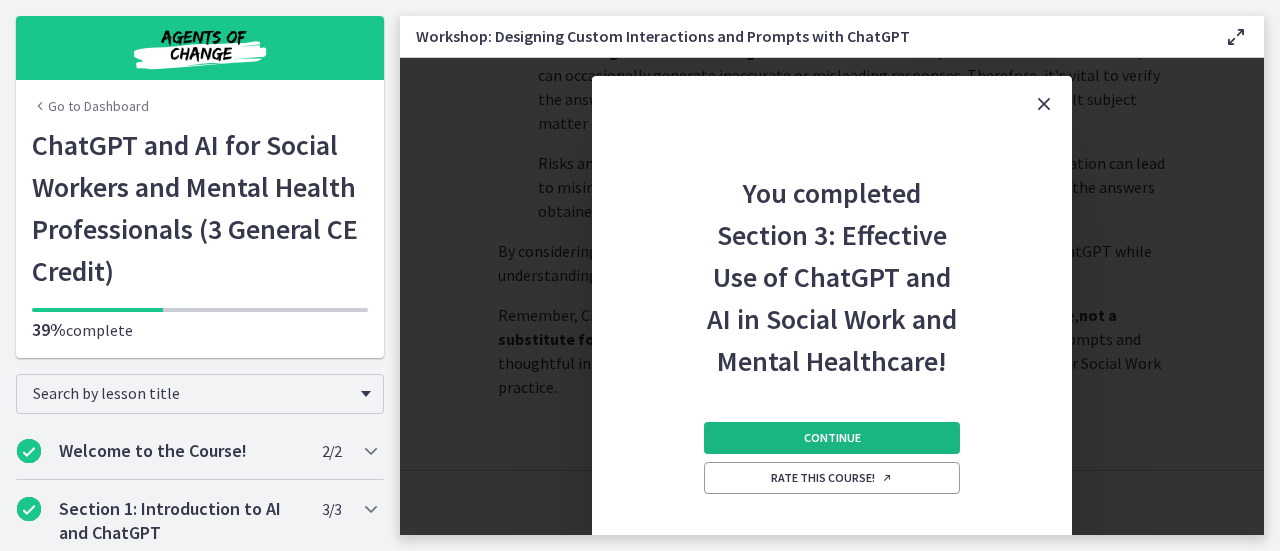 click on "Continue" at bounding box center (832, 438) 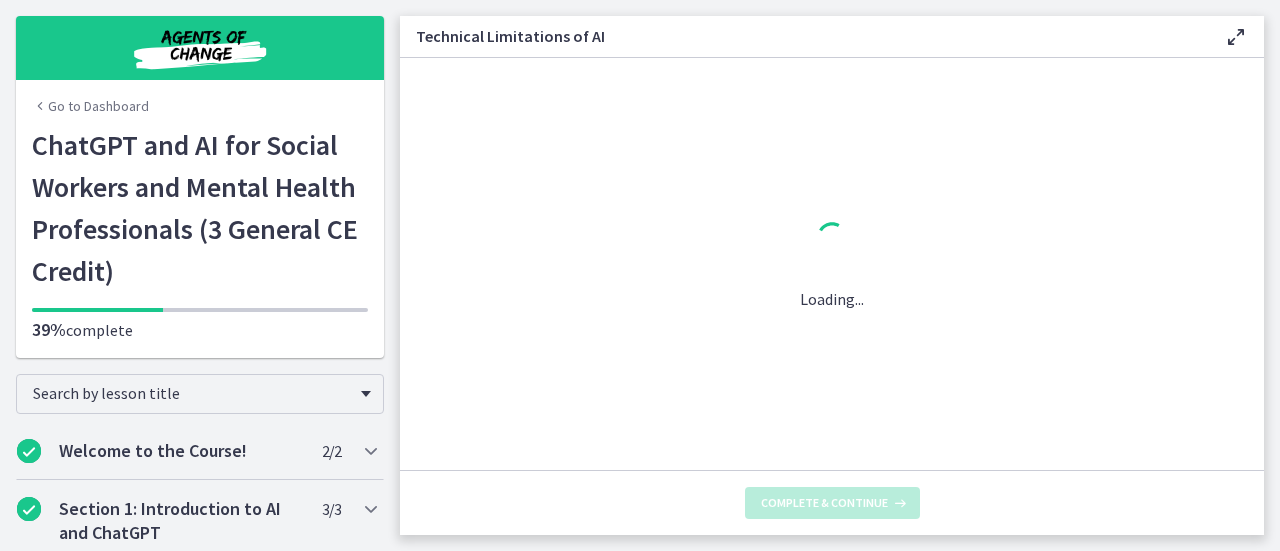 scroll, scrollTop: 0, scrollLeft: 0, axis: both 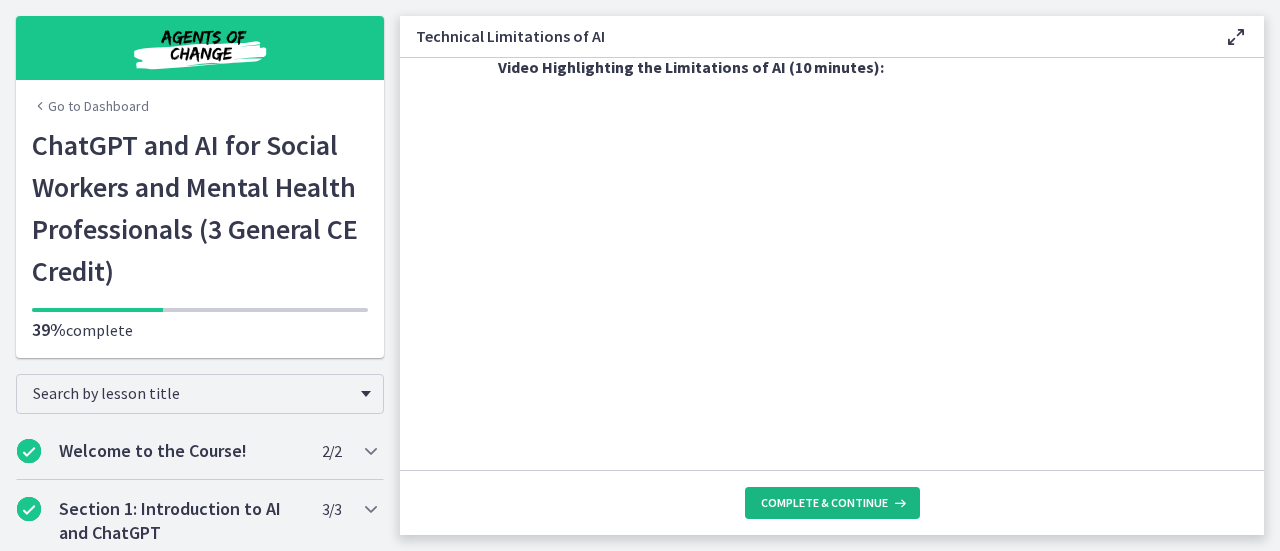 click on "Complete & continue" at bounding box center [832, 503] 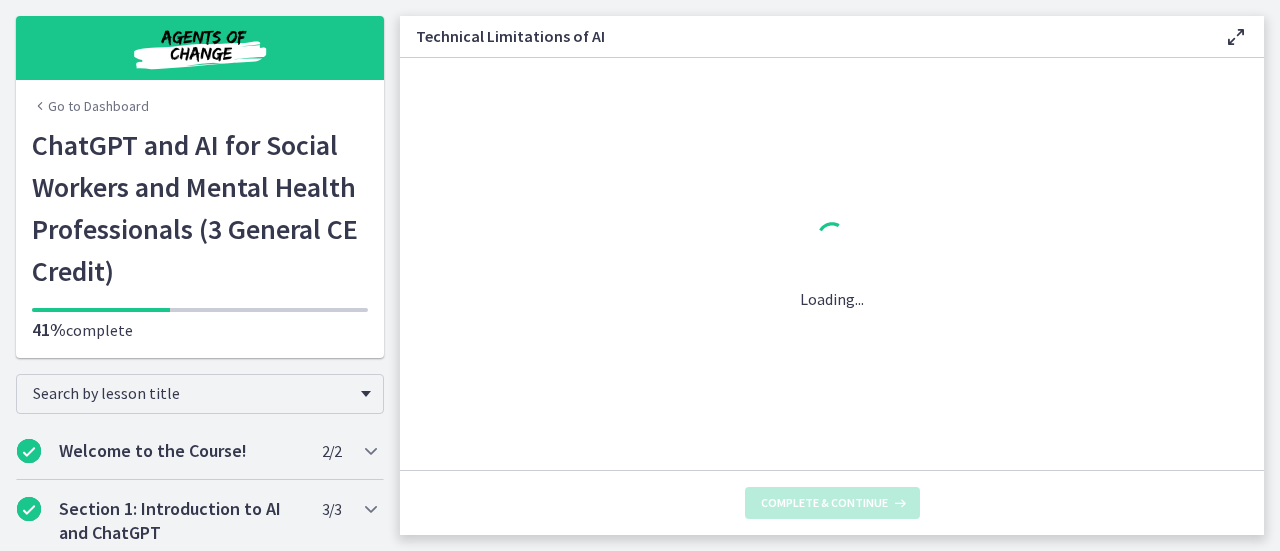 scroll, scrollTop: 0, scrollLeft: 0, axis: both 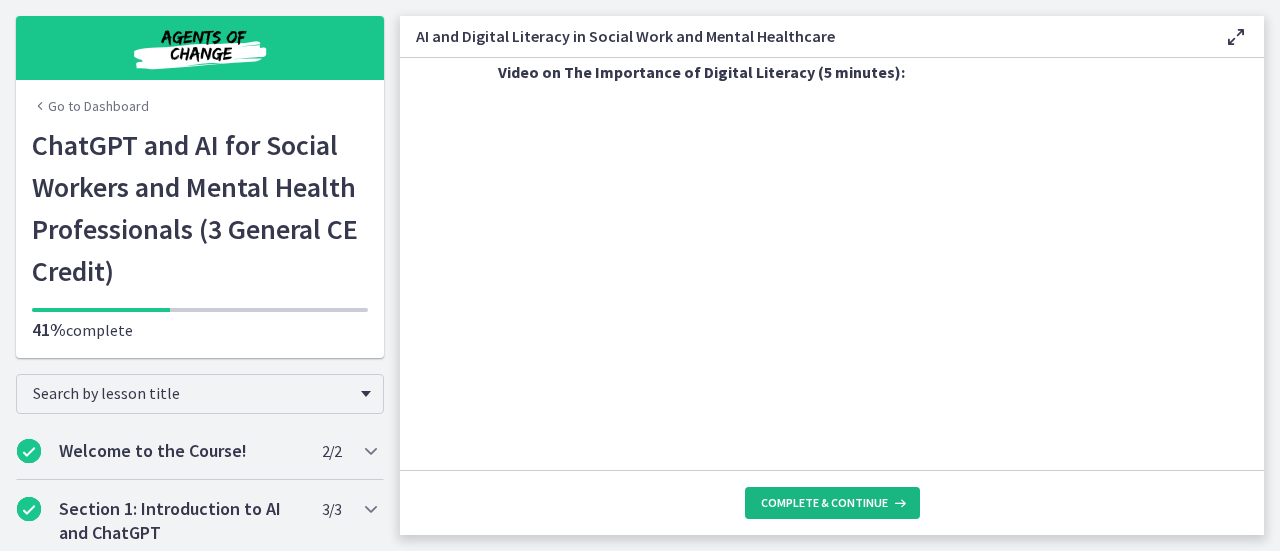 click on "Complete & continue" at bounding box center [832, 503] 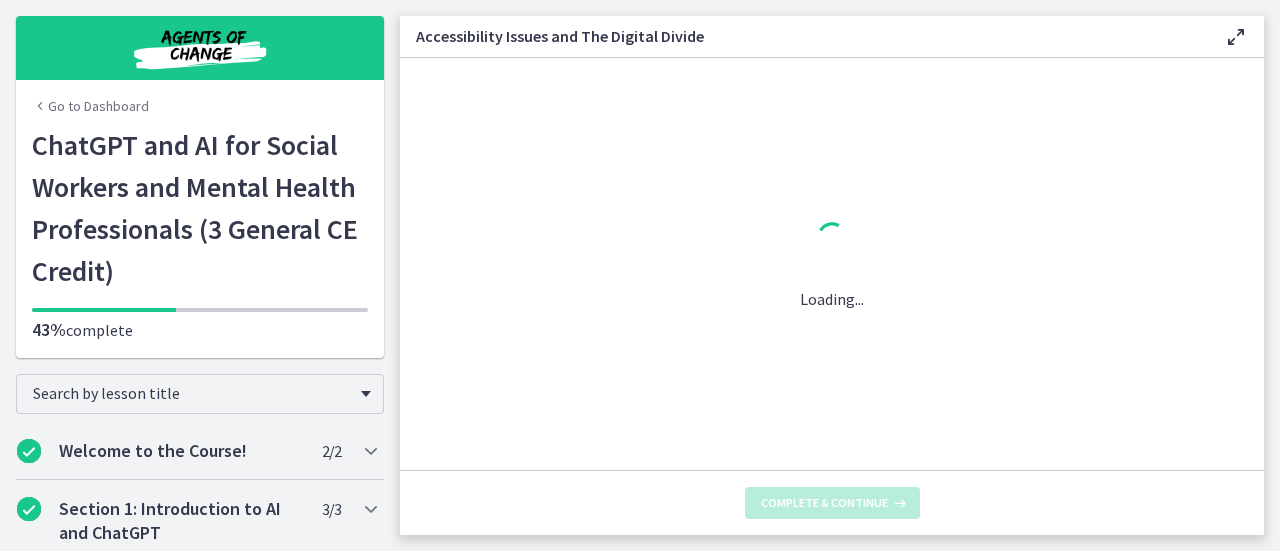 scroll, scrollTop: 0, scrollLeft: 0, axis: both 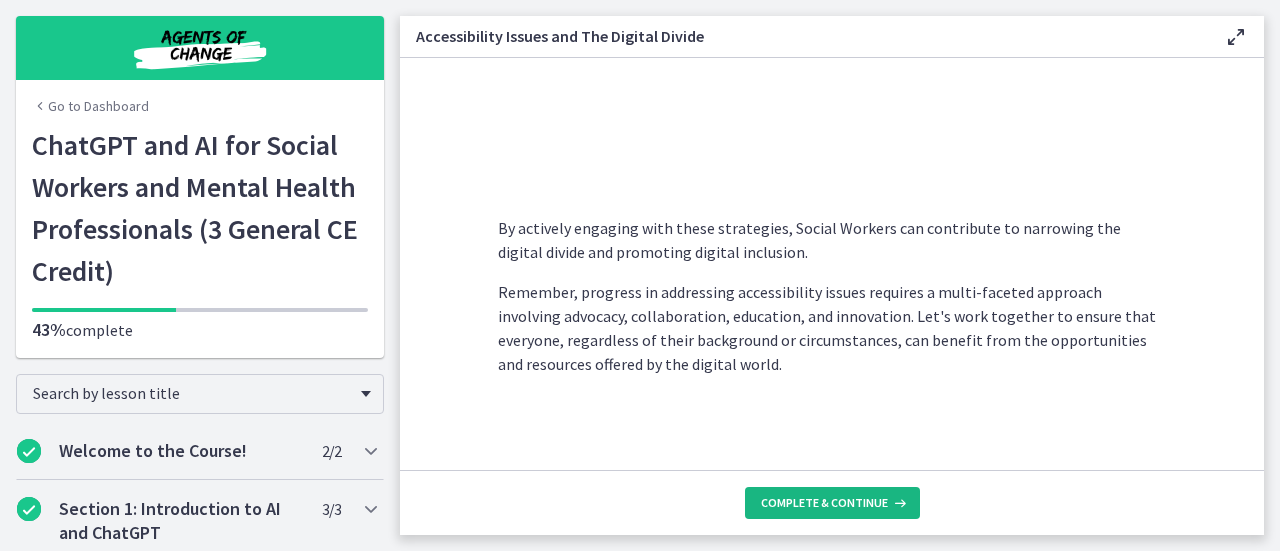 click on "Complete & continue" at bounding box center (824, 503) 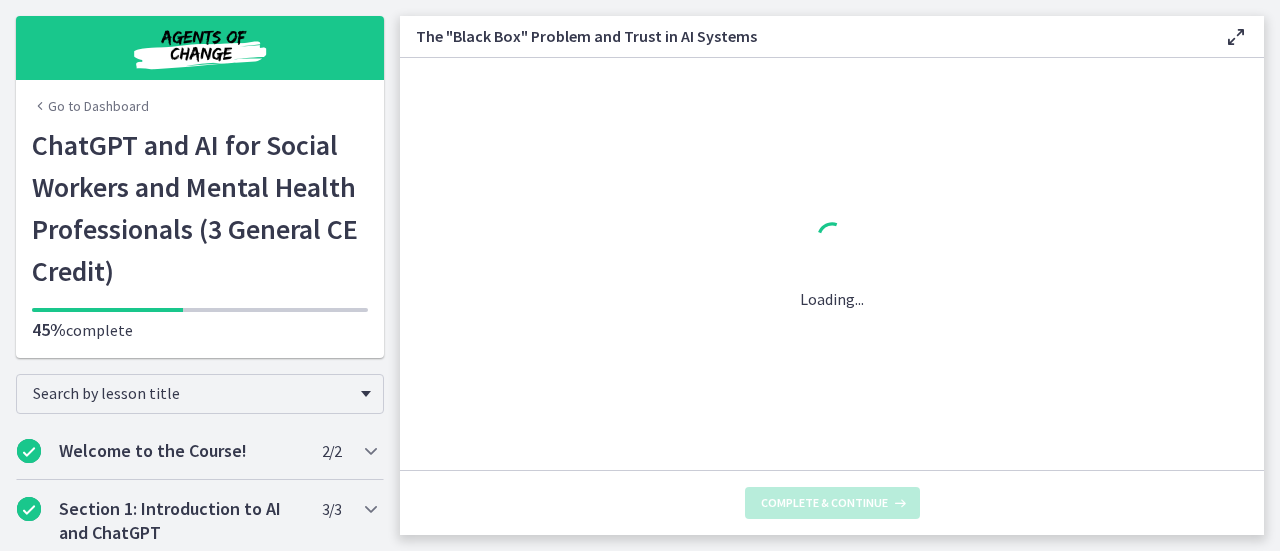 scroll, scrollTop: 0, scrollLeft: 0, axis: both 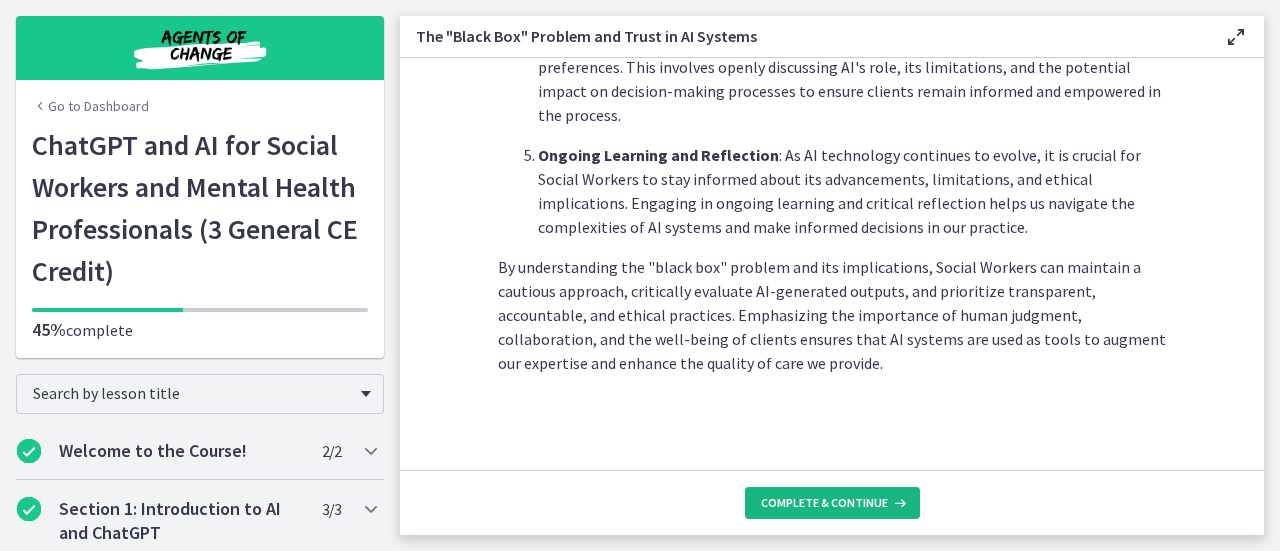click on "Complete & continue" at bounding box center [824, 503] 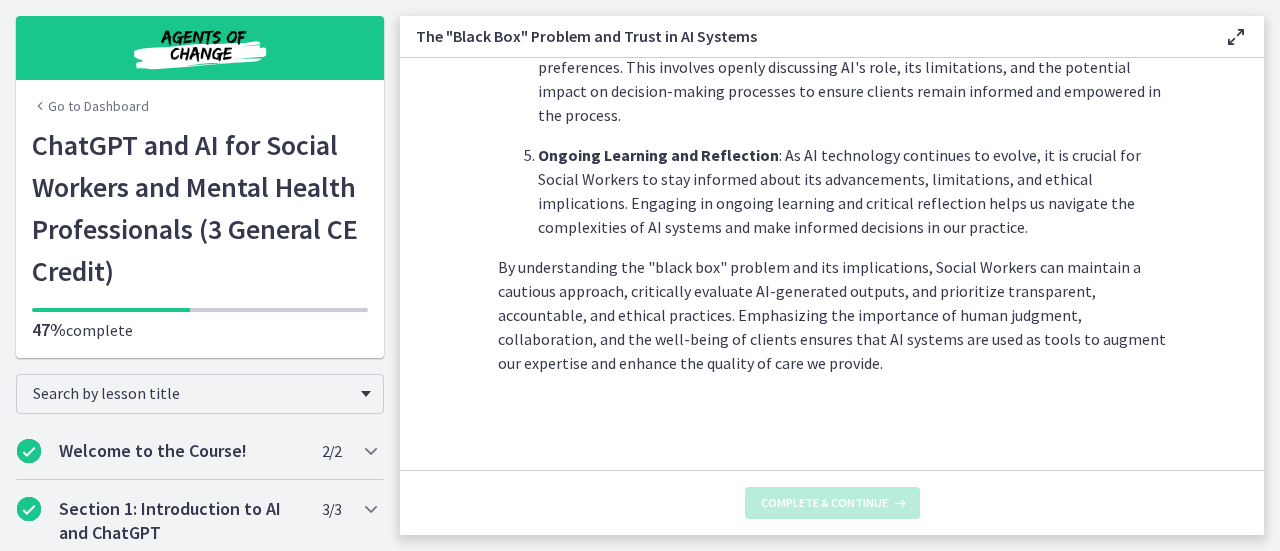 scroll, scrollTop: 0, scrollLeft: 0, axis: both 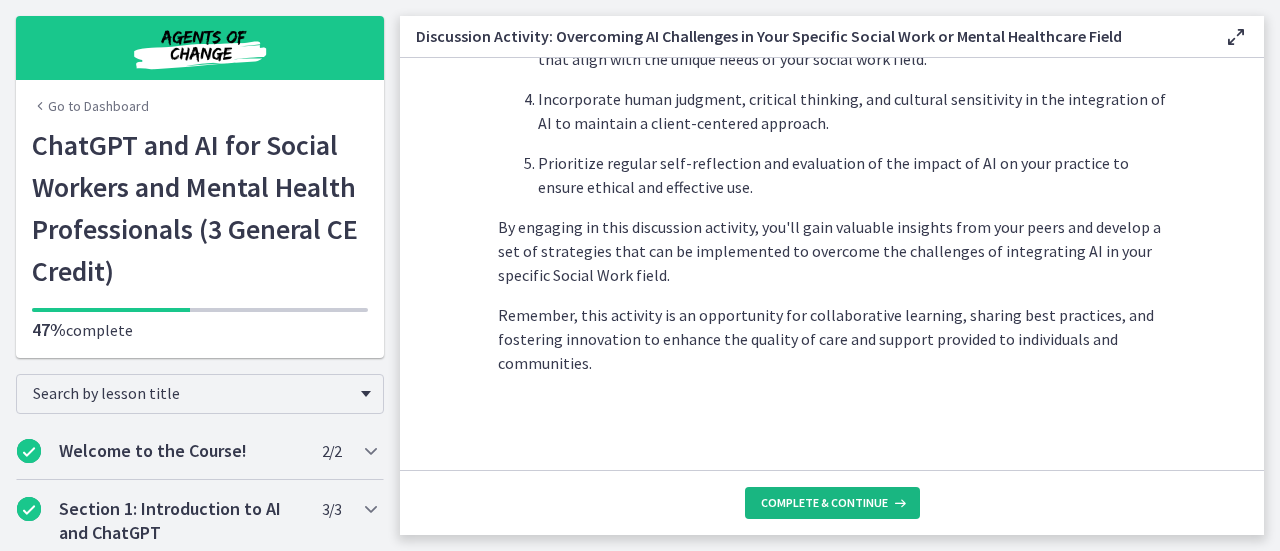 click on "Complete & continue" at bounding box center [832, 503] 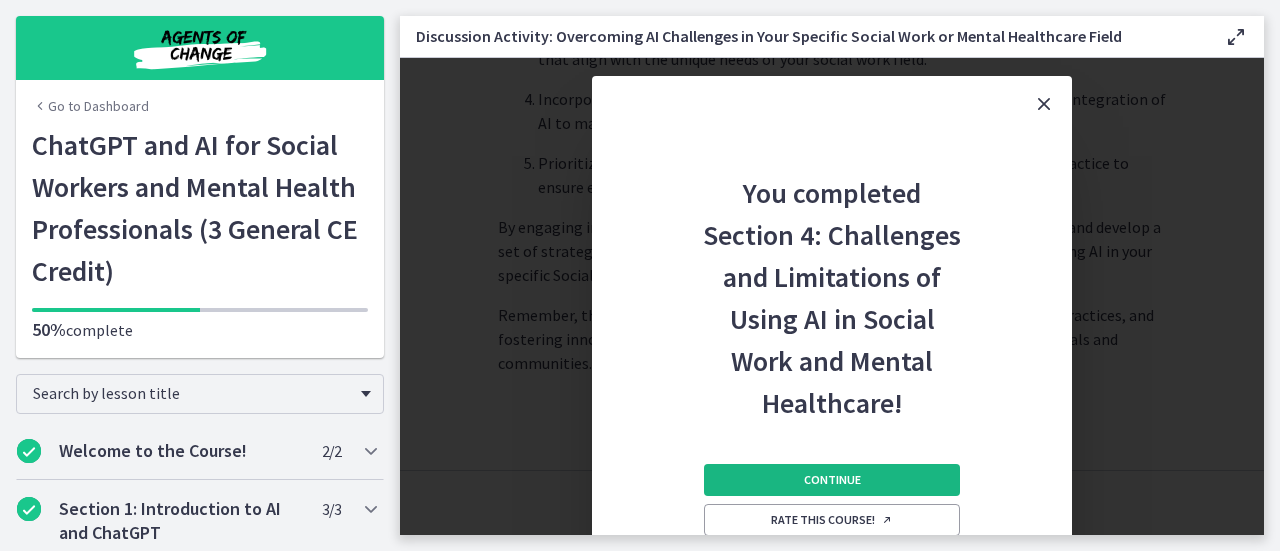 click on "Continue" at bounding box center (832, 480) 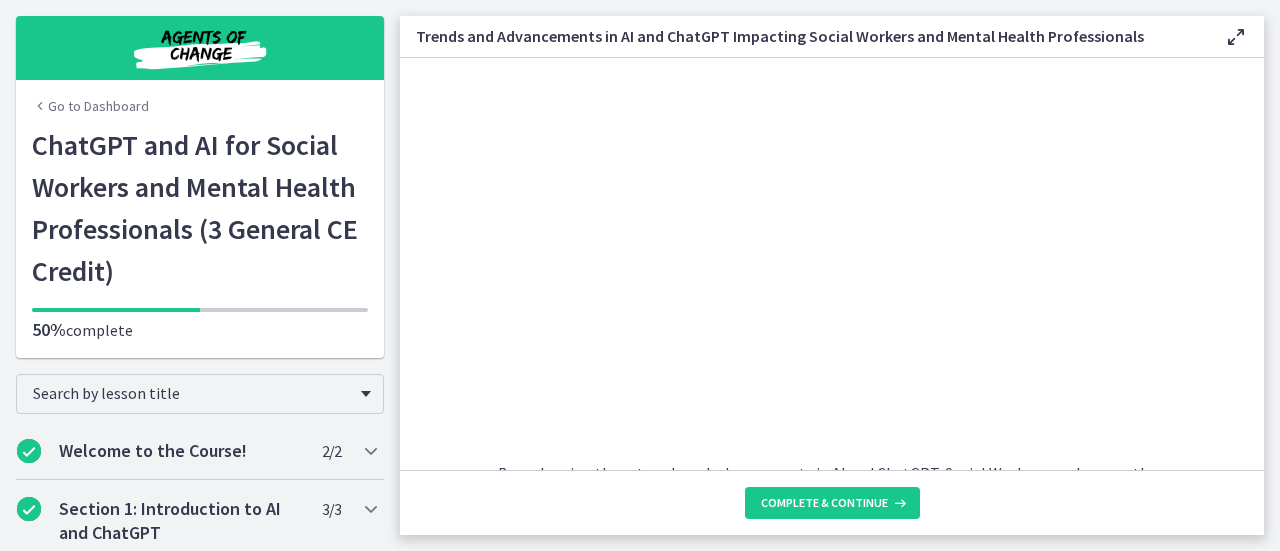 scroll, scrollTop: 1522, scrollLeft: 0, axis: vertical 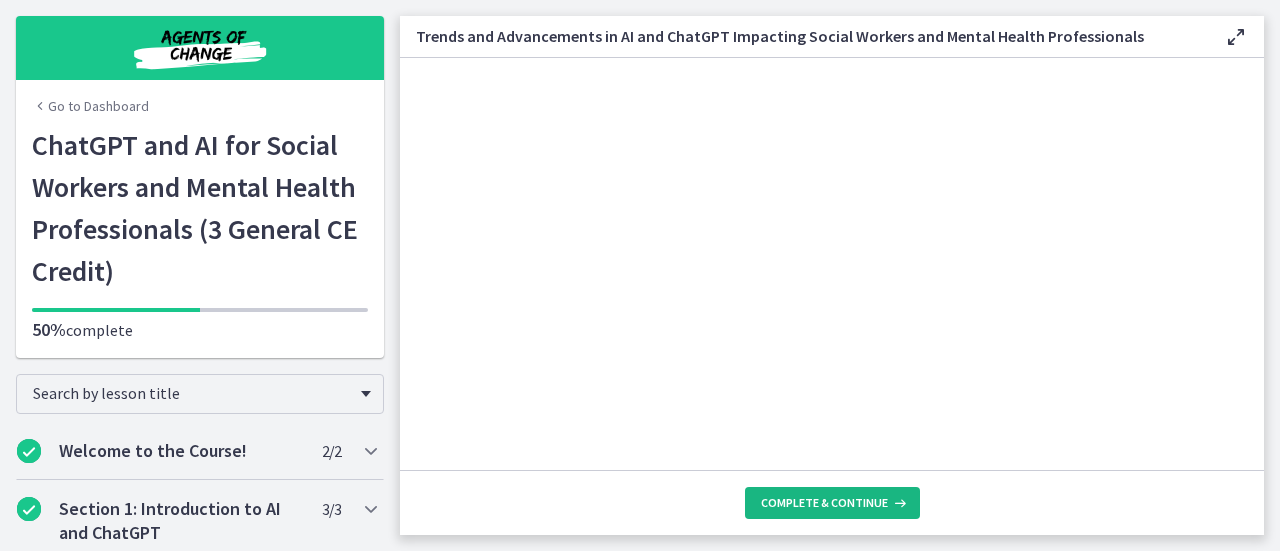click on "Complete & continue" at bounding box center [824, 503] 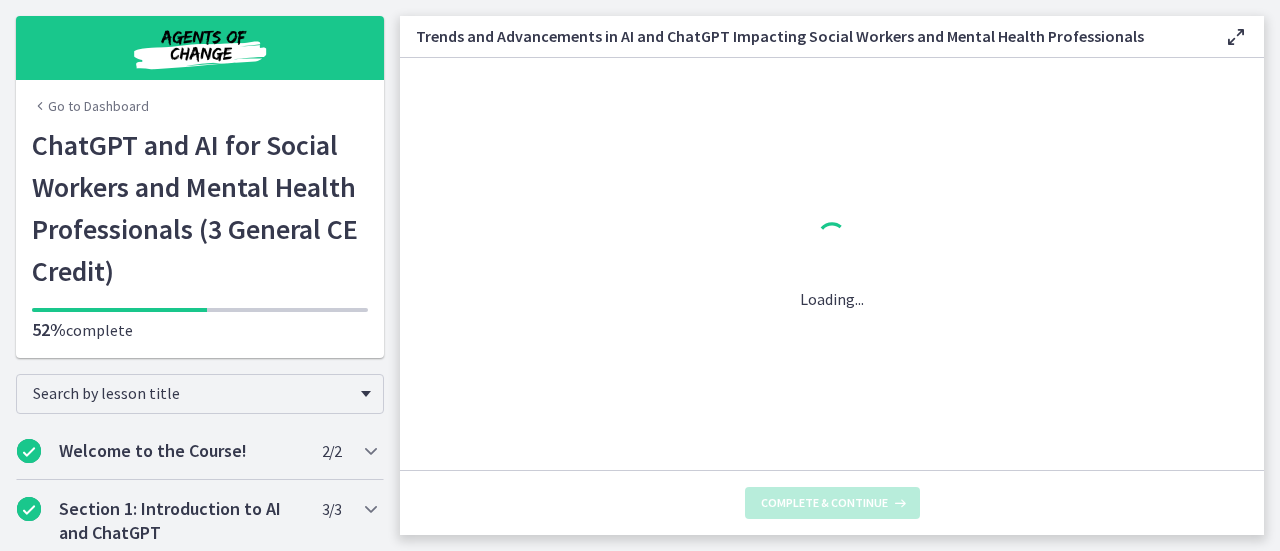 scroll, scrollTop: 0, scrollLeft: 0, axis: both 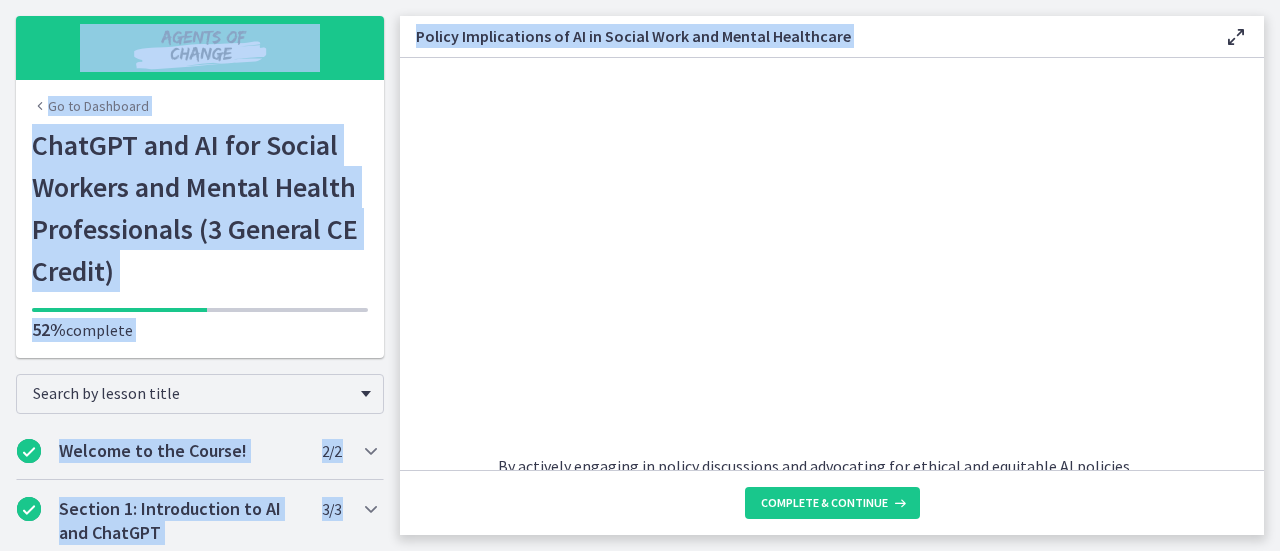 drag, startPoint x: 383, startPoint y: 110, endPoint x: 421, endPoint y: 294, distance: 187.88295 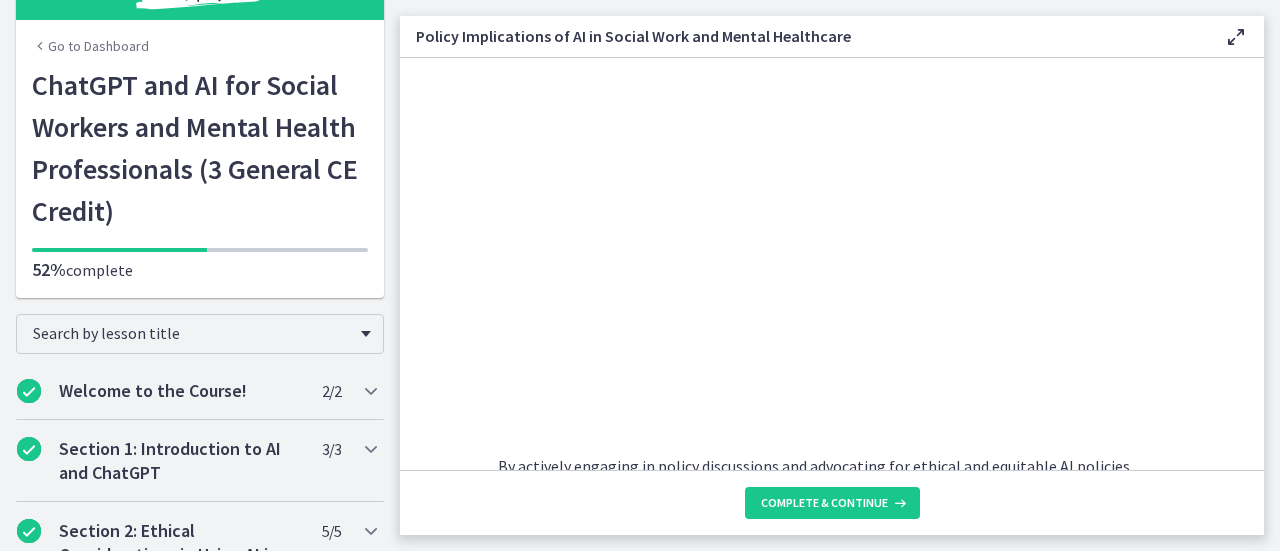 scroll, scrollTop: 15, scrollLeft: 0, axis: vertical 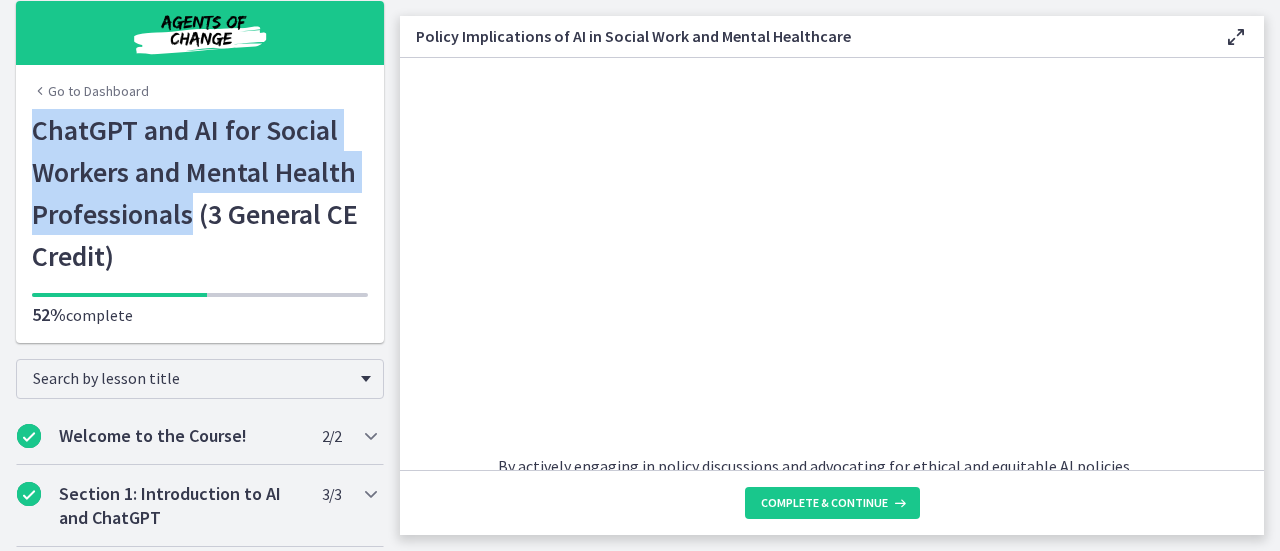 drag, startPoint x: 184, startPoint y: 216, endPoint x: 22, endPoint y: 143, distance: 177.68793 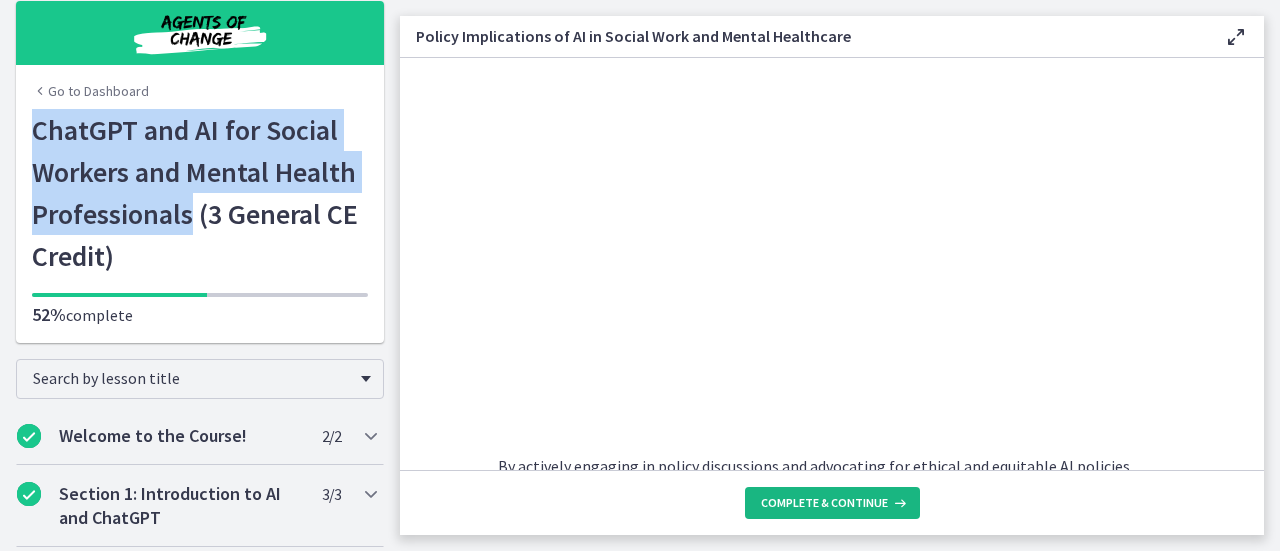 click on "Complete & continue" at bounding box center [824, 503] 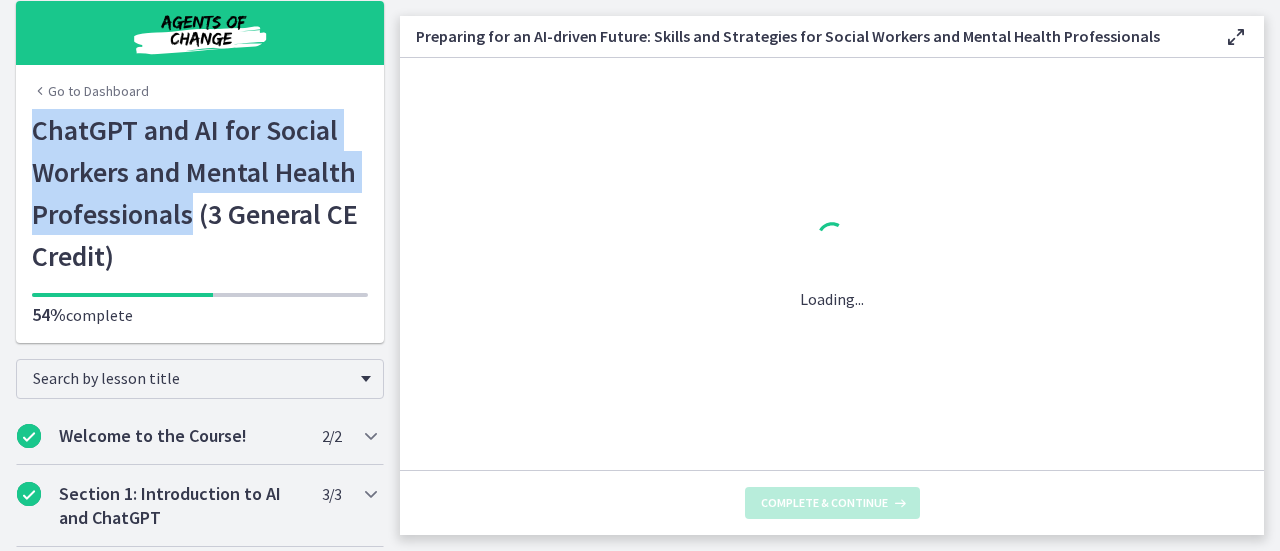 scroll, scrollTop: 0, scrollLeft: 0, axis: both 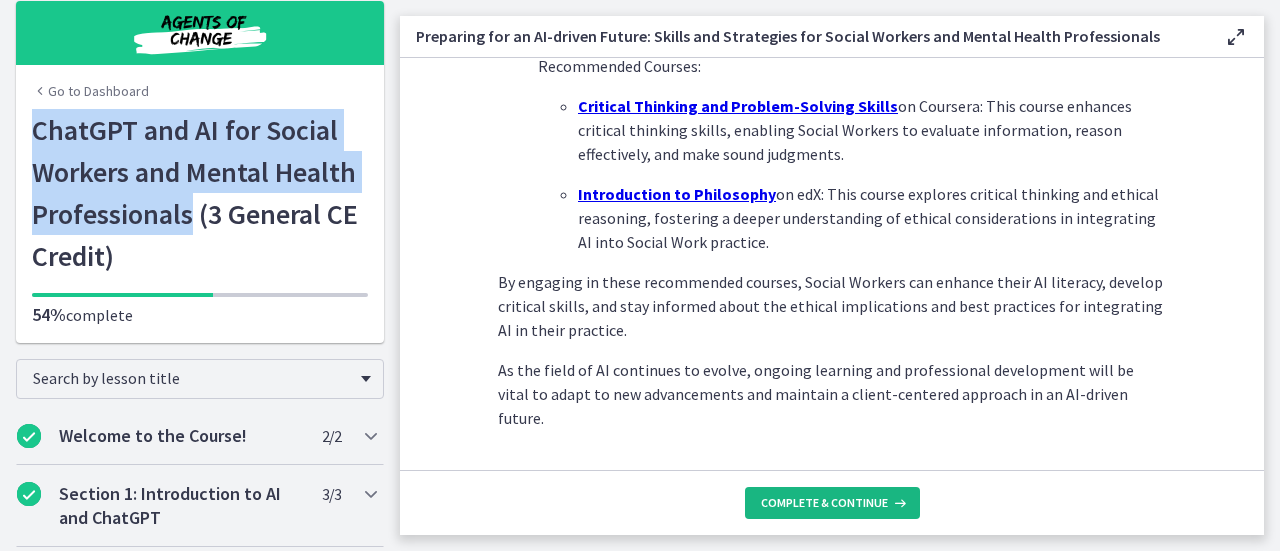 click on "Complete & continue" at bounding box center (832, 503) 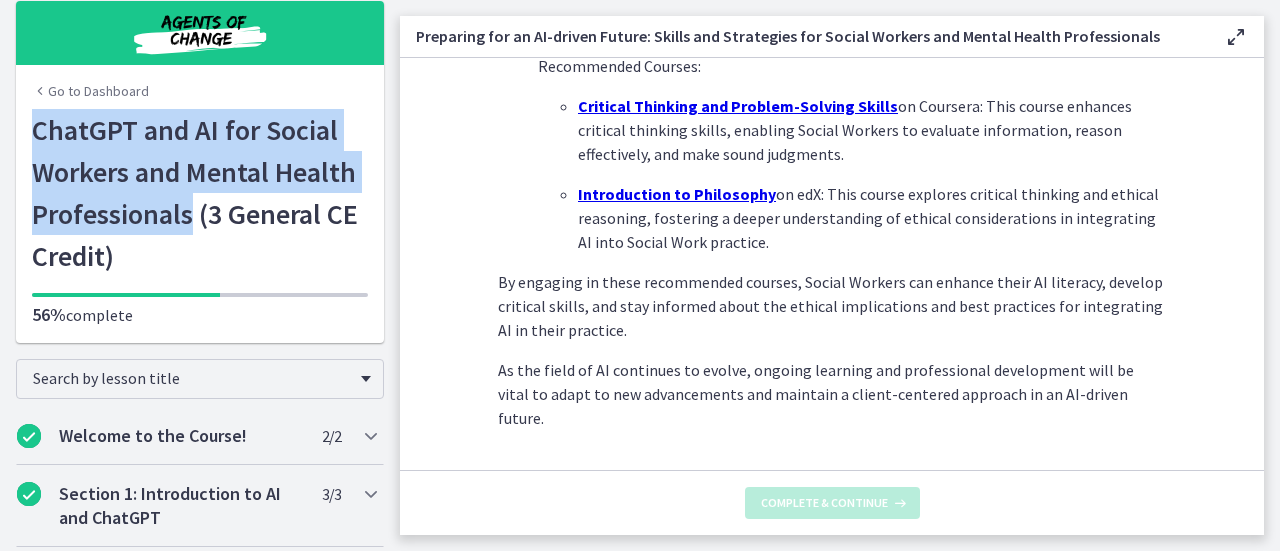 scroll, scrollTop: 0, scrollLeft: 0, axis: both 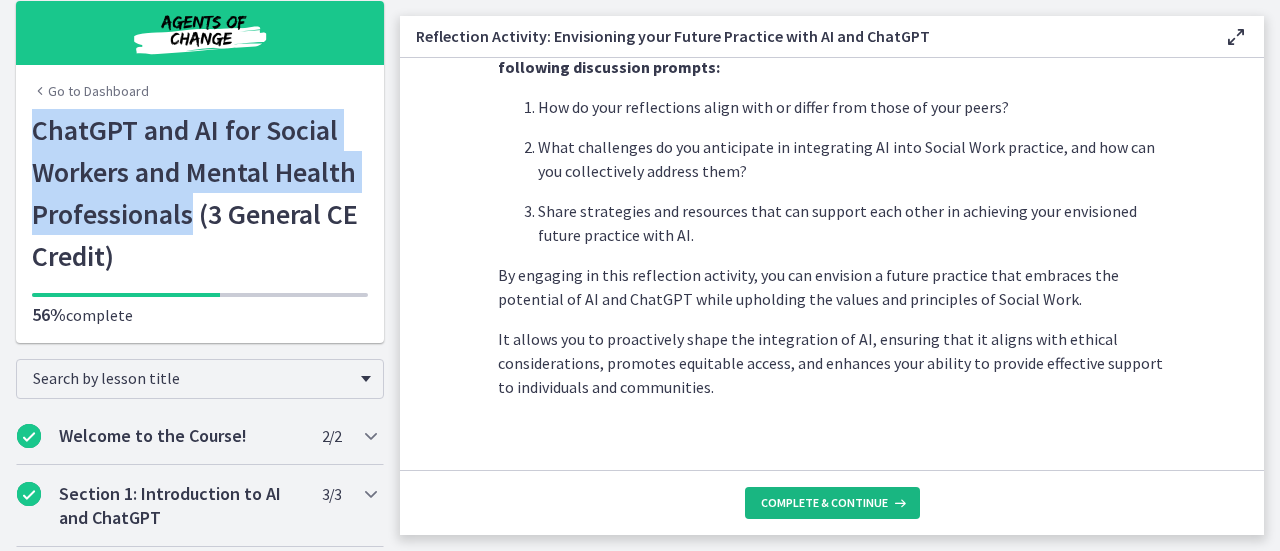 click on "Complete & continue" at bounding box center (824, 503) 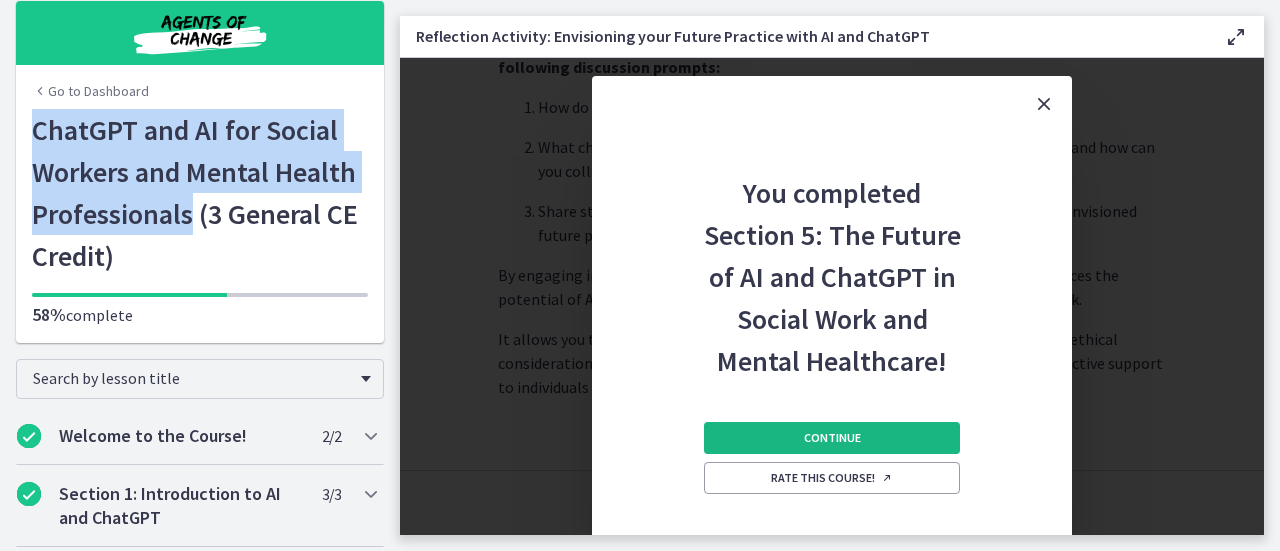 click on "Continue" at bounding box center [832, 438] 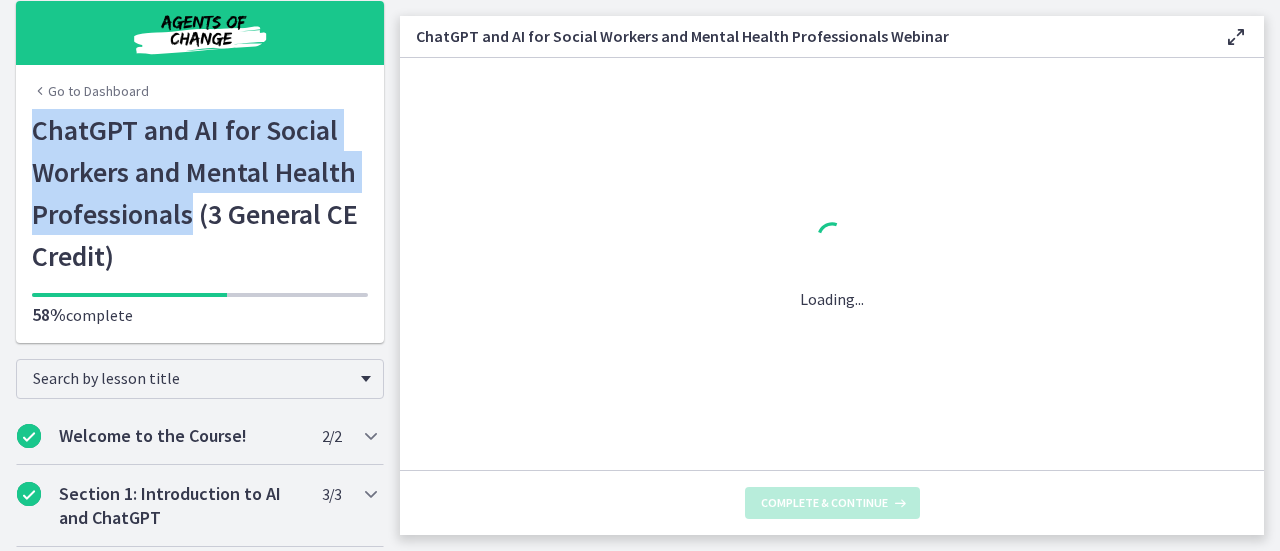 scroll, scrollTop: 0, scrollLeft: 0, axis: both 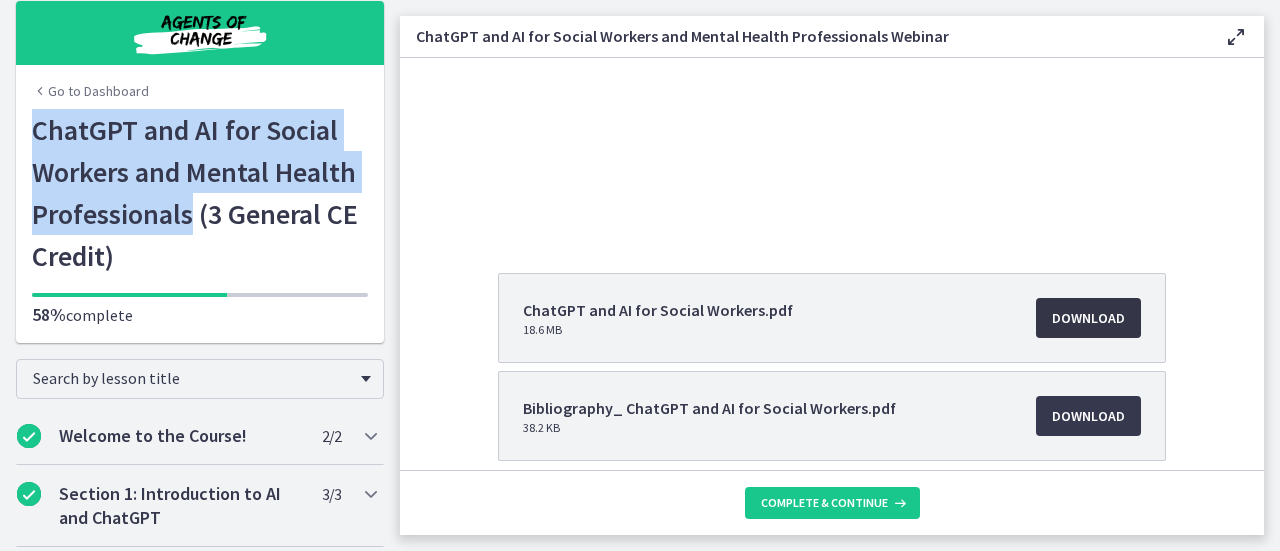 click on "Download
Opens in a new window" at bounding box center [1088, 318] 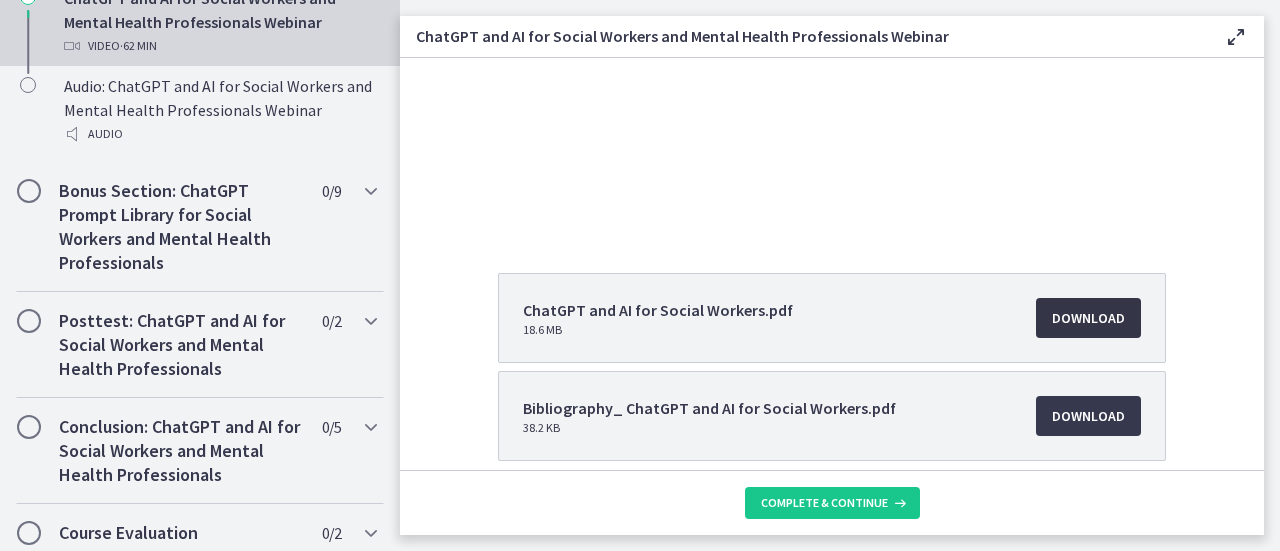scroll, scrollTop: 1148, scrollLeft: 0, axis: vertical 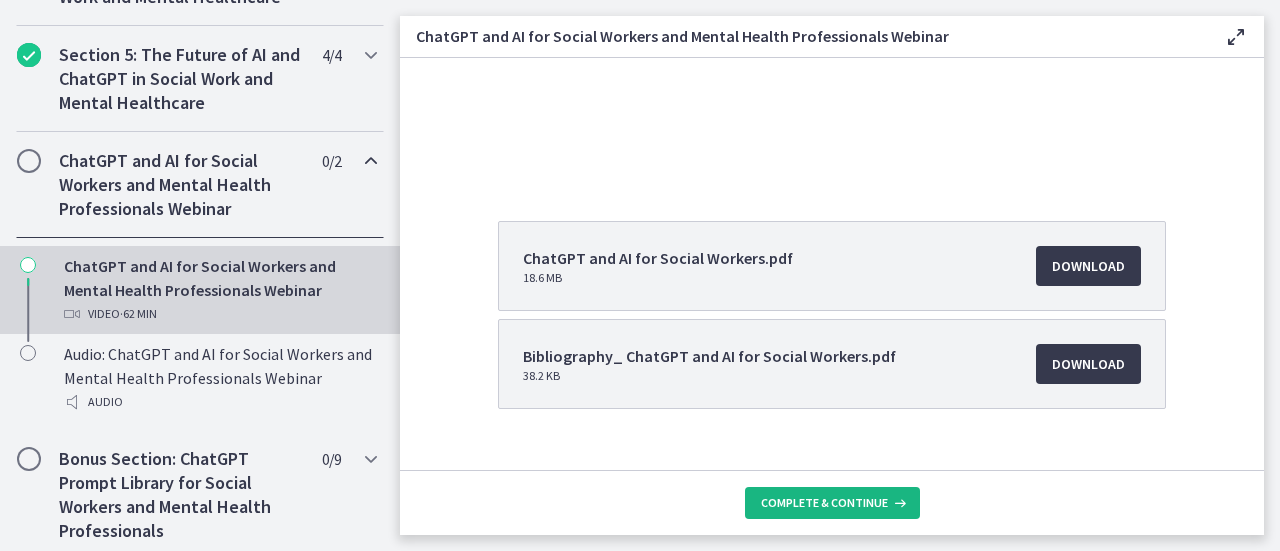 click on "Complete & continue" at bounding box center (824, 503) 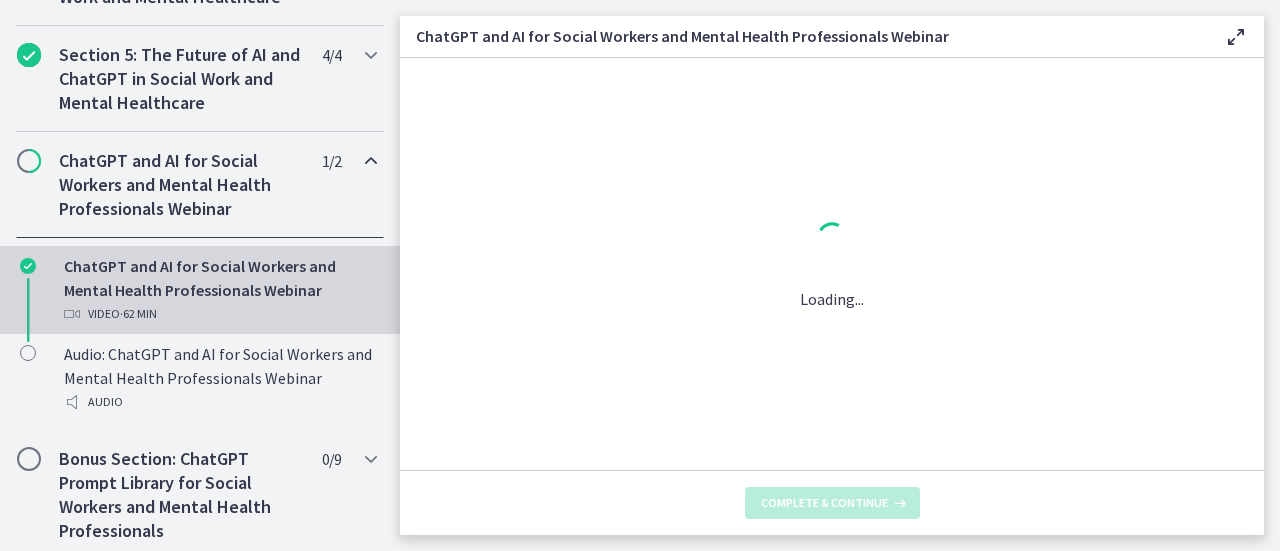 scroll, scrollTop: 0, scrollLeft: 0, axis: both 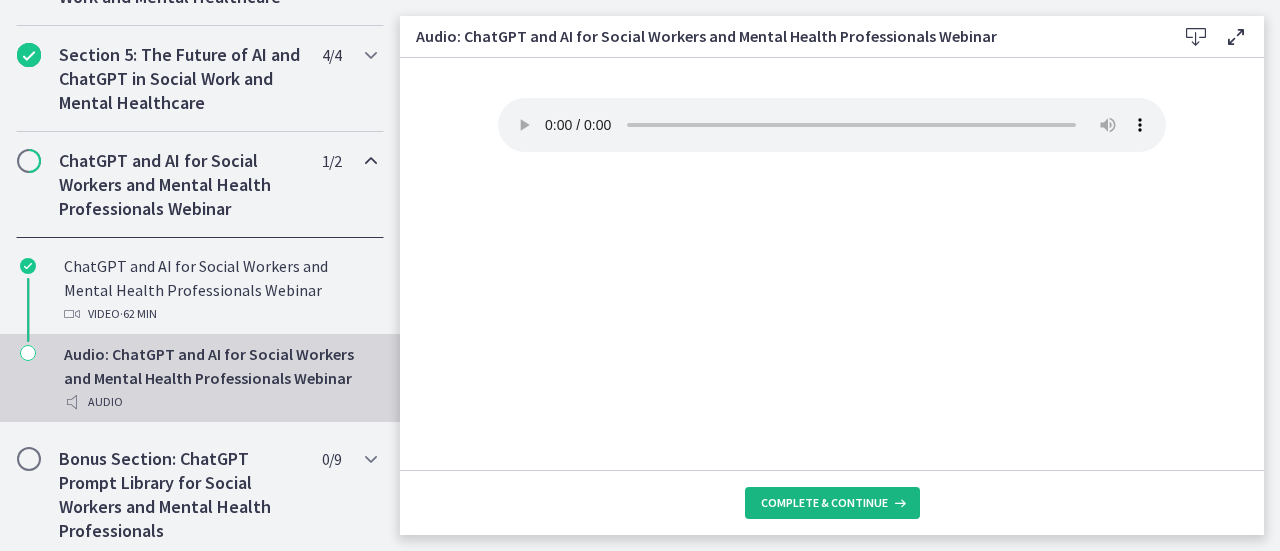 click on "Complete & continue" at bounding box center (824, 503) 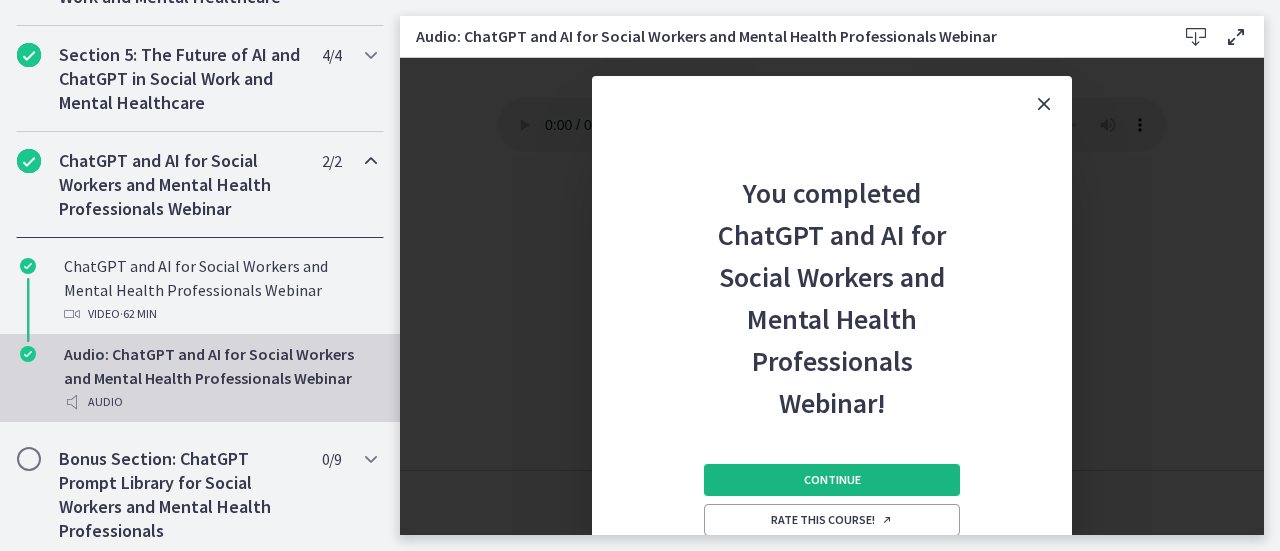 click on "Continue" at bounding box center (832, 480) 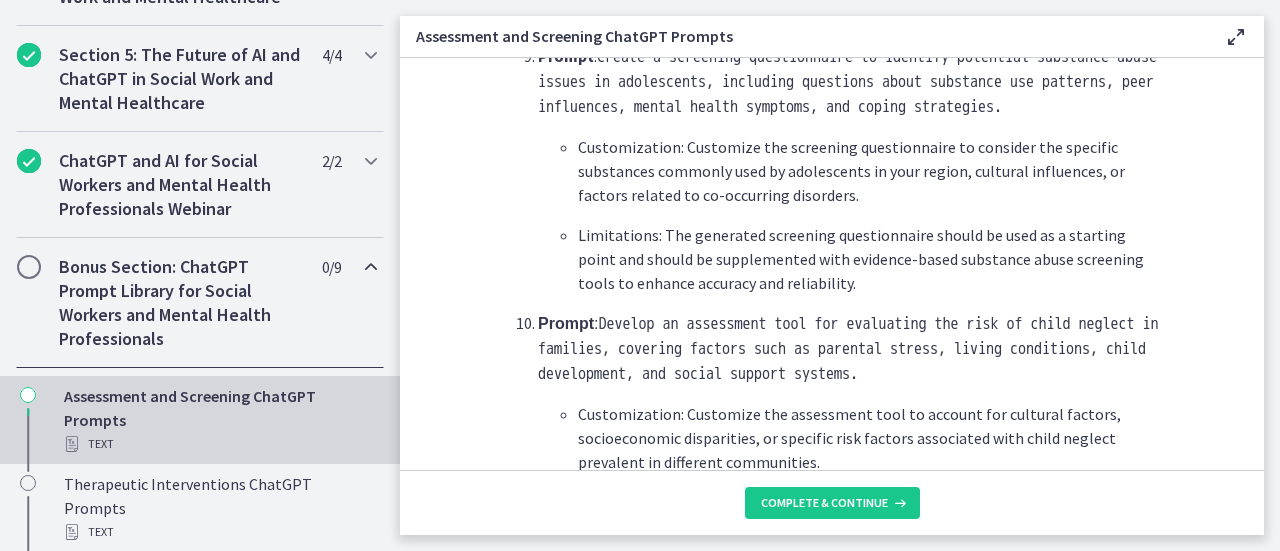 scroll, scrollTop: 2814, scrollLeft: 0, axis: vertical 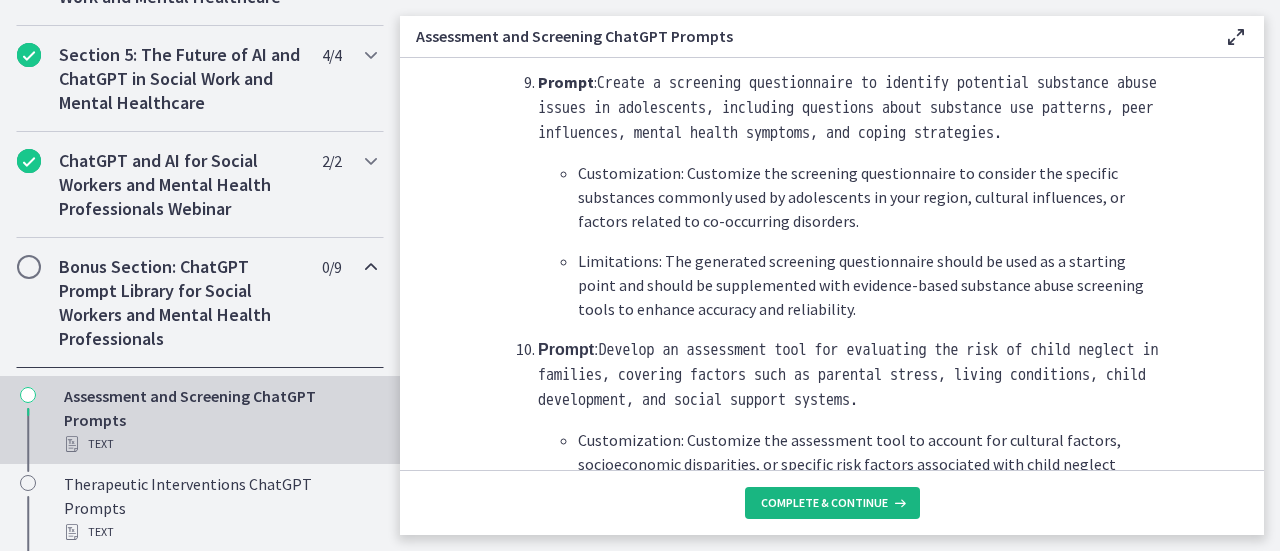 click on "Complete & continue" at bounding box center [824, 503] 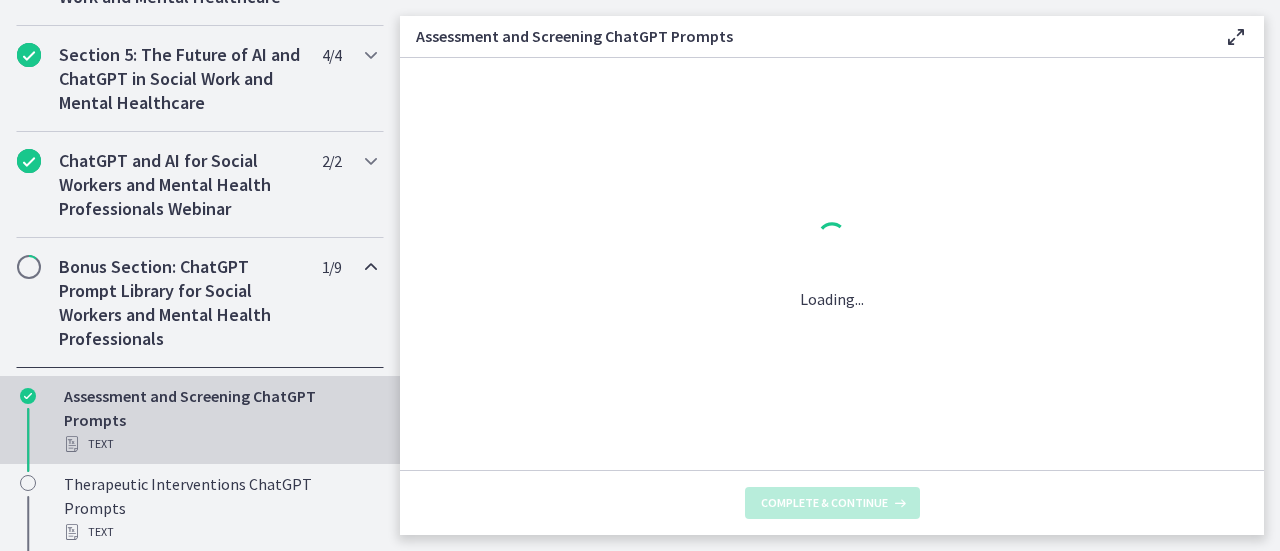 scroll, scrollTop: 0, scrollLeft: 0, axis: both 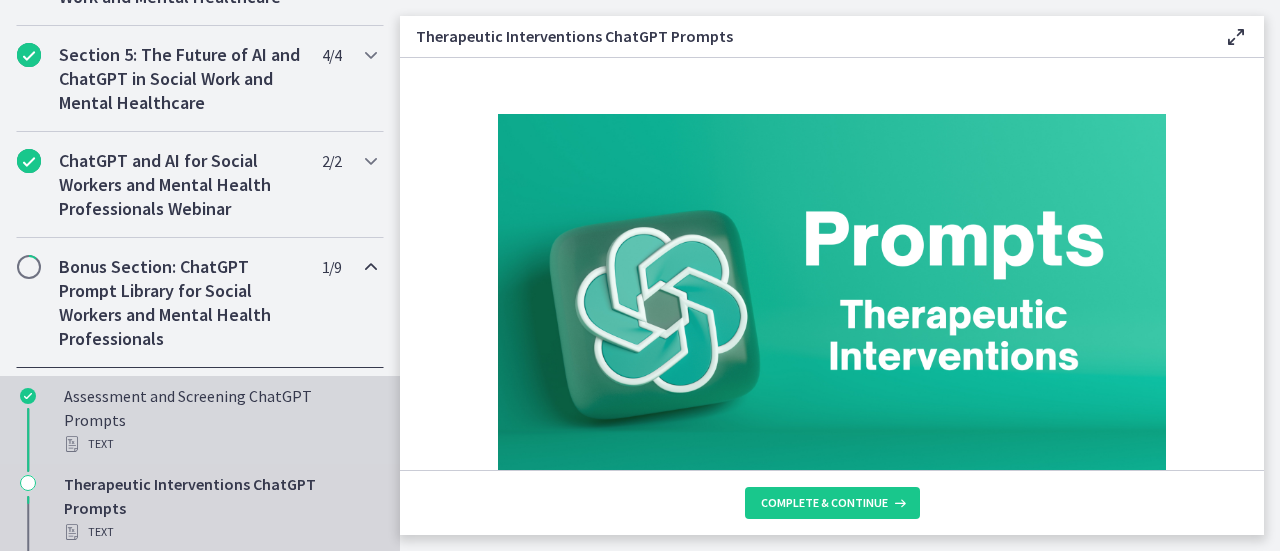 click on "Text" at bounding box center [220, 444] 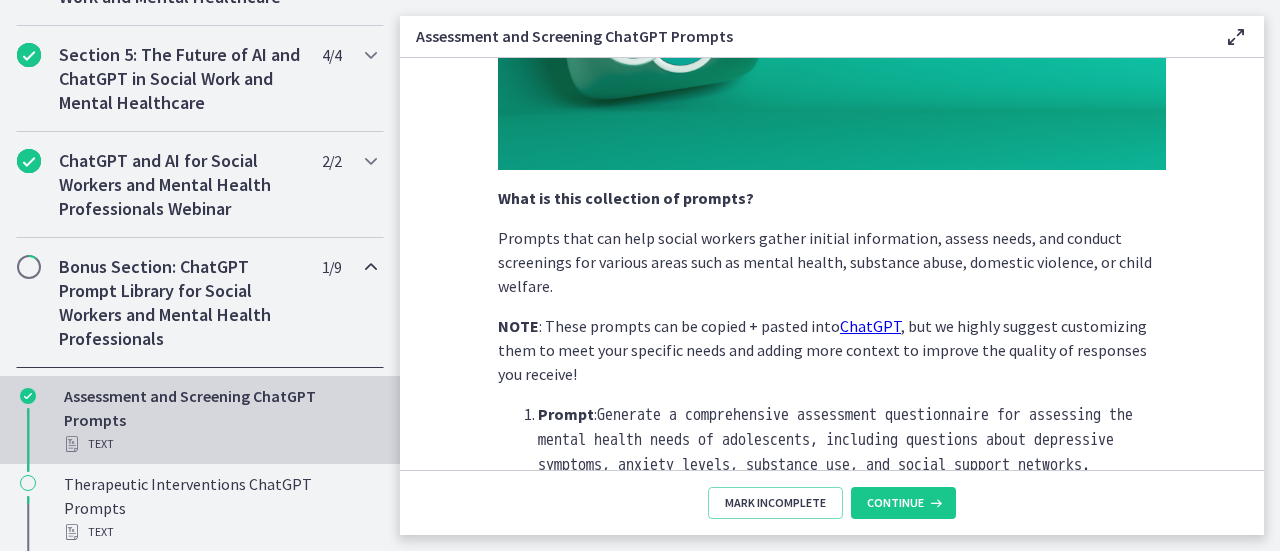 scroll, scrollTop: 339, scrollLeft: 0, axis: vertical 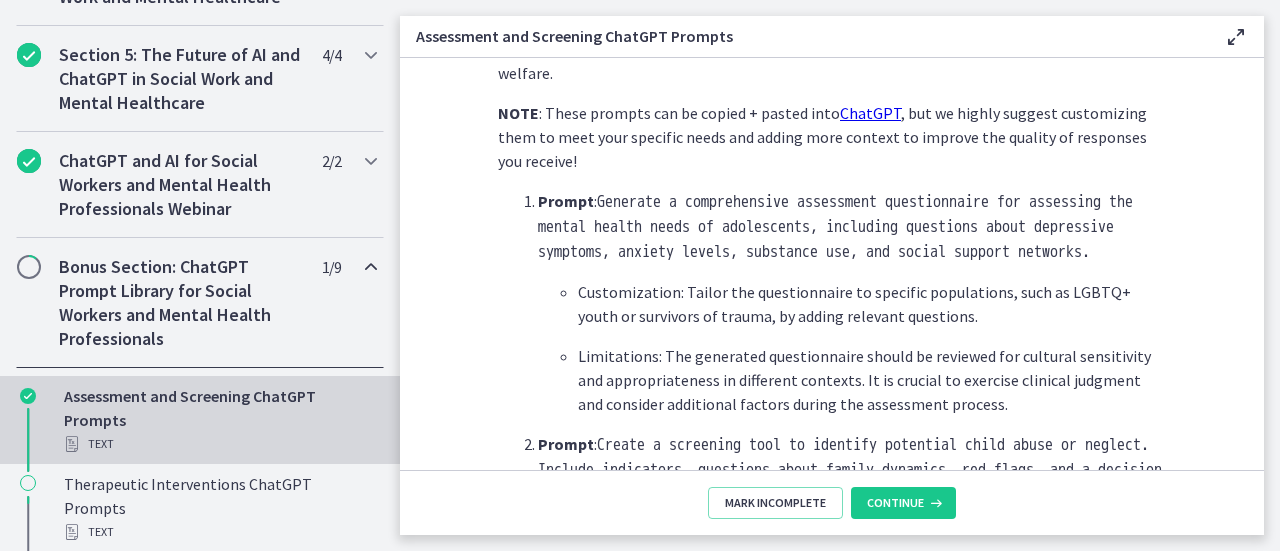 click on "NOTE : These prompts can be copied + pasted into  ChatGPT , but we highly suggest customizing them to meet your specific needs and adding more context to improve the quality of responses you receive!" at bounding box center (832, 137) 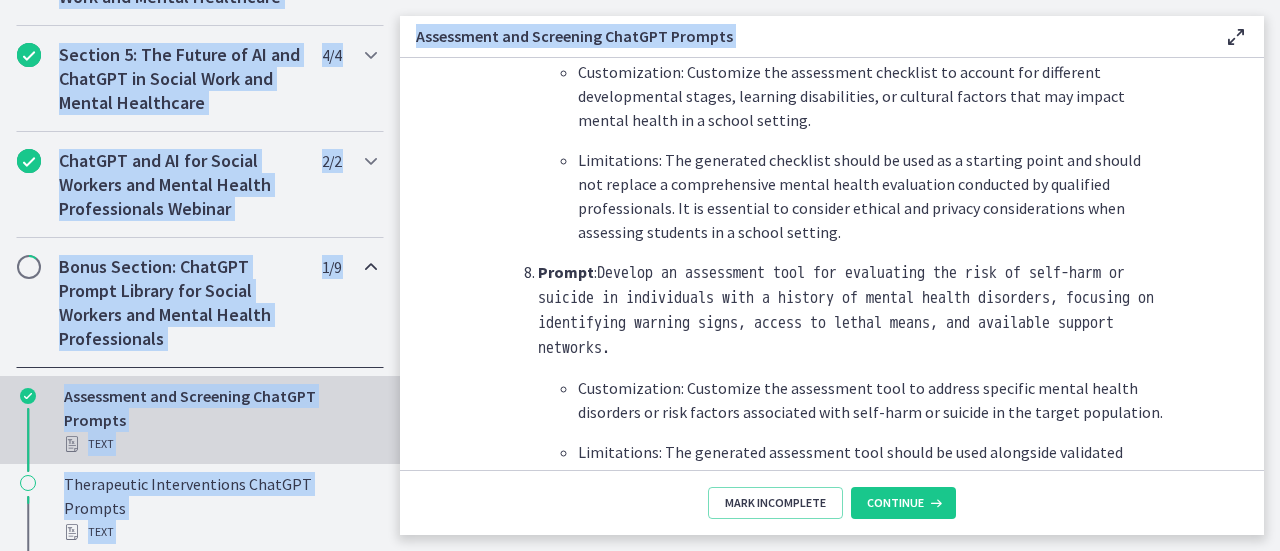 scroll, scrollTop: 3173, scrollLeft: 0, axis: vertical 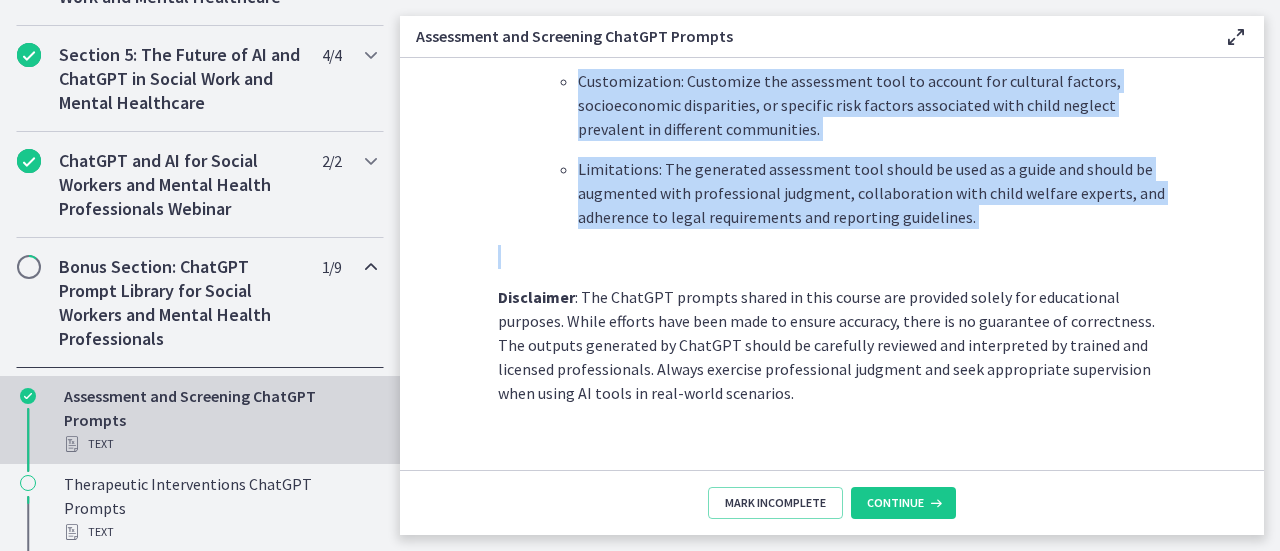 drag, startPoint x: 553, startPoint y: 171, endPoint x: 979, endPoint y: 217, distance: 428.47638 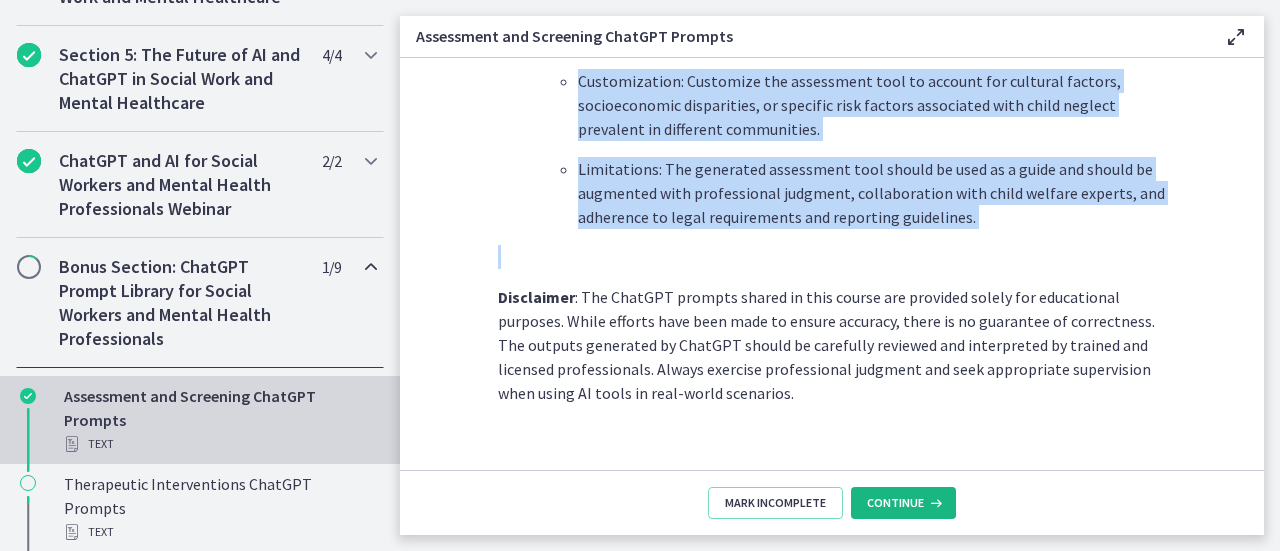 click on "Continue" at bounding box center (895, 503) 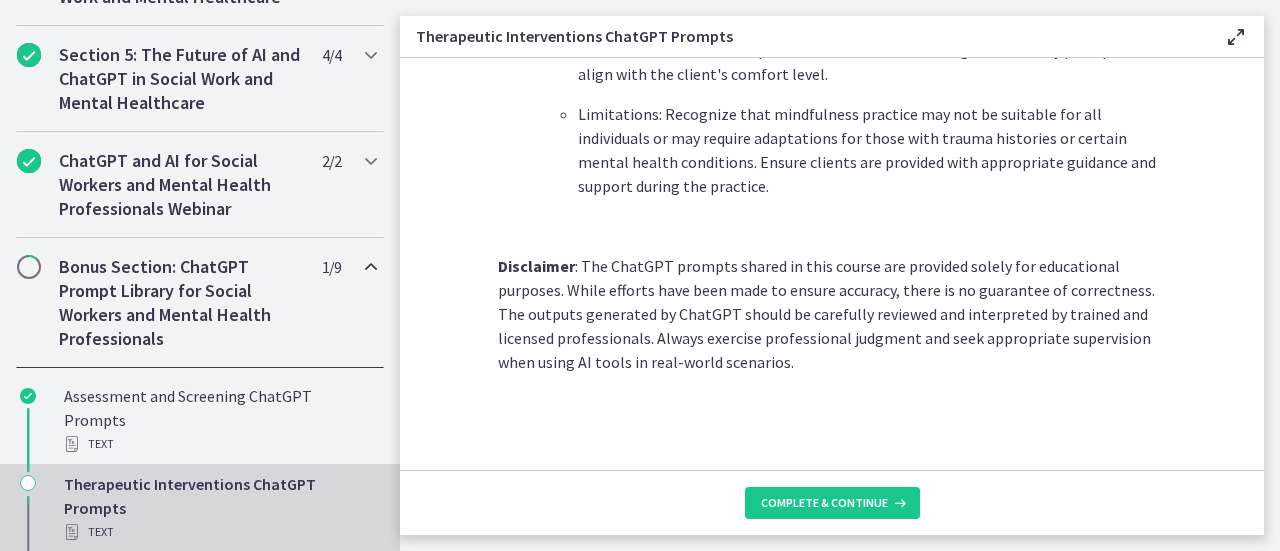 scroll, scrollTop: 0, scrollLeft: 0, axis: both 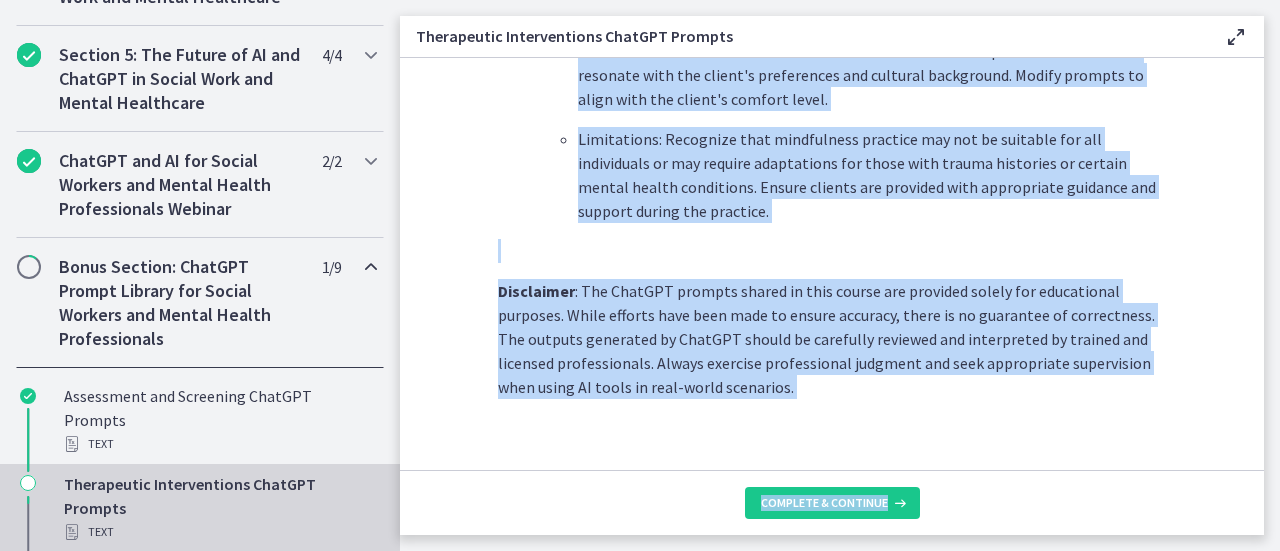 drag, startPoint x: 584, startPoint y: 163, endPoint x: 984, endPoint y: 502, distance: 524.3291 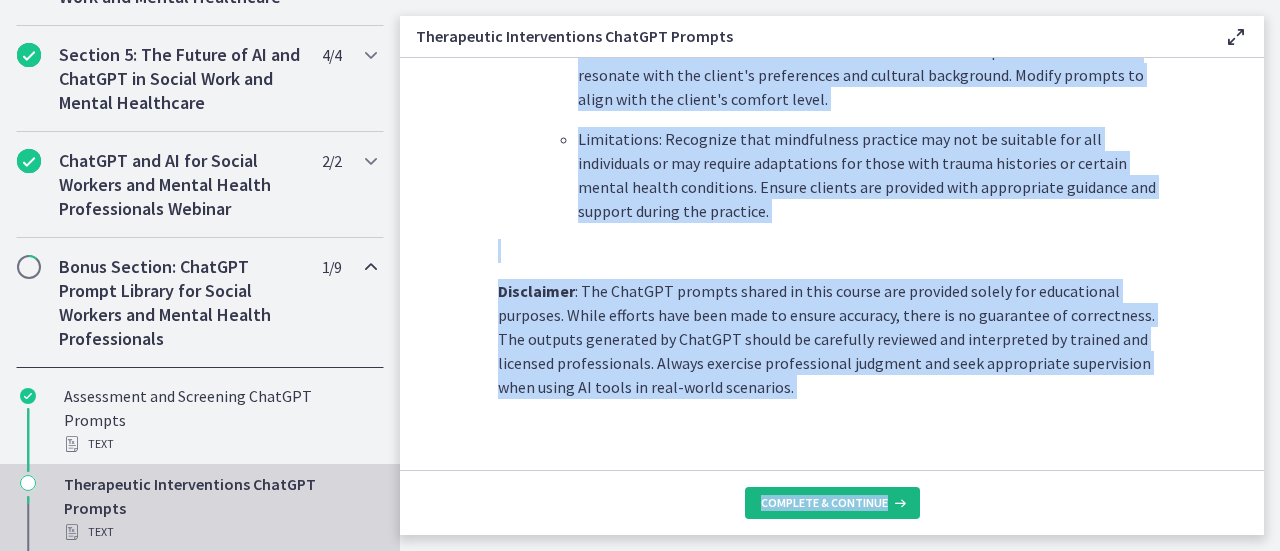 click on "Complete & continue" at bounding box center [824, 503] 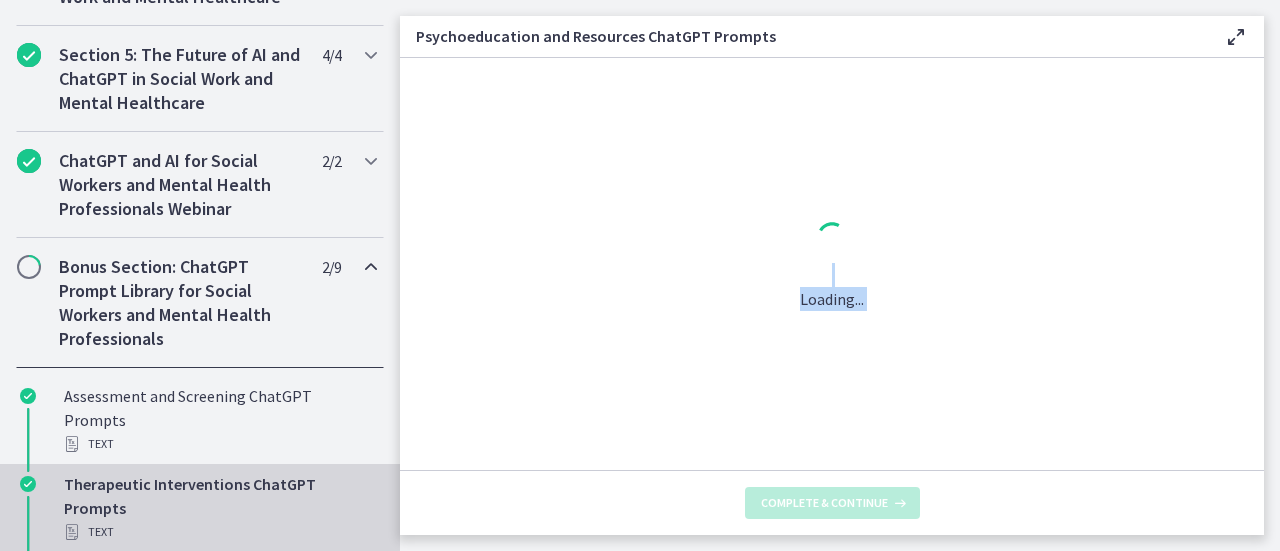 scroll, scrollTop: 0, scrollLeft: 0, axis: both 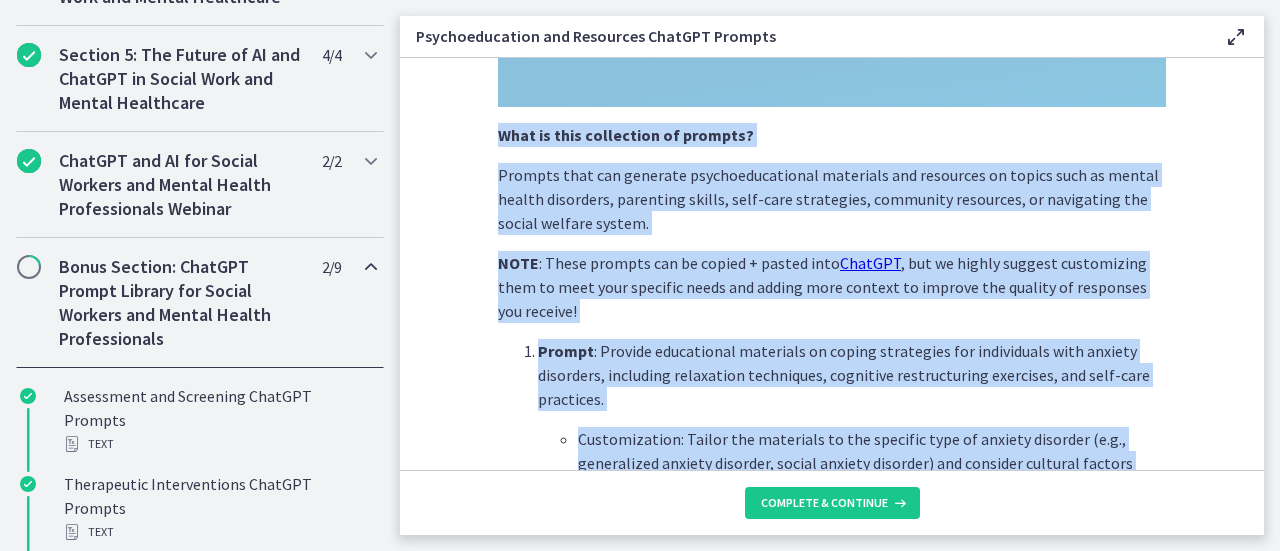 click on "Prompts that can generate psychoeducational materials and resources on topics such as mental health disorders, parenting skills, self-care strategies, community resources, or navigating the social welfare system." at bounding box center (832, 199) 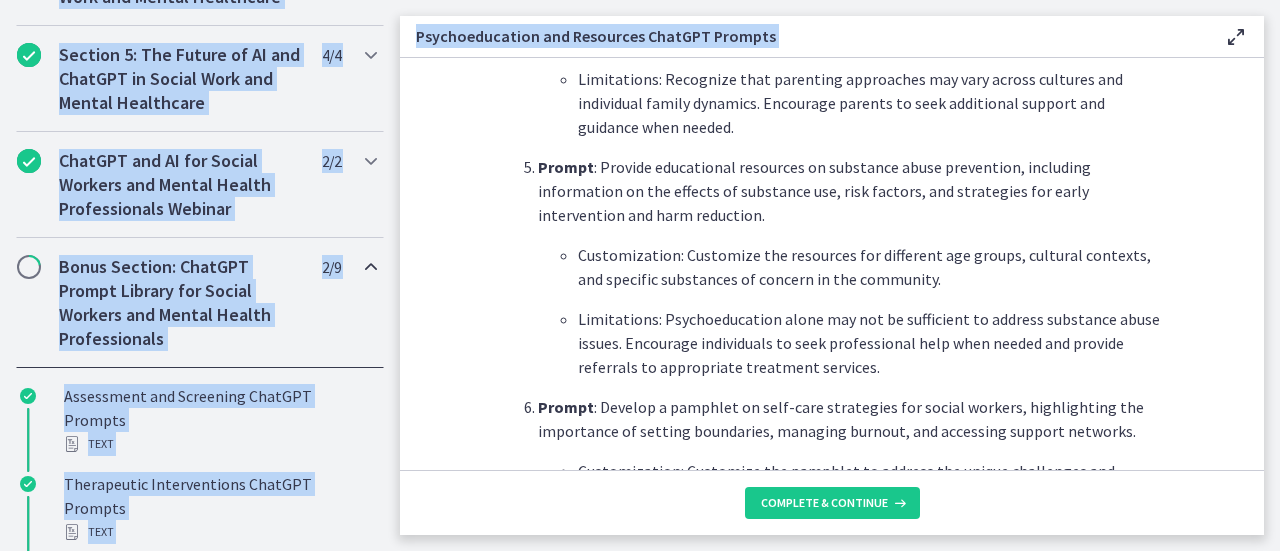 scroll, scrollTop: 2947, scrollLeft: 0, axis: vertical 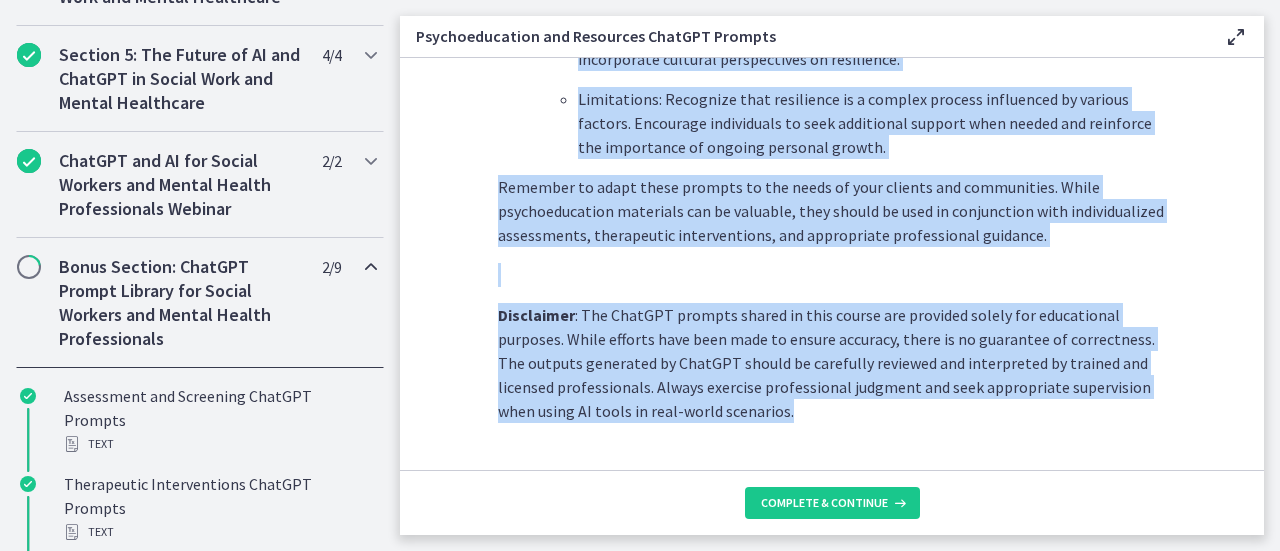 drag, startPoint x: 590, startPoint y: 317, endPoint x: 899, endPoint y: 383, distance: 315.96994 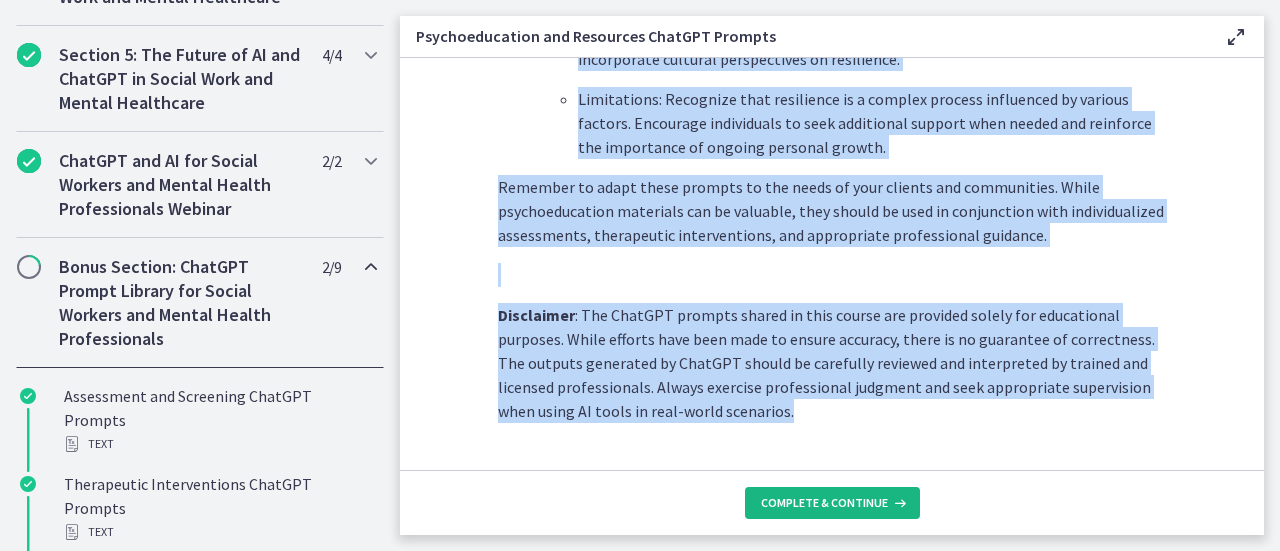click on "Complete & continue" at bounding box center [824, 503] 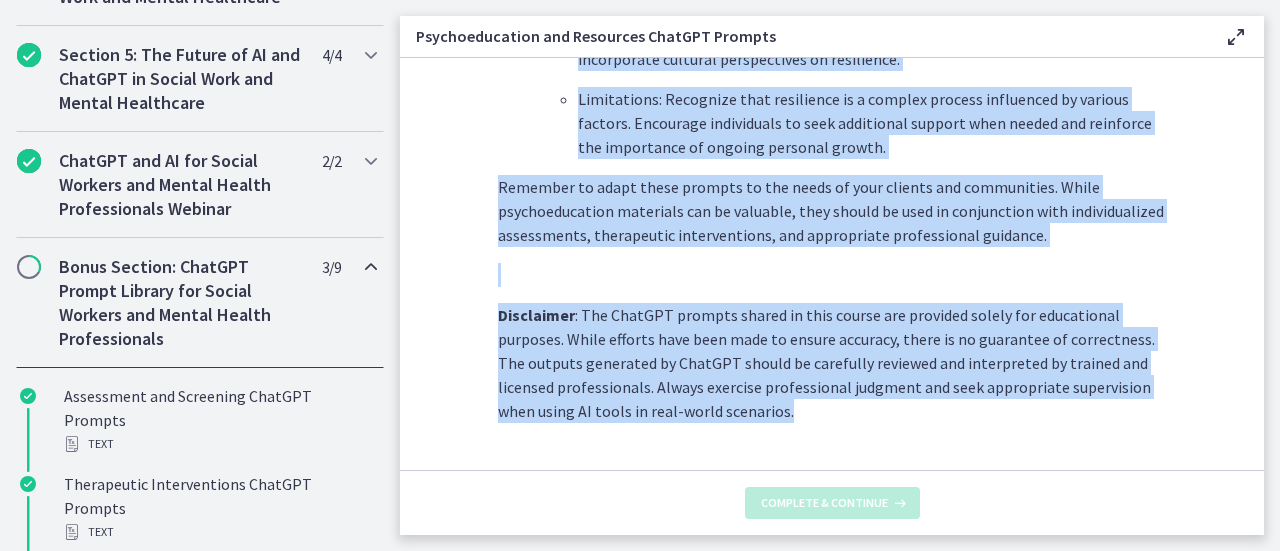 scroll, scrollTop: 0, scrollLeft: 0, axis: both 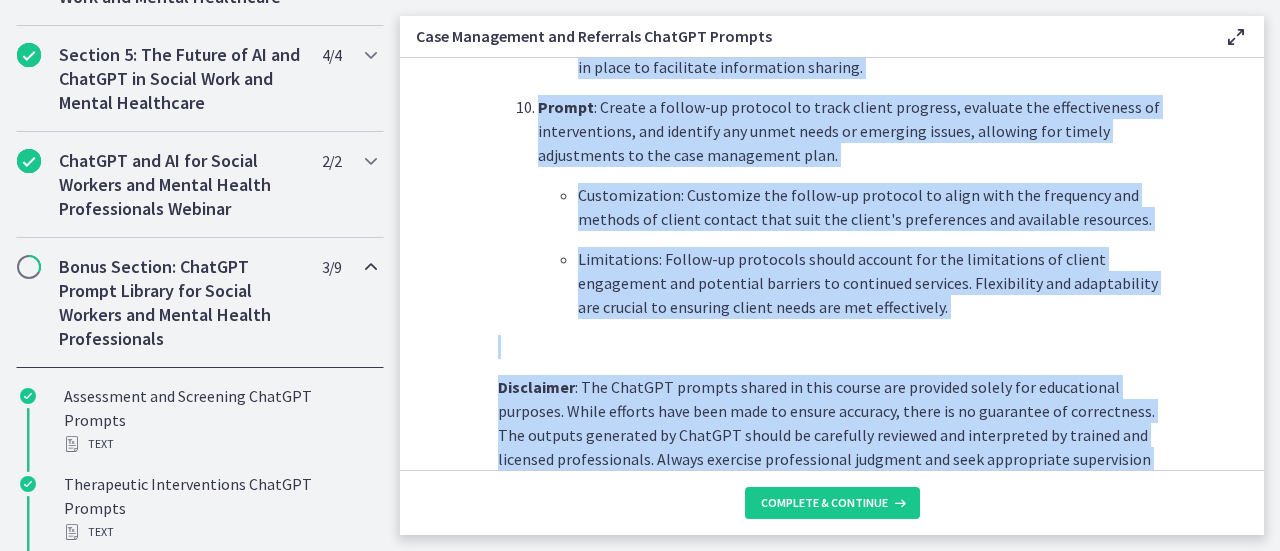drag, startPoint x: 582, startPoint y: 242, endPoint x: 903, endPoint y: 453, distance: 384.138 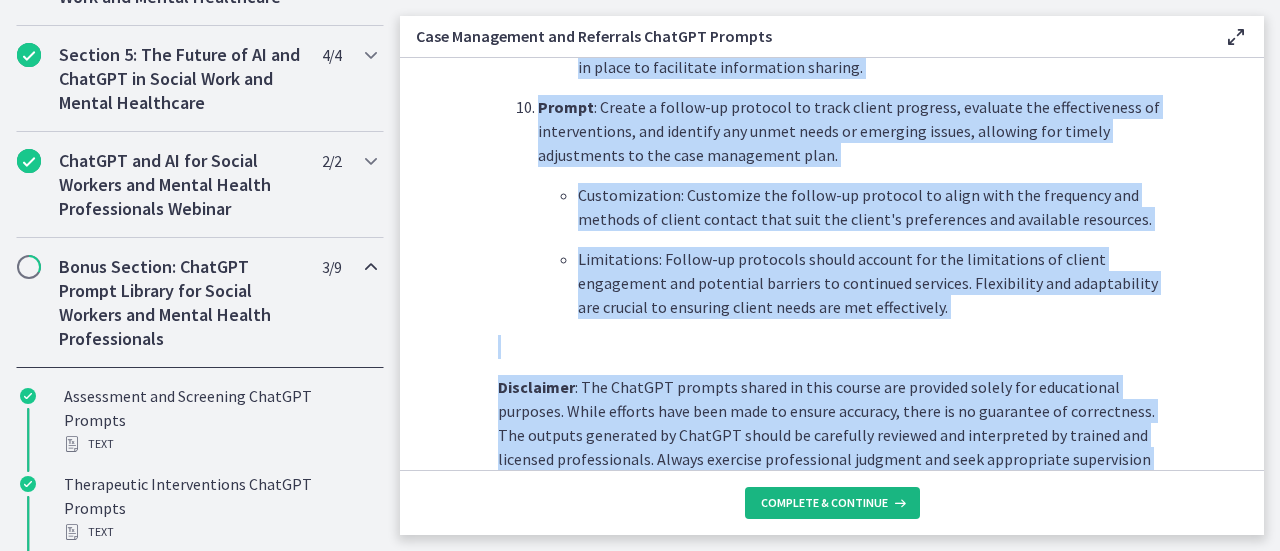 click on "Complete & continue" at bounding box center (824, 503) 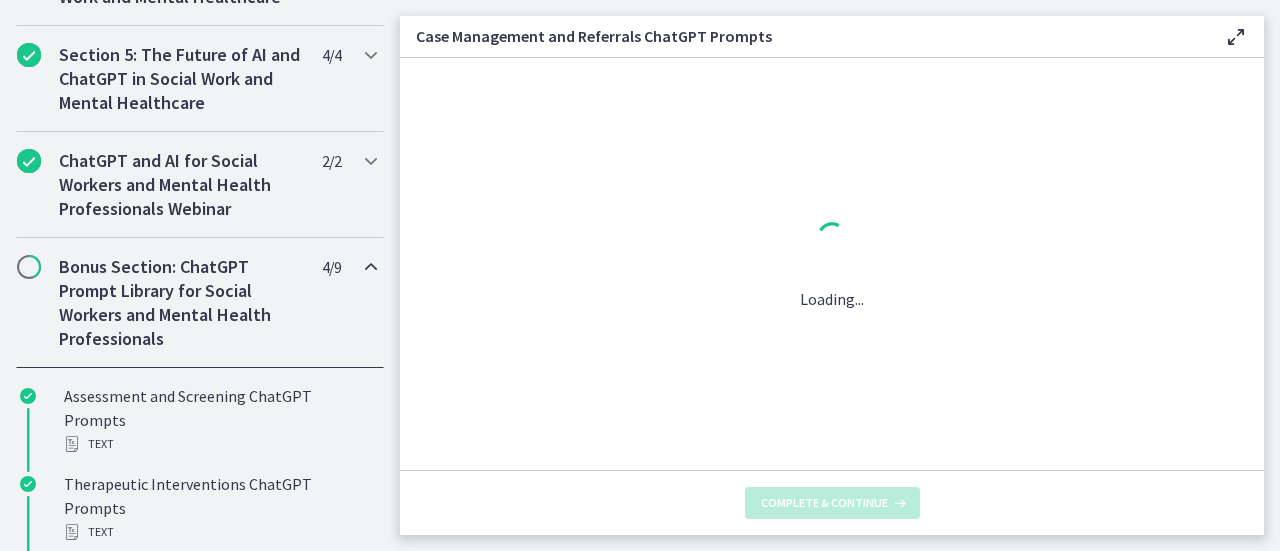 scroll, scrollTop: 0, scrollLeft: 0, axis: both 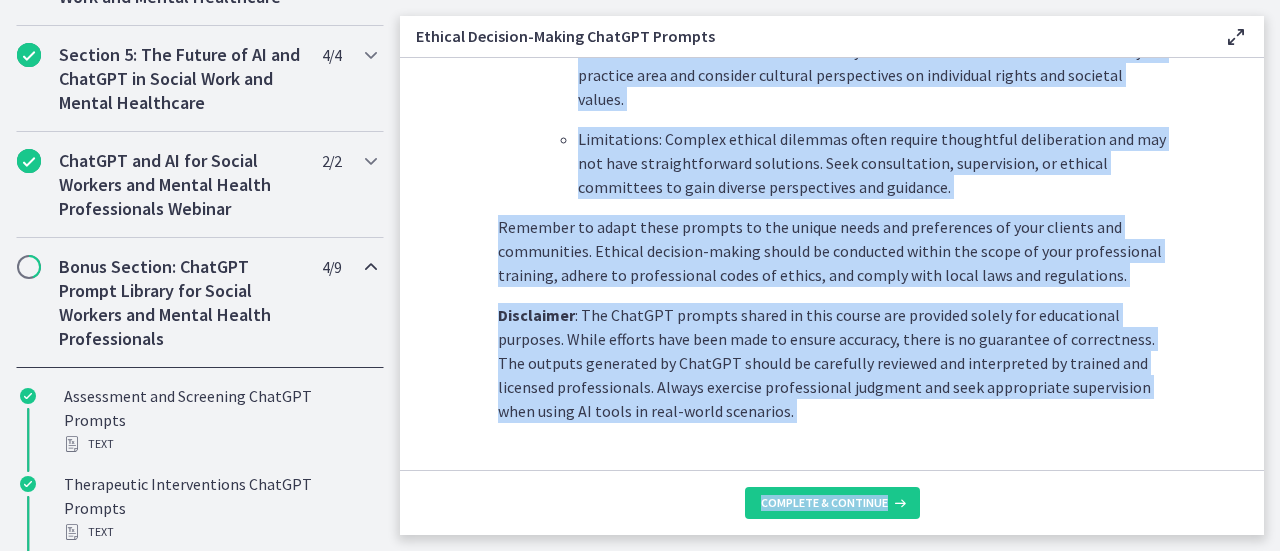 drag, startPoint x: 584, startPoint y: 243, endPoint x: 912, endPoint y: 471, distance: 399.45963 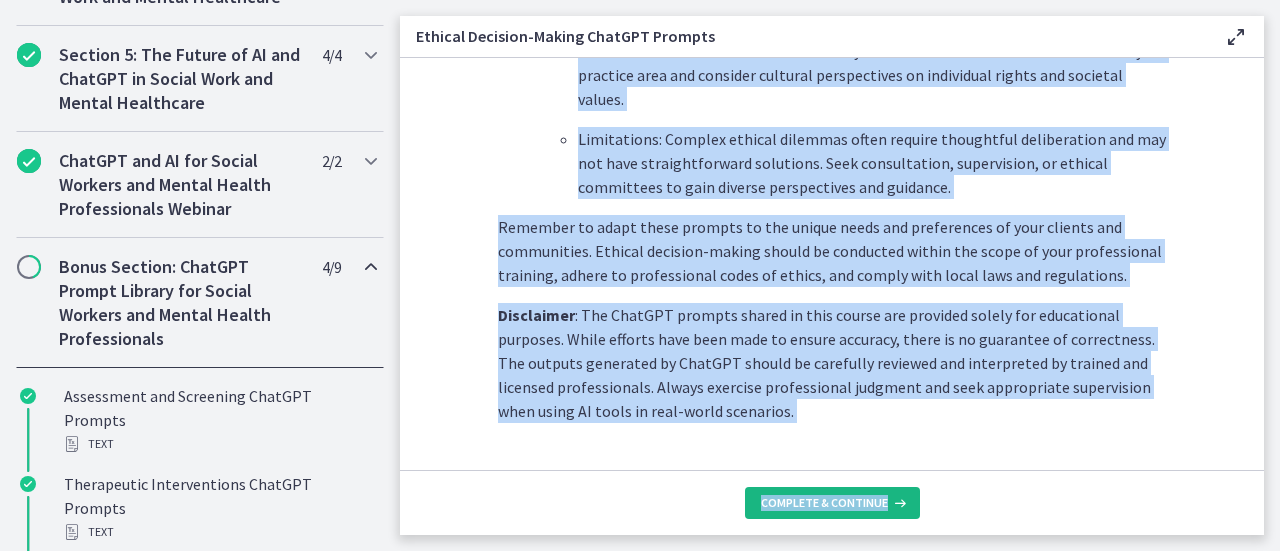 click on "Complete & continue" at bounding box center (824, 503) 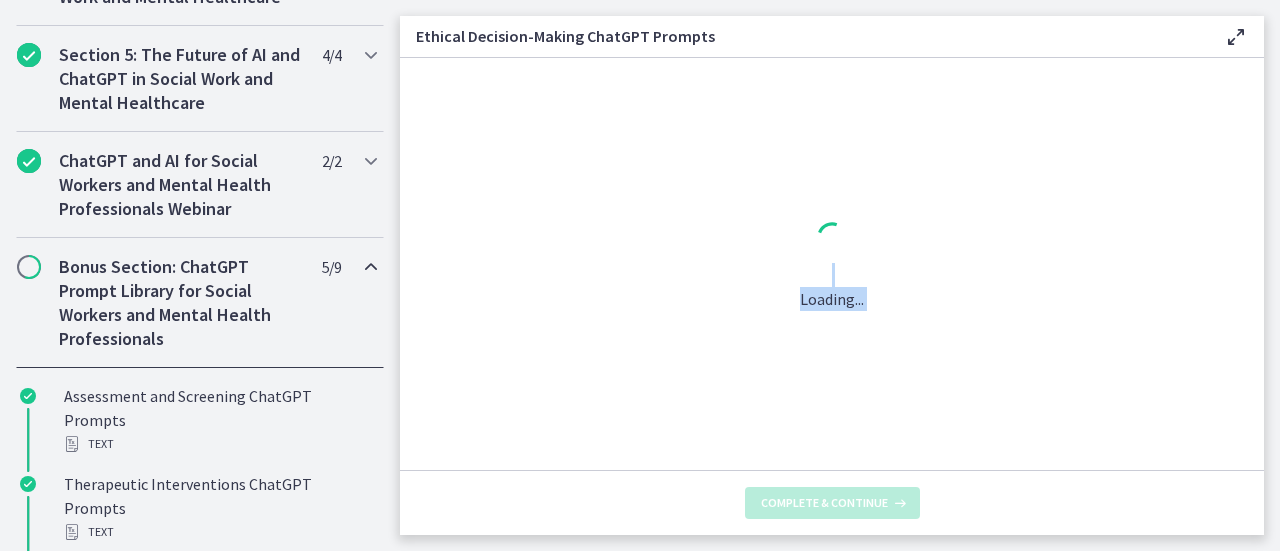 scroll, scrollTop: 0, scrollLeft: 0, axis: both 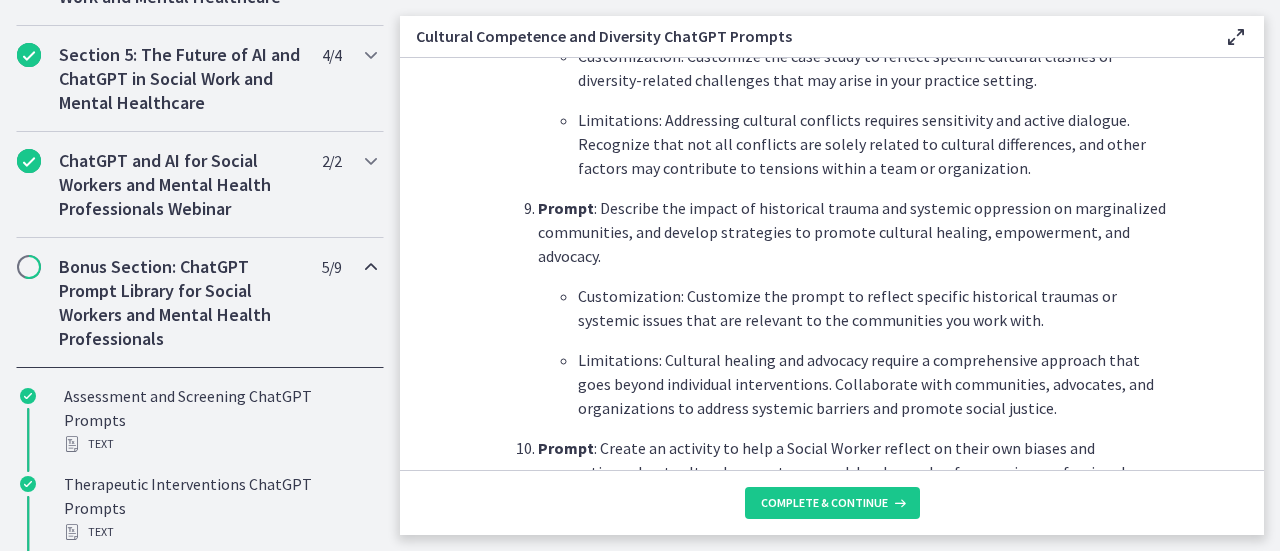 click on "Complete & continue" at bounding box center (832, 502) 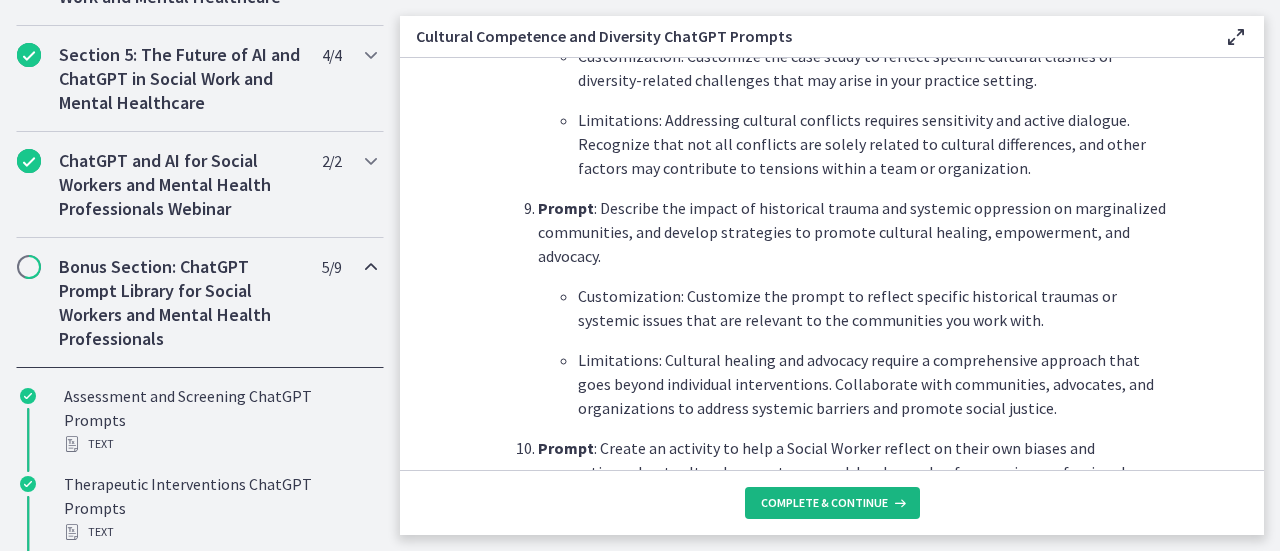 click on "Complete & continue" at bounding box center (824, 503) 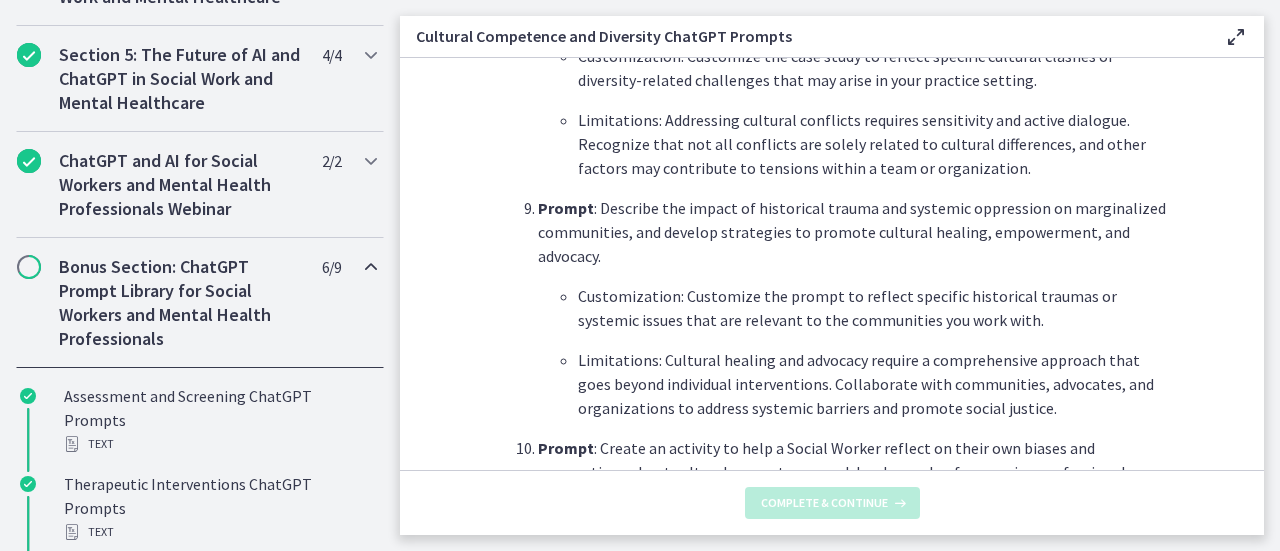 scroll, scrollTop: 0, scrollLeft: 0, axis: both 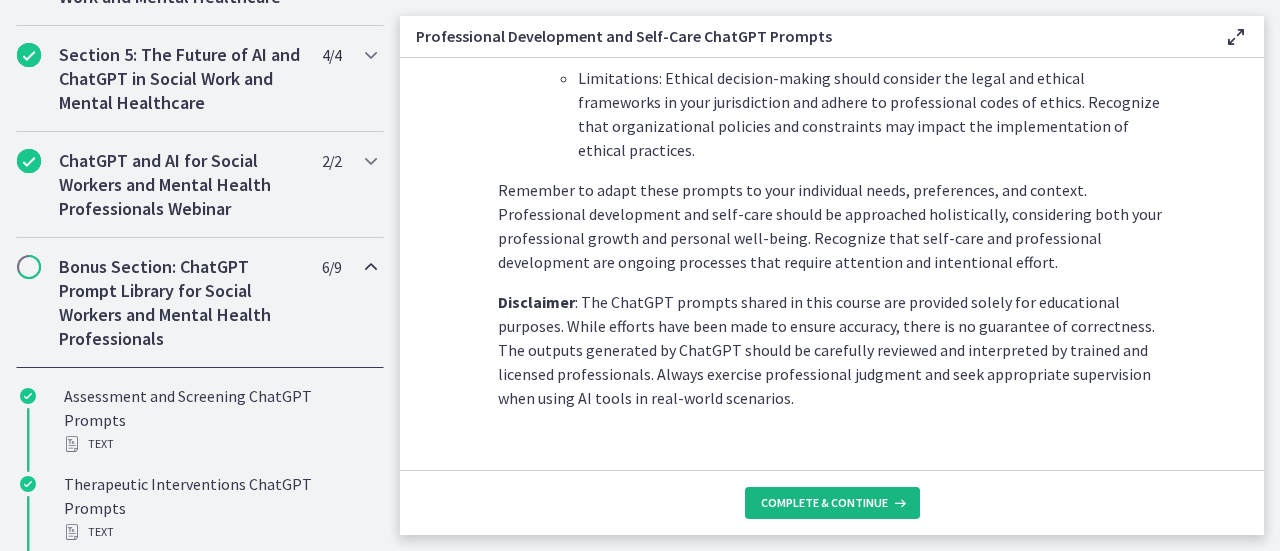 click on "Complete & continue" at bounding box center (832, 503) 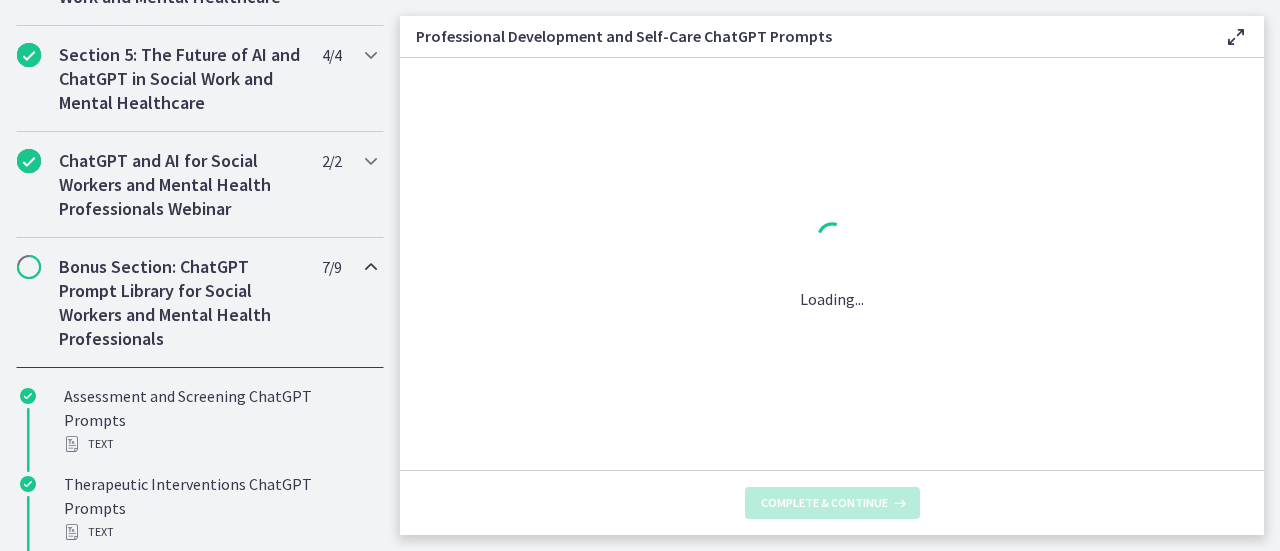 scroll, scrollTop: 0, scrollLeft: 0, axis: both 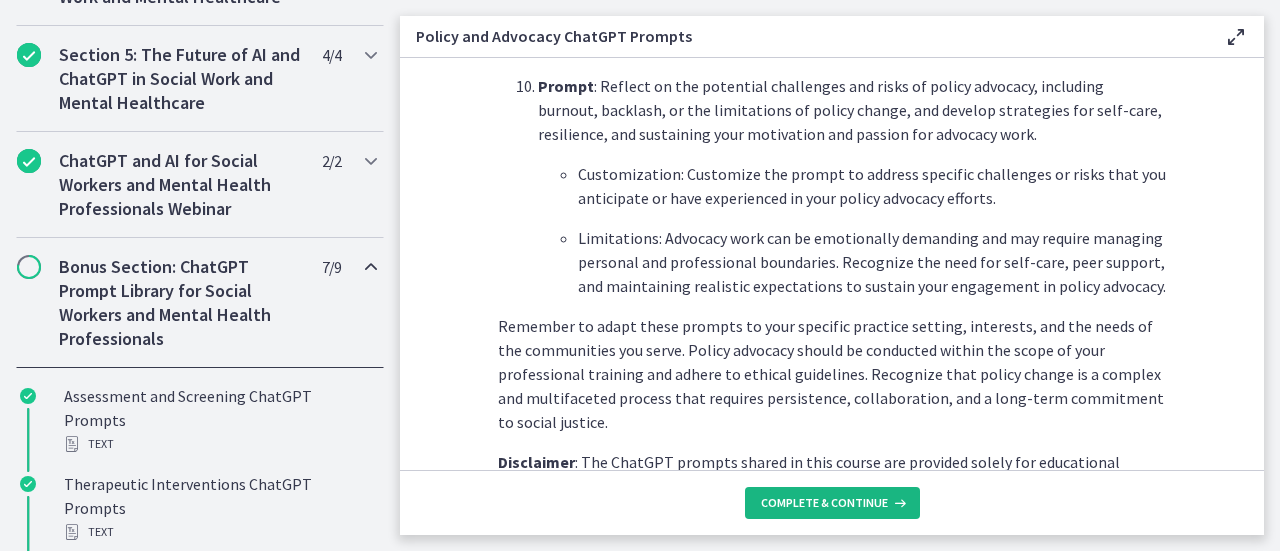 click on "Complete & continue" at bounding box center [824, 503] 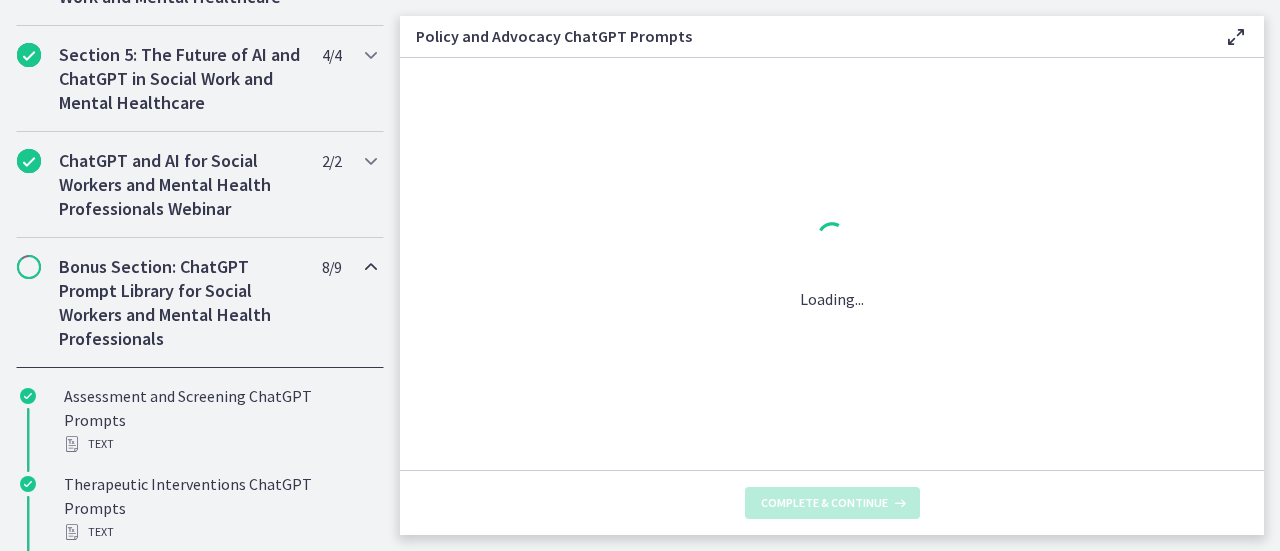 scroll, scrollTop: 0, scrollLeft: 0, axis: both 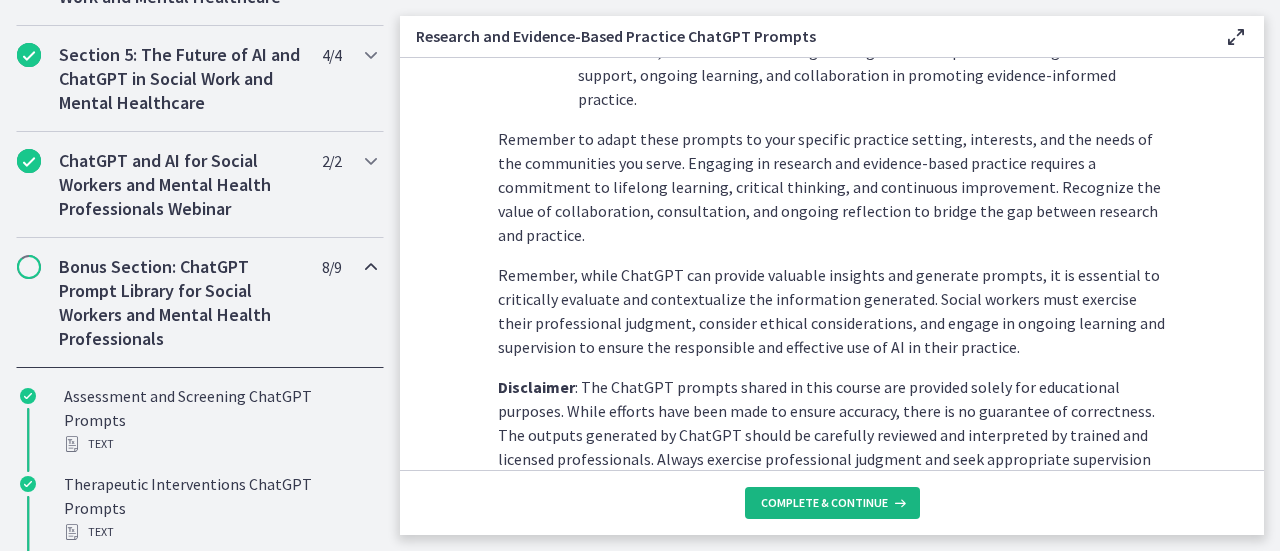 click on "Complete & continue" at bounding box center (832, 503) 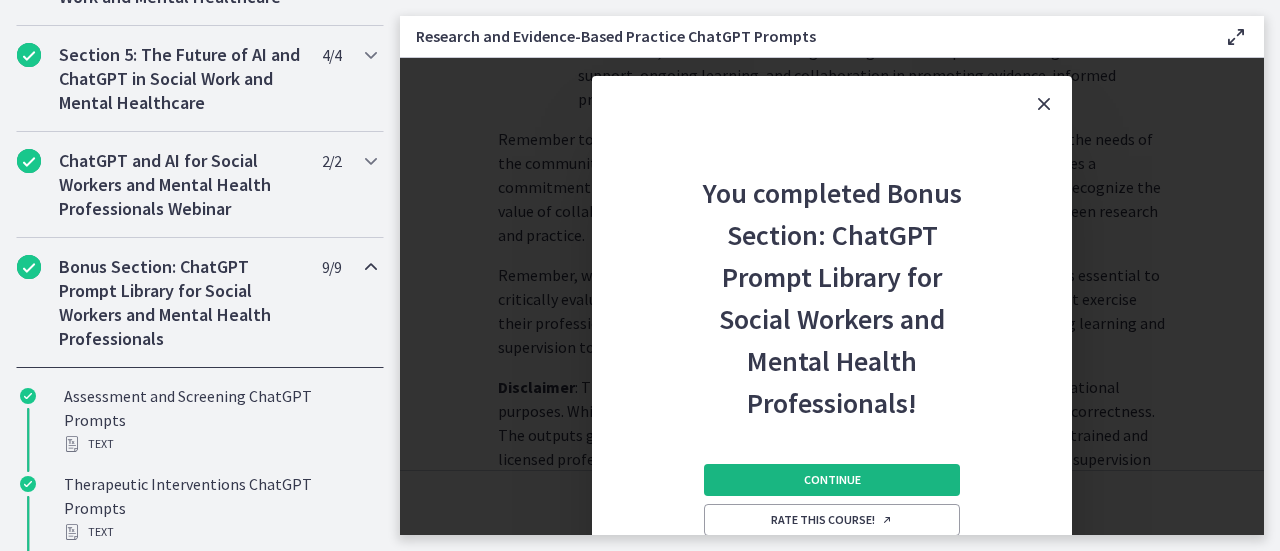 click on "Continue" at bounding box center [832, 480] 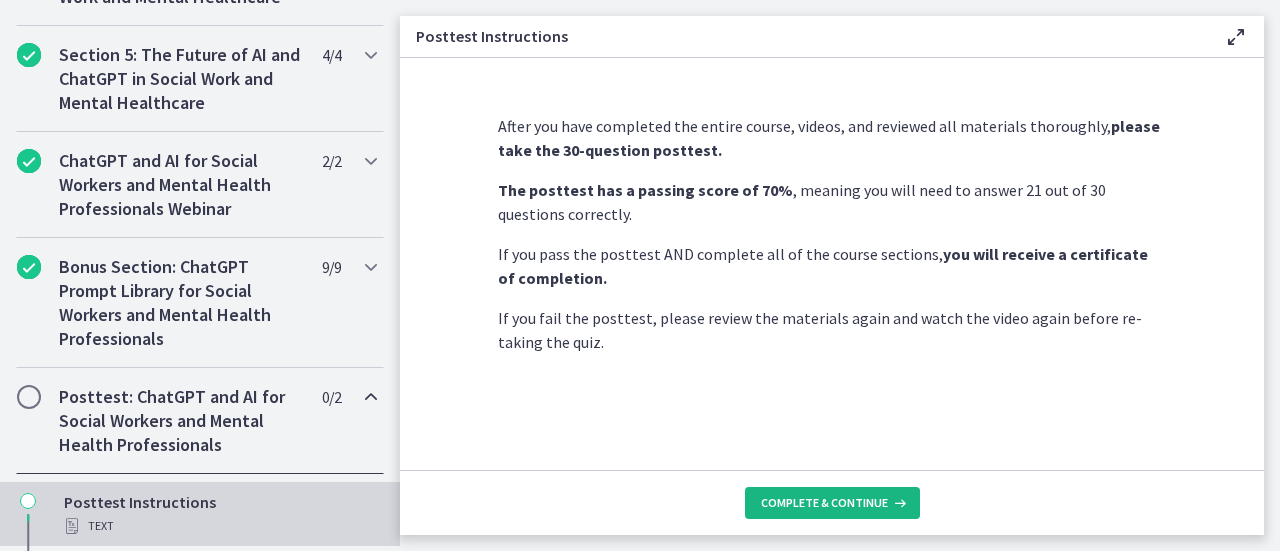 click on "Complete & continue" at bounding box center [824, 503] 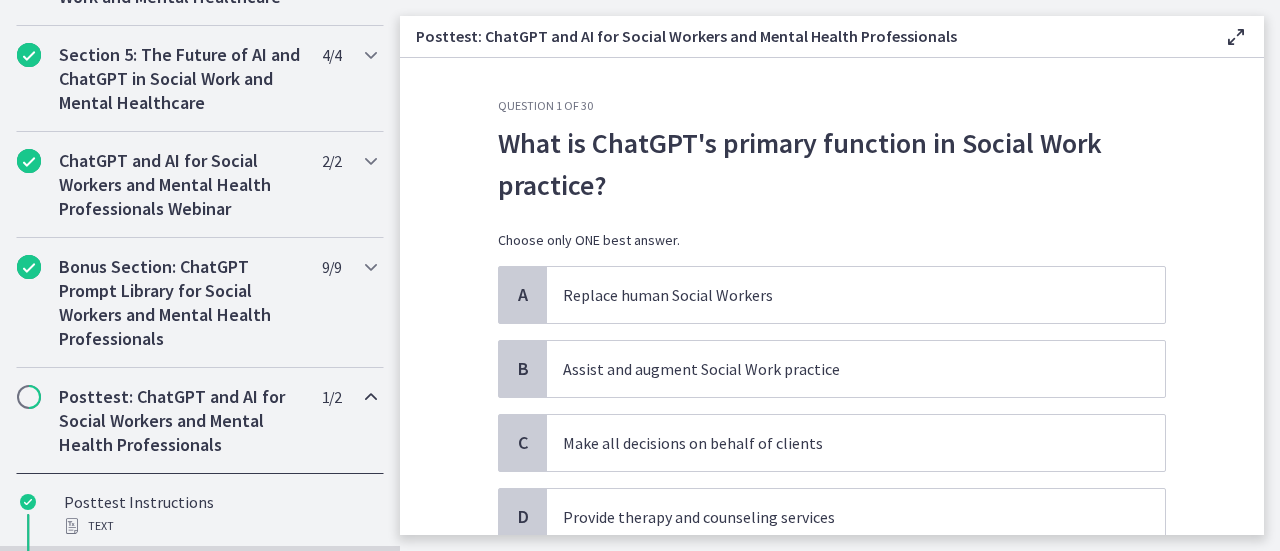 click on "What is ChatGPT's primary function in Social Work practice?" at bounding box center (832, 164) 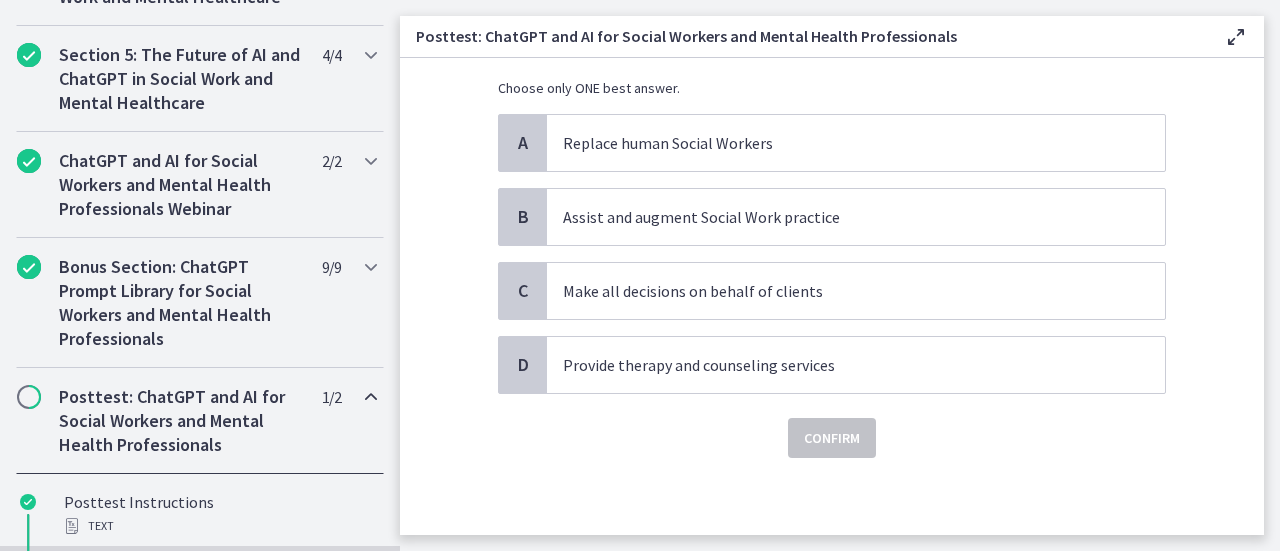 scroll, scrollTop: 112, scrollLeft: 0, axis: vertical 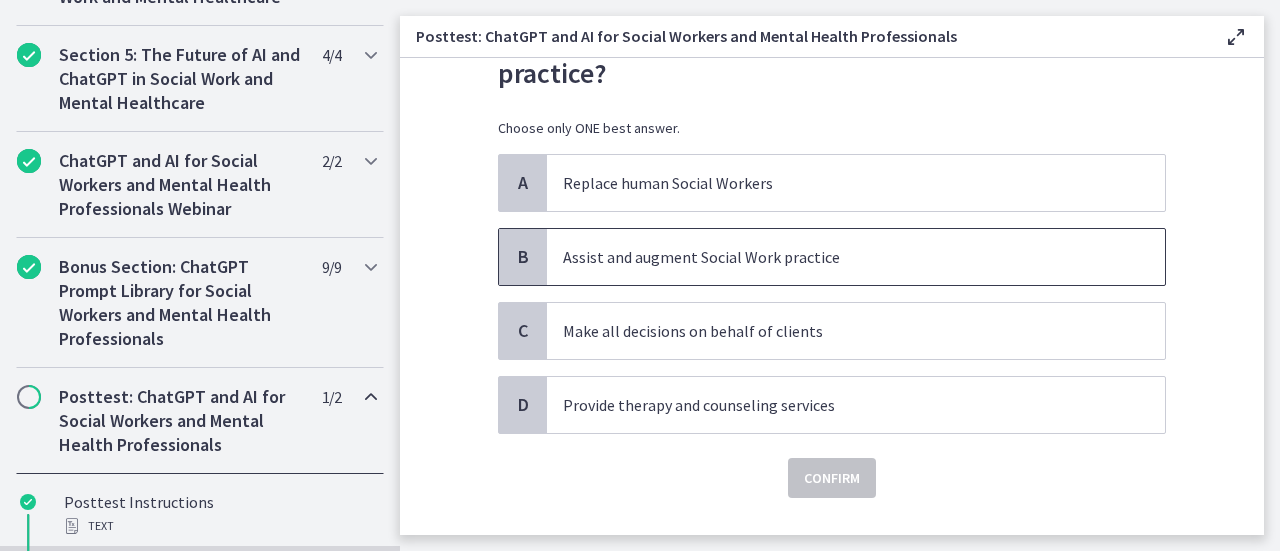 click on "Assist and augment Social Work practice" at bounding box center [836, 257] 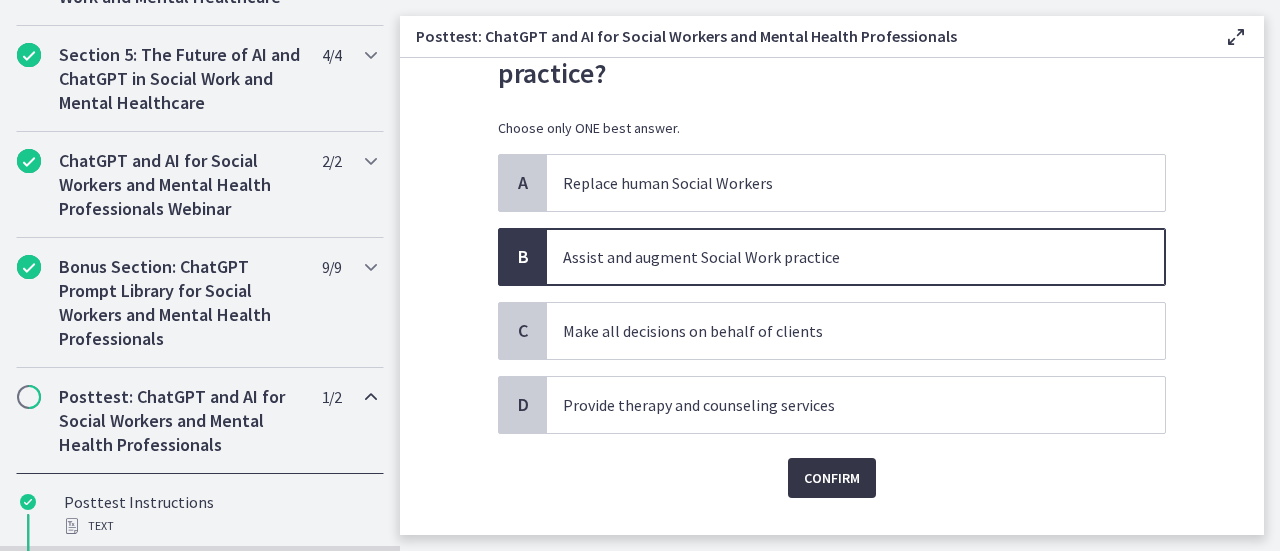 click on "Confirm" at bounding box center (832, 478) 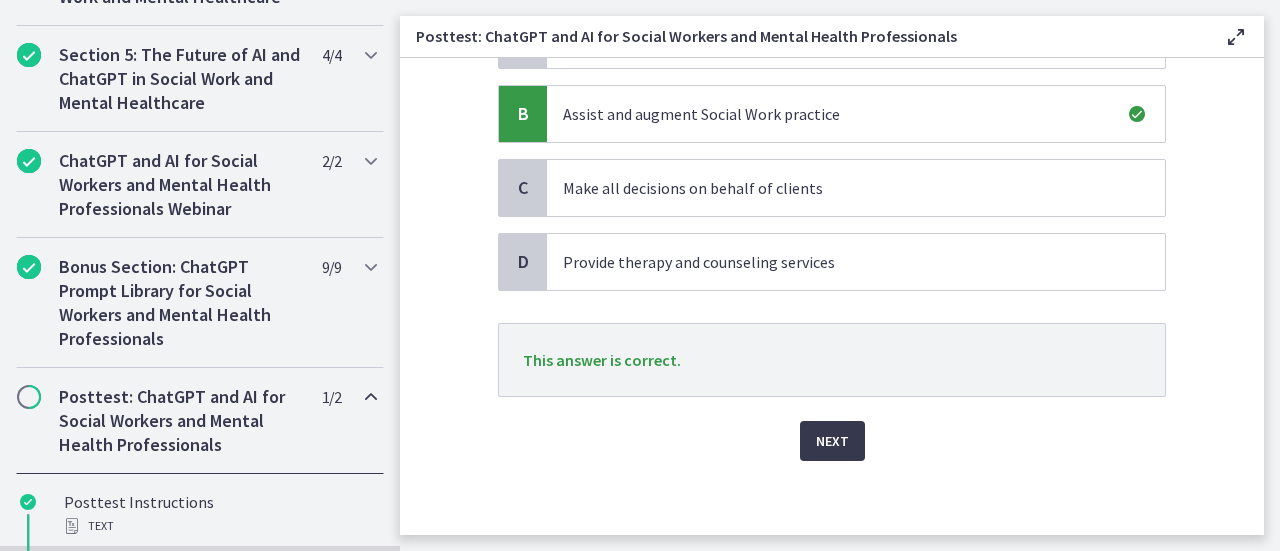 scroll, scrollTop: 257, scrollLeft: 0, axis: vertical 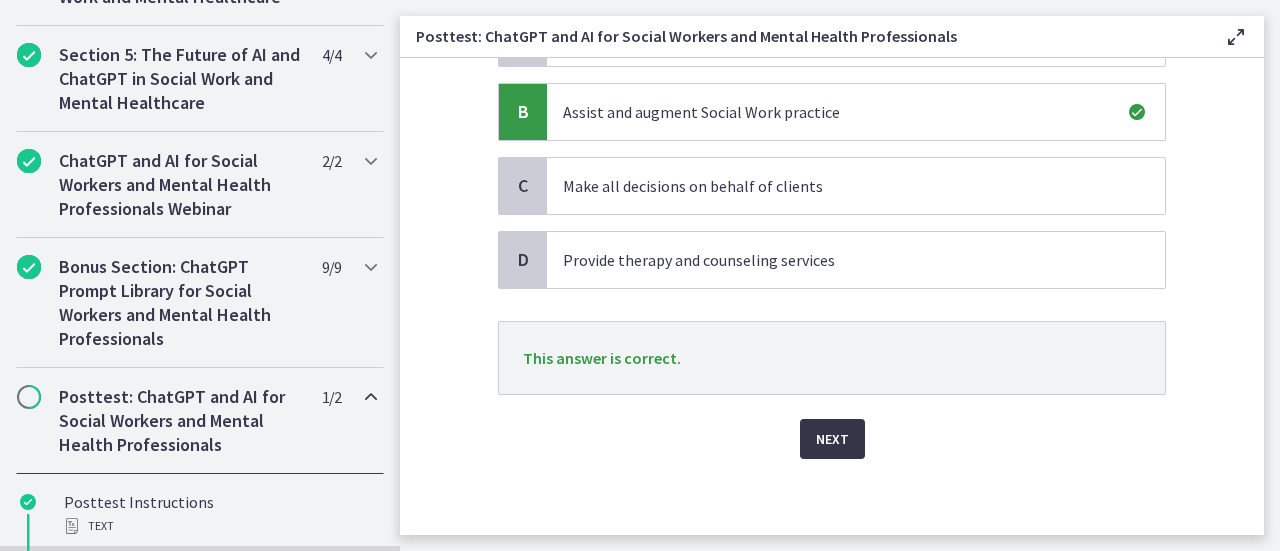 click on "Next" at bounding box center (832, 439) 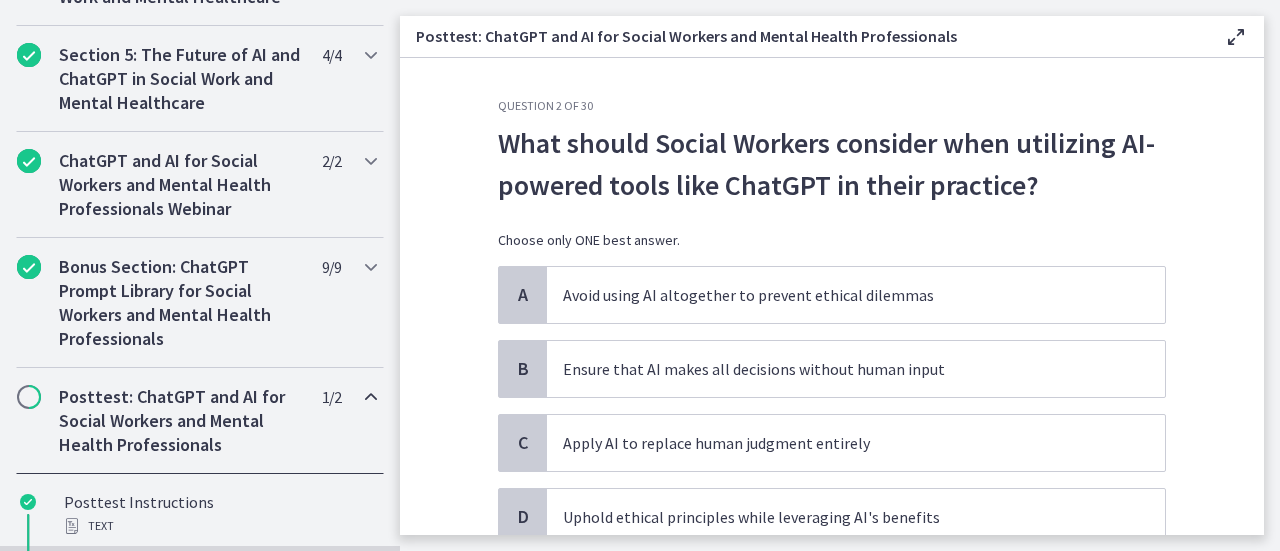 click on "What should Social Workers consider when utilizing AI-powered tools like ChatGPT in their practice?" at bounding box center (832, 164) 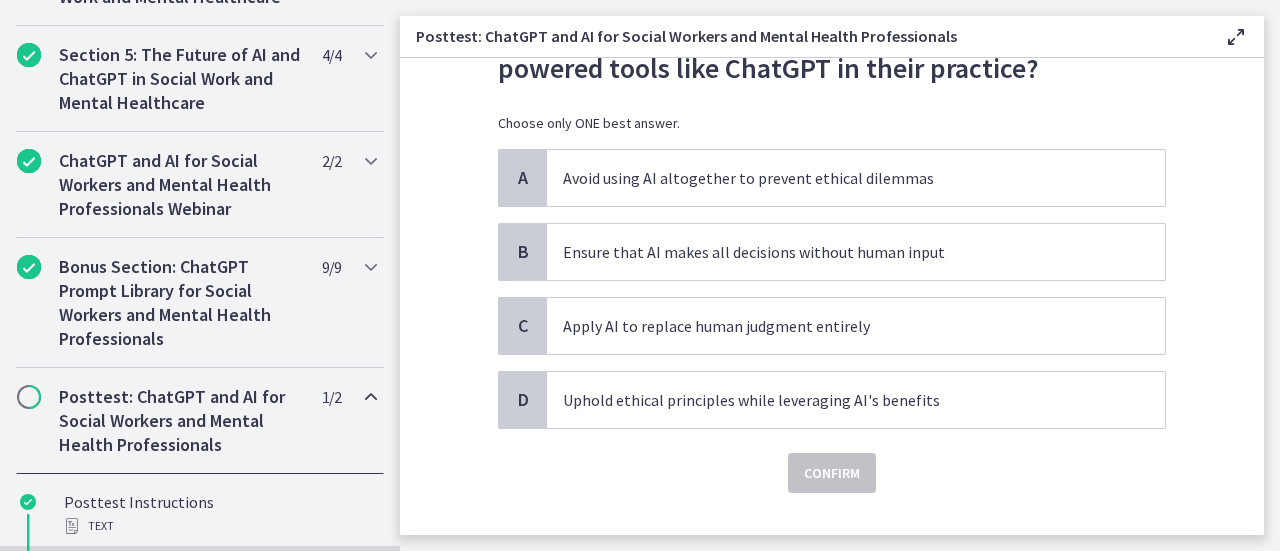 scroll, scrollTop: 120, scrollLeft: 0, axis: vertical 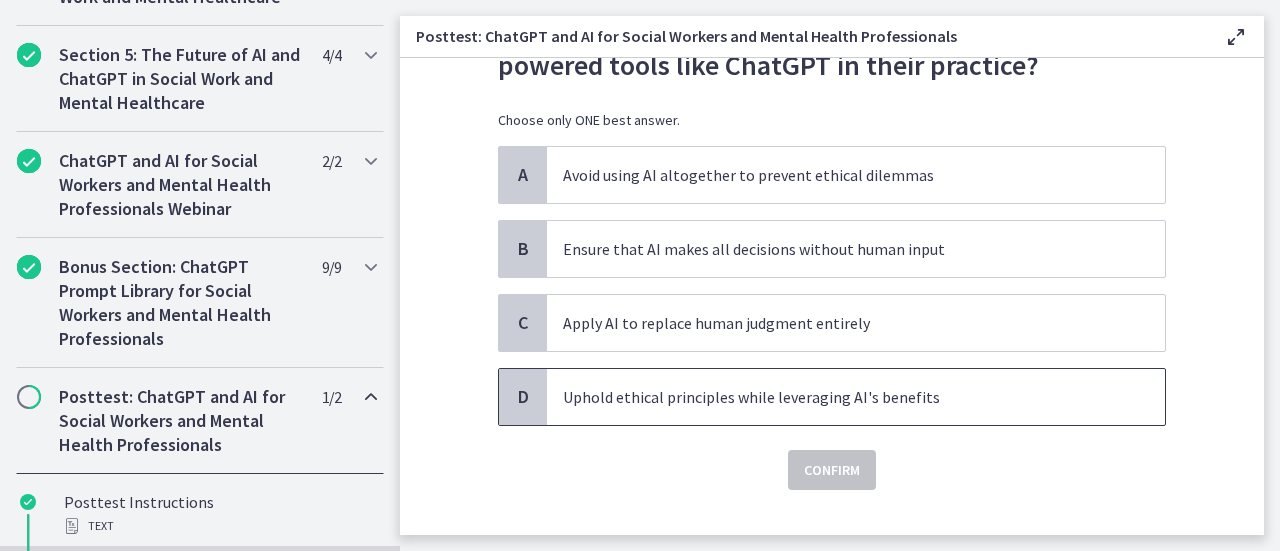 click on "Uphold ethical principles while leveraging AI's benefits" at bounding box center [836, 397] 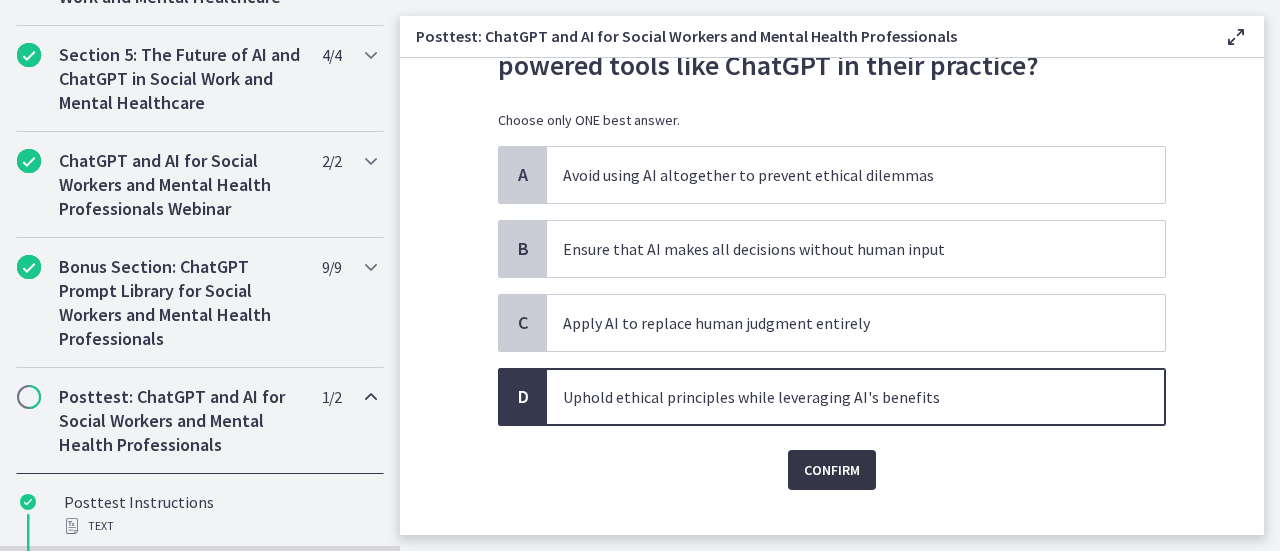 click on "Confirm" at bounding box center (832, 470) 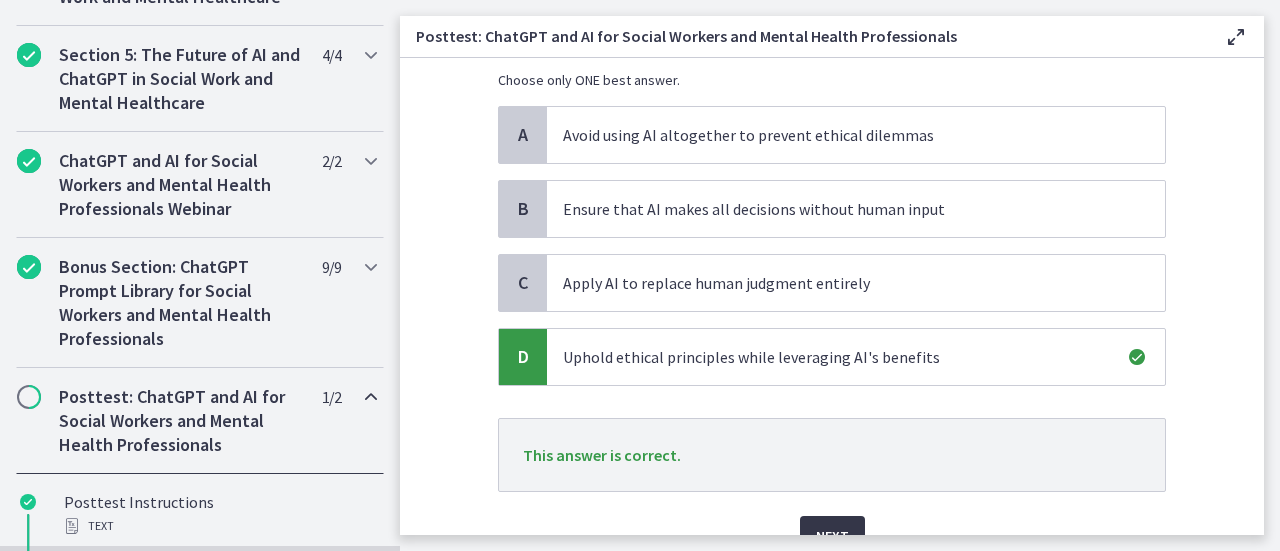 scroll, scrollTop: 200, scrollLeft: 0, axis: vertical 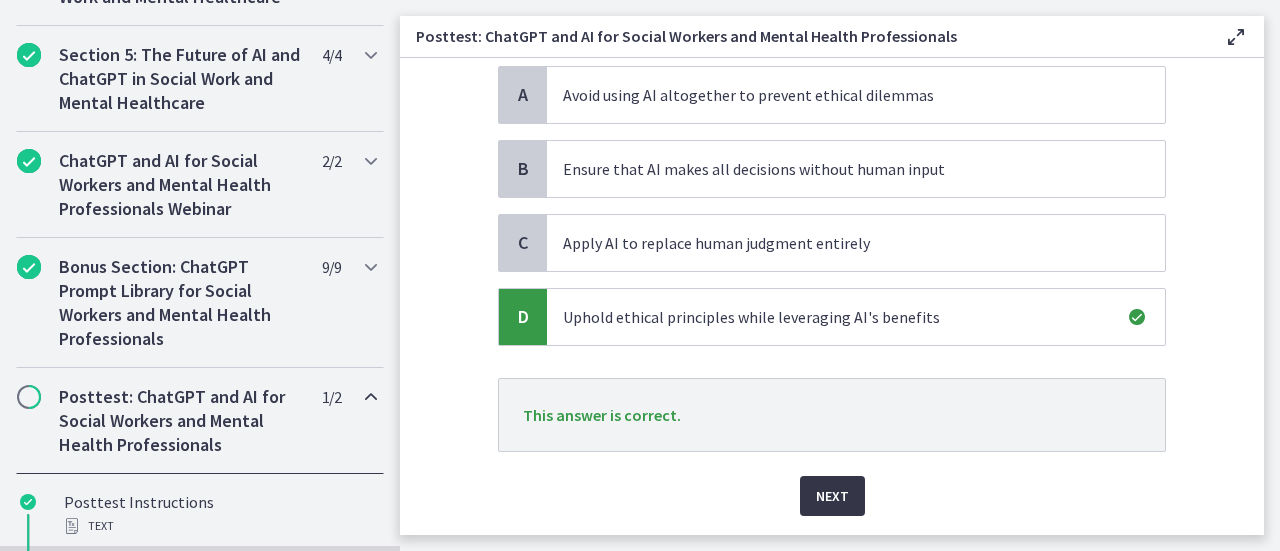 click on "Next" at bounding box center [832, 496] 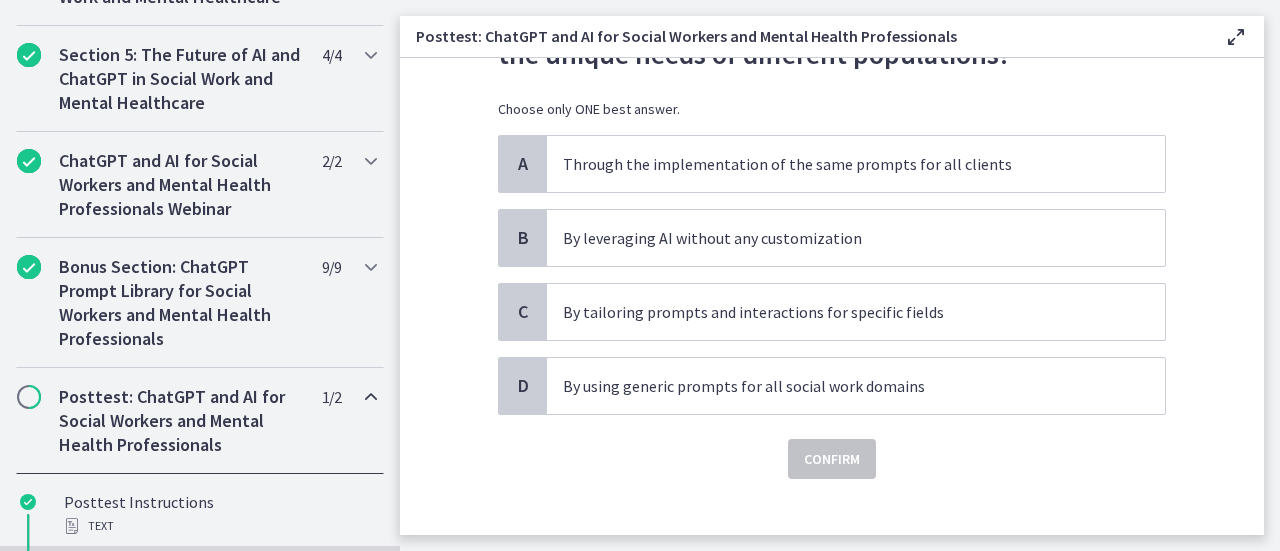 scroll, scrollTop: 136, scrollLeft: 0, axis: vertical 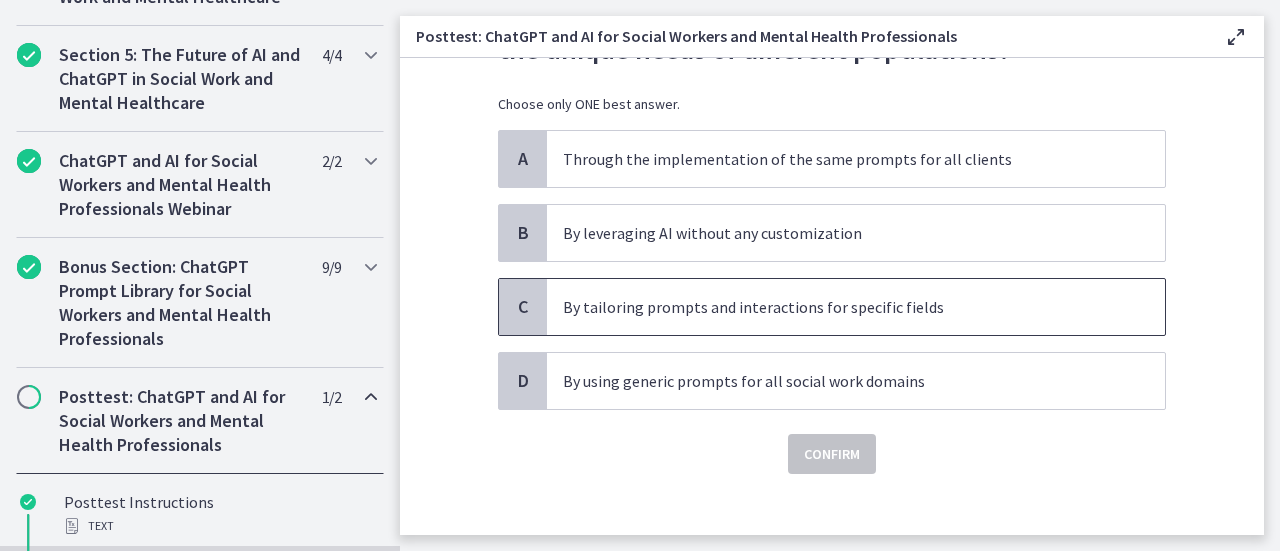 click on "By tailoring prompts and interactions for specific fields" at bounding box center (836, 307) 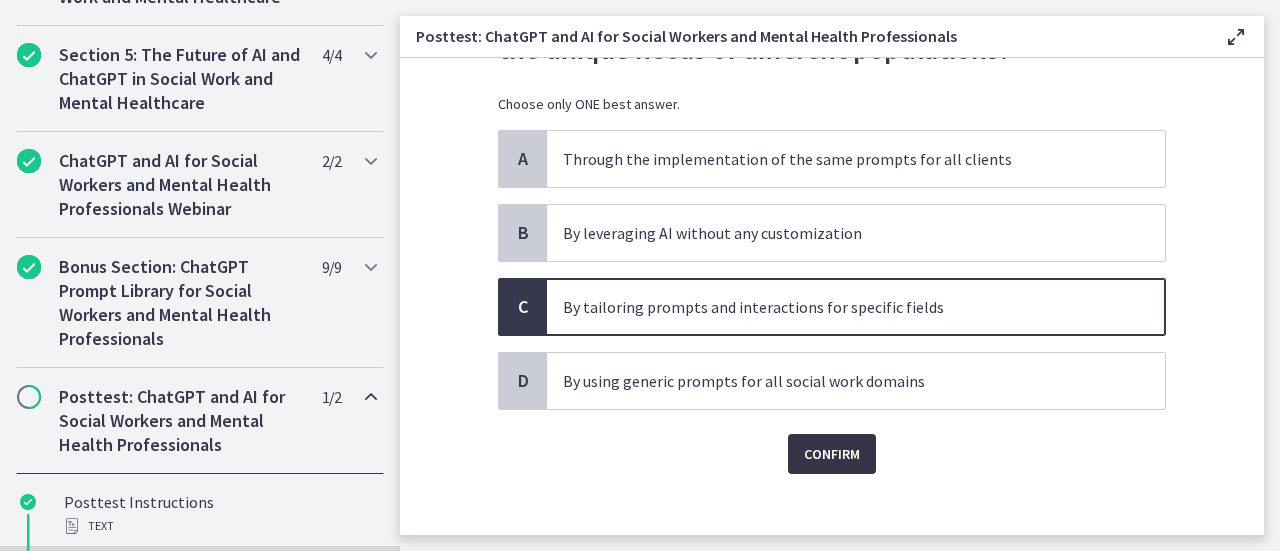 click on "Confirm" at bounding box center (832, 454) 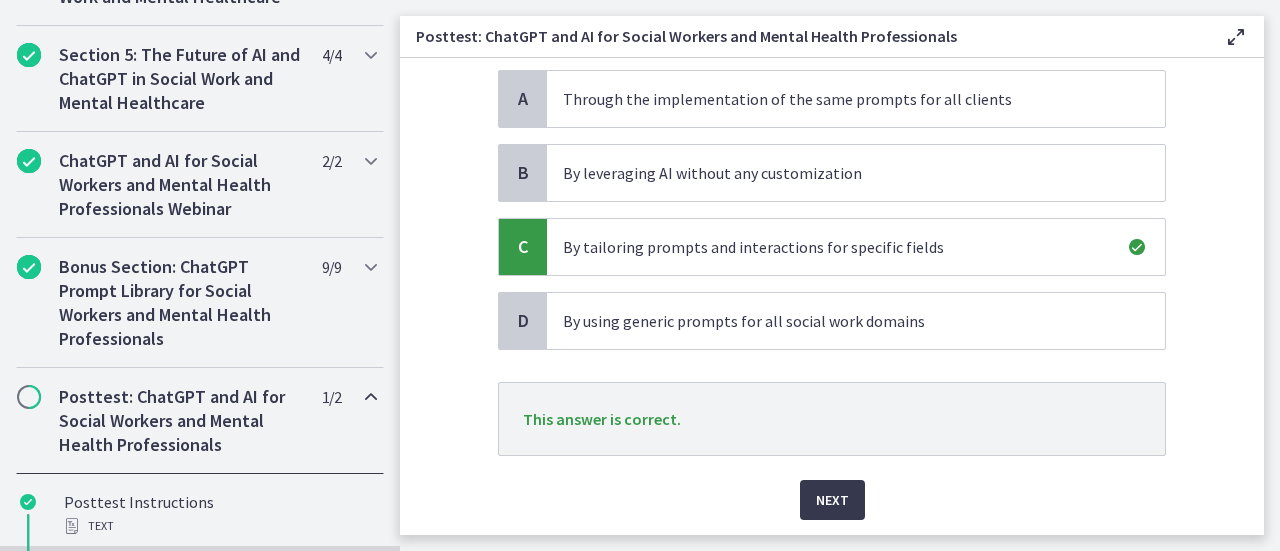 scroll, scrollTop: 257, scrollLeft: 0, axis: vertical 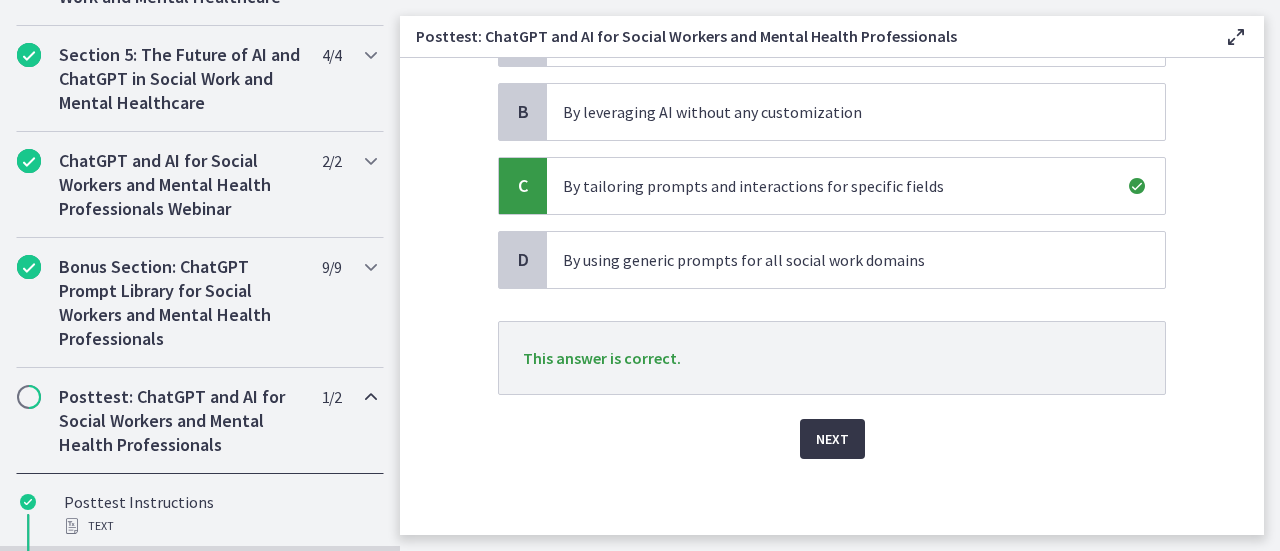 click on "Next" at bounding box center [832, 439] 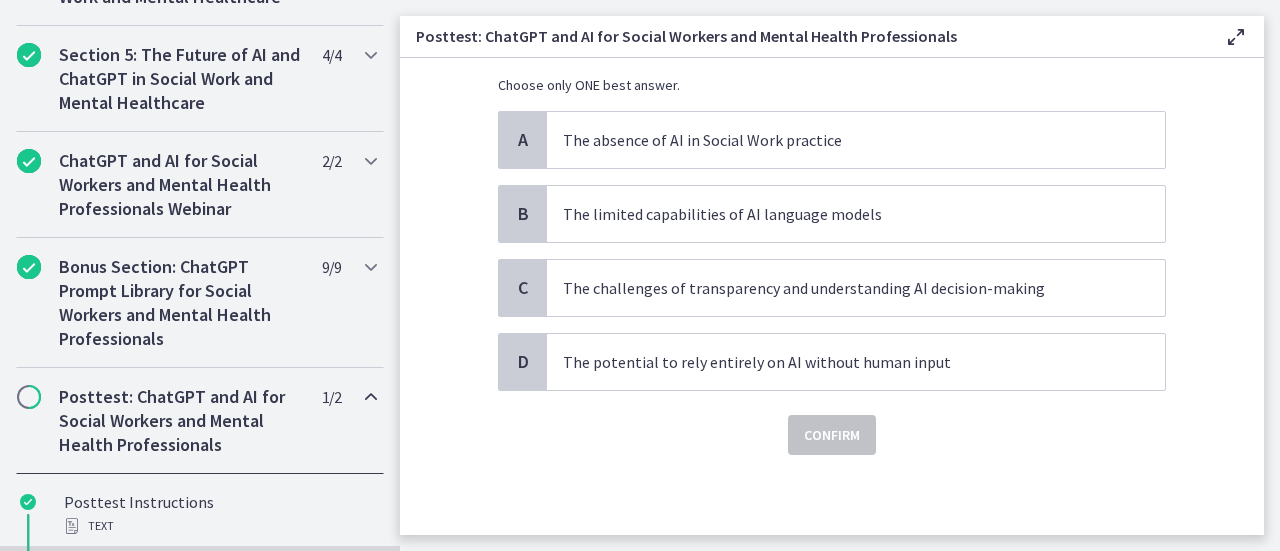 scroll, scrollTop: 0, scrollLeft: 0, axis: both 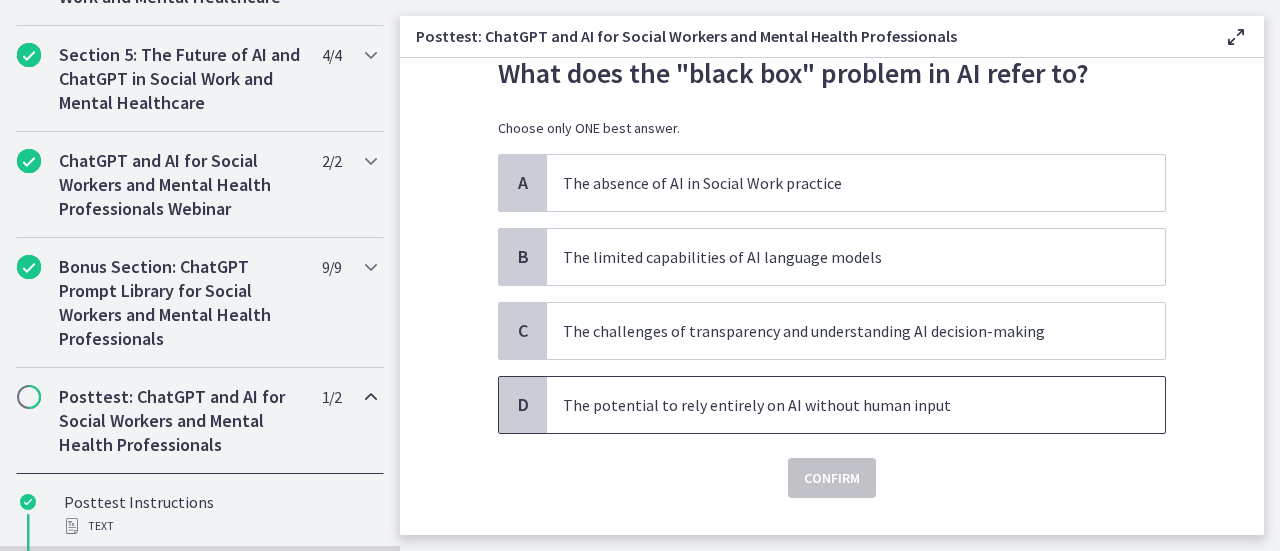 click on "The potential to rely entirely on AI without human input" at bounding box center (836, 405) 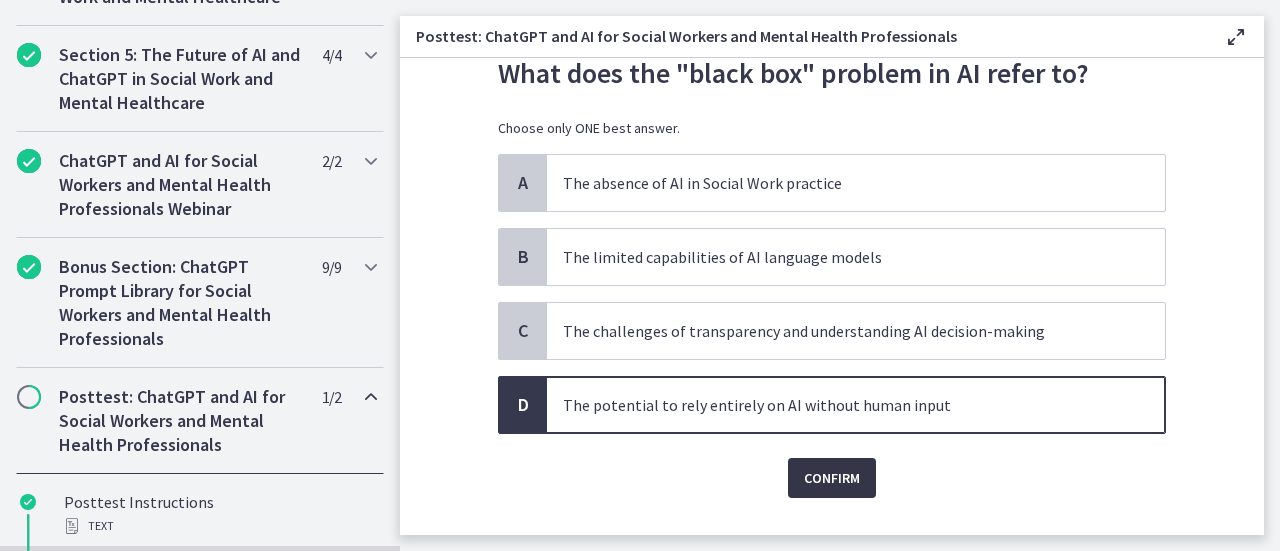 click on "Confirm" at bounding box center (832, 478) 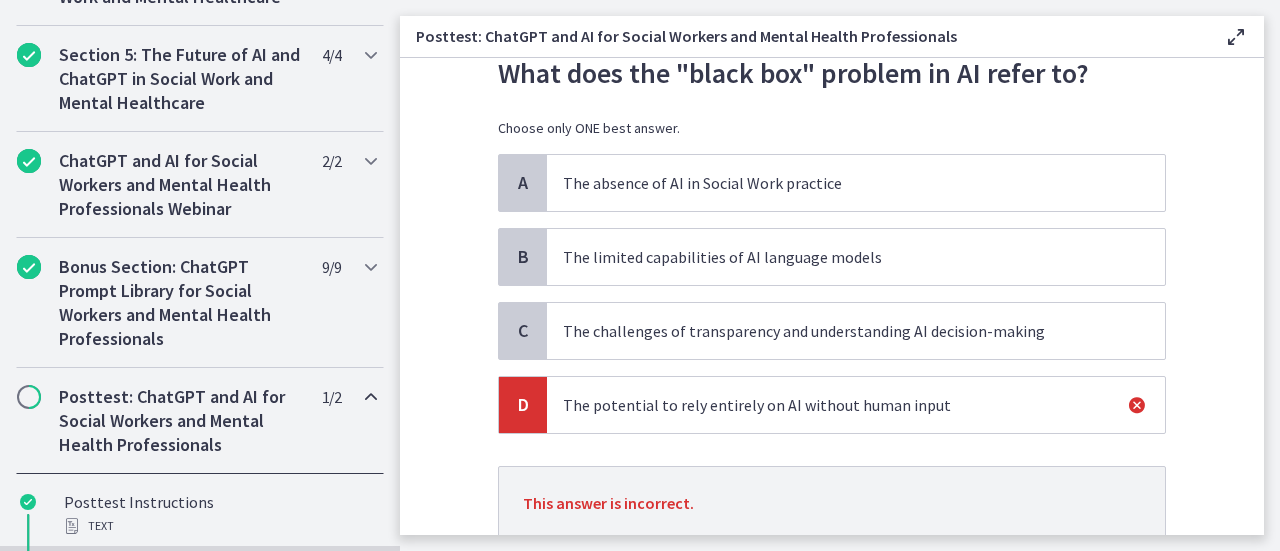 click on "The challenges of transparency and understanding AI decision-making" at bounding box center [836, 331] 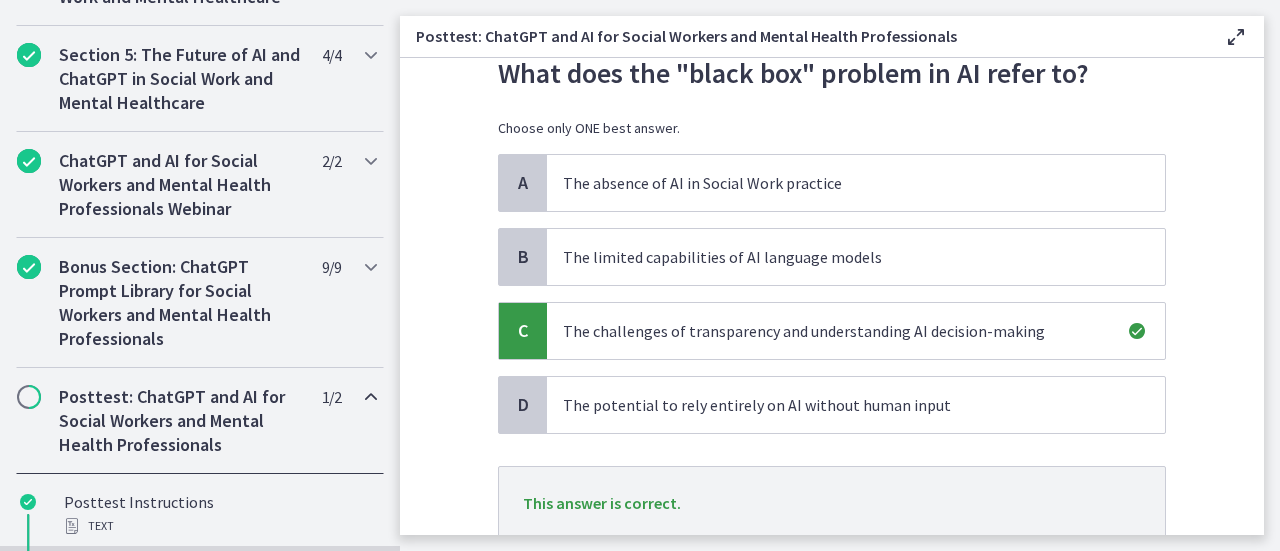 scroll, scrollTop: 215, scrollLeft: 0, axis: vertical 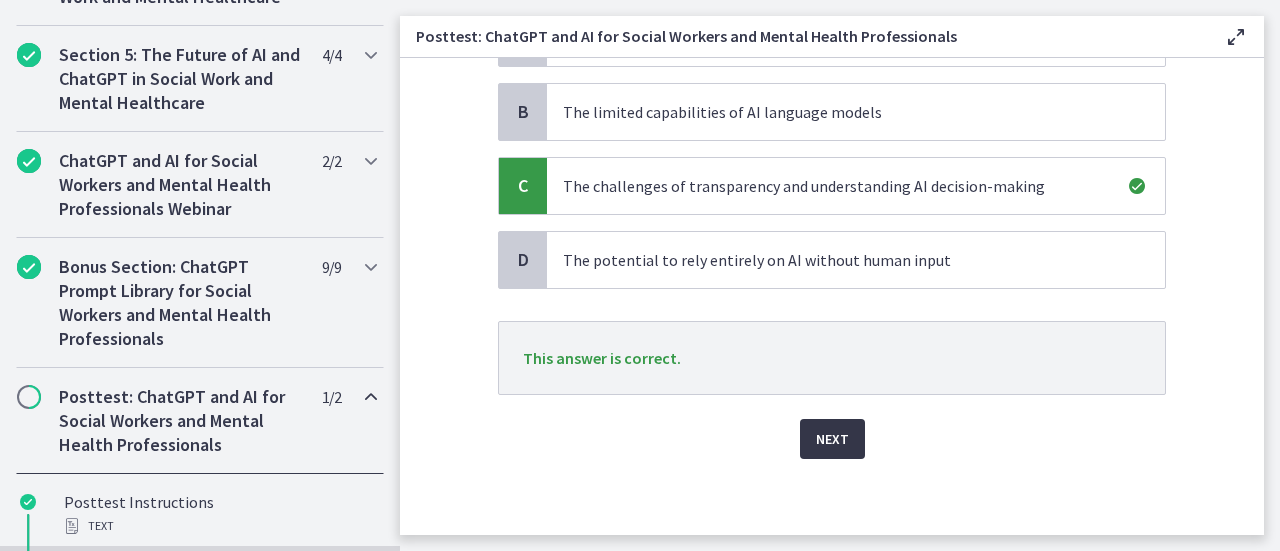 click on "Next" at bounding box center [832, 439] 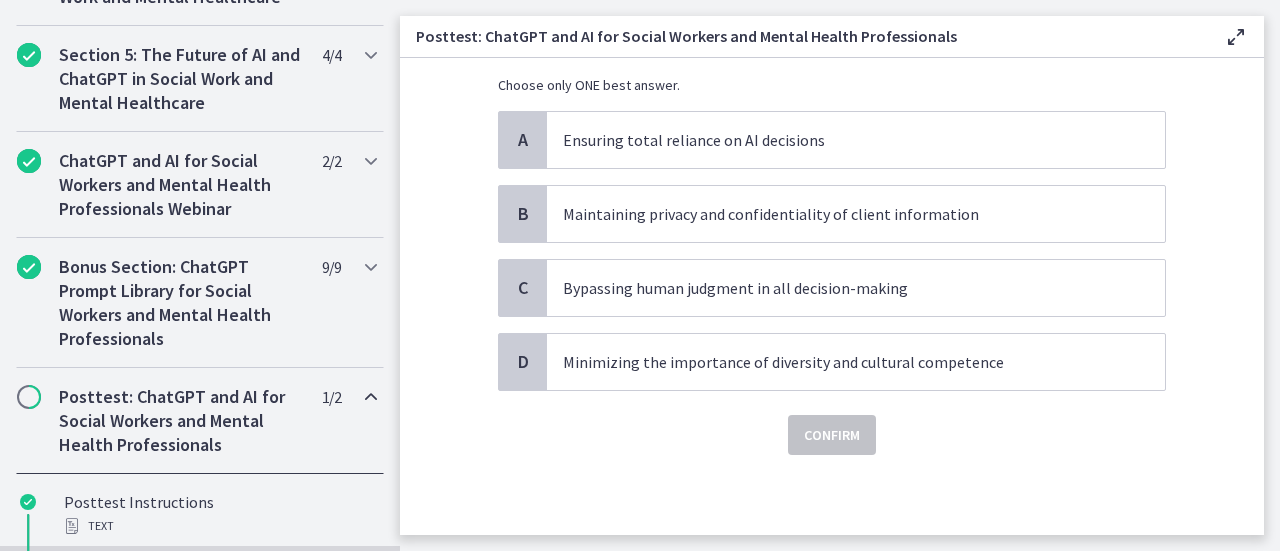scroll, scrollTop: 0, scrollLeft: 0, axis: both 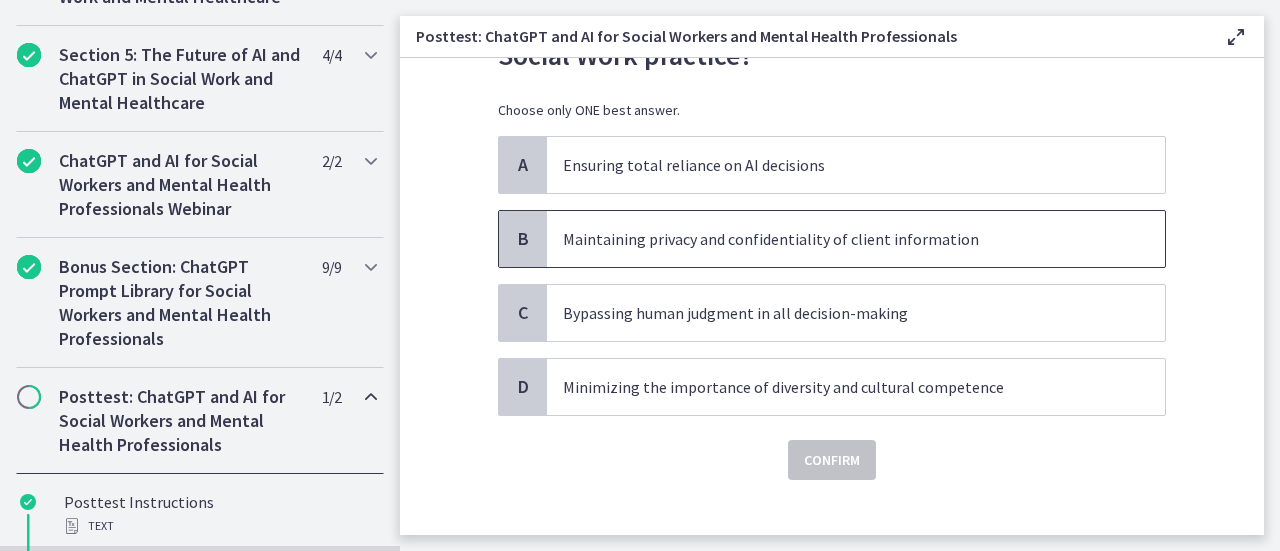 click on "Maintaining privacy and confidentiality of client information" at bounding box center [836, 239] 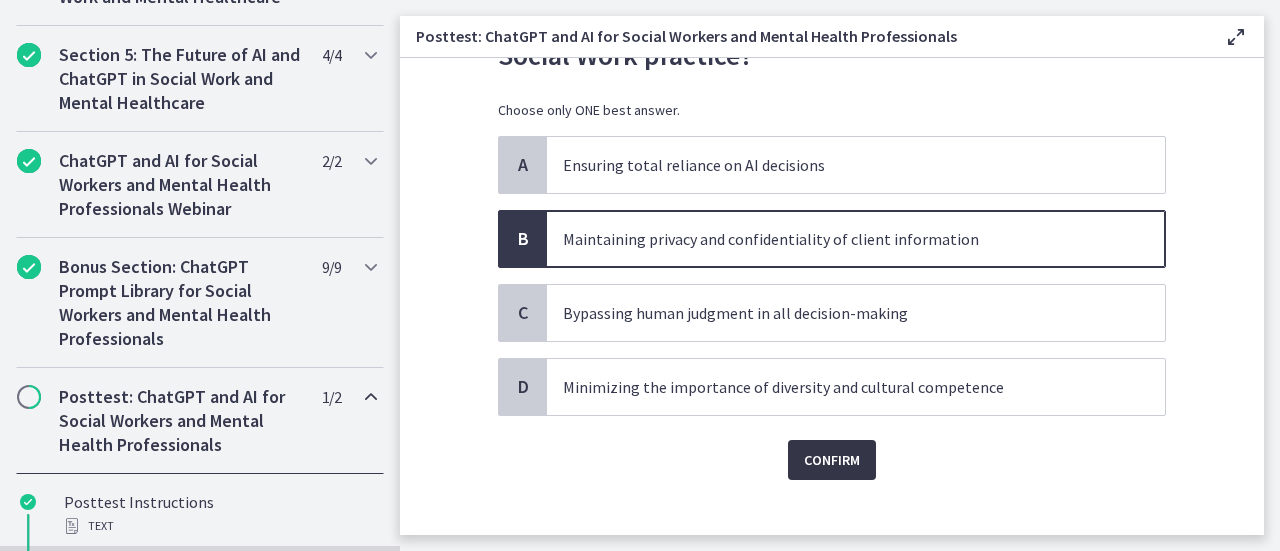 click on "Confirm" at bounding box center [832, 460] 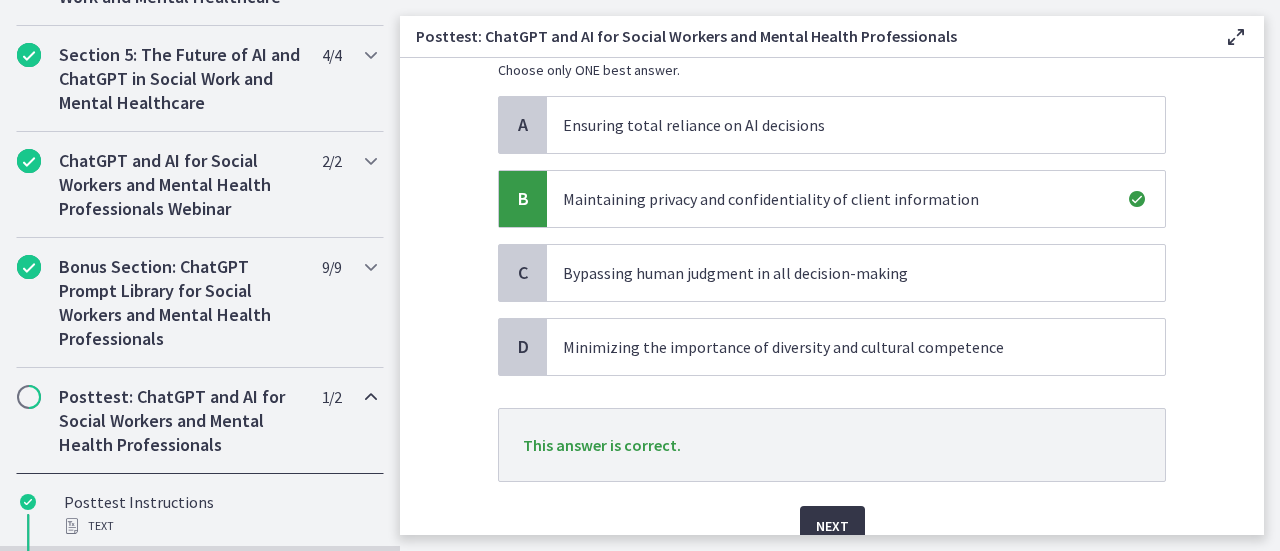 scroll, scrollTop: 250, scrollLeft: 0, axis: vertical 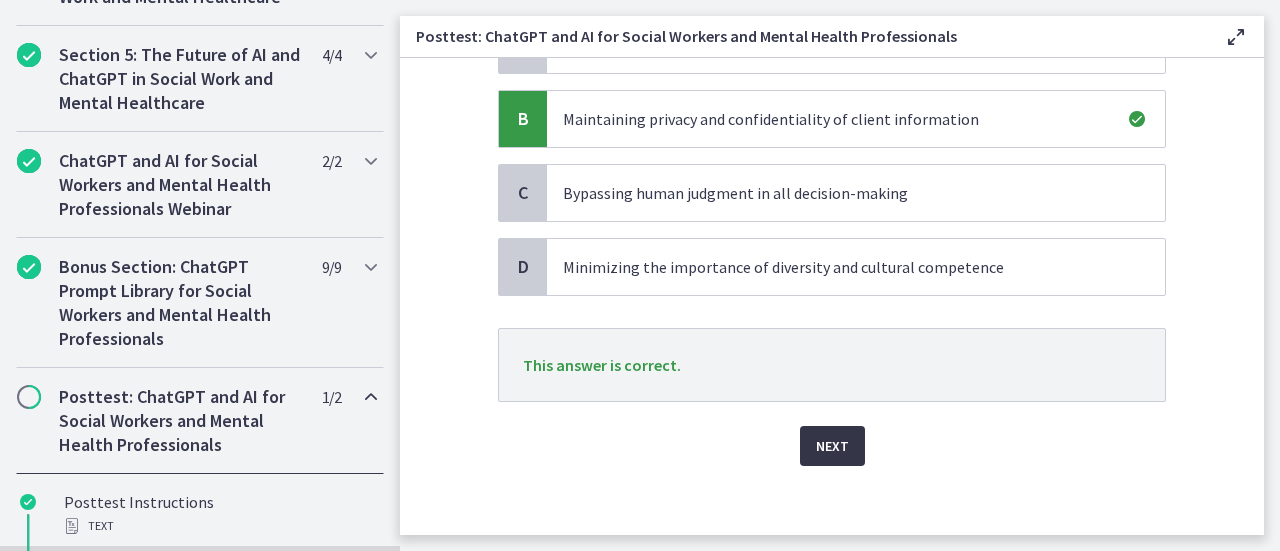 click on "Next" at bounding box center [832, 446] 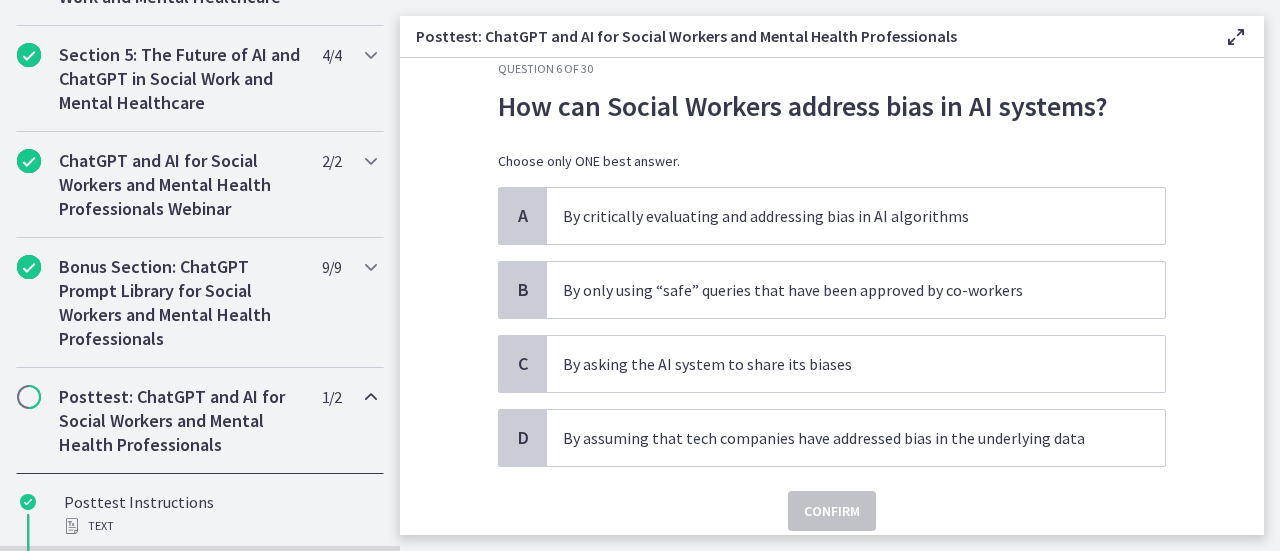 scroll, scrollTop: 40, scrollLeft: 0, axis: vertical 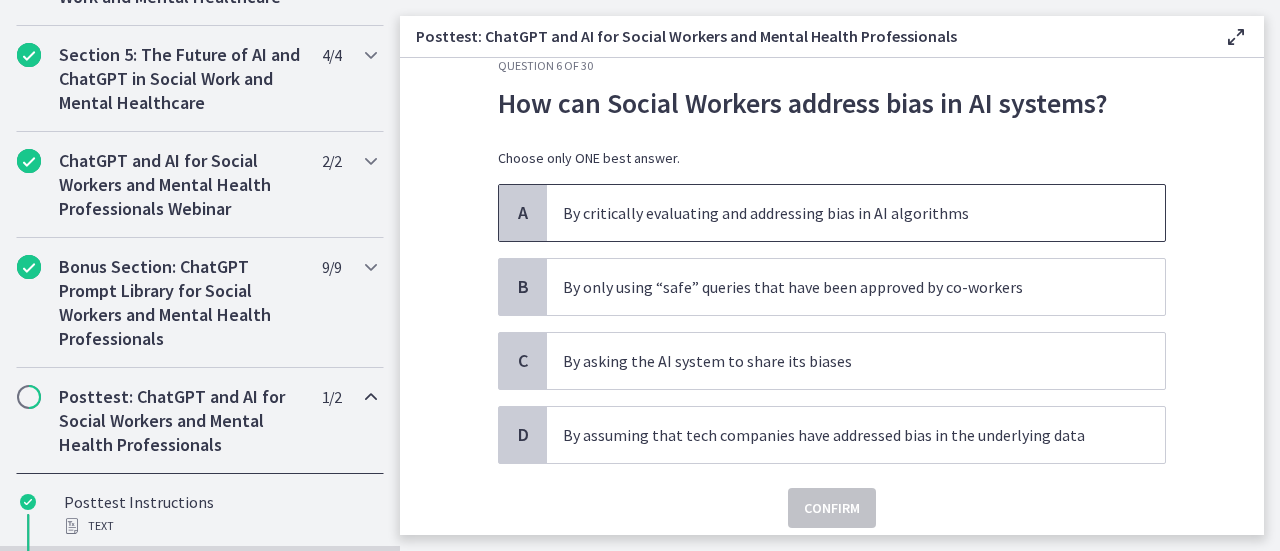 click on "By critically evaluating and addressing bias in AI algorithms" at bounding box center (836, 213) 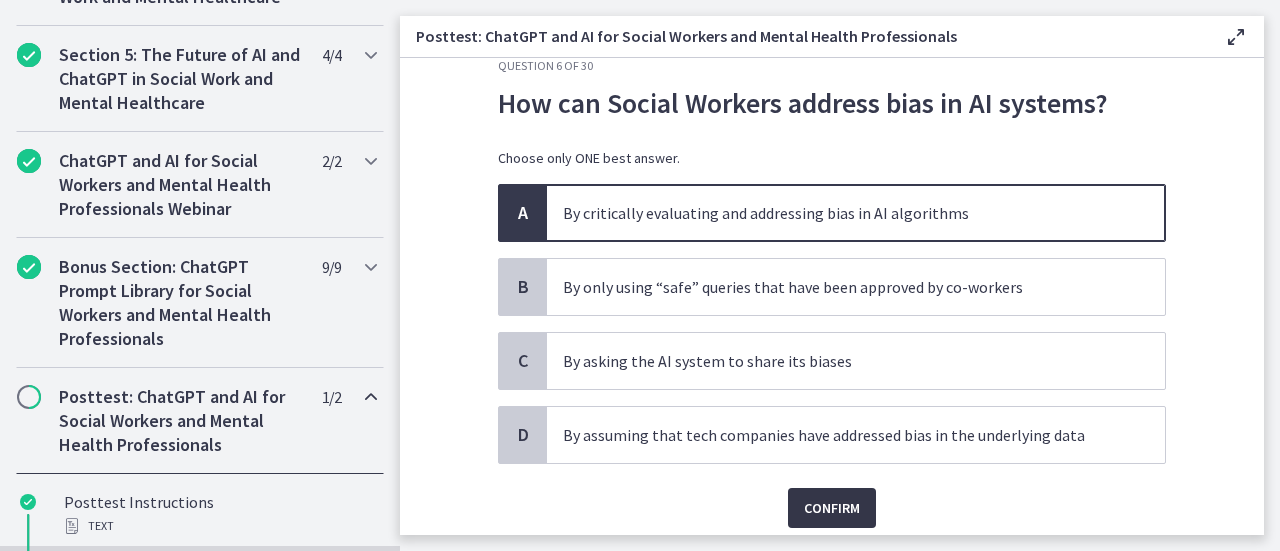 click on "Confirm" at bounding box center [832, 508] 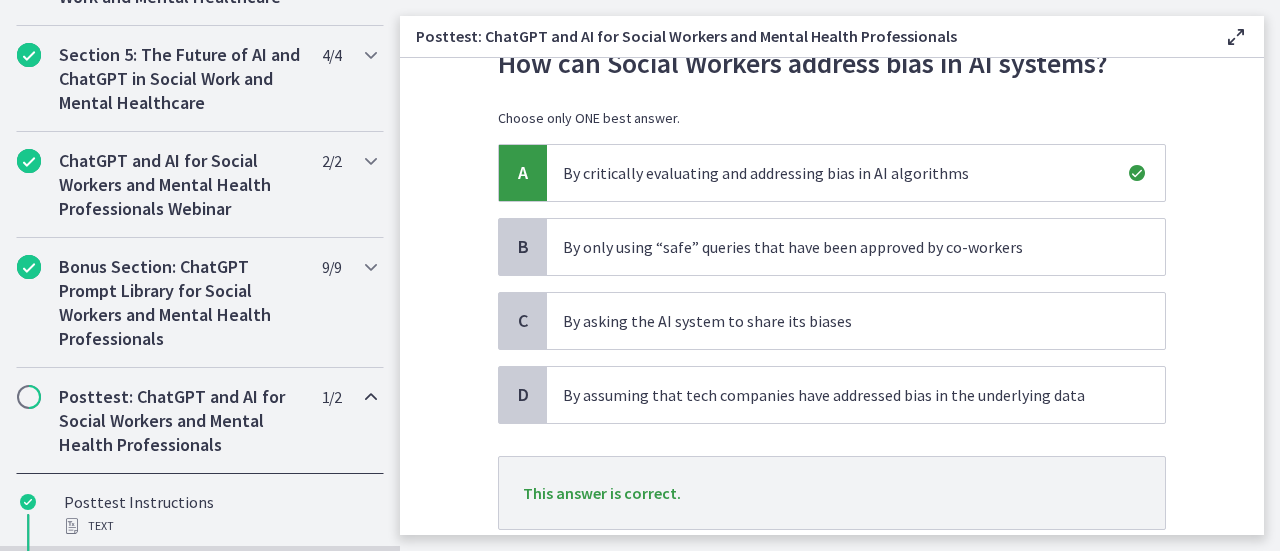 scroll, scrollTop: 215, scrollLeft: 0, axis: vertical 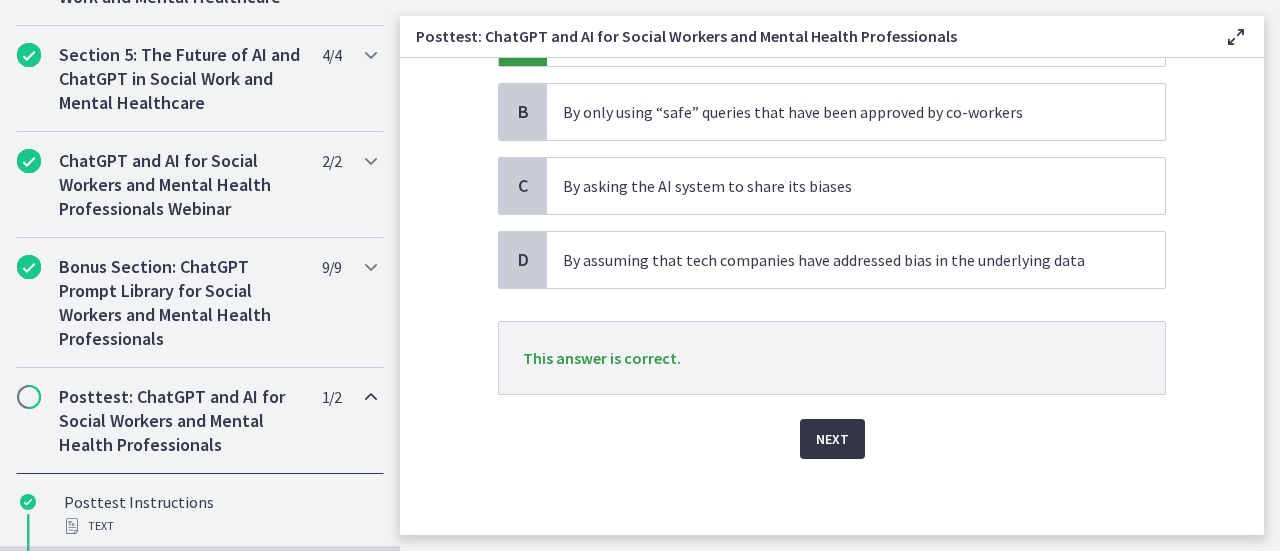 click on "Next" at bounding box center [832, 439] 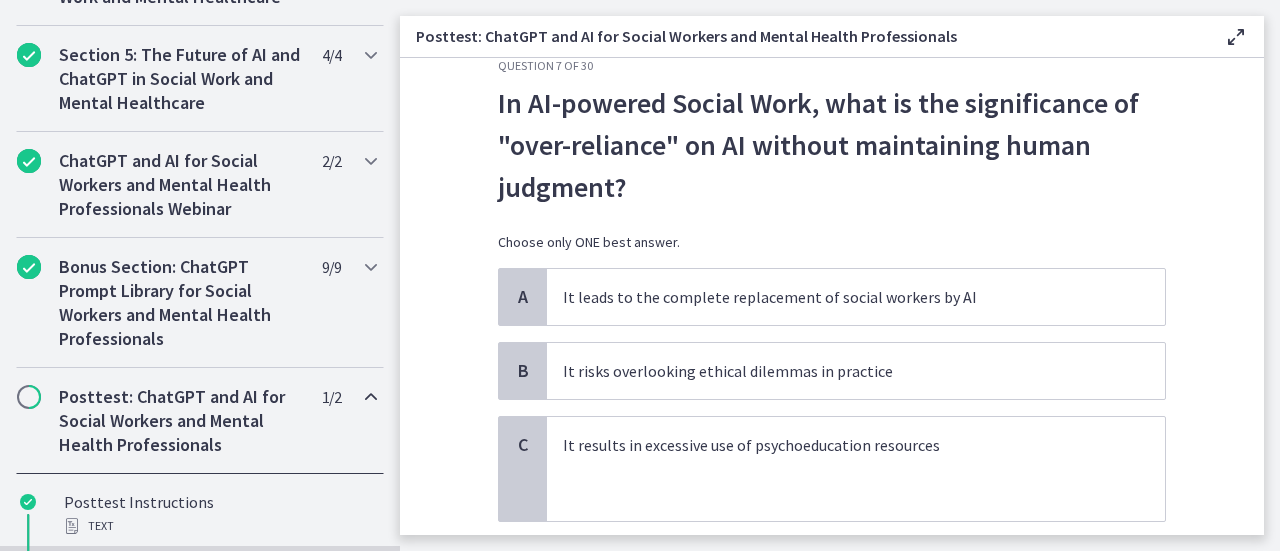 scroll, scrollTop: 80, scrollLeft: 0, axis: vertical 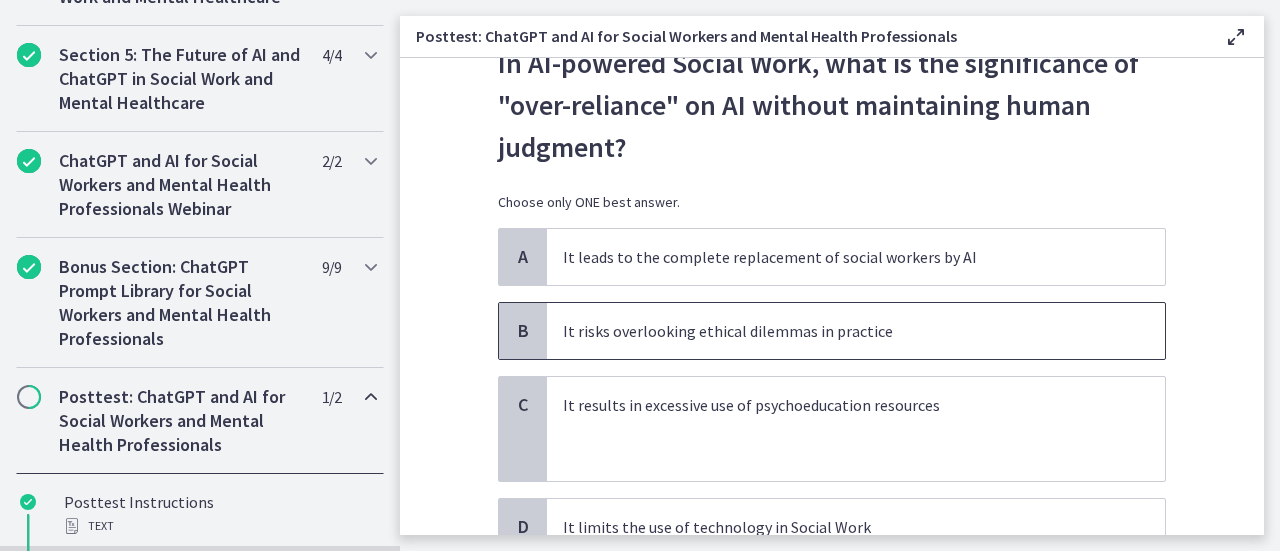 click on "It risks overlooking ethical dilemmas in practice" at bounding box center [836, 331] 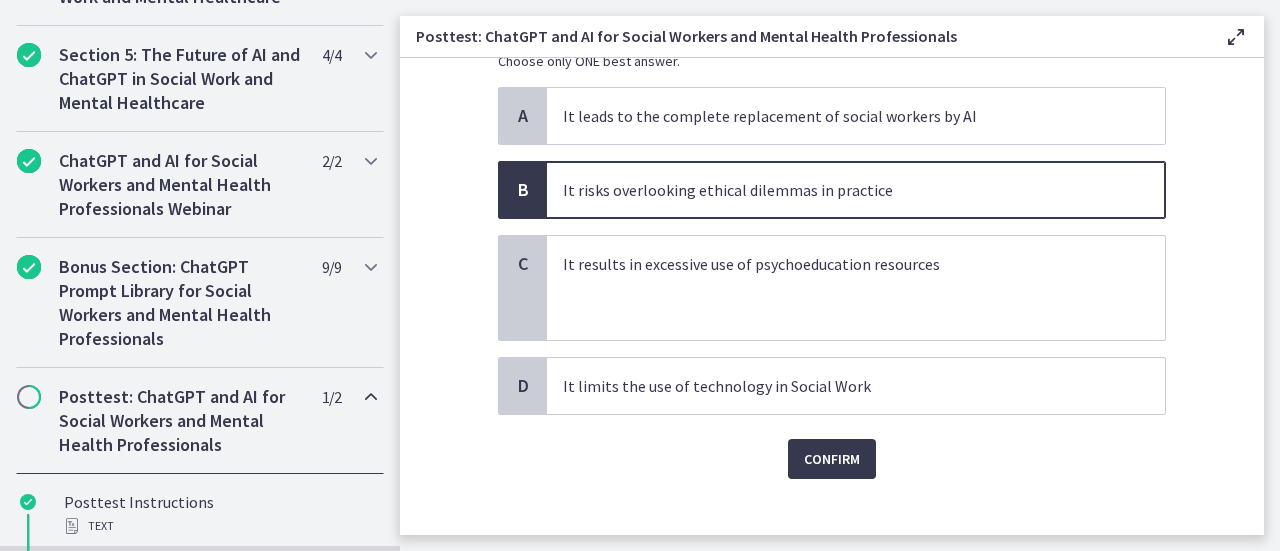 scroll, scrollTop: 236, scrollLeft: 0, axis: vertical 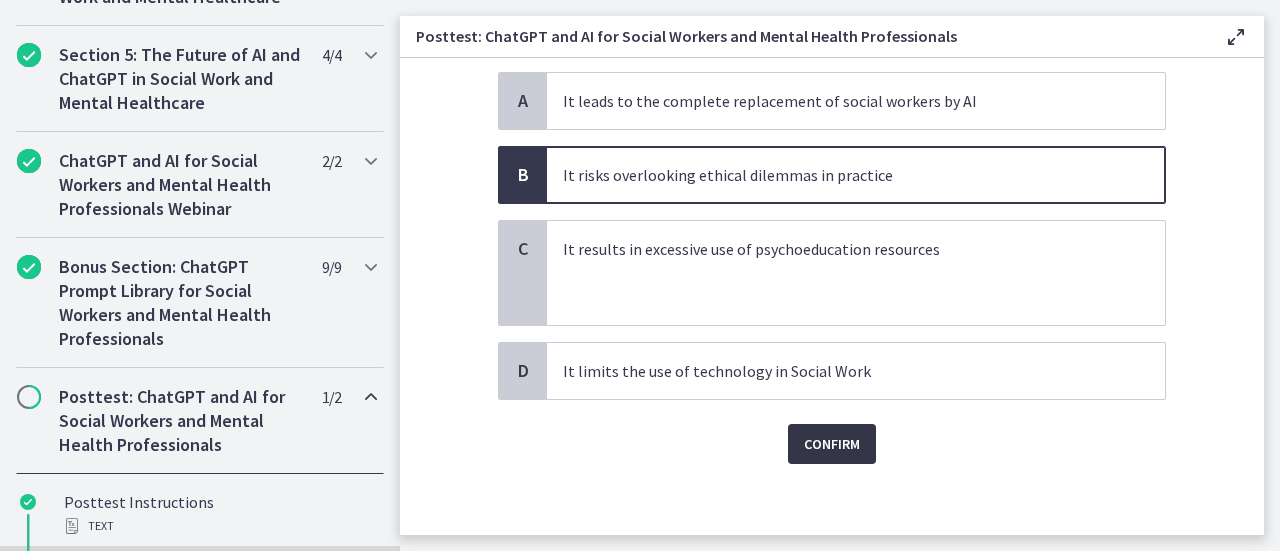 click on "Confirm" at bounding box center [832, 444] 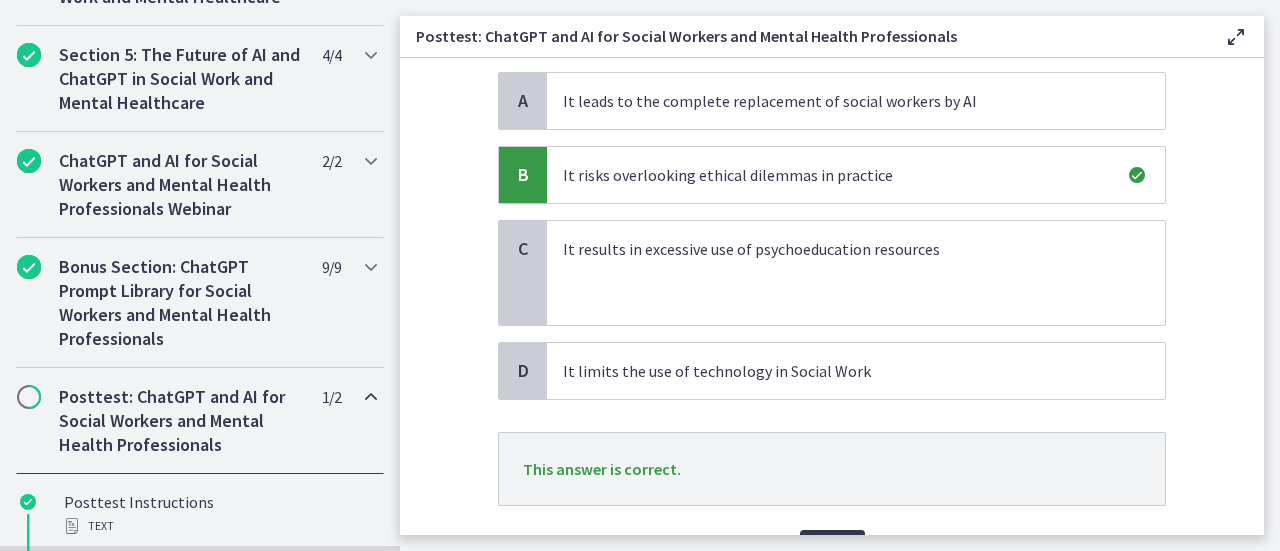 click on "Next" at bounding box center [832, 550] 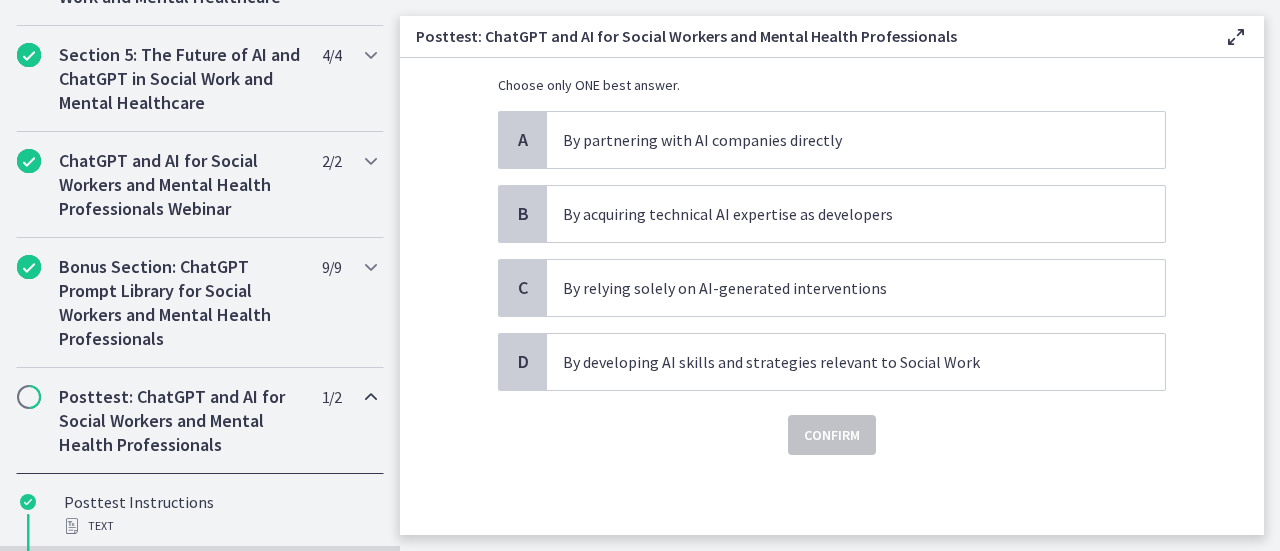 scroll, scrollTop: 0, scrollLeft: 0, axis: both 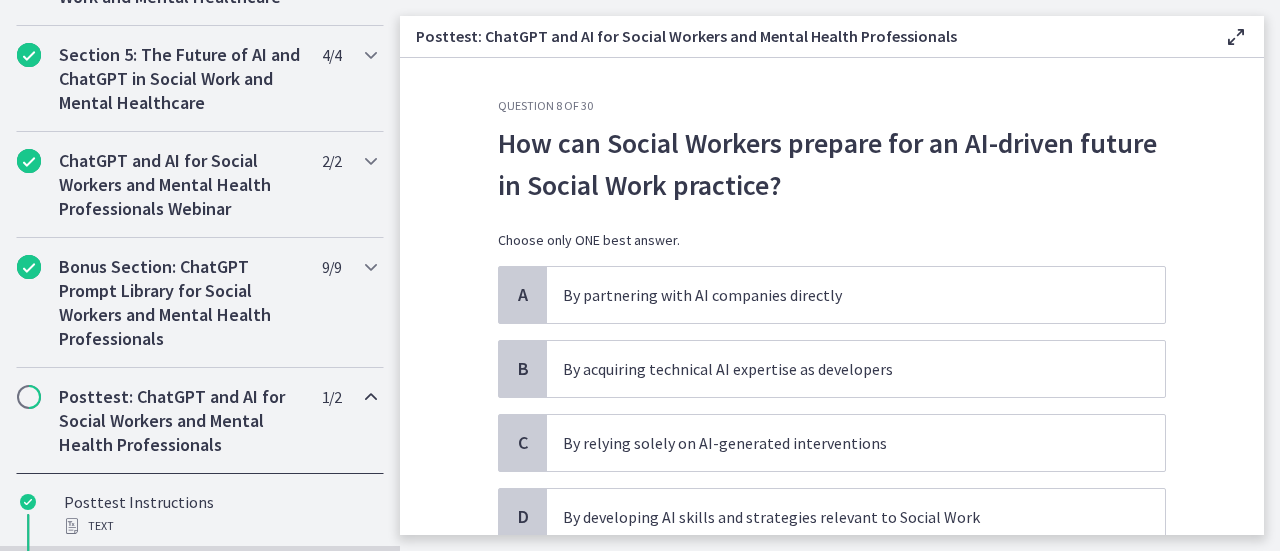 click on "How can Social Workers prepare for an AI-driven future in Social Work practice?
Choose only ONE best answer." at bounding box center (832, 194) 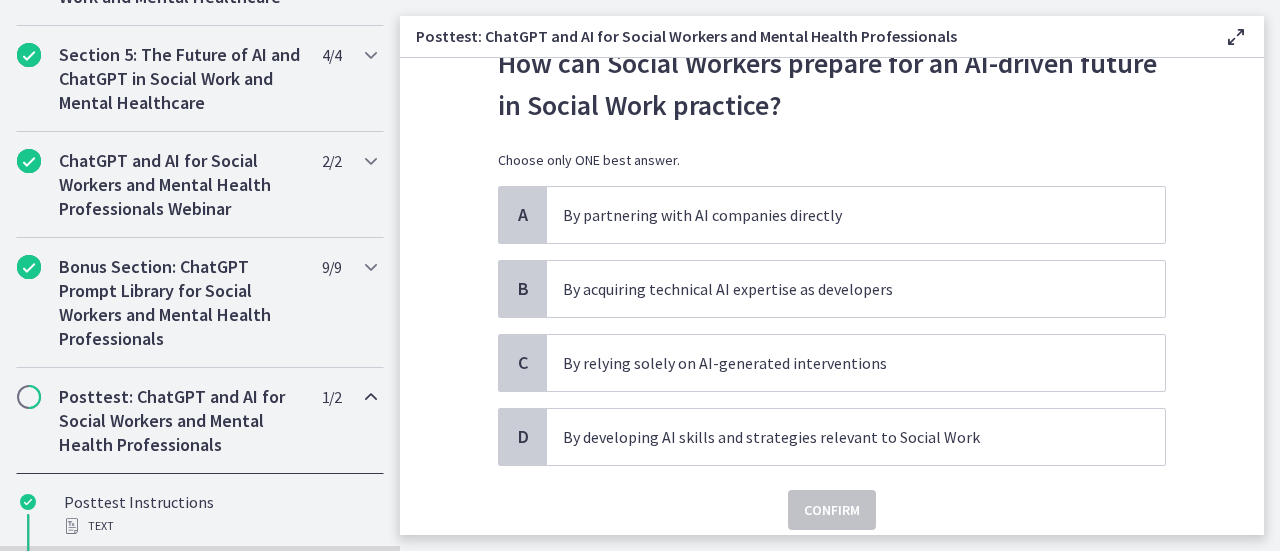 scroll, scrollTop: 120, scrollLeft: 0, axis: vertical 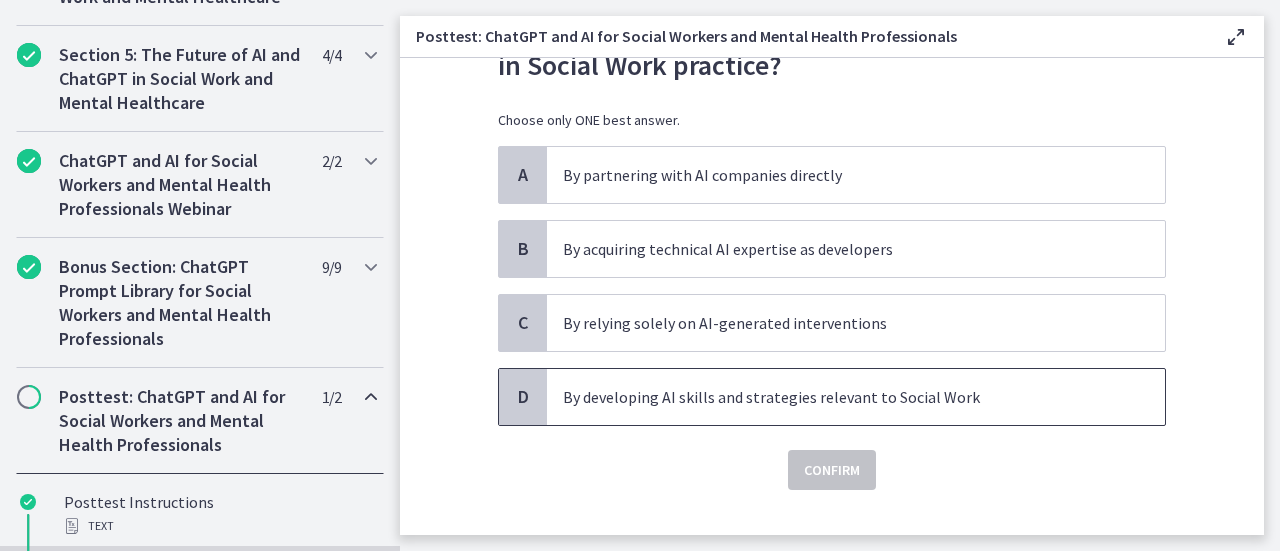 click on "By developing AI skills and strategies relevant to Social Work" at bounding box center (856, 397) 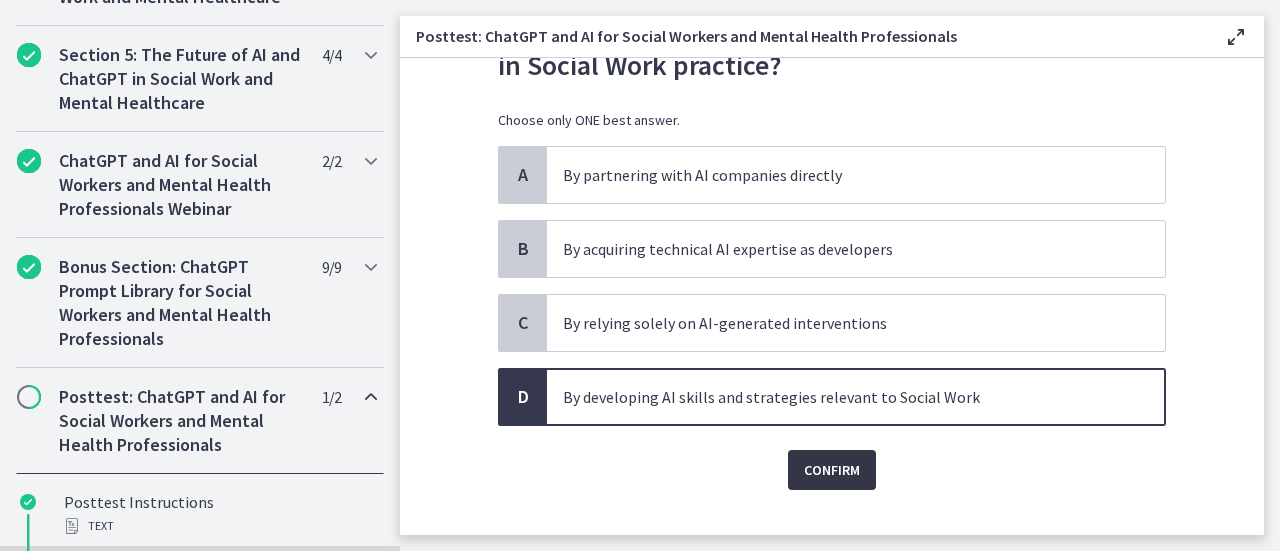 click on "Confirm" at bounding box center [832, 470] 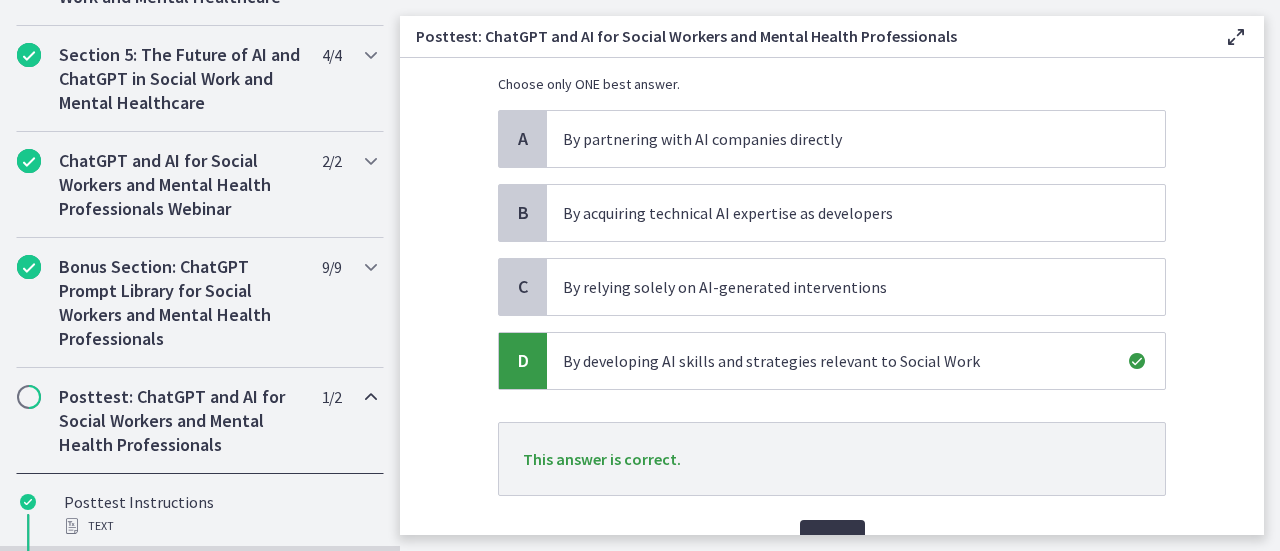scroll, scrollTop: 160, scrollLeft: 0, axis: vertical 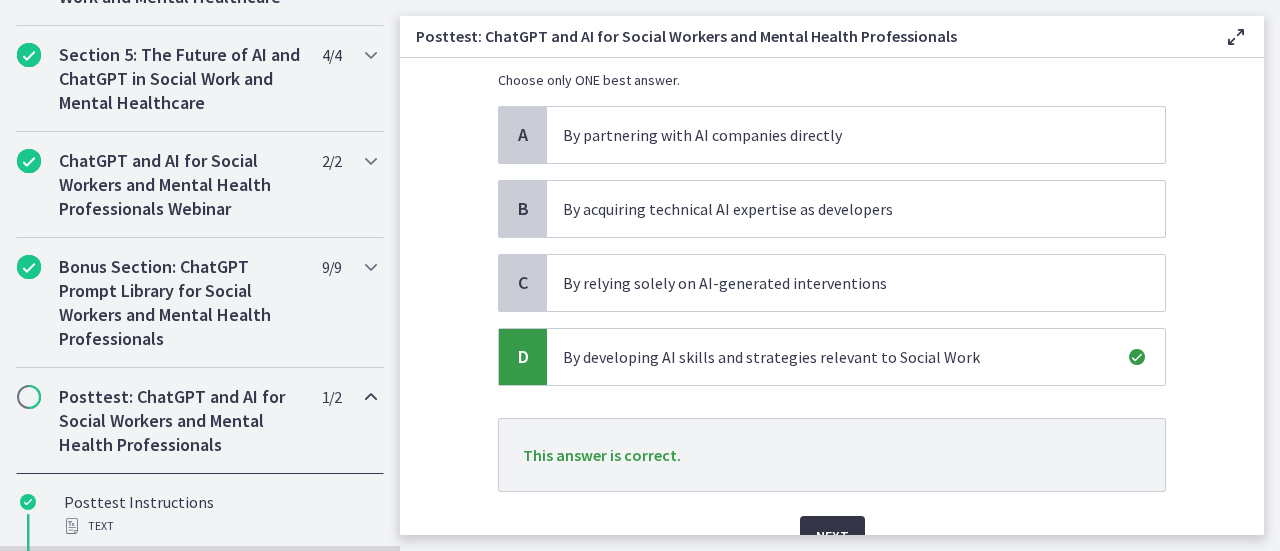 click on "Next" at bounding box center (832, 536) 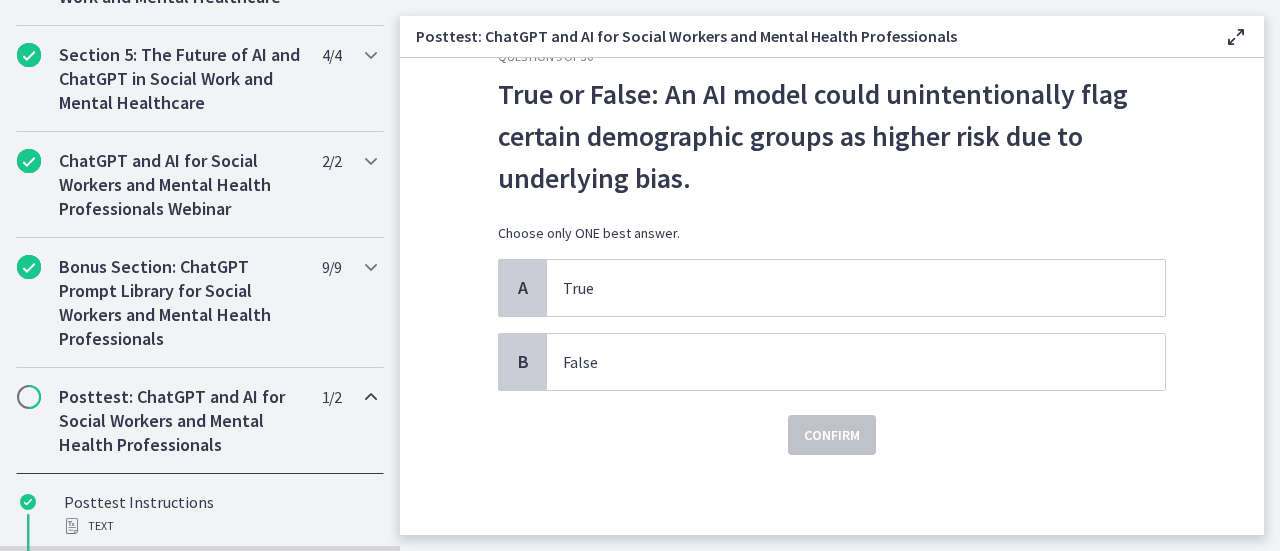 scroll, scrollTop: 0, scrollLeft: 0, axis: both 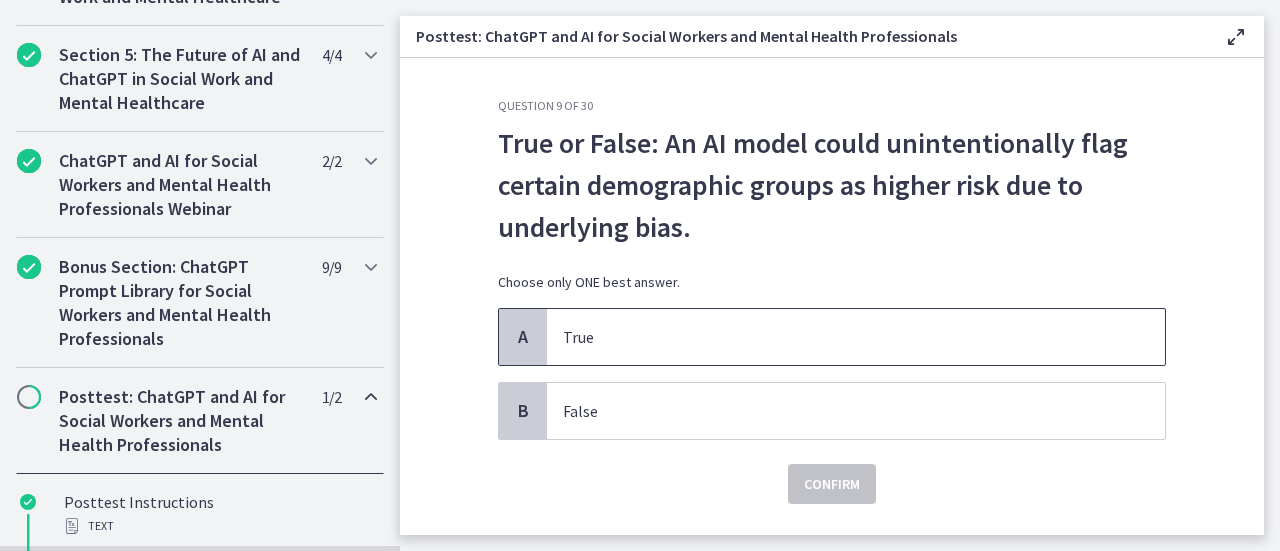 click on "True" at bounding box center [836, 337] 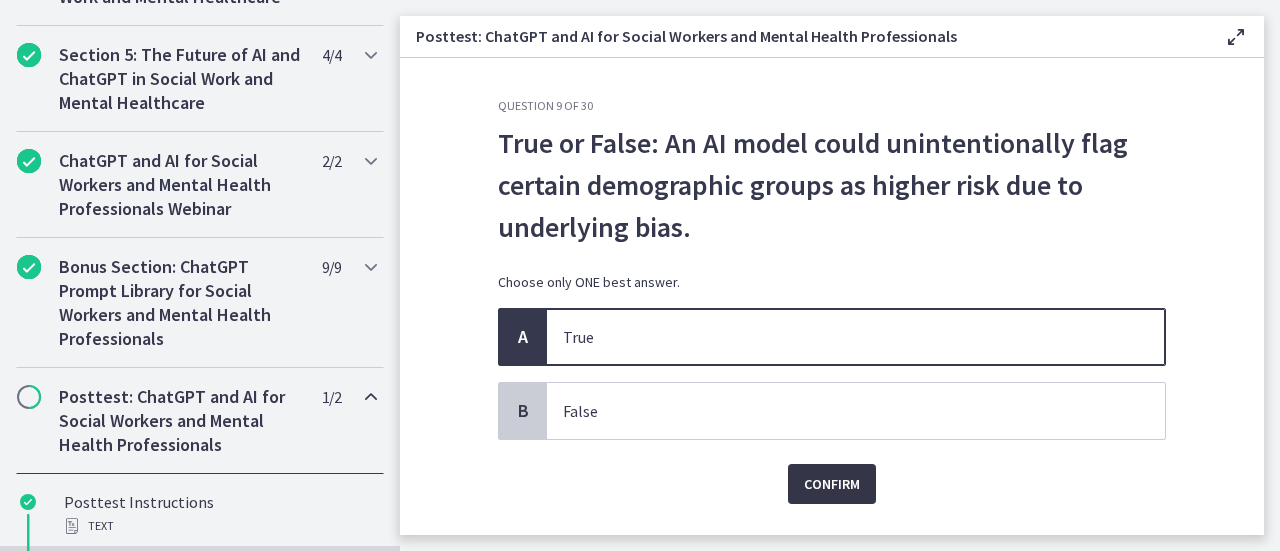 click on "Confirm" at bounding box center (832, 484) 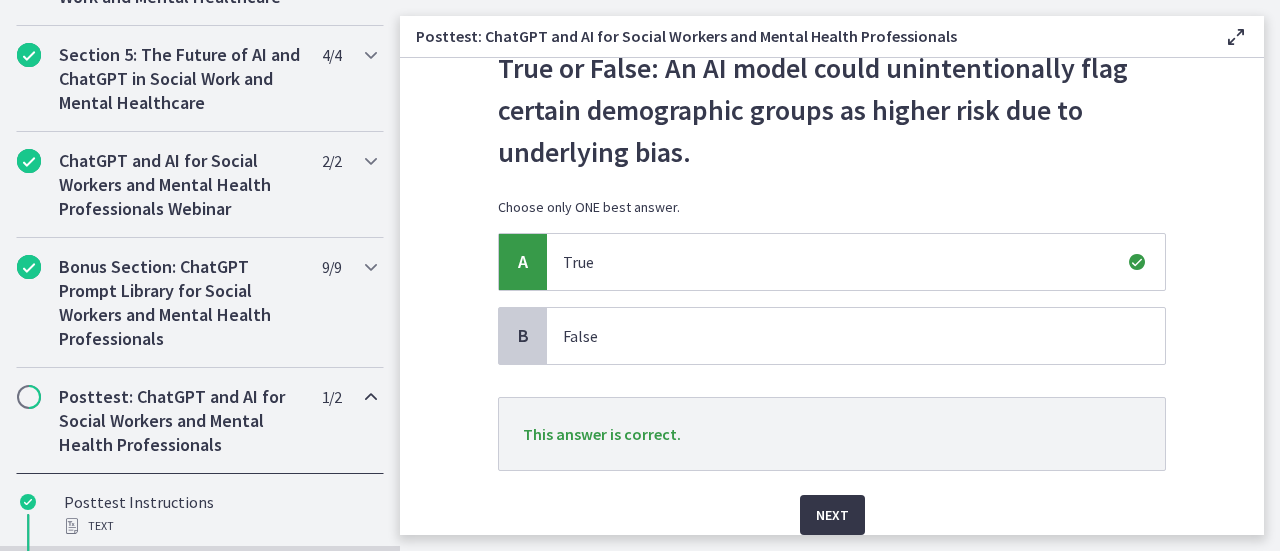 scroll, scrollTop: 80, scrollLeft: 0, axis: vertical 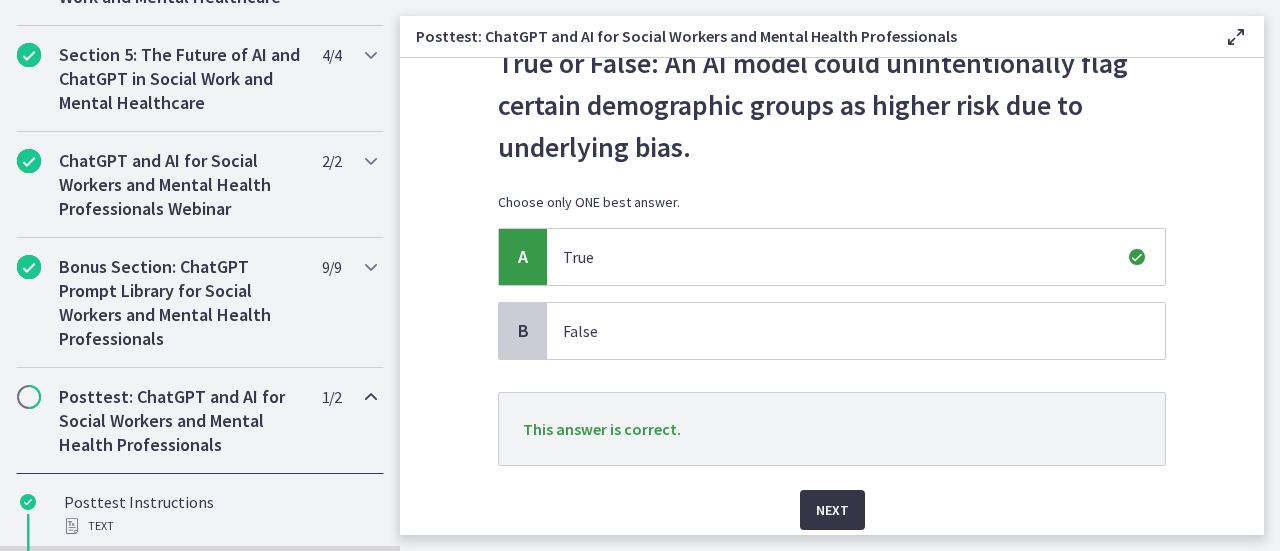 click on "Next" at bounding box center [832, 510] 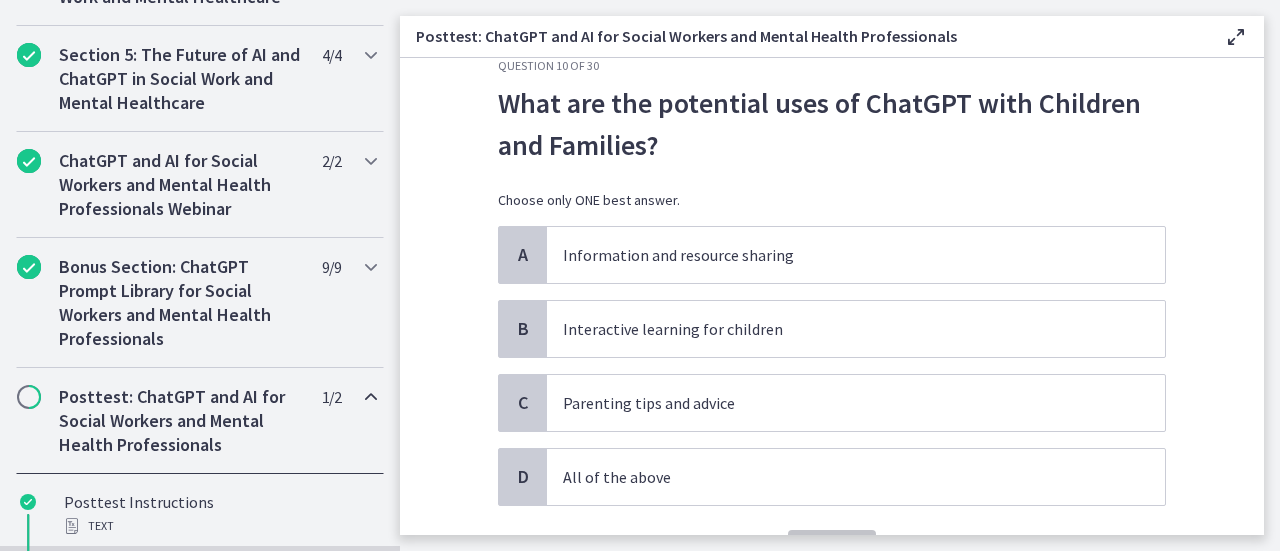 scroll, scrollTop: 80, scrollLeft: 0, axis: vertical 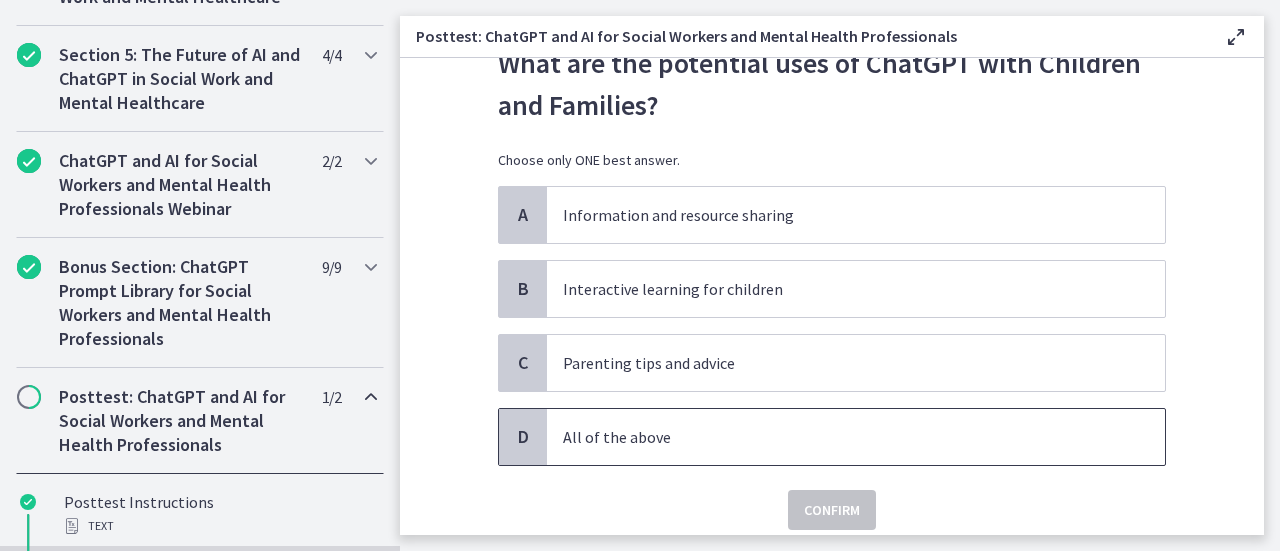 click on "All of the above" at bounding box center [836, 437] 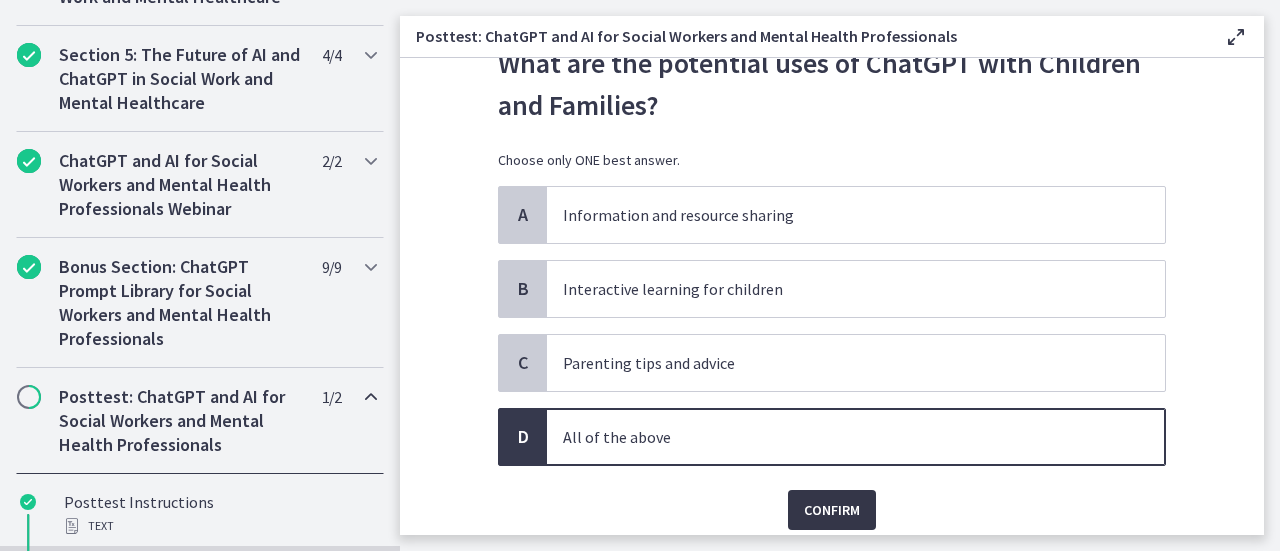 click on "Confirm" at bounding box center [832, 510] 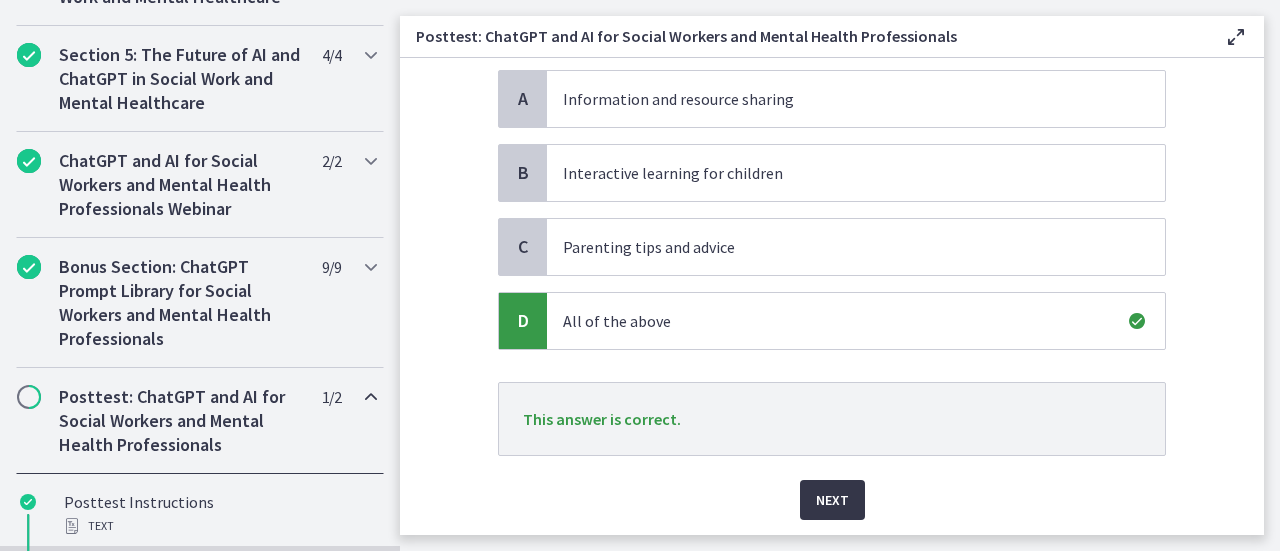 click on "Next" at bounding box center [832, 488] 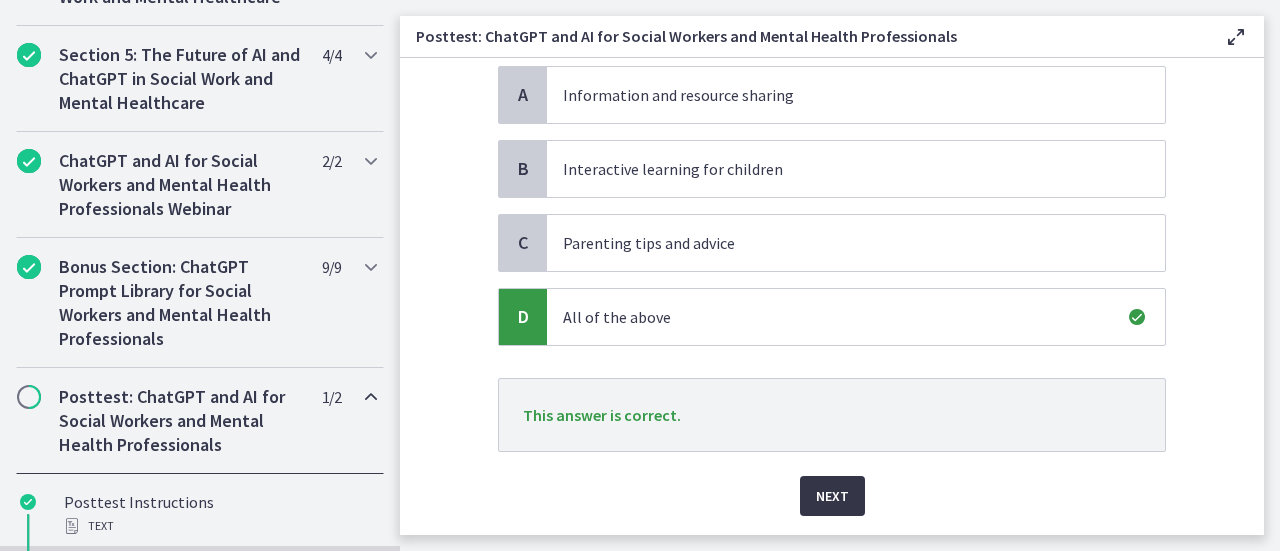 click on "Next" at bounding box center (832, 496) 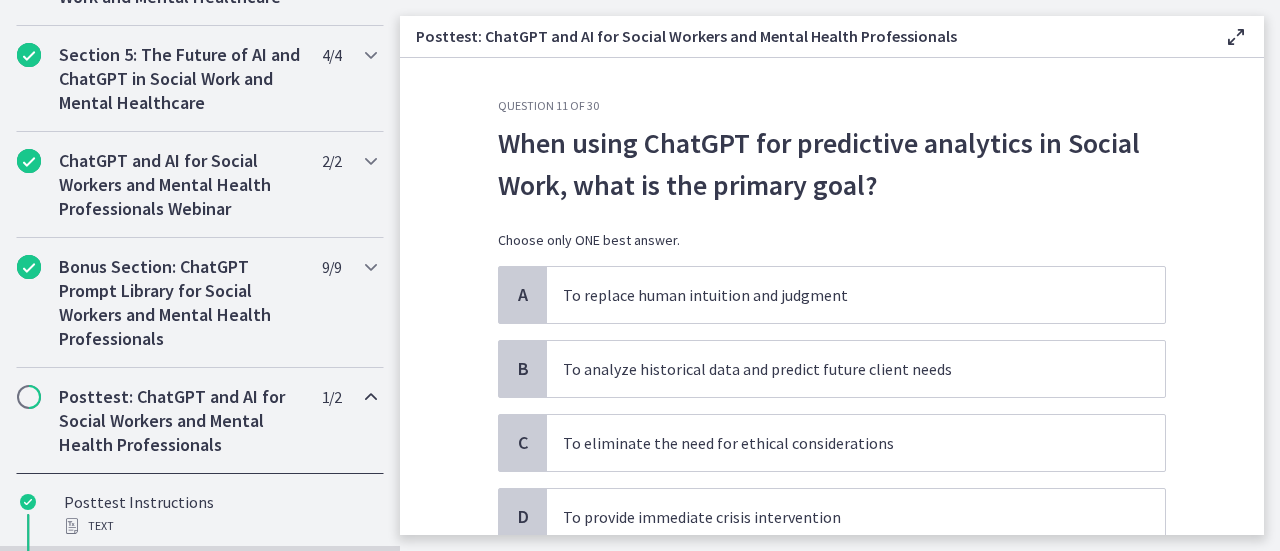 scroll, scrollTop: 40, scrollLeft: 0, axis: vertical 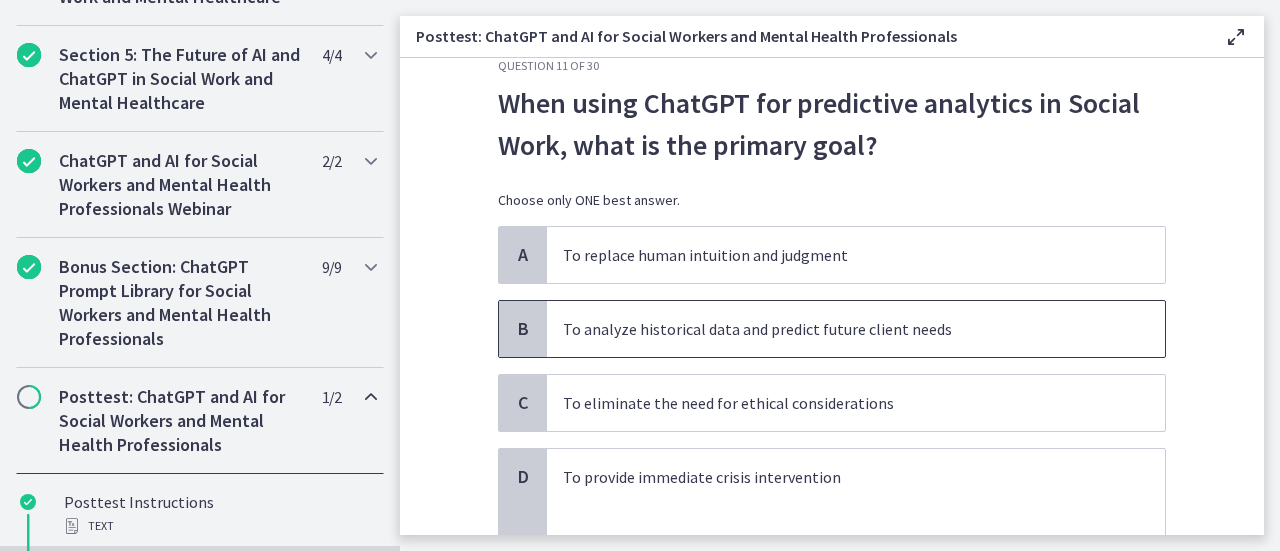 click on "To analyze historical data and predict future client needs" at bounding box center [836, 329] 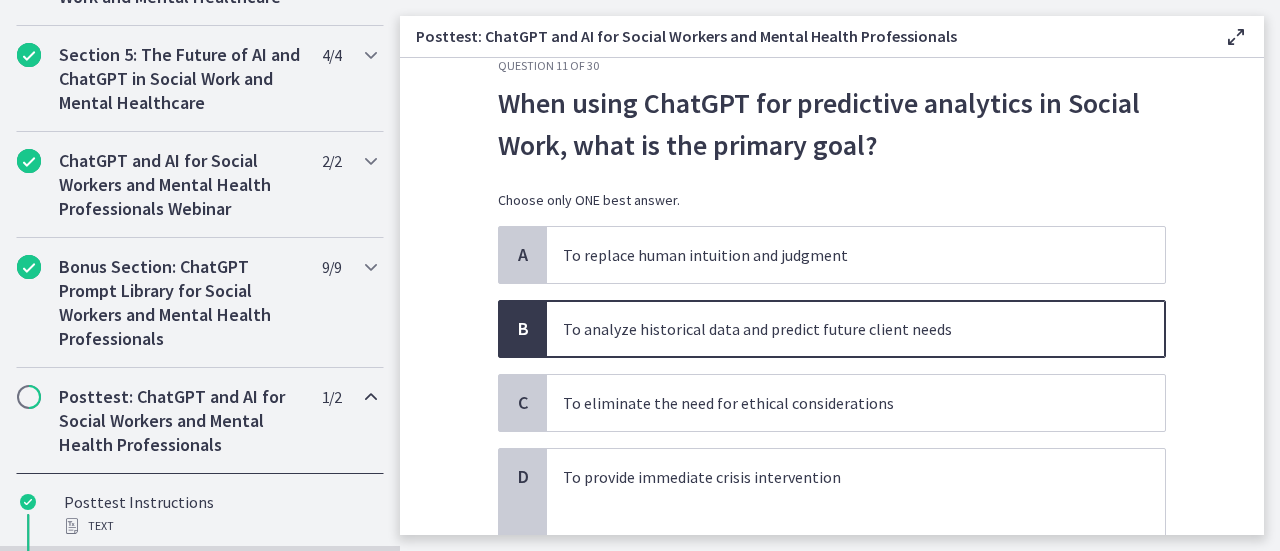 click on "Choose only ONE best answer." at bounding box center [832, 200] 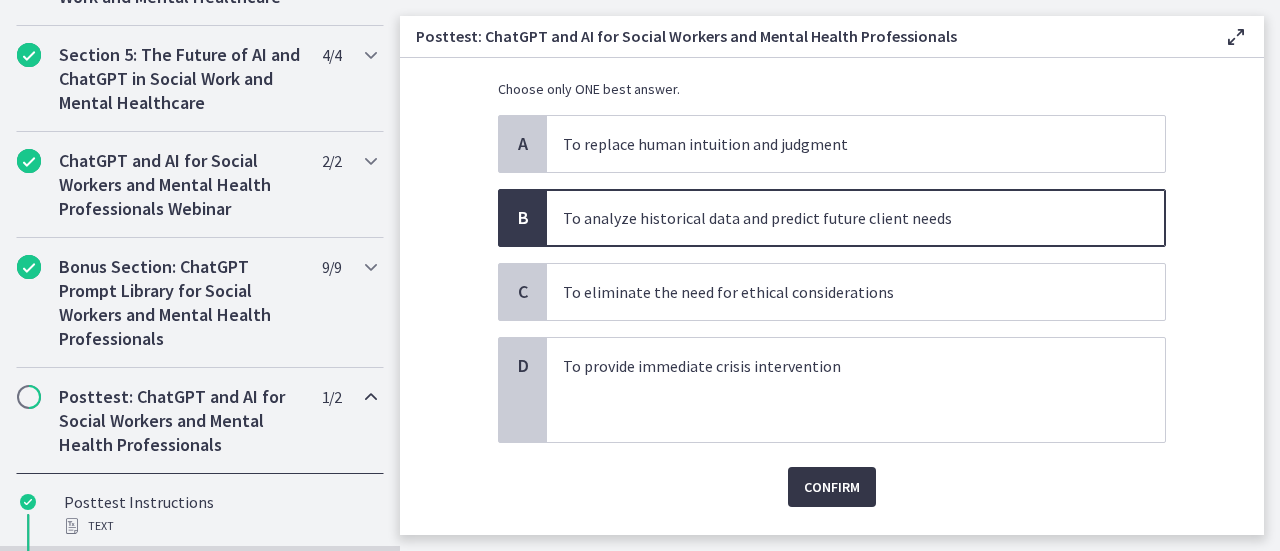 scroll, scrollTop: 160, scrollLeft: 0, axis: vertical 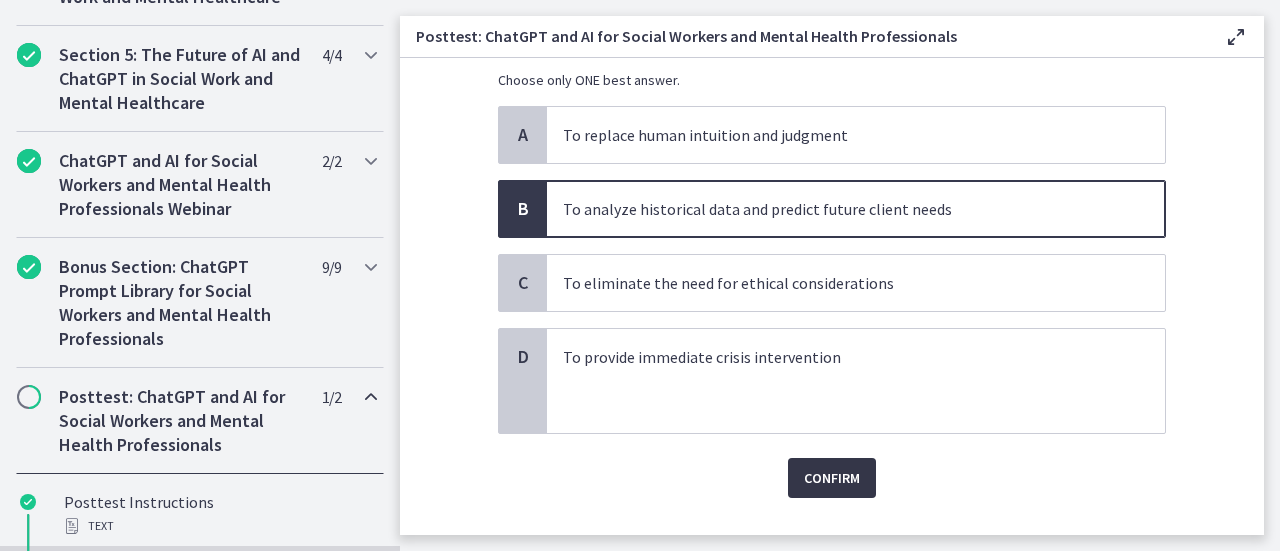 click on "Confirm" at bounding box center (832, 478) 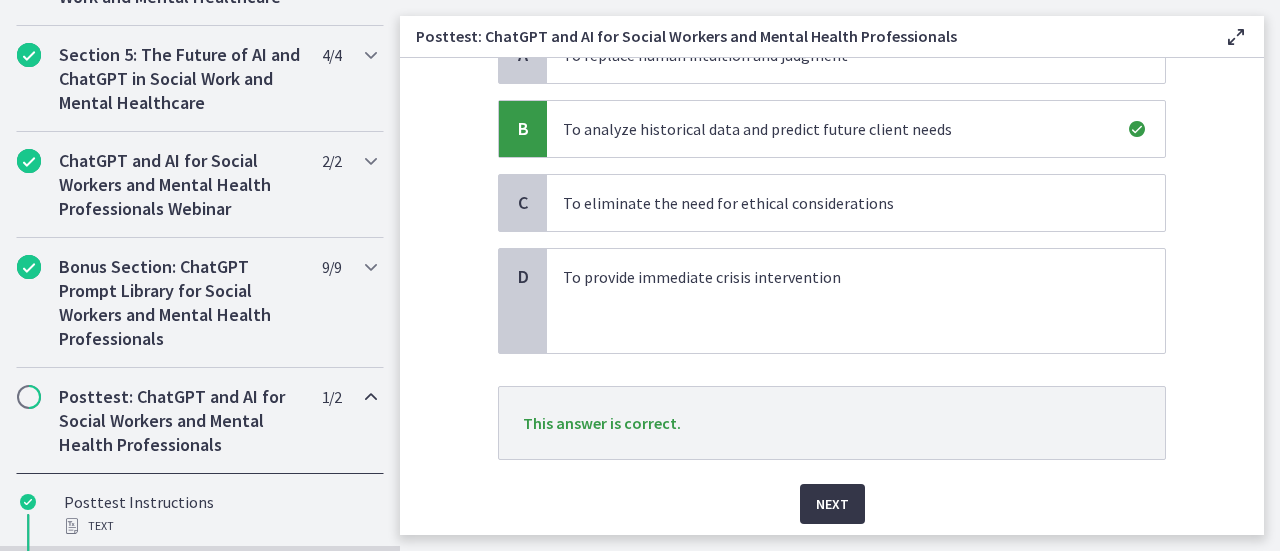 scroll, scrollTop: 280, scrollLeft: 0, axis: vertical 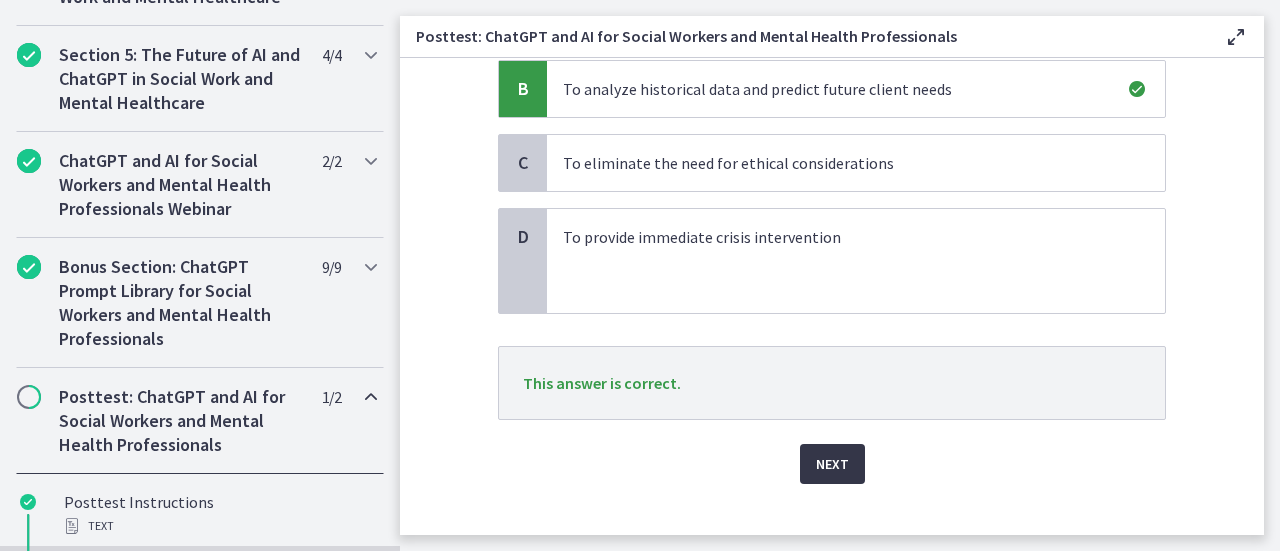 click on "Next" at bounding box center [832, 452] 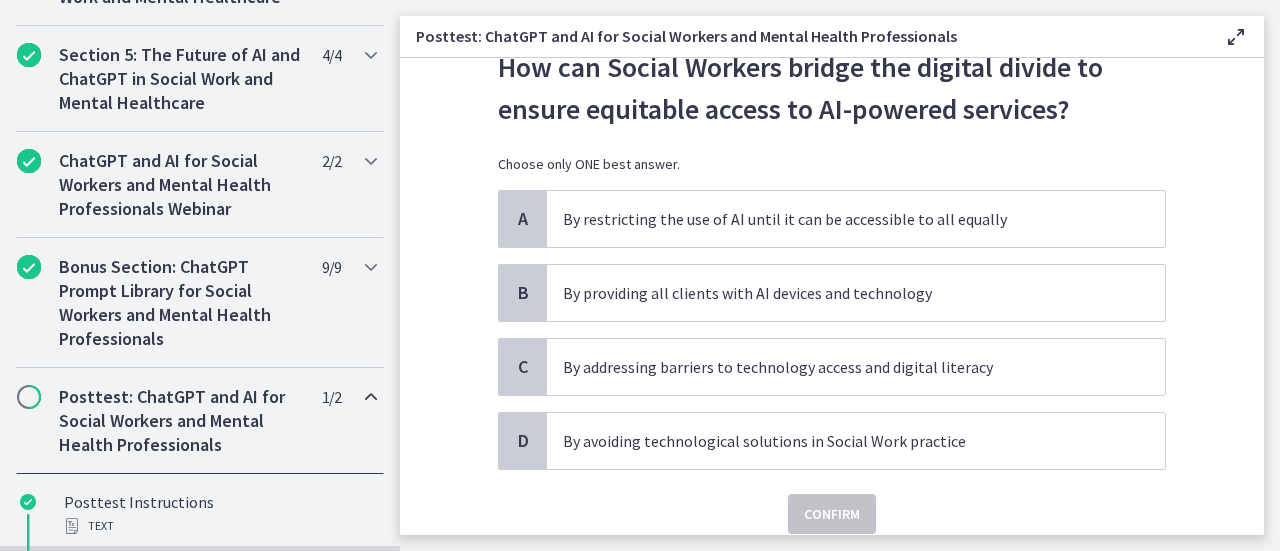 scroll, scrollTop: 80, scrollLeft: 0, axis: vertical 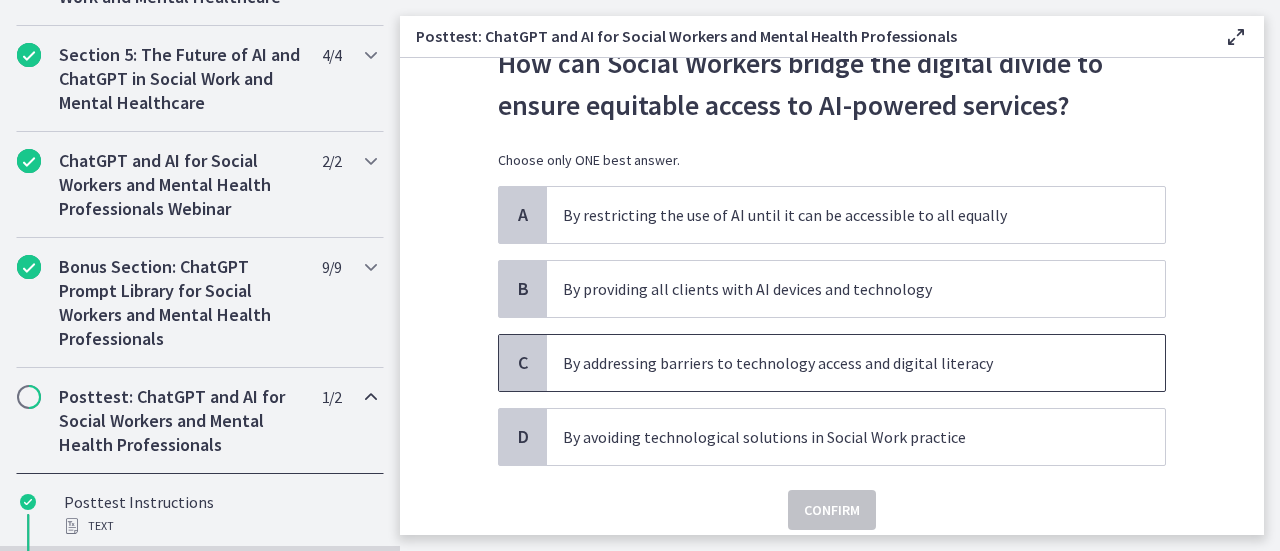 click on "By addressing barriers to technology access and digital literacy" at bounding box center [856, 363] 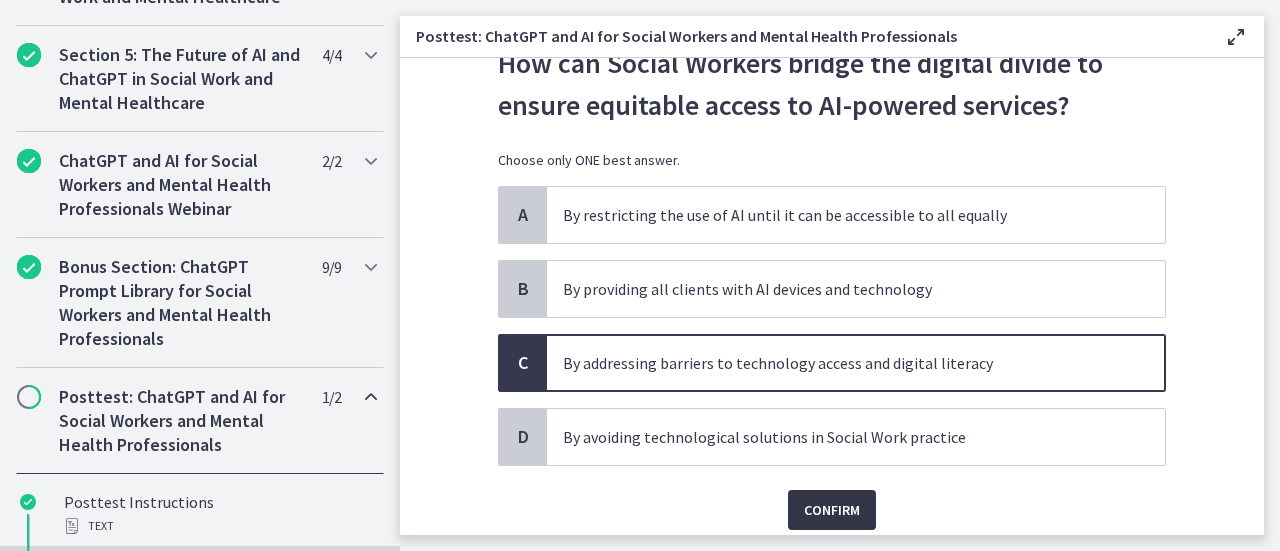 click on "Confirm" at bounding box center (832, 510) 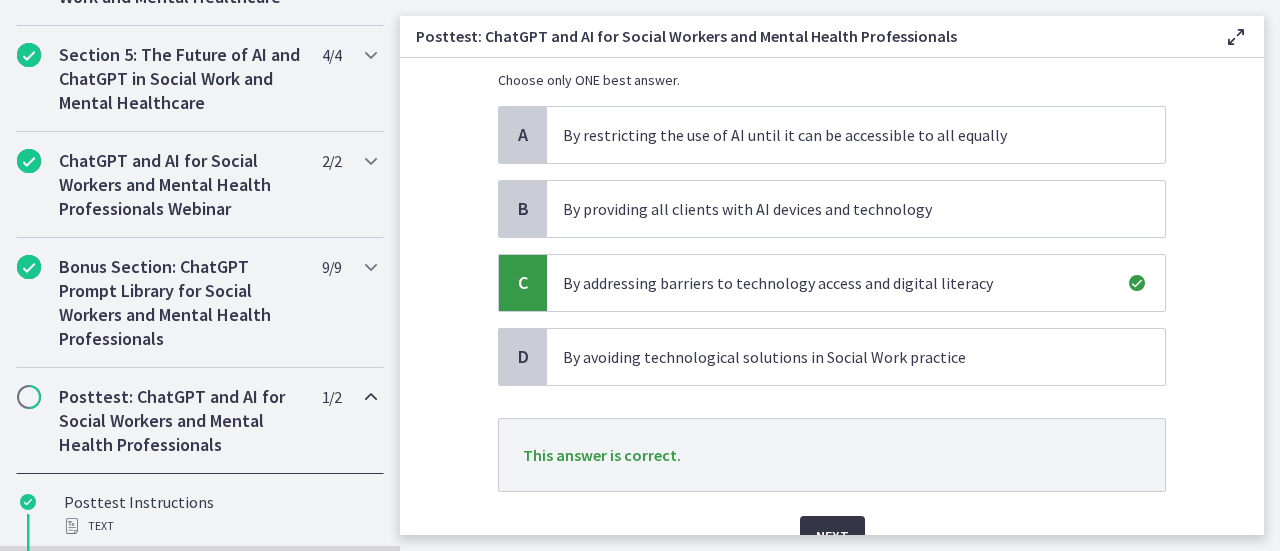 scroll, scrollTop: 200, scrollLeft: 0, axis: vertical 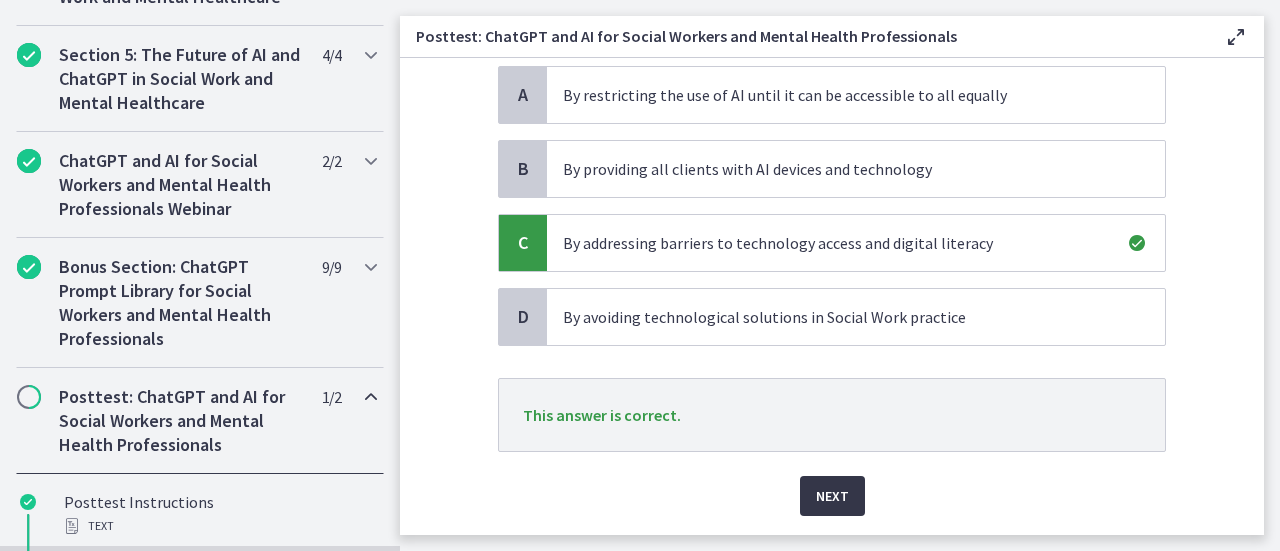 click on "Next" at bounding box center [832, 496] 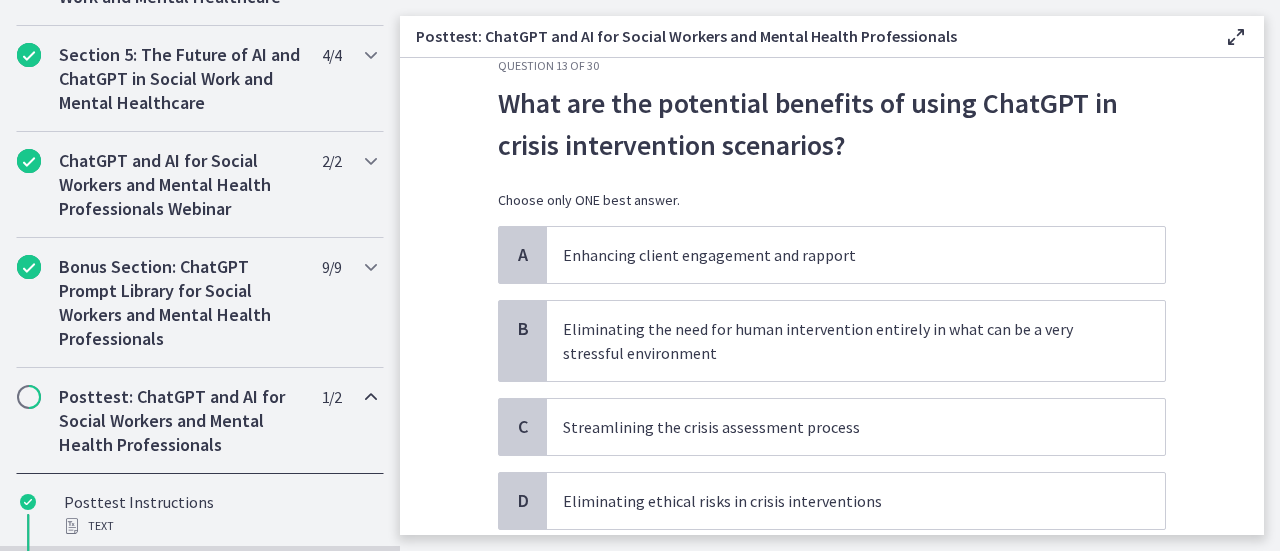 scroll, scrollTop: 80, scrollLeft: 0, axis: vertical 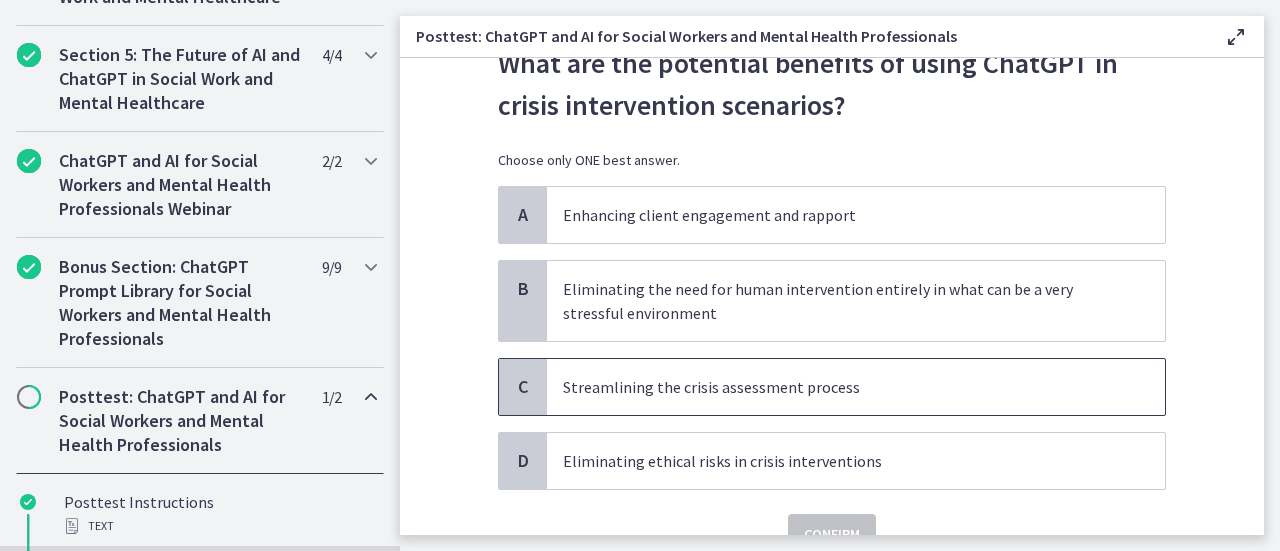 click on "Streamlining the crisis assessment process" at bounding box center [856, 387] 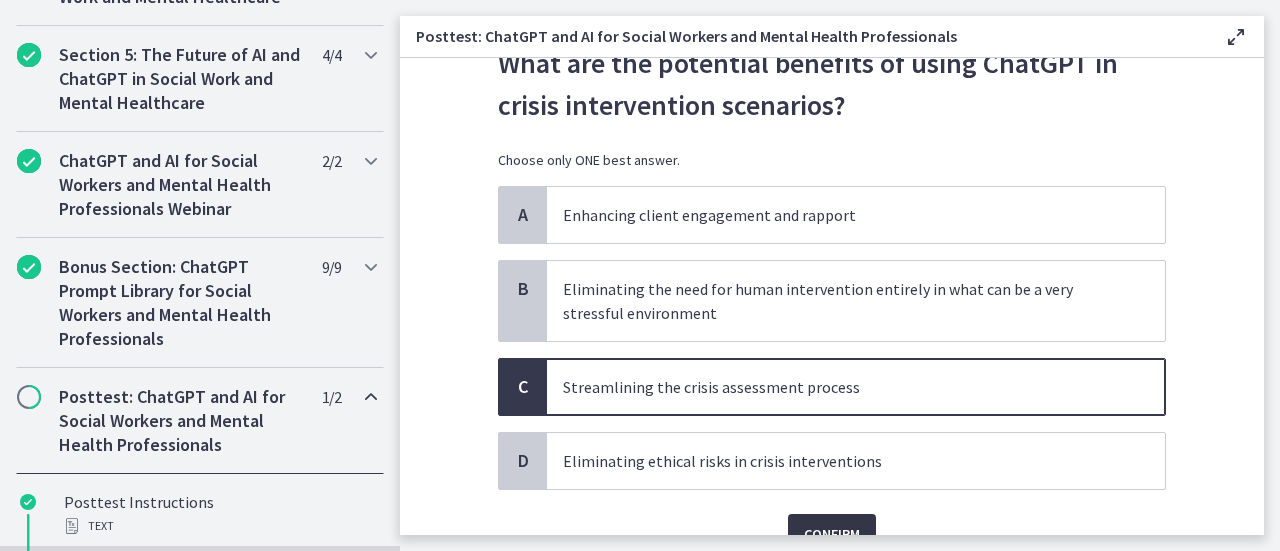click on "Confirm" at bounding box center (832, 534) 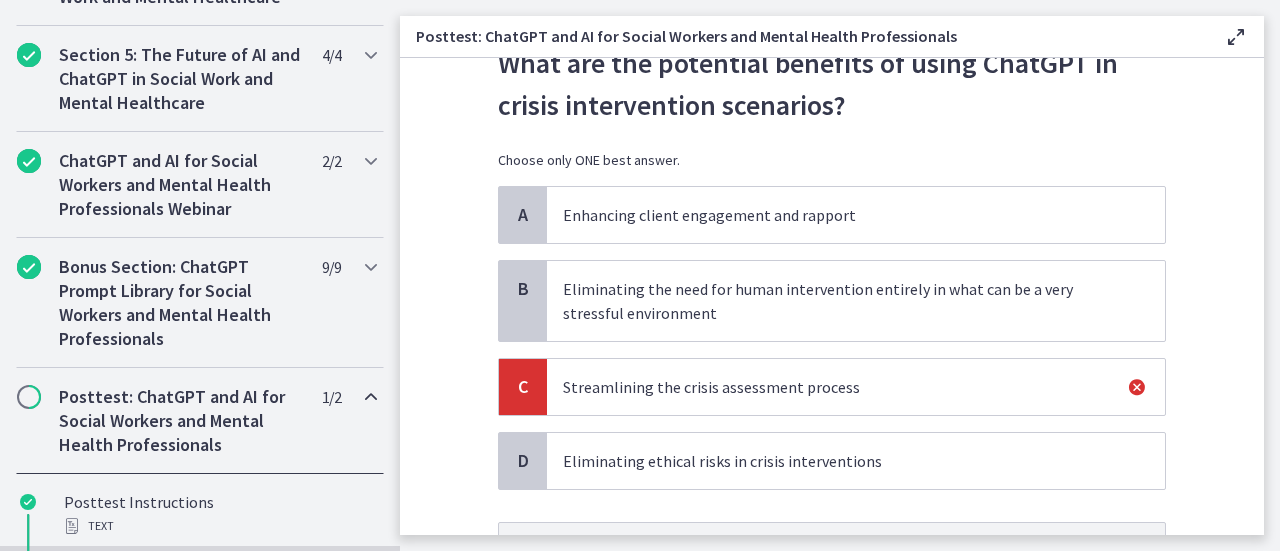 click on "Enhancing client engagement and rapport" at bounding box center [836, 215] 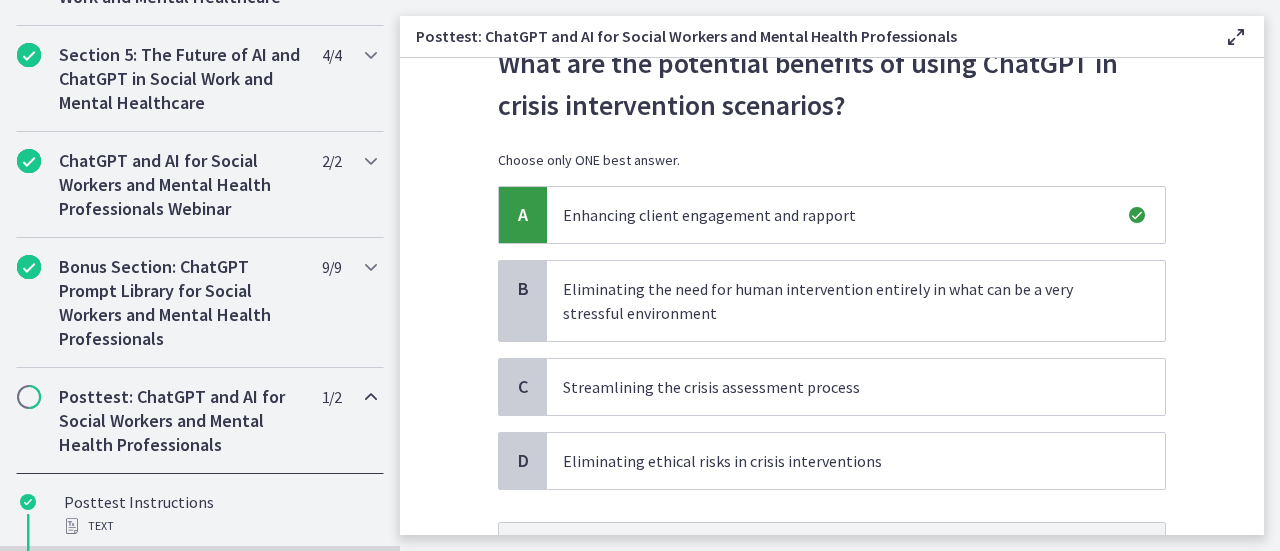 click on "Question   13   of   30
What are the potential benefits of using ChatGPT in crisis intervention scenarios?
Choose only ONE best answer.
A
Enhancing client engagement and rapport
B
Eliminating the need for human intervention entirely in what can be a very stressful environment
C
Streamlining the crisis assessment process
D
Eliminating ethical risks in crisis interventions
This answer is correct.
Next" at bounding box center [832, 339] 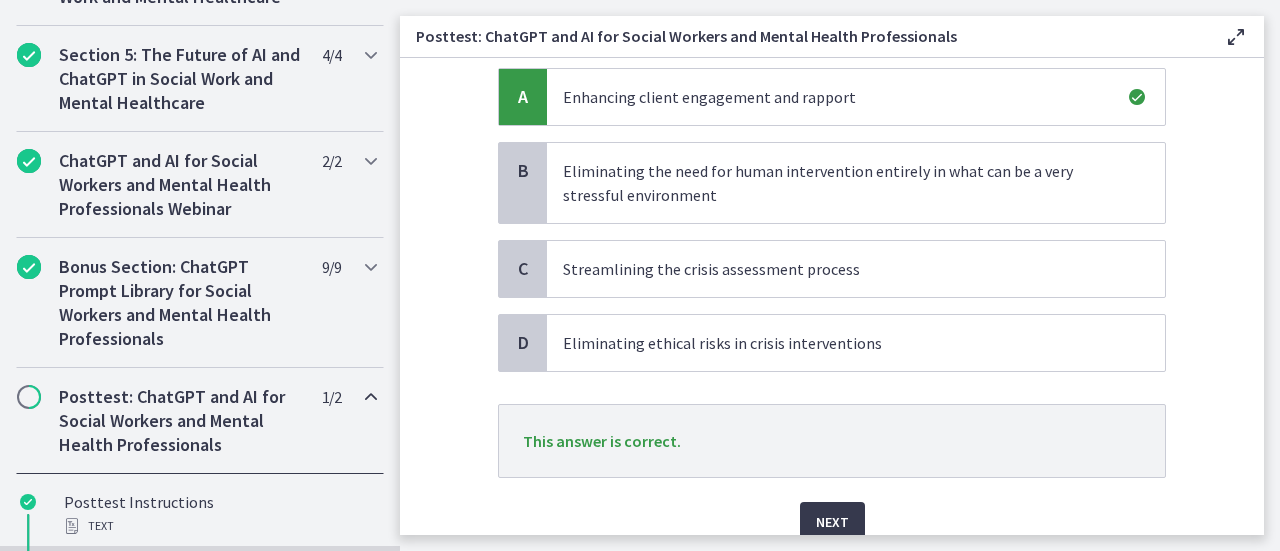 scroll, scrollTop: 200, scrollLeft: 0, axis: vertical 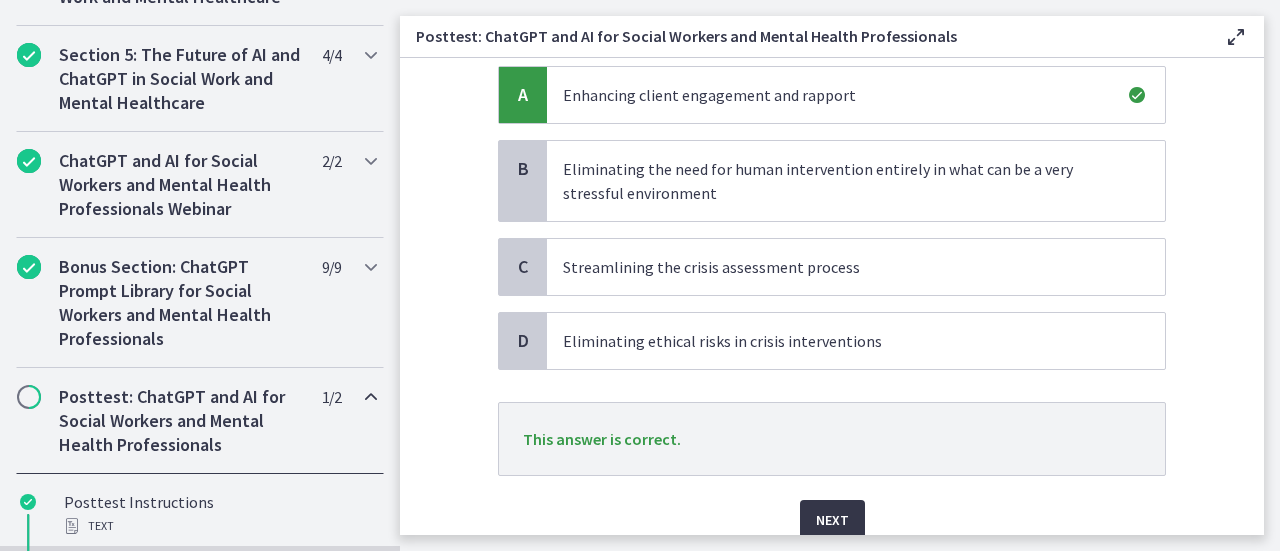 click on "Next" at bounding box center [832, 520] 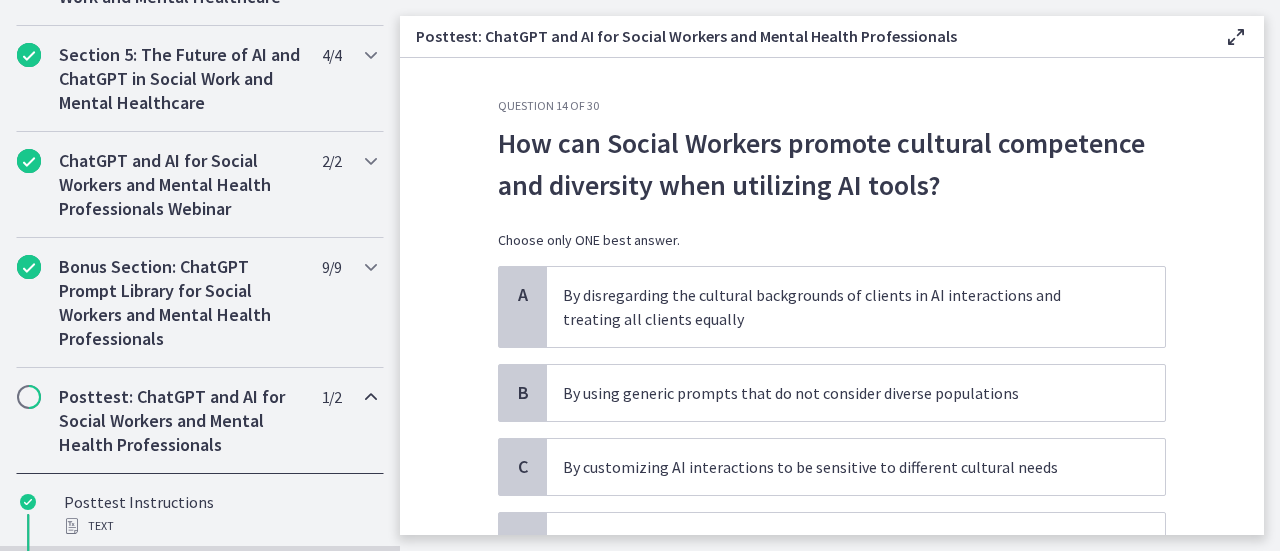 click on "How can Social Workers promote cultural competence and diversity when utilizing AI tools?" at bounding box center [832, 164] 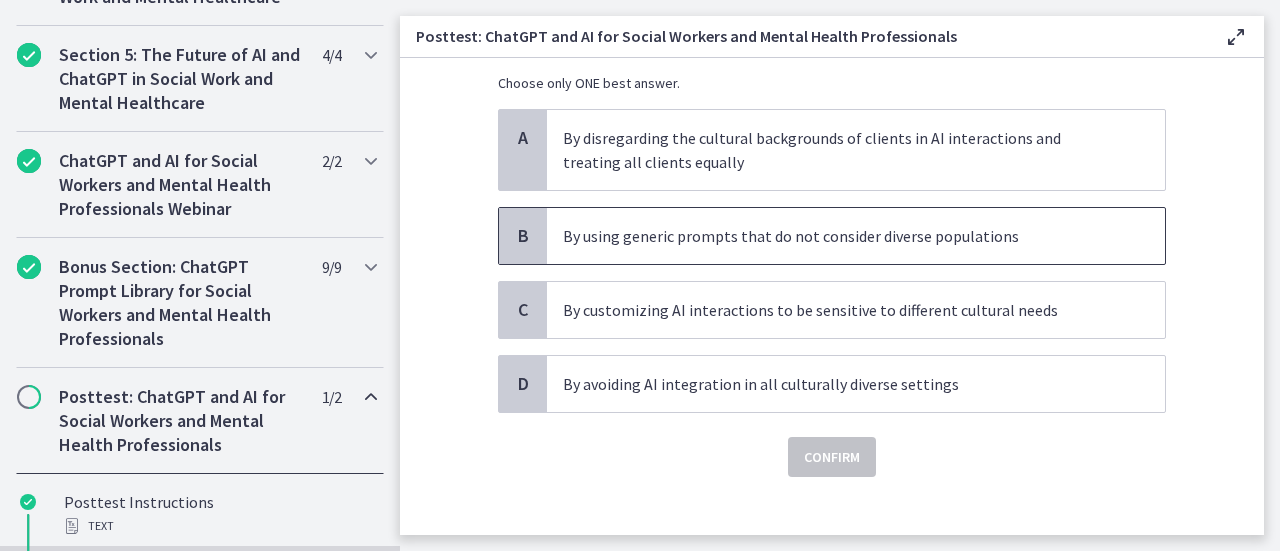 scroll, scrollTop: 160, scrollLeft: 0, axis: vertical 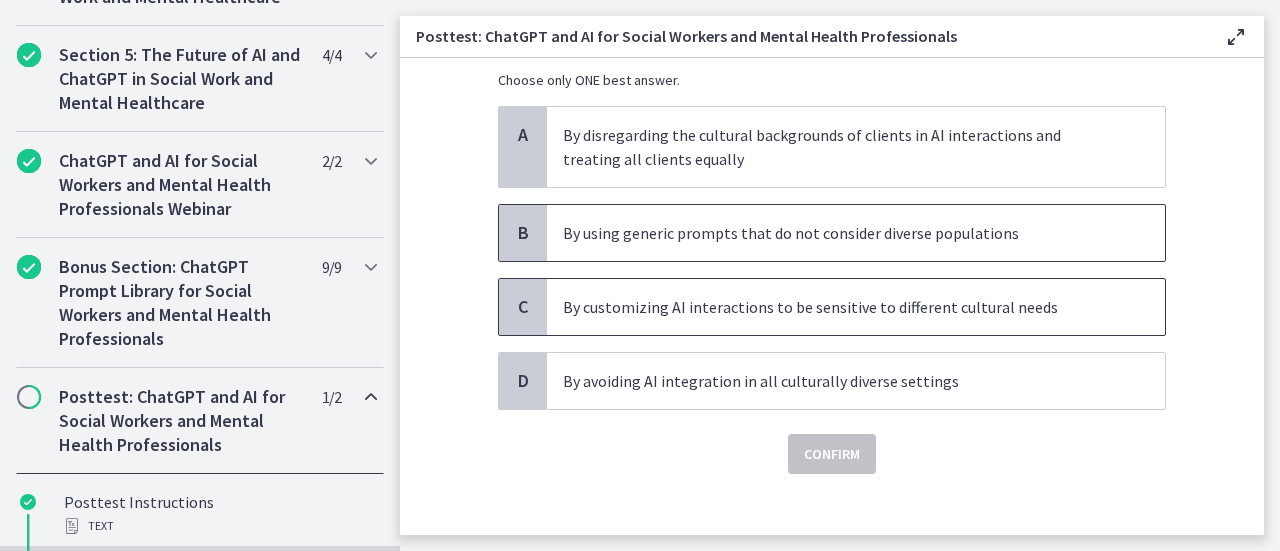 click on "By customizing AI interactions to be sensitive to different cultural needs" at bounding box center (856, 307) 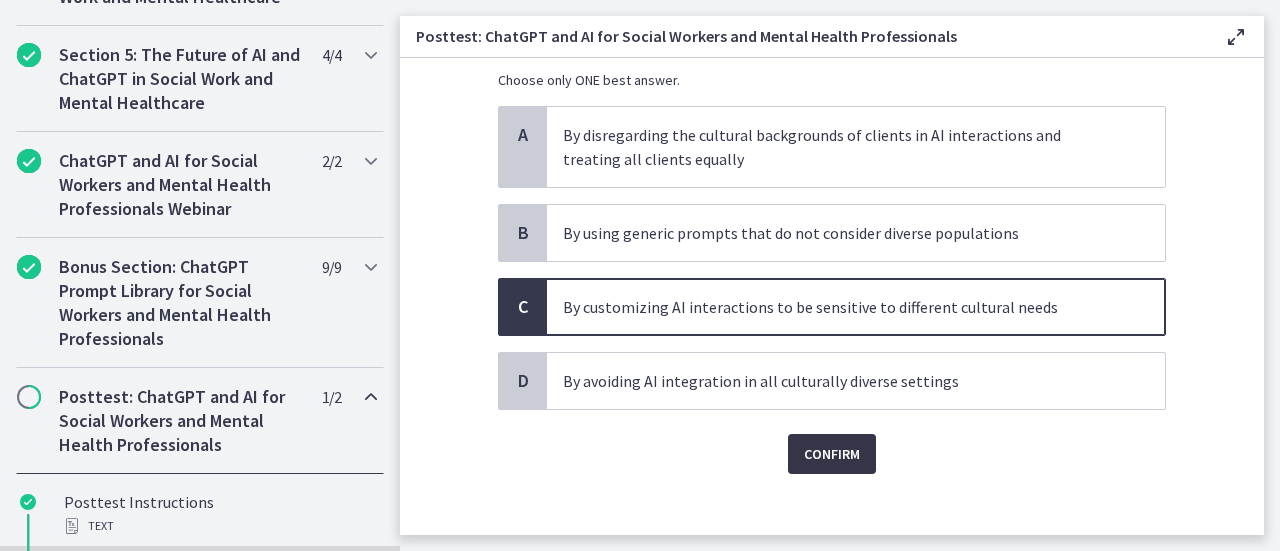click on "Confirm" at bounding box center [832, 454] 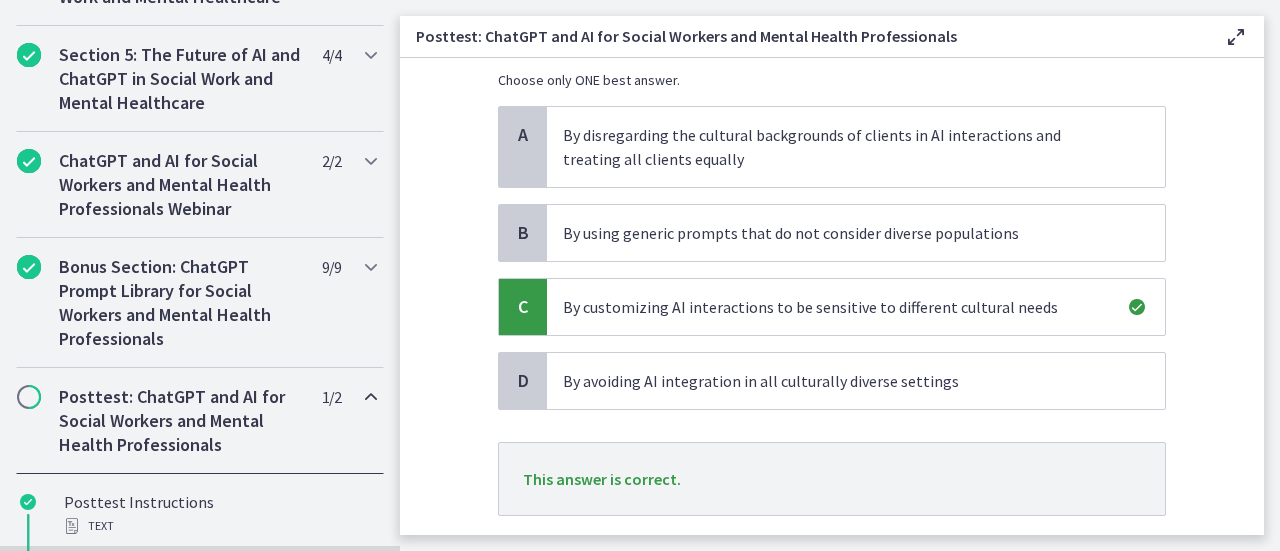 click on "Question   14   of   30
How can Social Workers promote cultural competence and diversity when utilizing AI tools?
Choose only ONE best answer.
A
By disregarding the cultural backgrounds of clients in AI interactions and treating all clients equally
B
By using generic prompts that do not consider diverse populations
C
By customizing AI interactions to be sensitive to different cultural needs
D
By avoiding AI integration in all culturally diverse settings
This answer is correct.
Next" at bounding box center (832, 259) 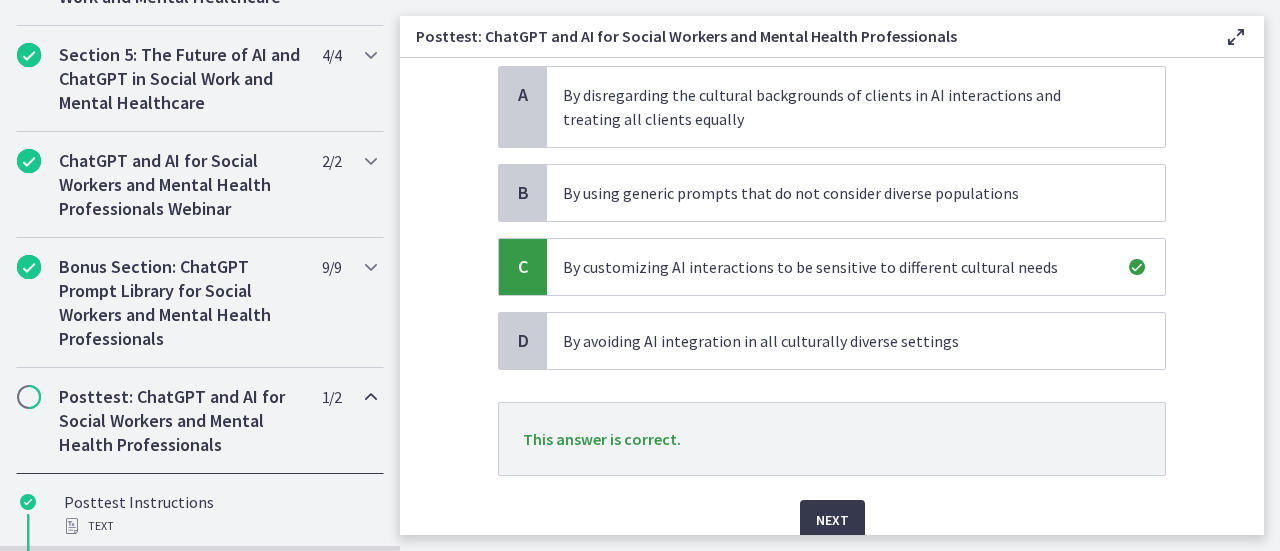 scroll, scrollTop: 240, scrollLeft: 0, axis: vertical 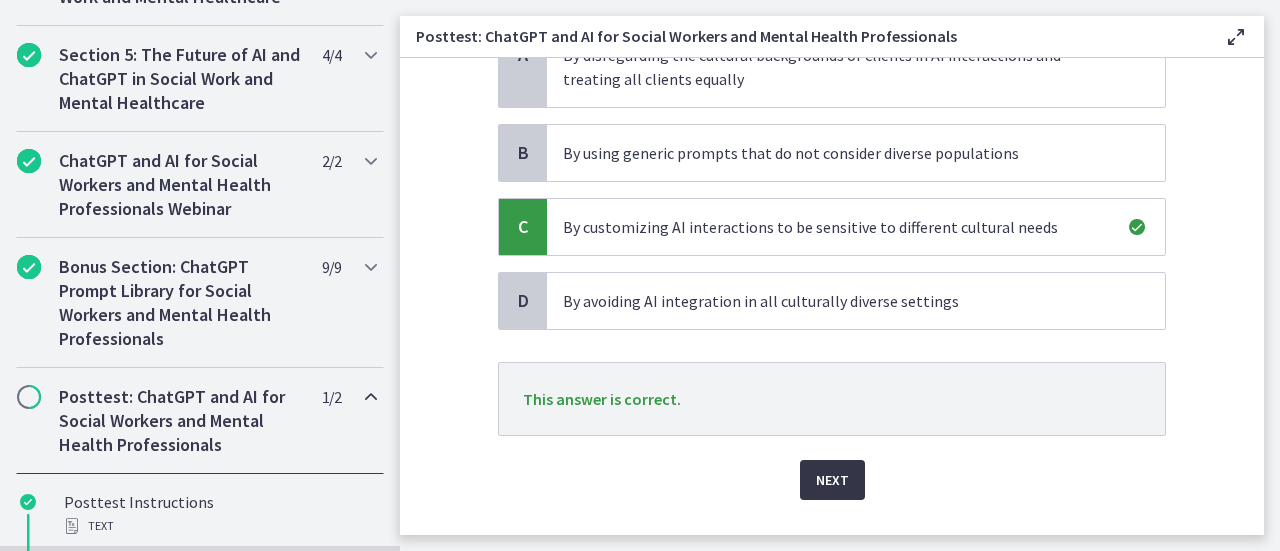 click on "Next" at bounding box center (832, 480) 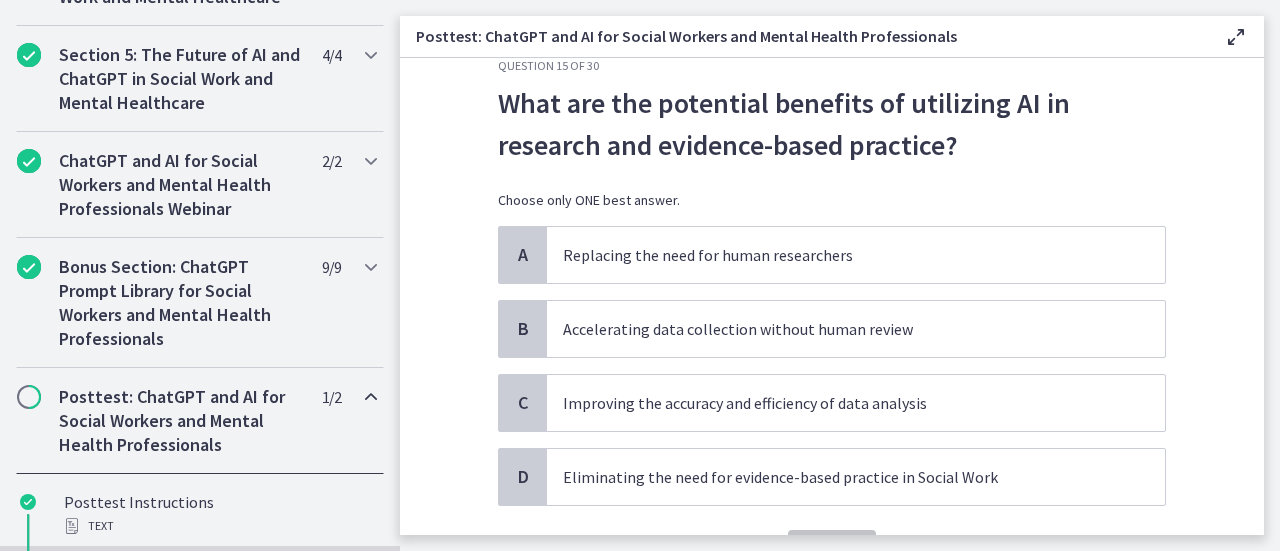 scroll, scrollTop: 80, scrollLeft: 0, axis: vertical 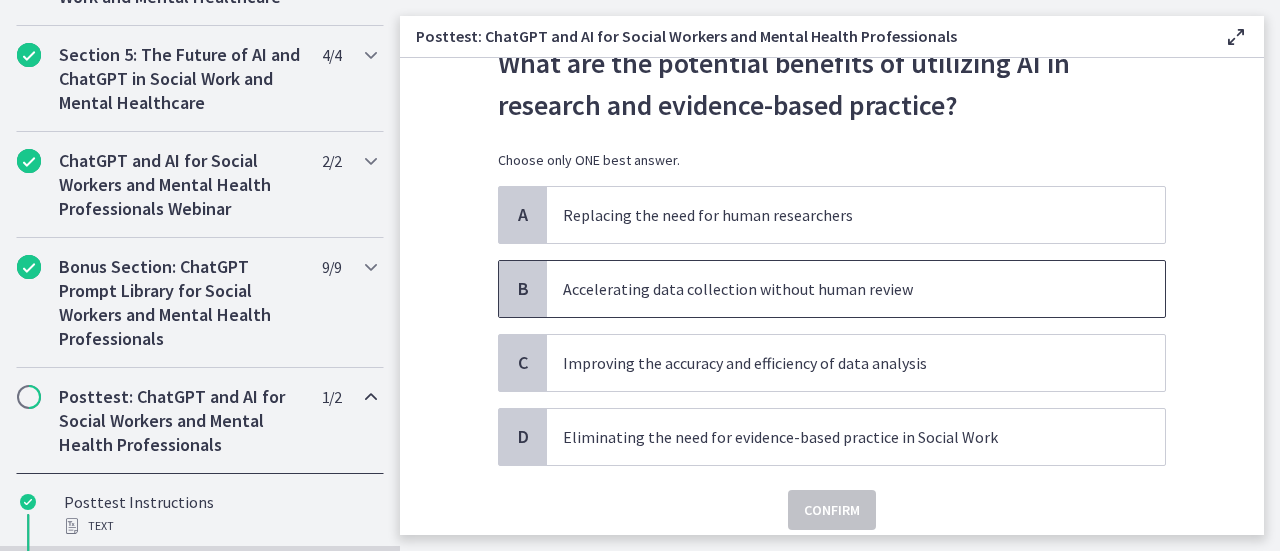 click on "Accelerating data collection without human review" at bounding box center [836, 289] 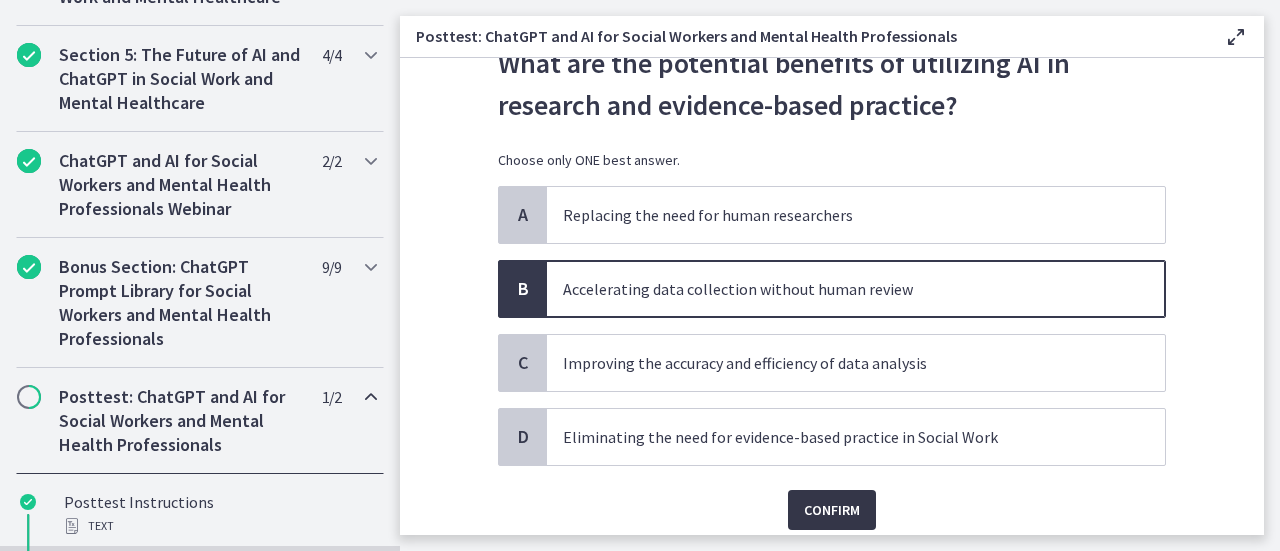 click on "Confirm" at bounding box center [832, 510] 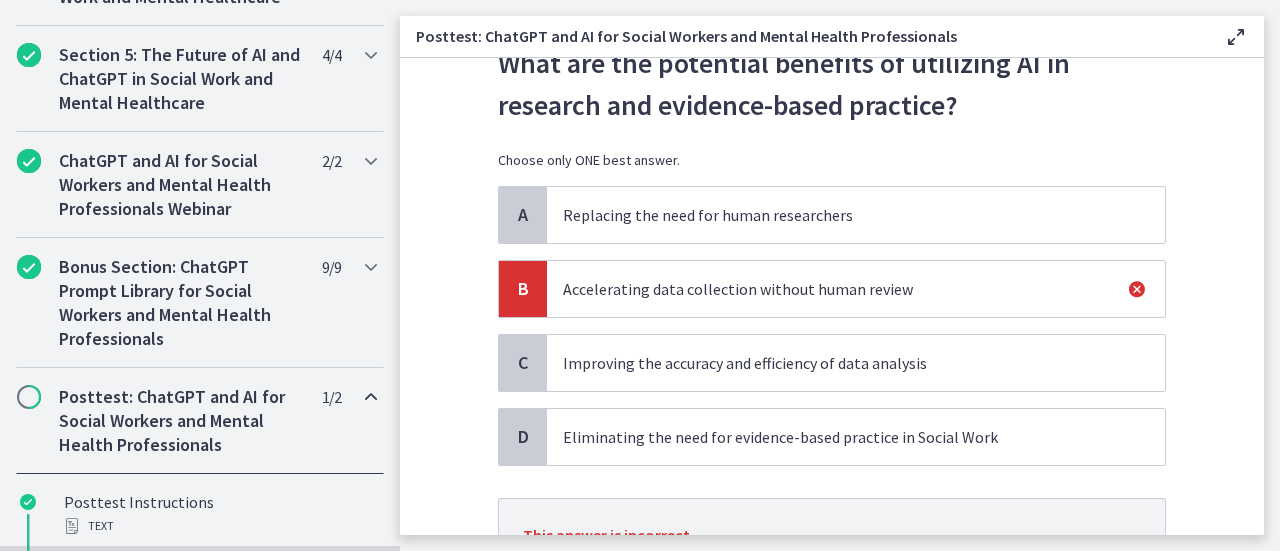 click on "Improving the accuracy and efficiency of data analysis" at bounding box center [836, 363] 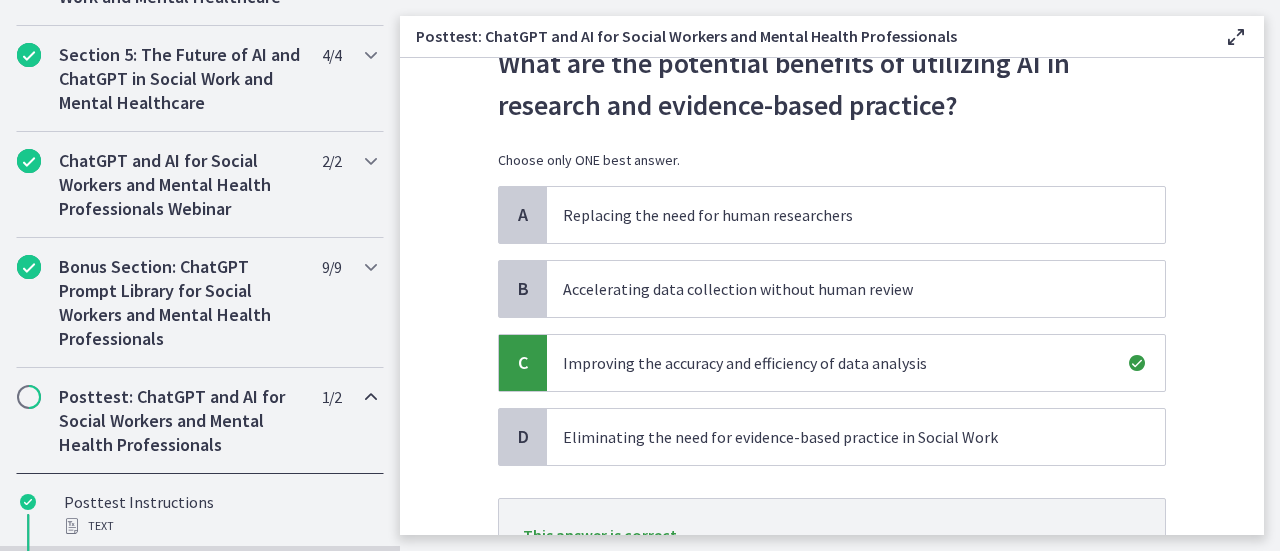 click on "Question   15   of   30
What are the potential benefits of utilizing AI in research and evidence-based practice?
Choose only ONE best answer.
A
Replacing the need for human researchers
B
Accelerating data collection without human review
C
Improving the accuracy and efficiency of data analysis
D
Eliminating the need for evidence-based practice in Social Work
This answer is correct.
Next" at bounding box center (832, 327) 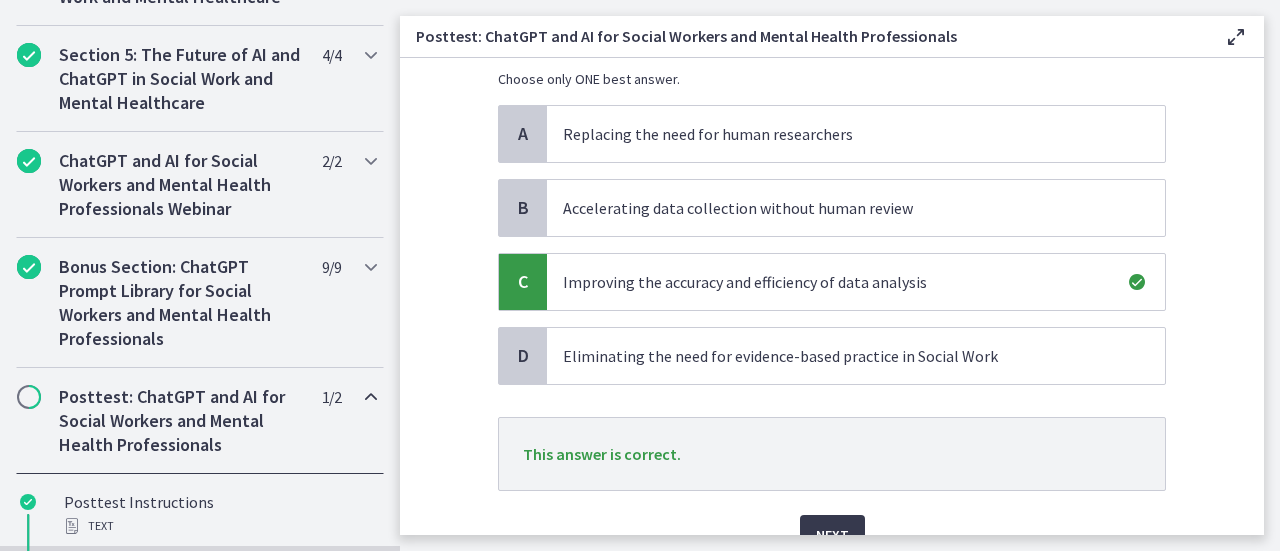 scroll, scrollTop: 200, scrollLeft: 0, axis: vertical 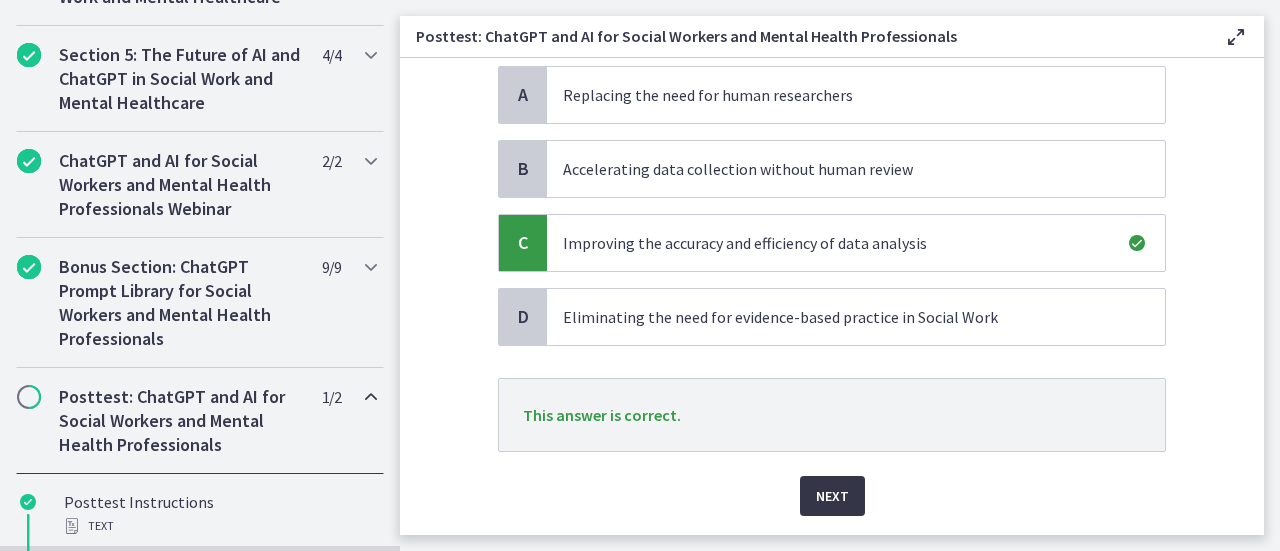 click on "Next" at bounding box center (832, 496) 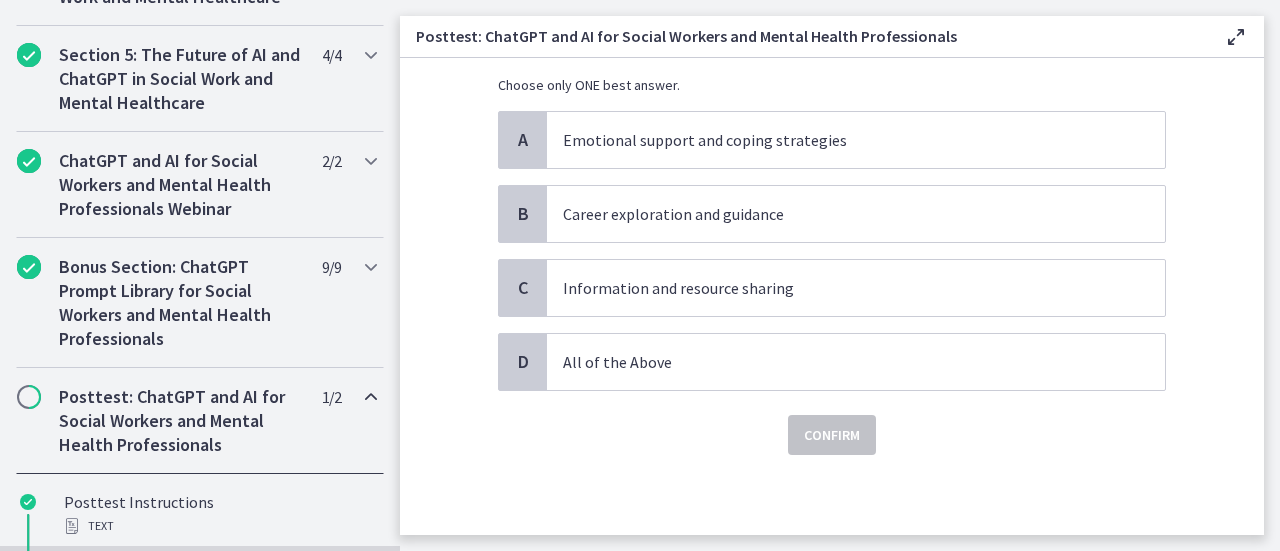 scroll, scrollTop: 0, scrollLeft: 0, axis: both 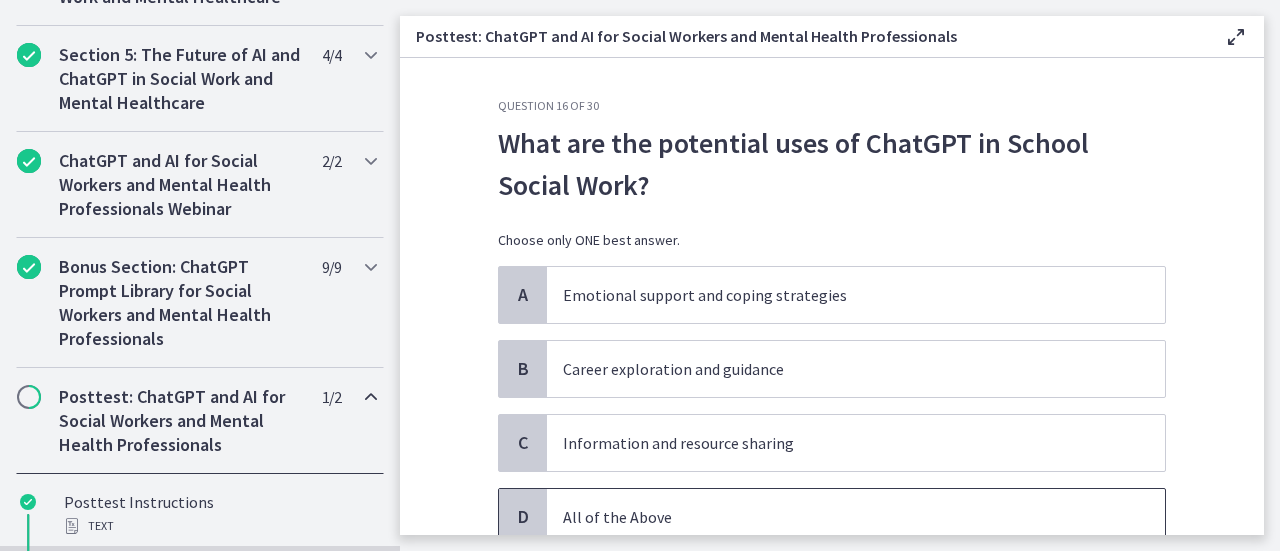 click on "D
All of the Above" at bounding box center [832, 517] 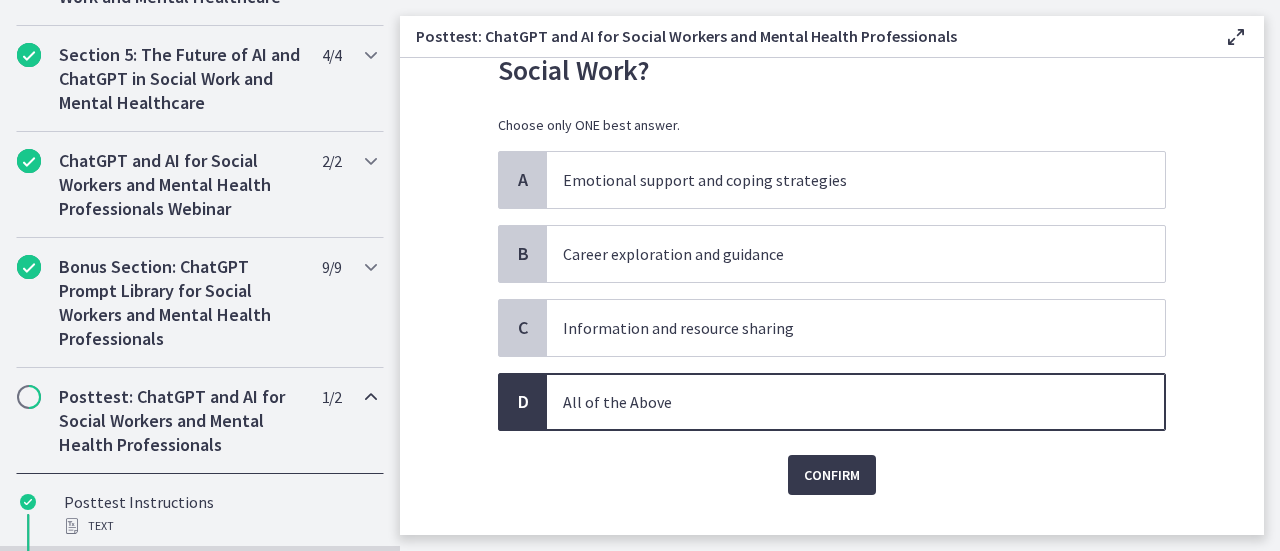 scroll, scrollTop: 135, scrollLeft: 0, axis: vertical 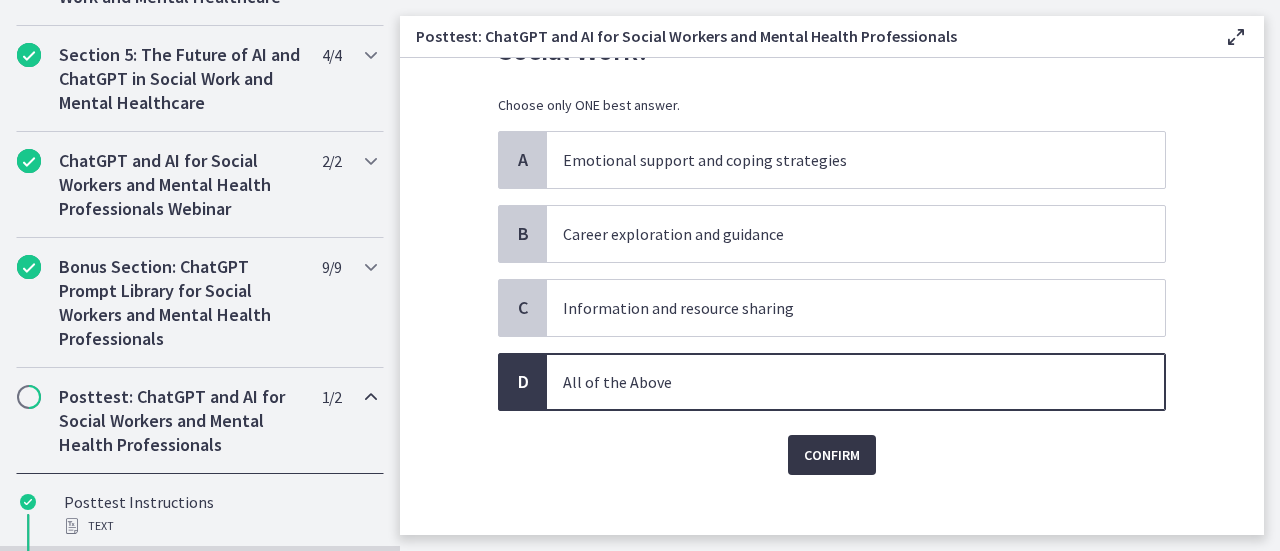 click on "Confirm" at bounding box center [832, 455] 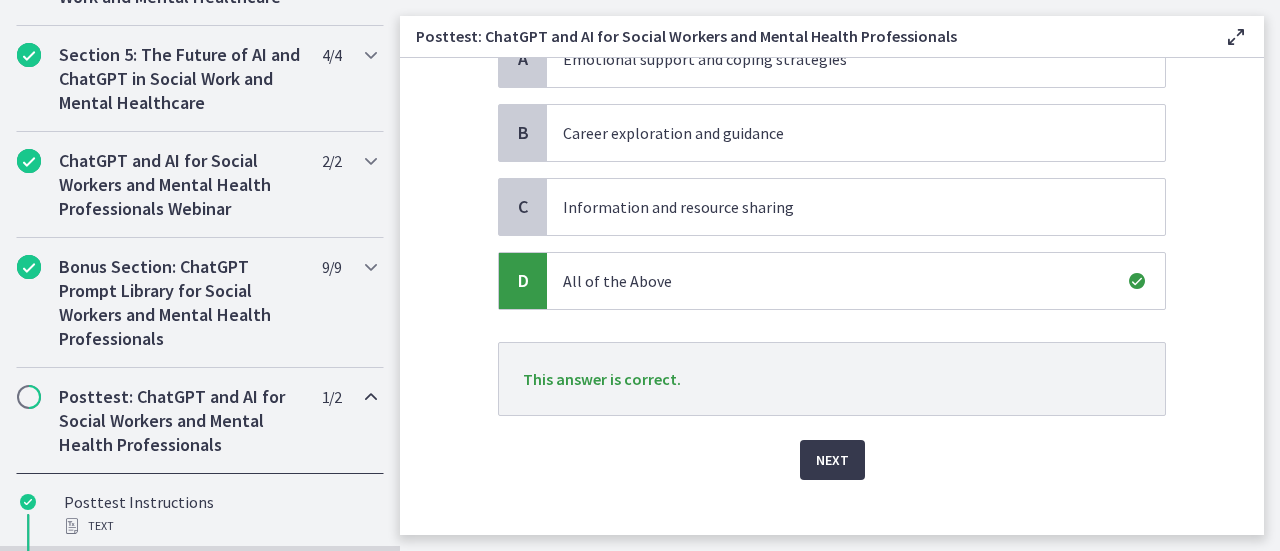 scroll, scrollTop: 241, scrollLeft: 0, axis: vertical 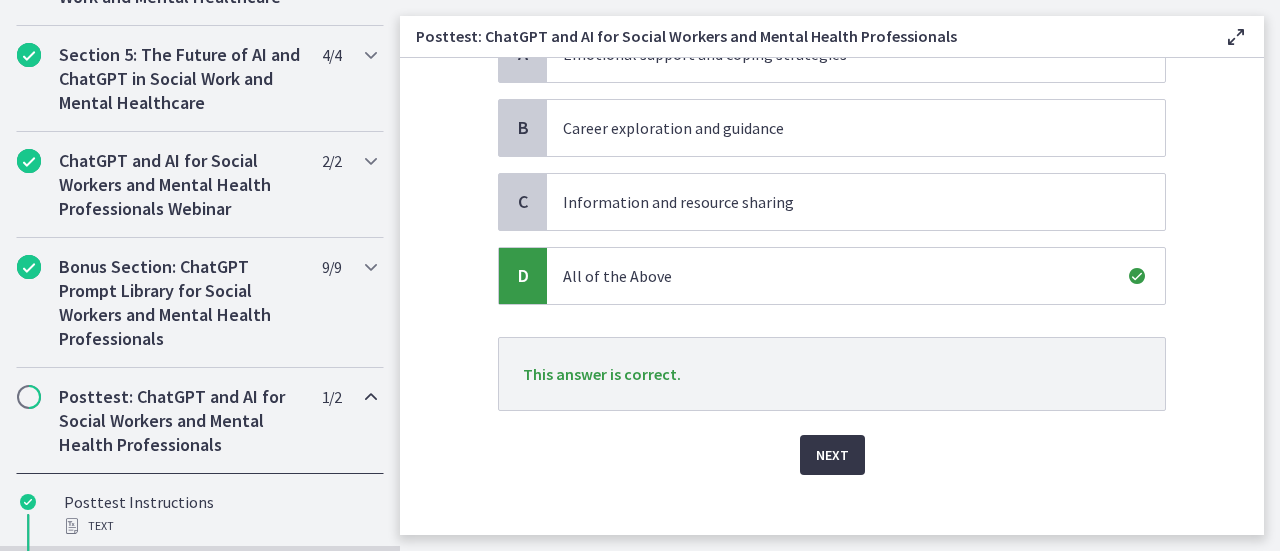 click on "Next" at bounding box center [832, 455] 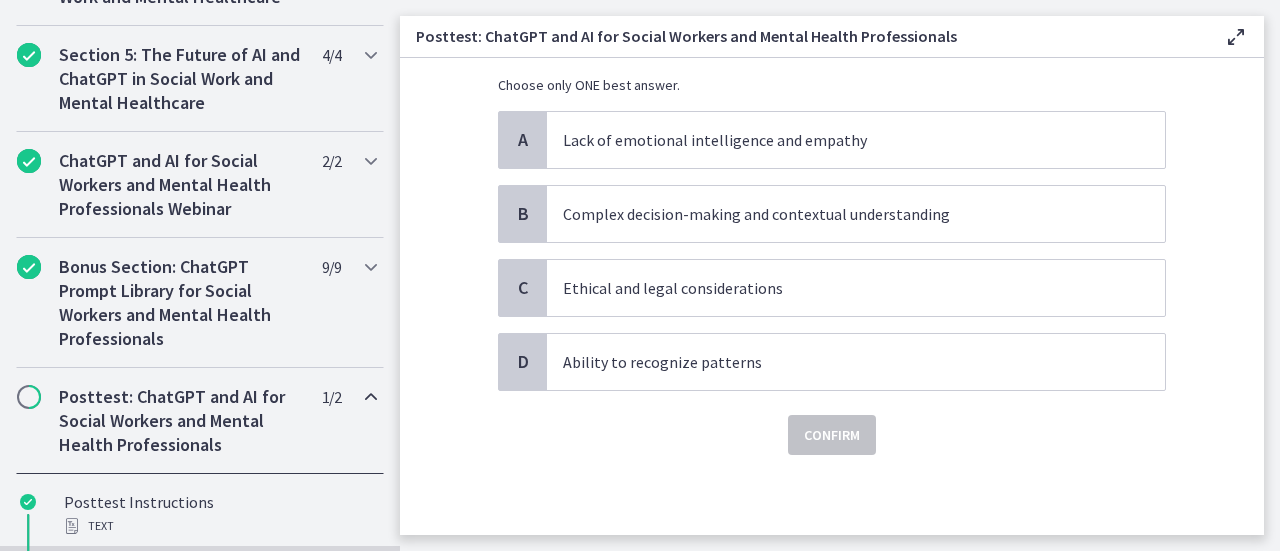 scroll, scrollTop: 0, scrollLeft: 0, axis: both 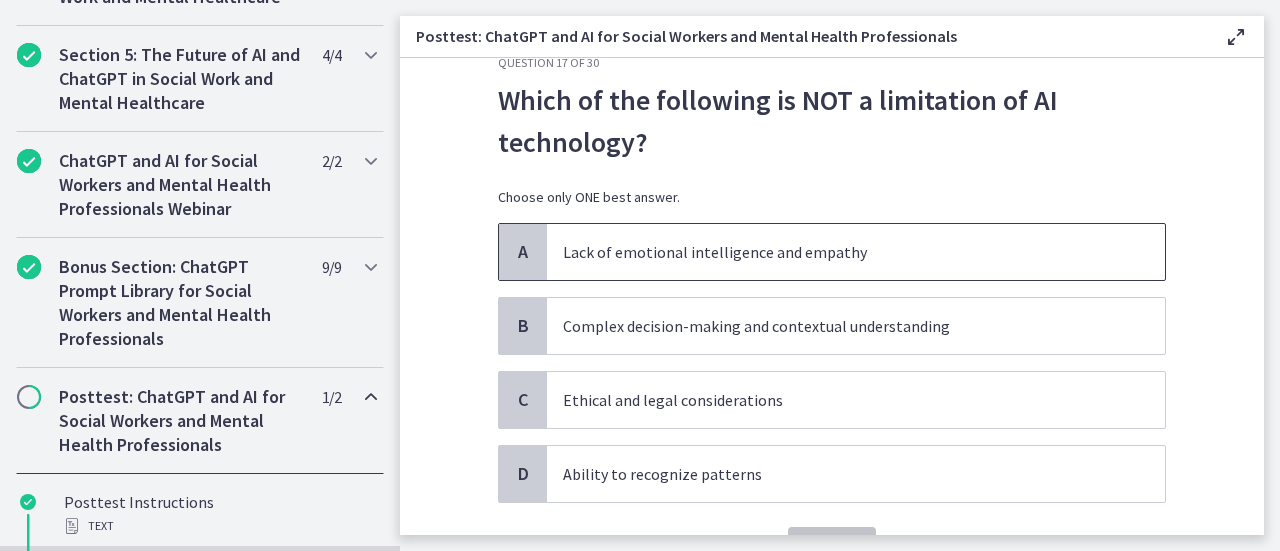 click on "Lack of emotional intelligence and empathy" at bounding box center (836, 252) 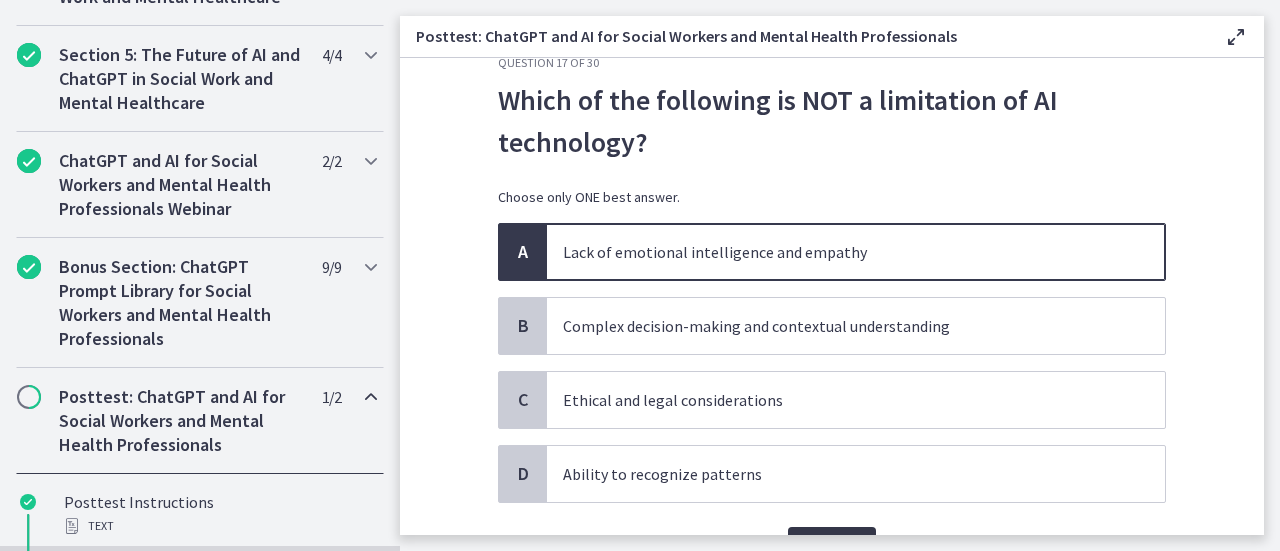 click on "Confirm" at bounding box center [832, 547] 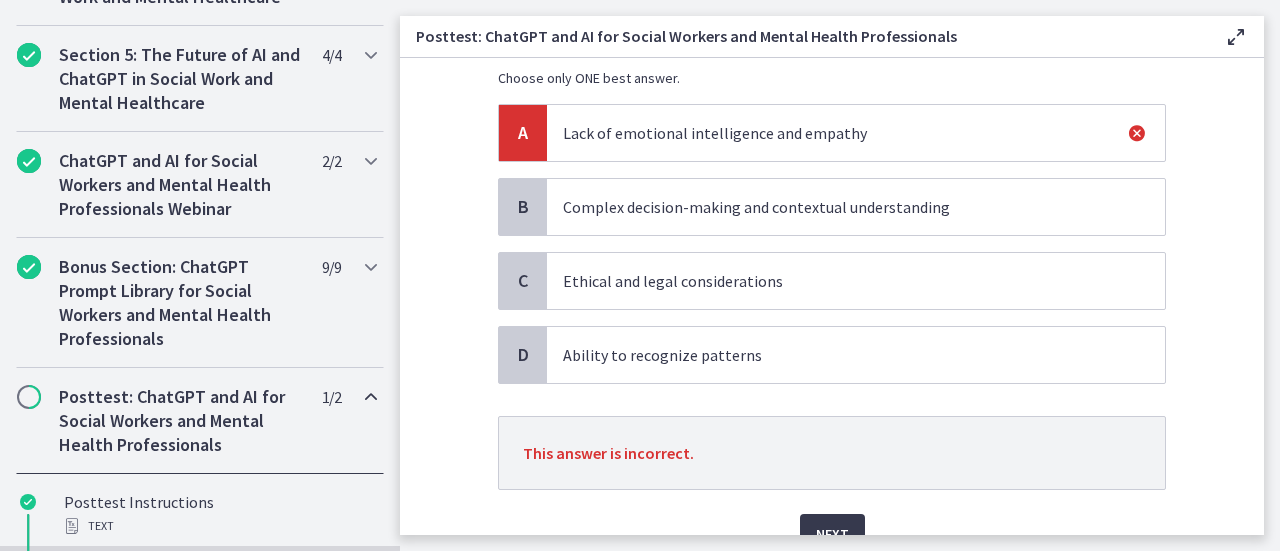 scroll, scrollTop: 166, scrollLeft: 0, axis: vertical 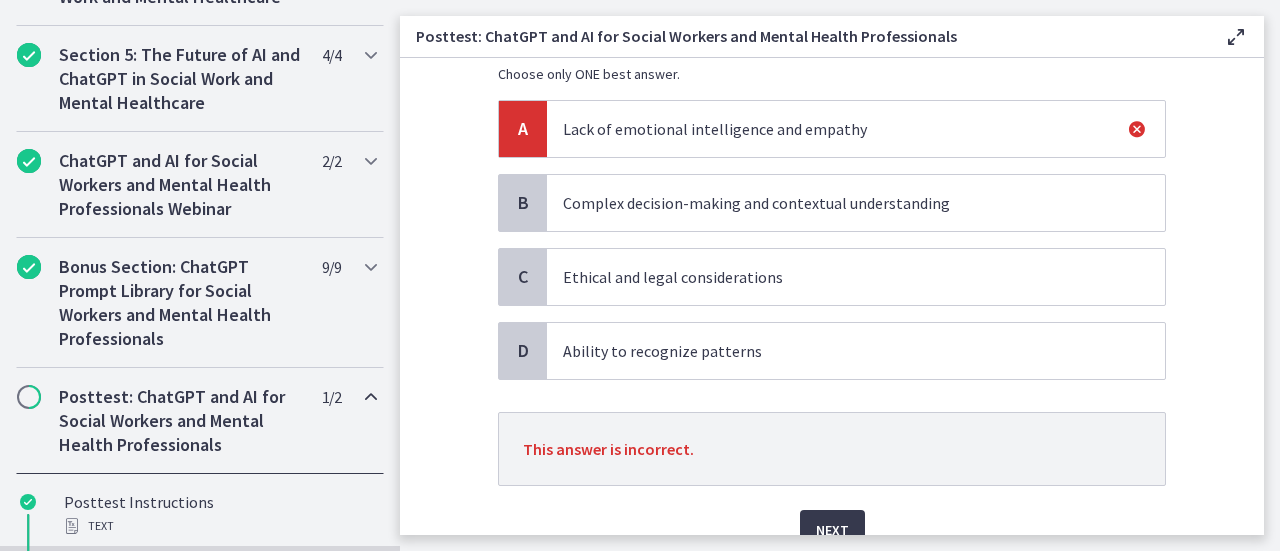click on "Complex decision-making and contextual understanding" at bounding box center (836, 203) 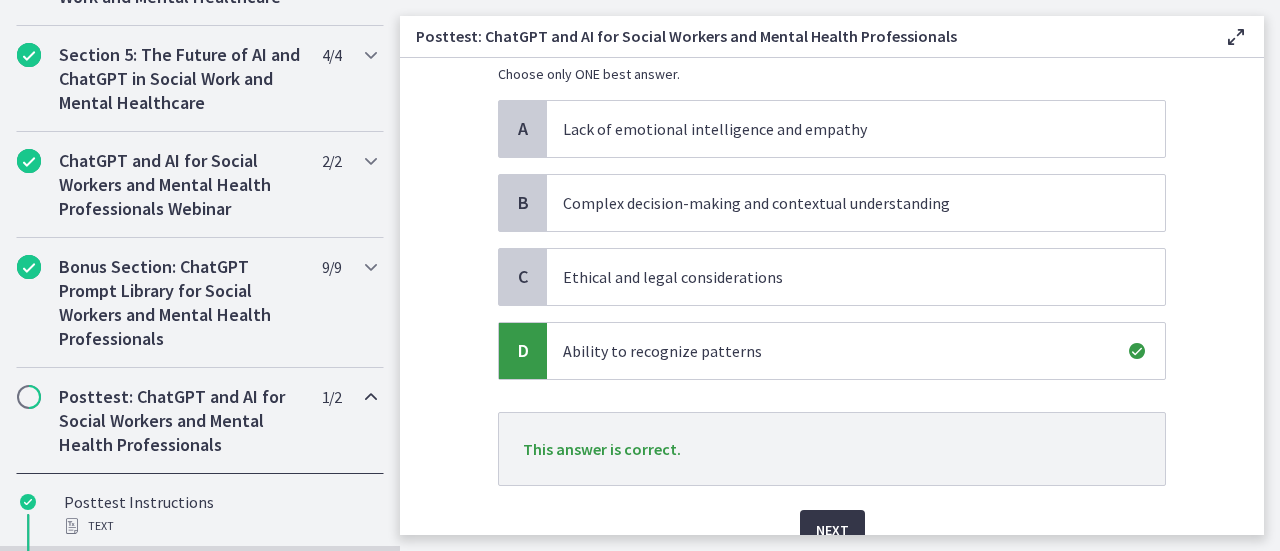 click on "Next" at bounding box center [832, 530] 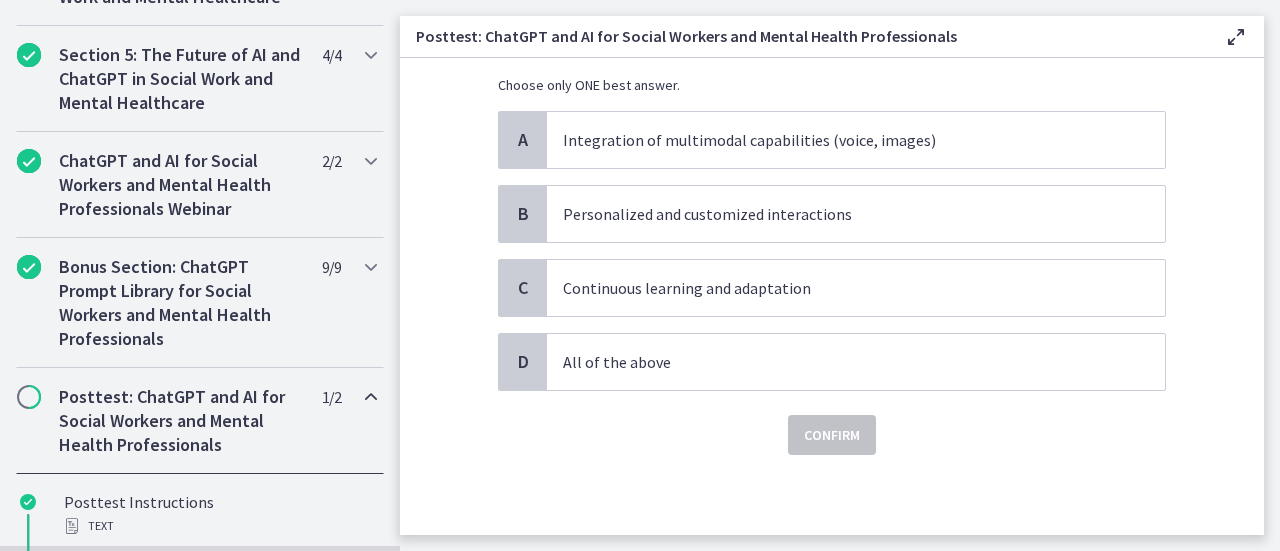 scroll, scrollTop: 0, scrollLeft: 0, axis: both 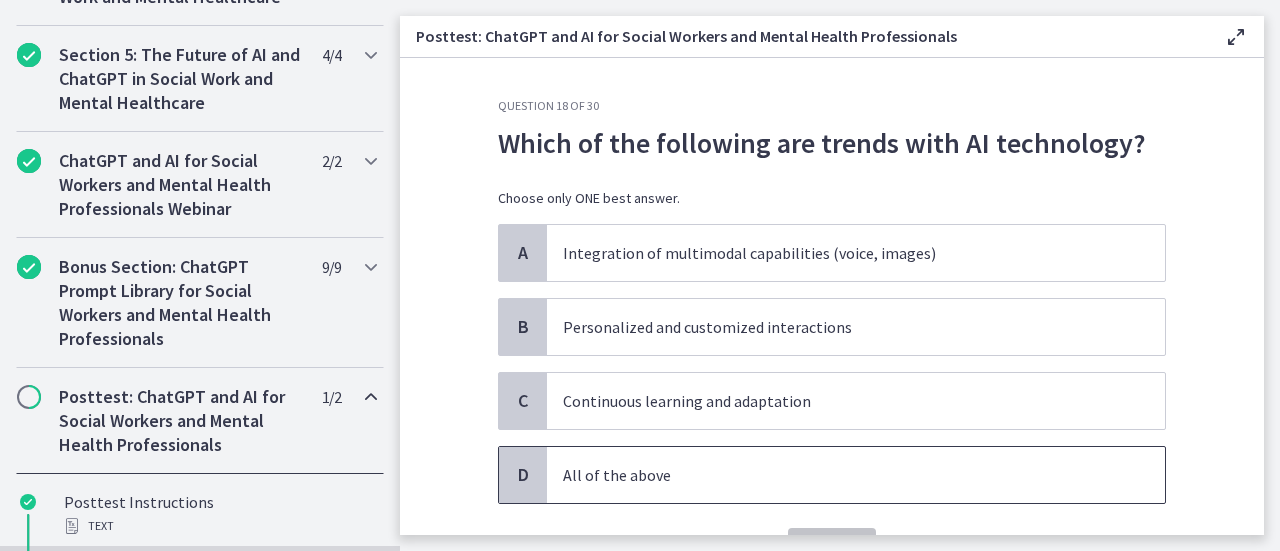 click on "All of the above" at bounding box center (836, 475) 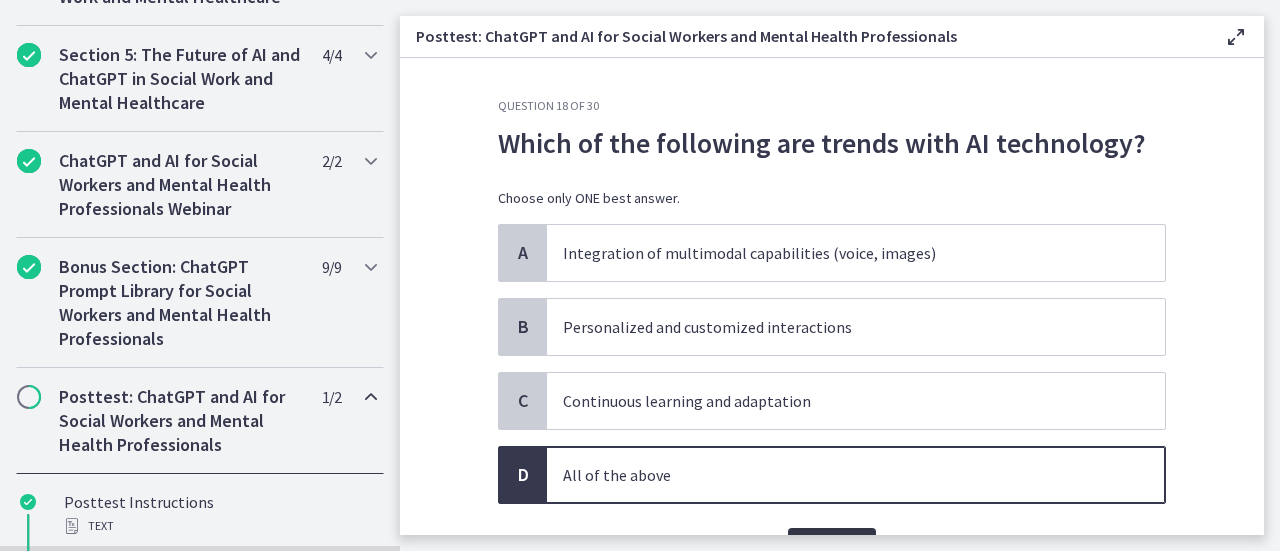 click on "Confirm" at bounding box center [832, 548] 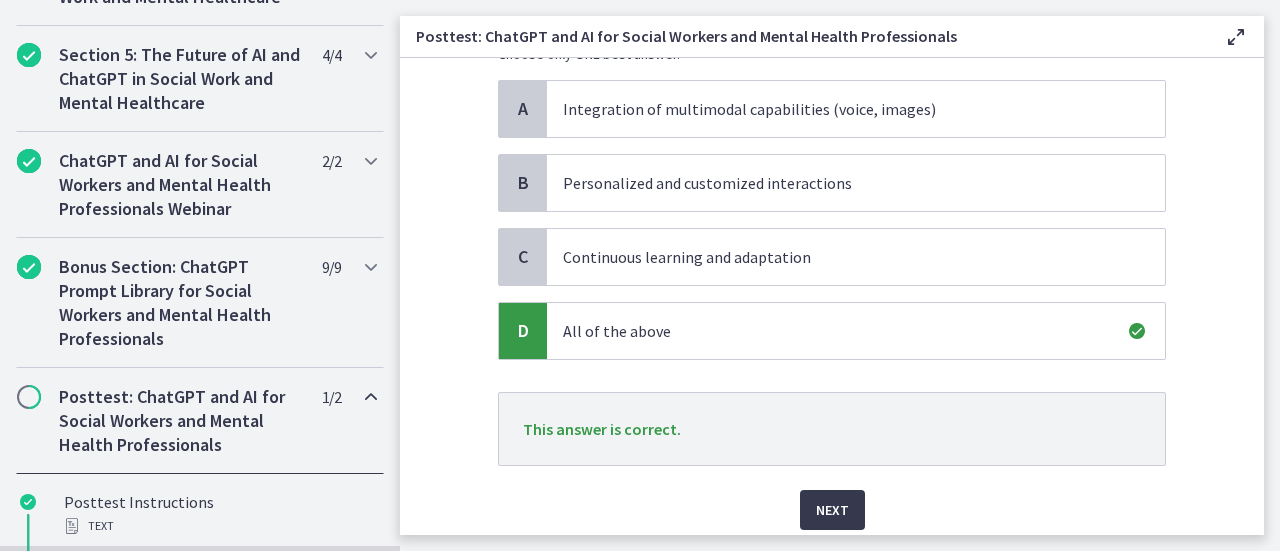scroll, scrollTop: 144, scrollLeft: 0, axis: vertical 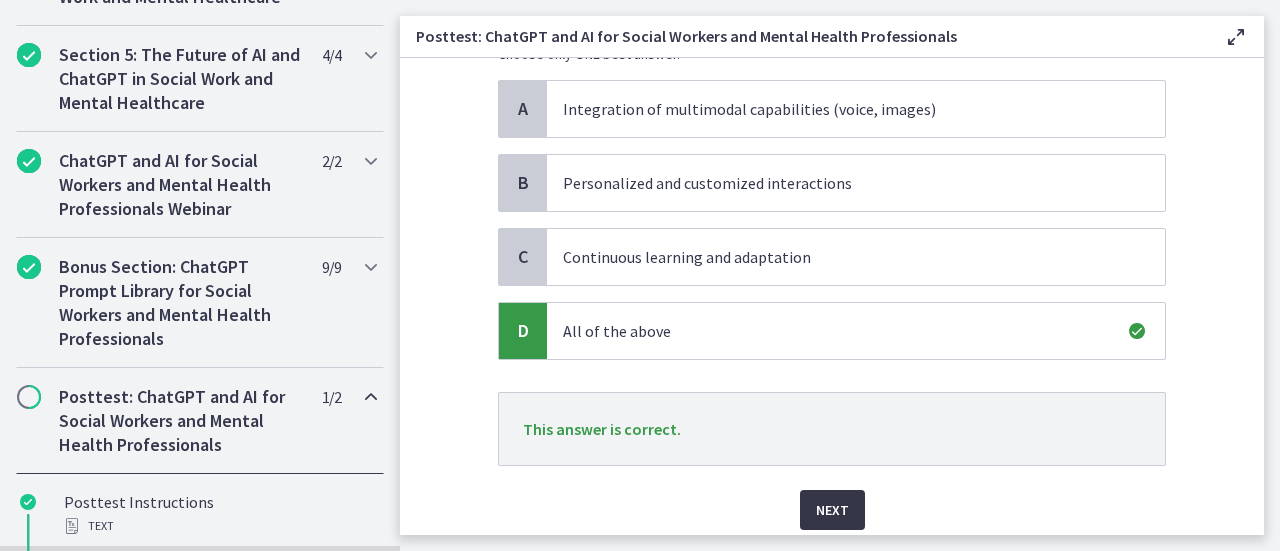 click on "Next" at bounding box center [832, 510] 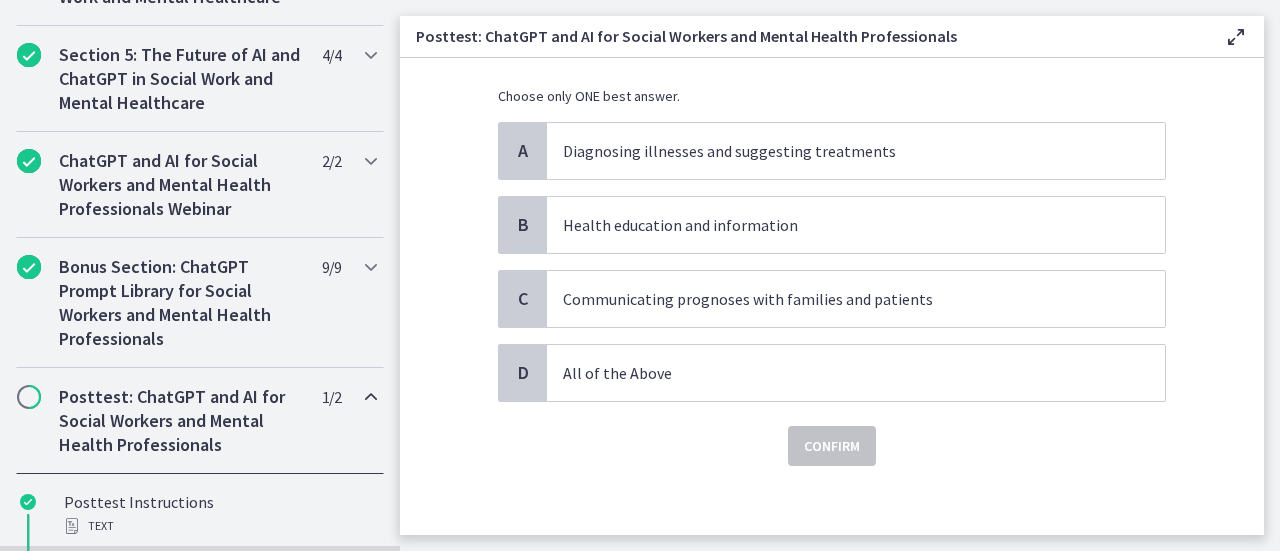 scroll, scrollTop: 0, scrollLeft: 0, axis: both 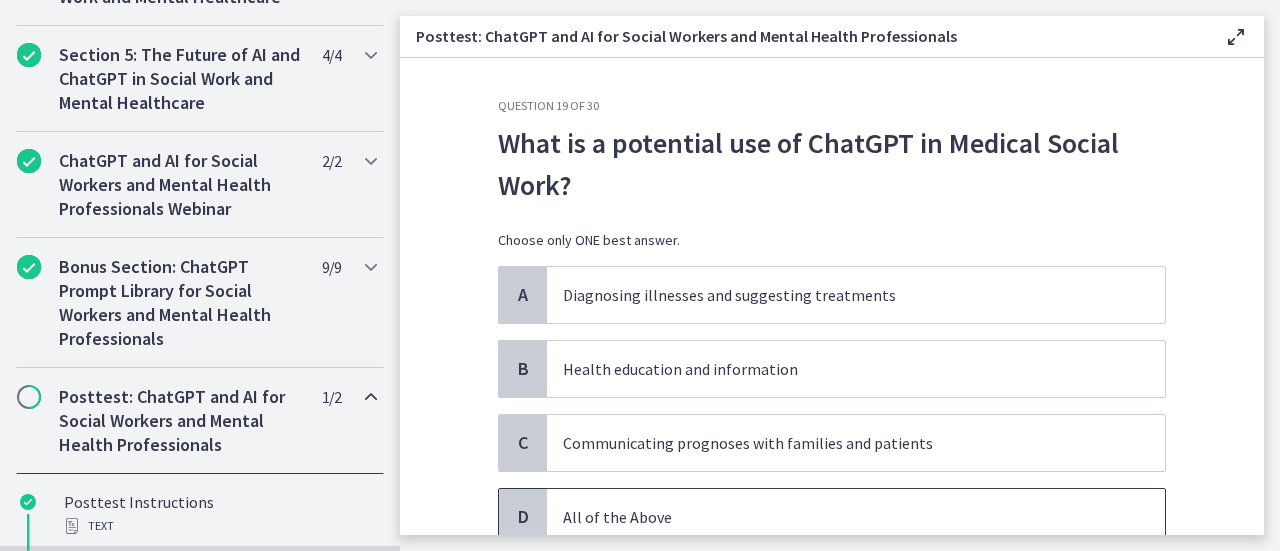 click on "All of the Above" at bounding box center (836, 517) 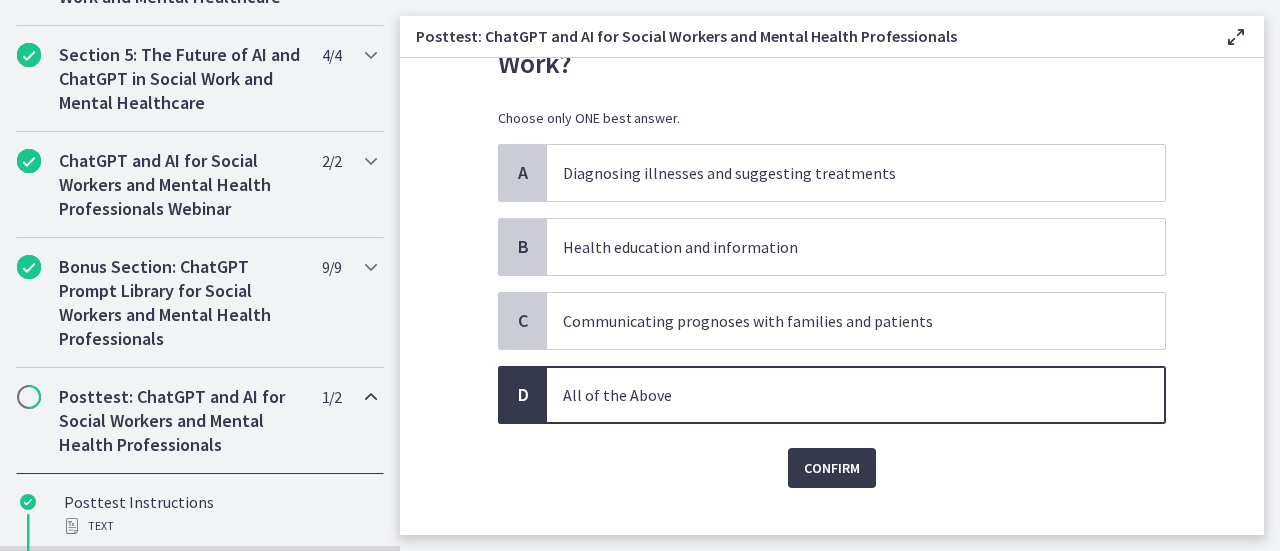 scroll, scrollTop: 130, scrollLeft: 0, axis: vertical 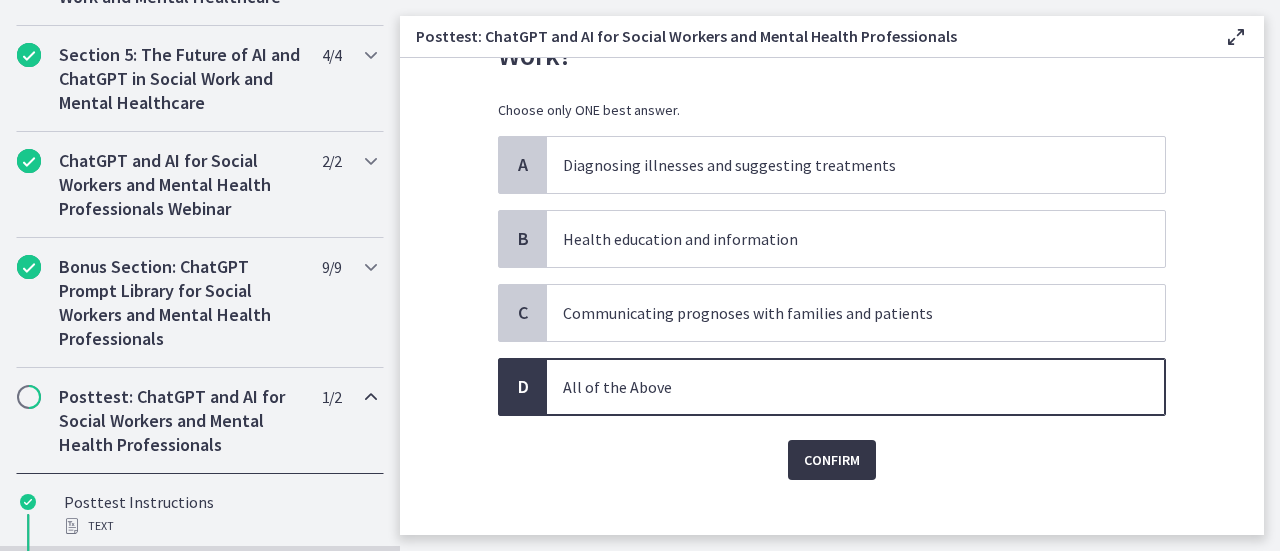 click on "Confirm" at bounding box center (832, 460) 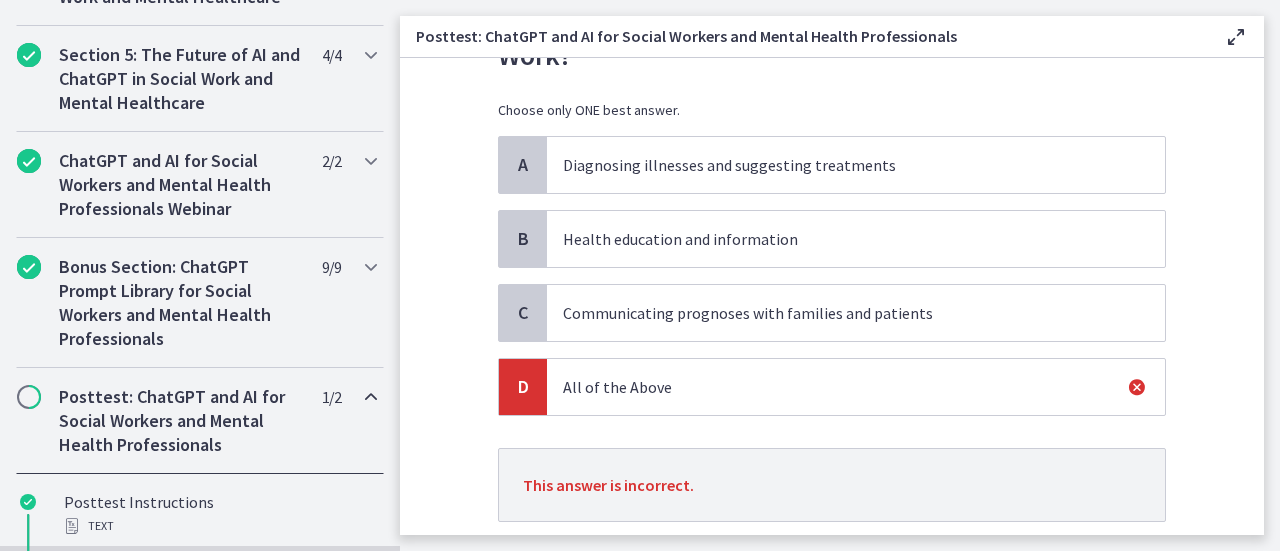 click on "Health education and information" at bounding box center (856, 239) 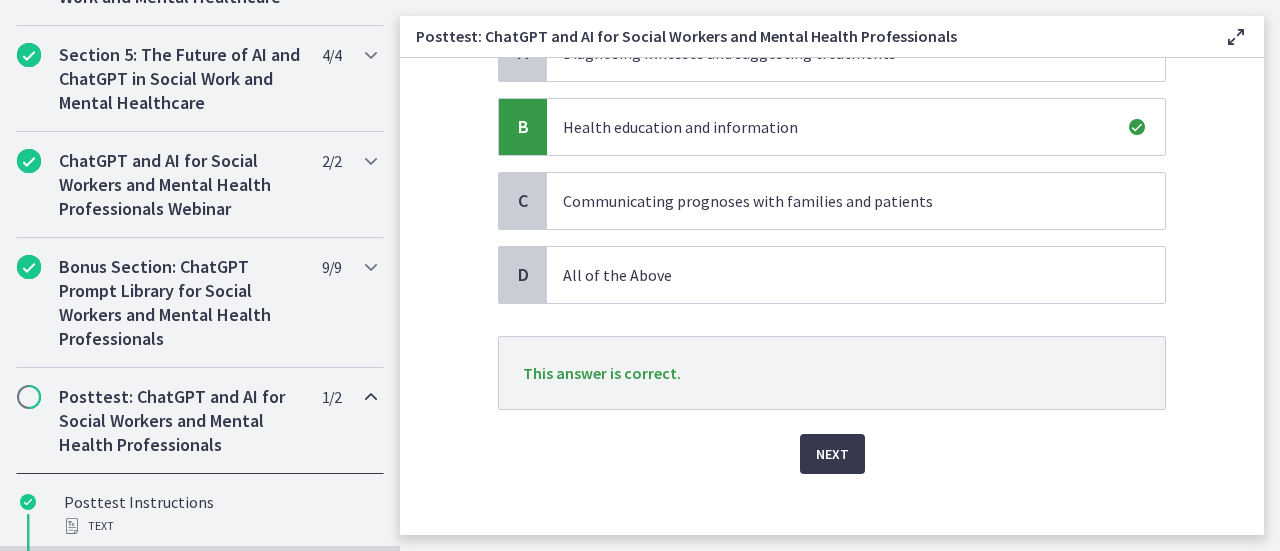 scroll, scrollTop: 246, scrollLeft: 0, axis: vertical 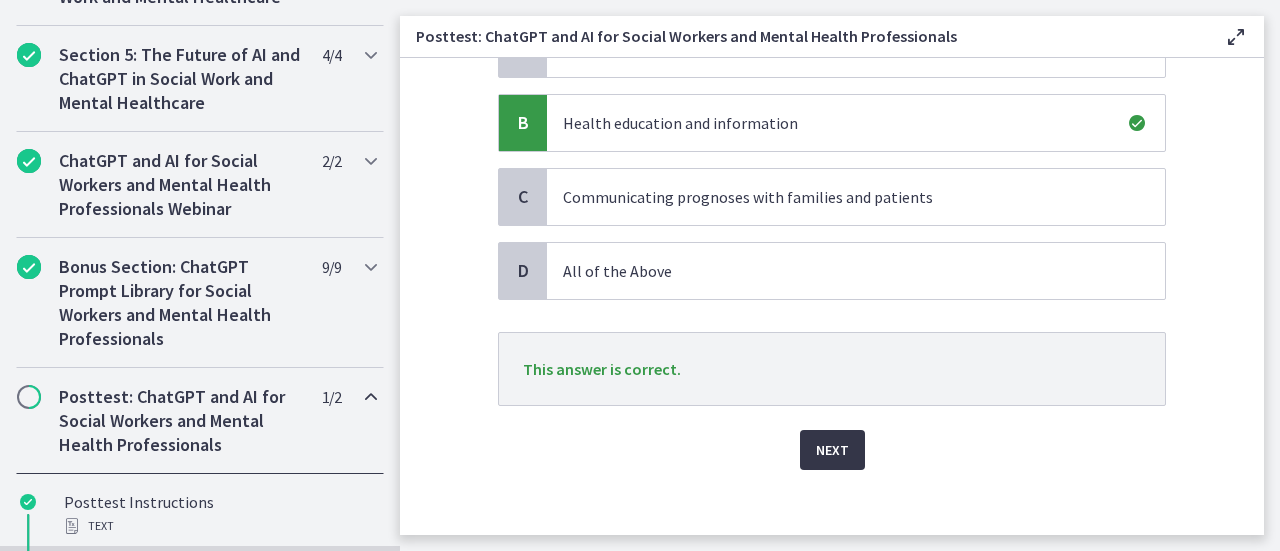 click on "Next" at bounding box center (832, 450) 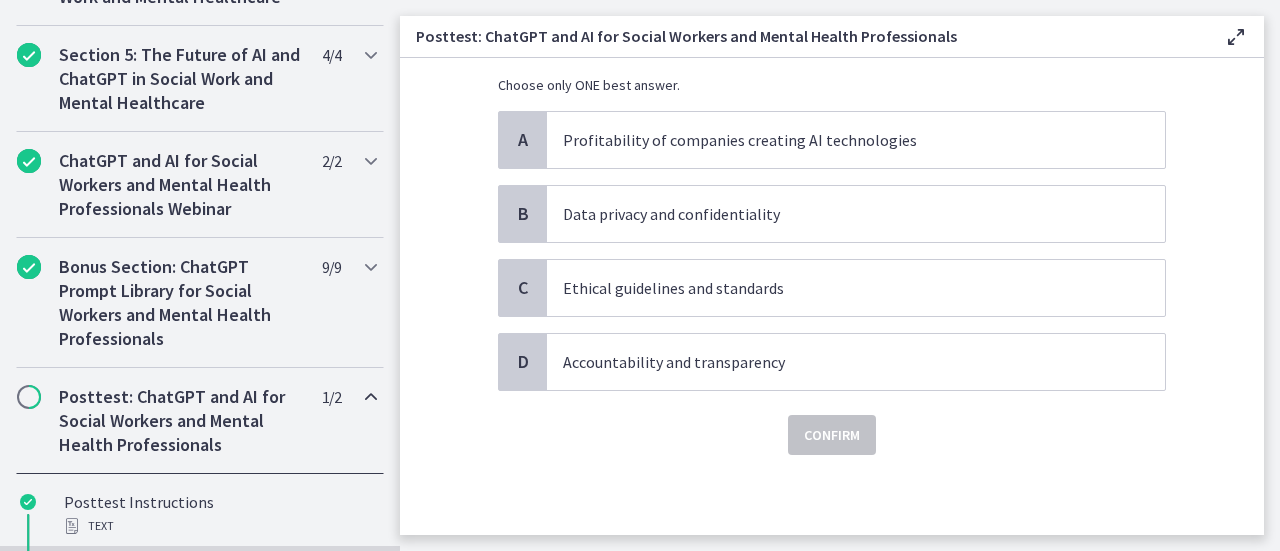 scroll, scrollTop: 0, scrollLeft: 0, axis: both 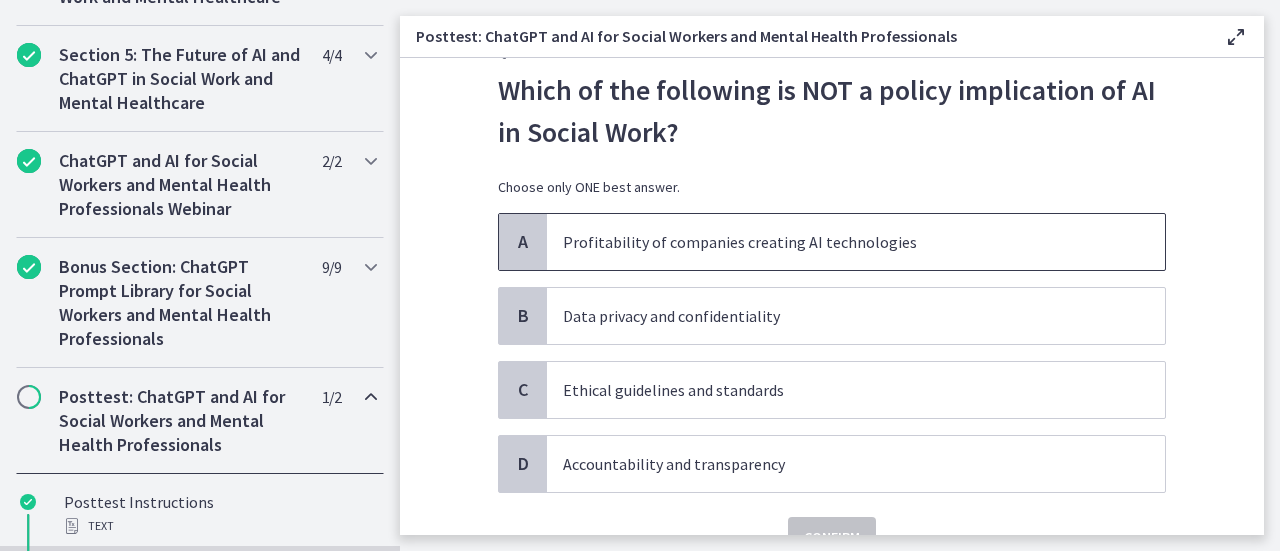 click on "Profitability of companies creating AI technologies" at bounding box center (836, 242) 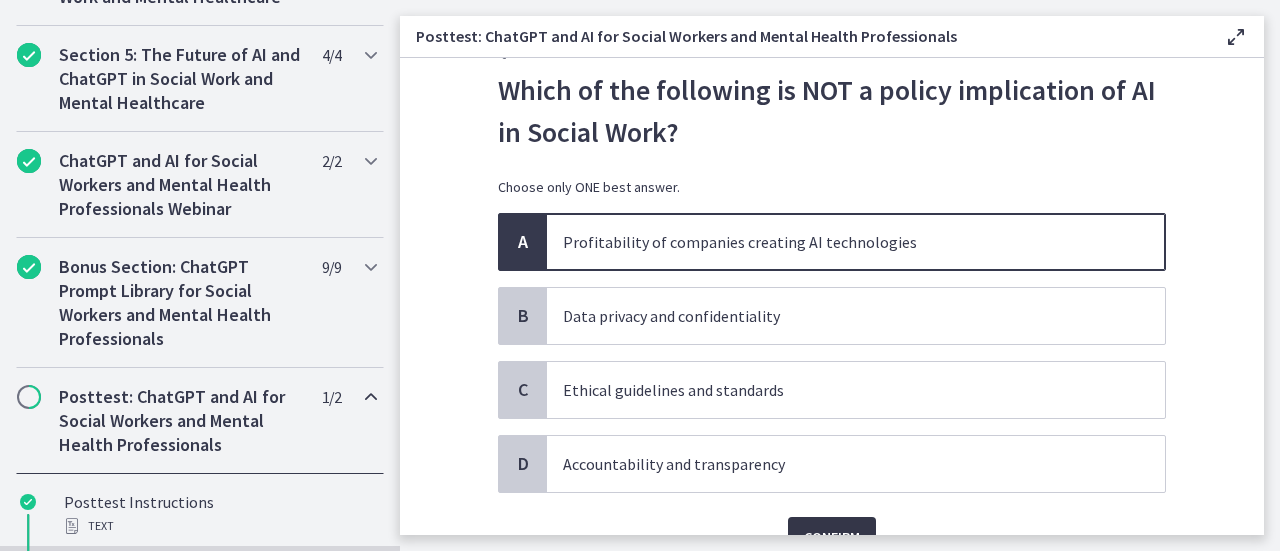 click on "Confirm" at bounding box center [832, 537] 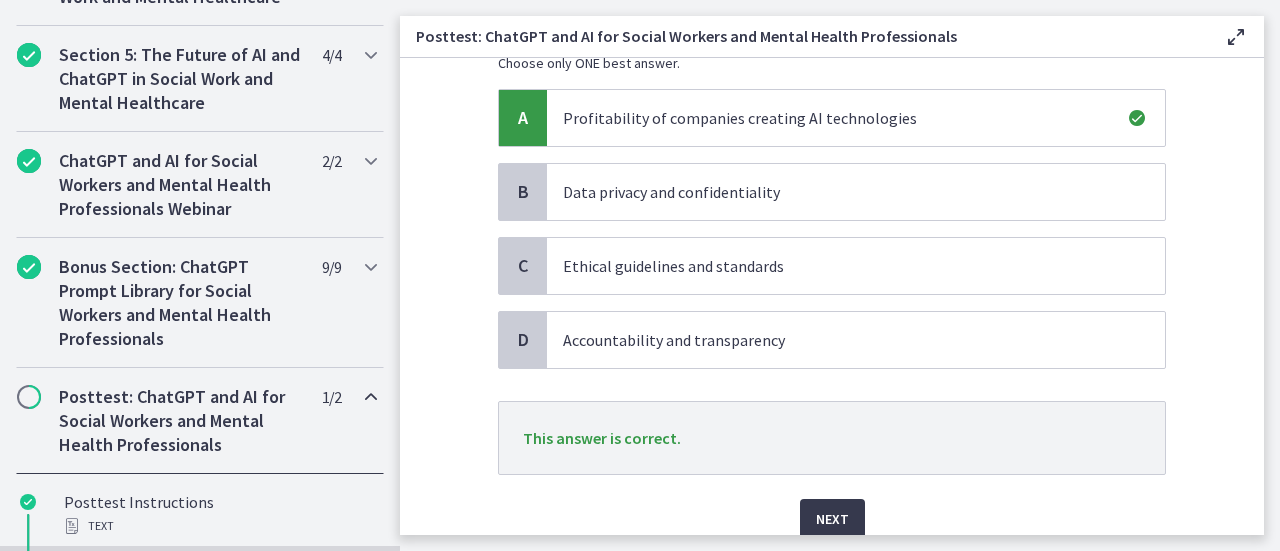 scroll, scrollTop: 231, scrollLeft: 0, axis: vertical 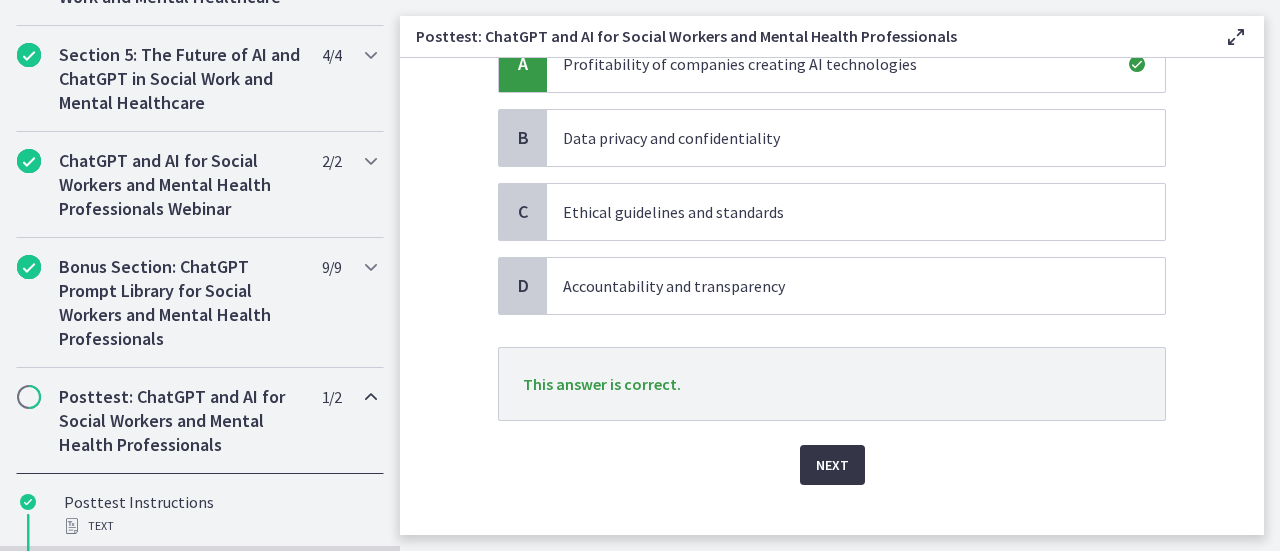 click on "Next" at bounding box center (832, 465) 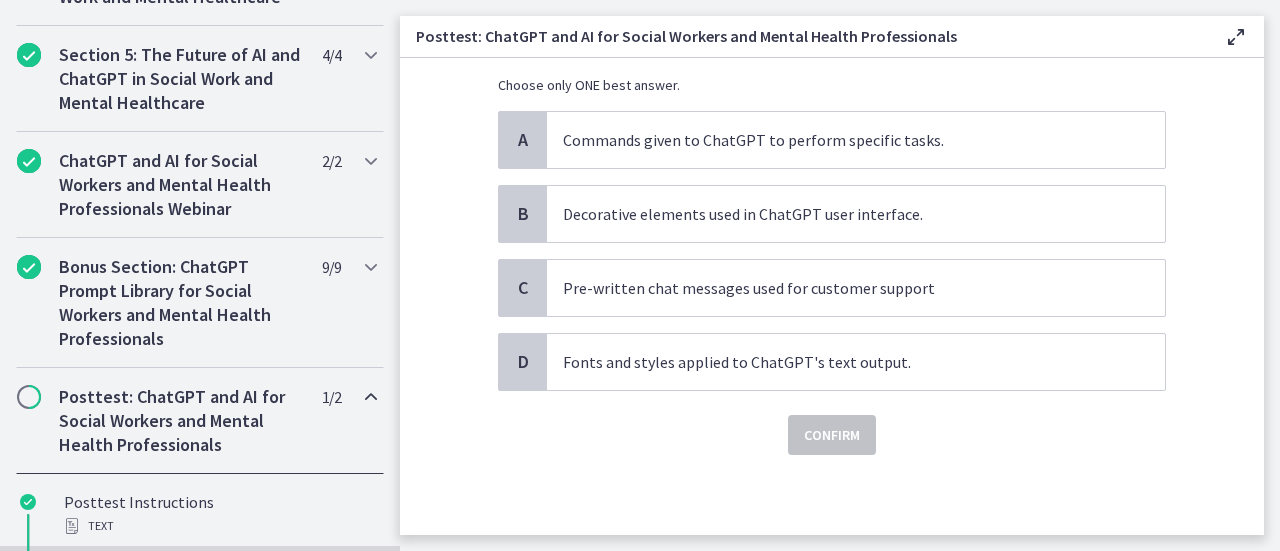 scroll, scrollTop: 0, scrollLeft: 0, axis: both 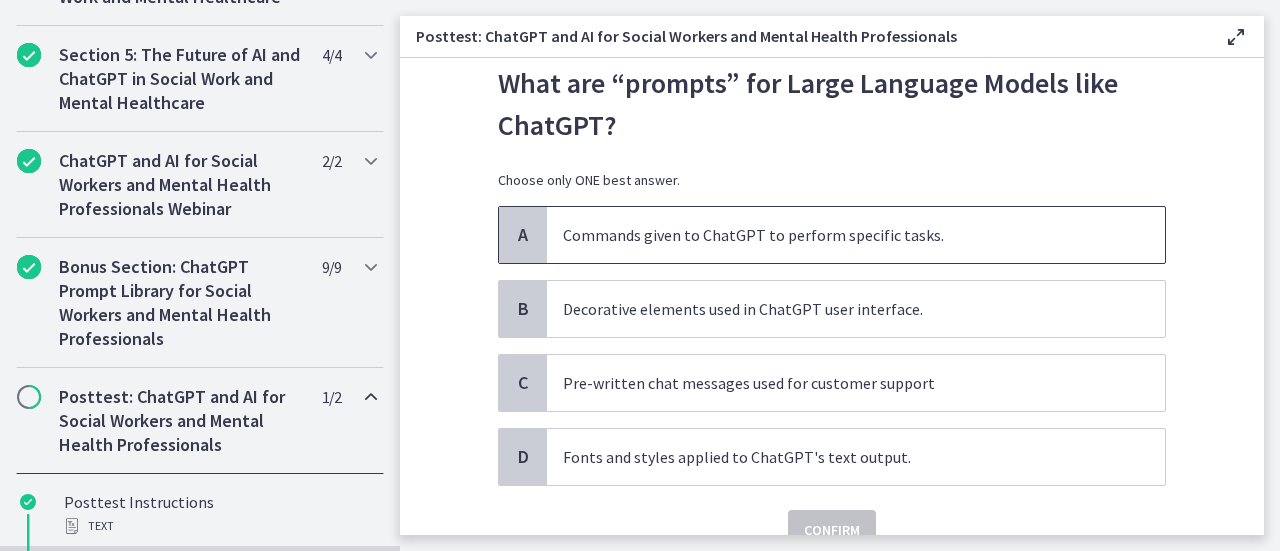 click on "Commands given to ChatGPT to perform specific tasks." at bounding box center [836, 235] 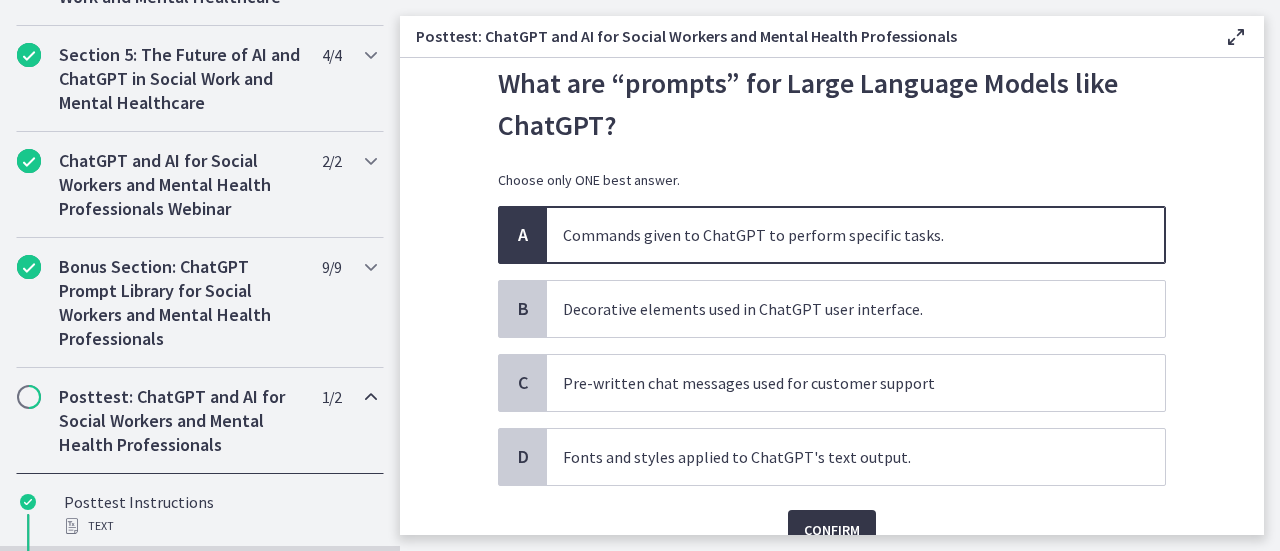 click on "Confirm" at bounding box center [832, 530] 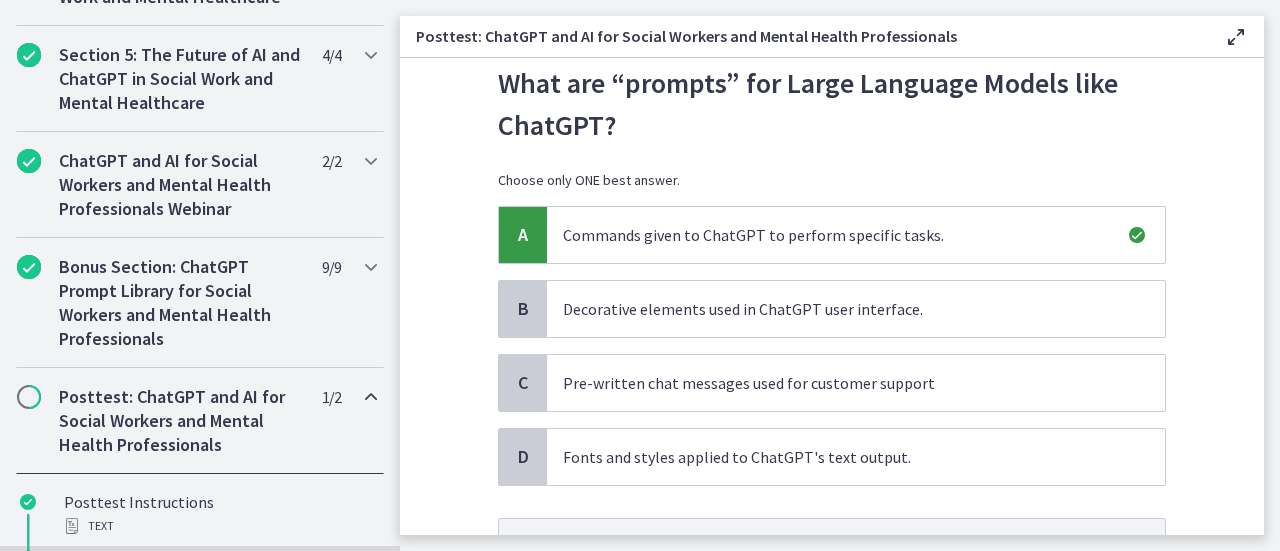 scroll, scrollTop: 51, scrollLeft: 0, axis: vertical 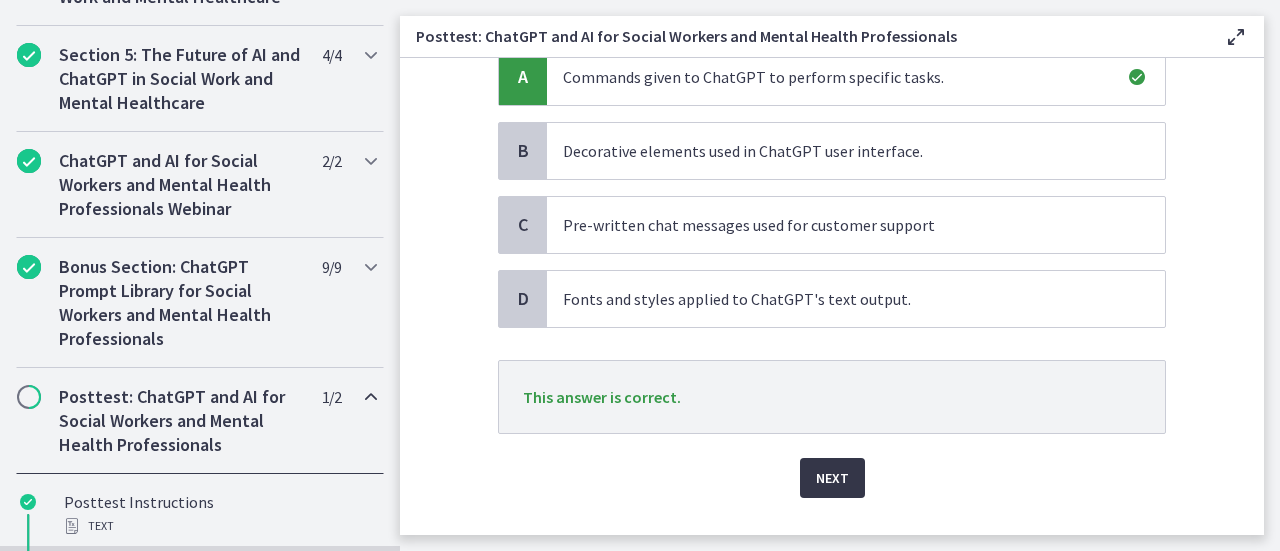 click on "Next" at bounding box center (832, 478) 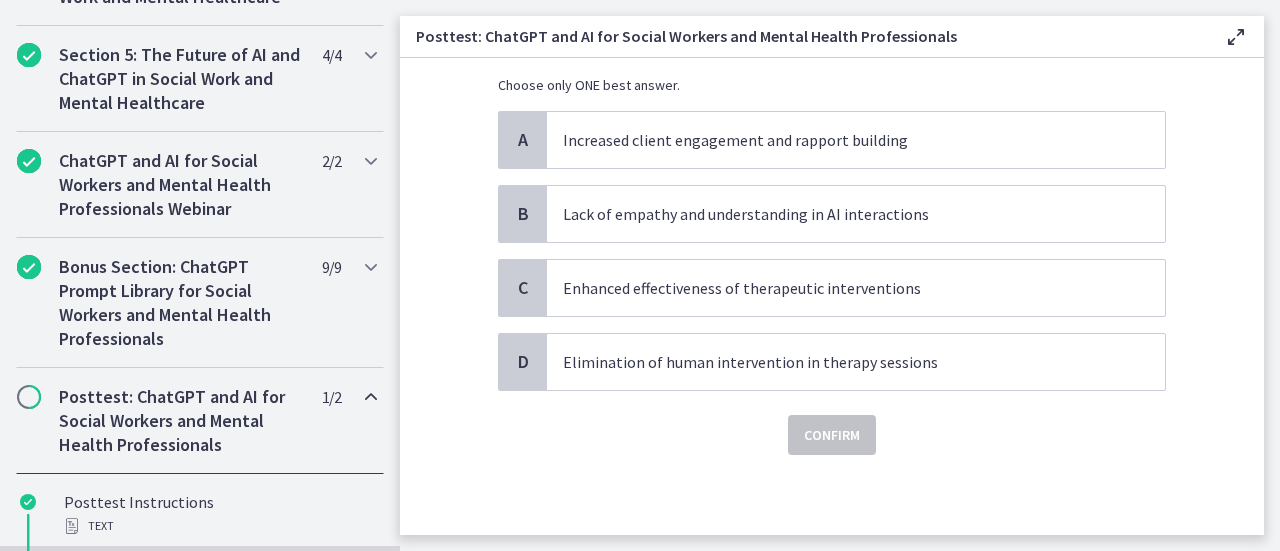 scroll, scrollTop: 0, scrollLeft: 0, axis: both 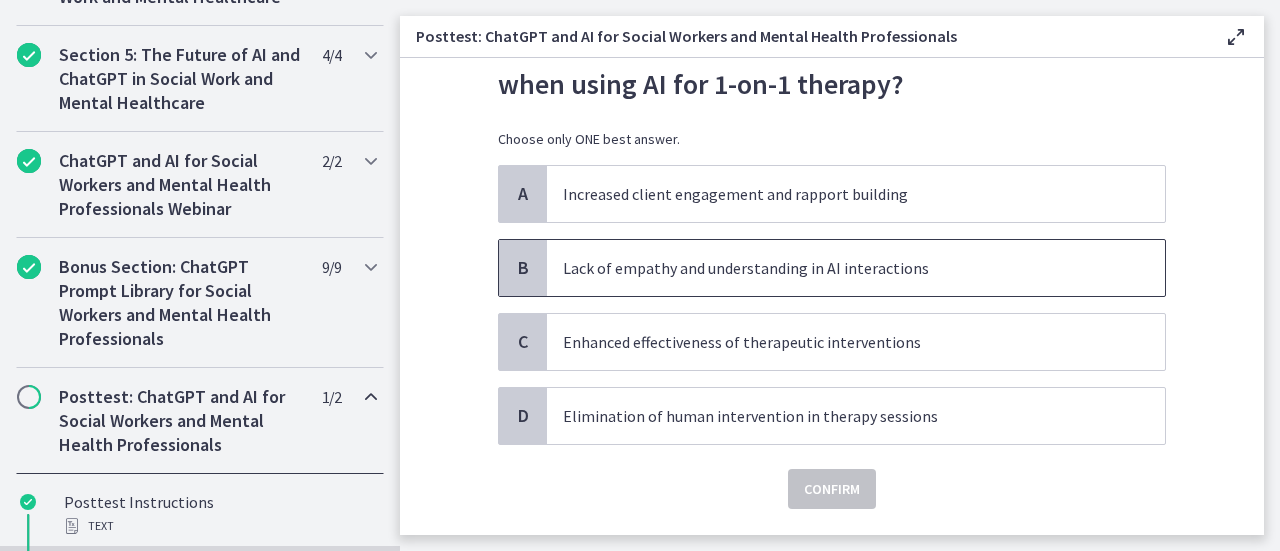 click on "Lack of empathy and understanding in AI interactions" at bounding box center (836, 268) 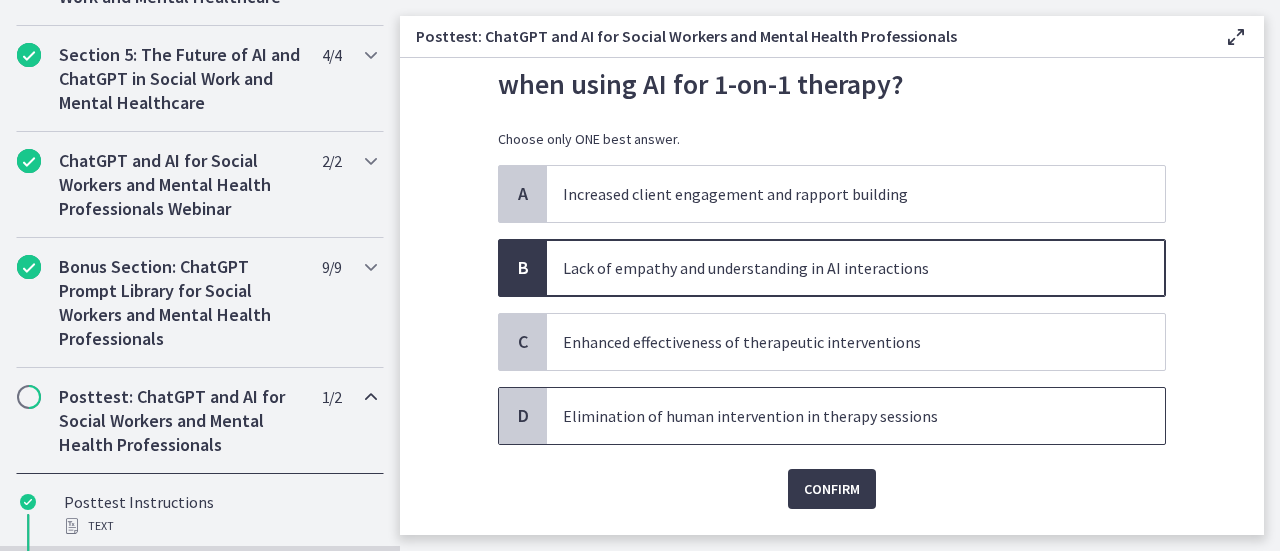 click on "Elimination of human intervention in therapy sessions" at bounding box center (836, 416) 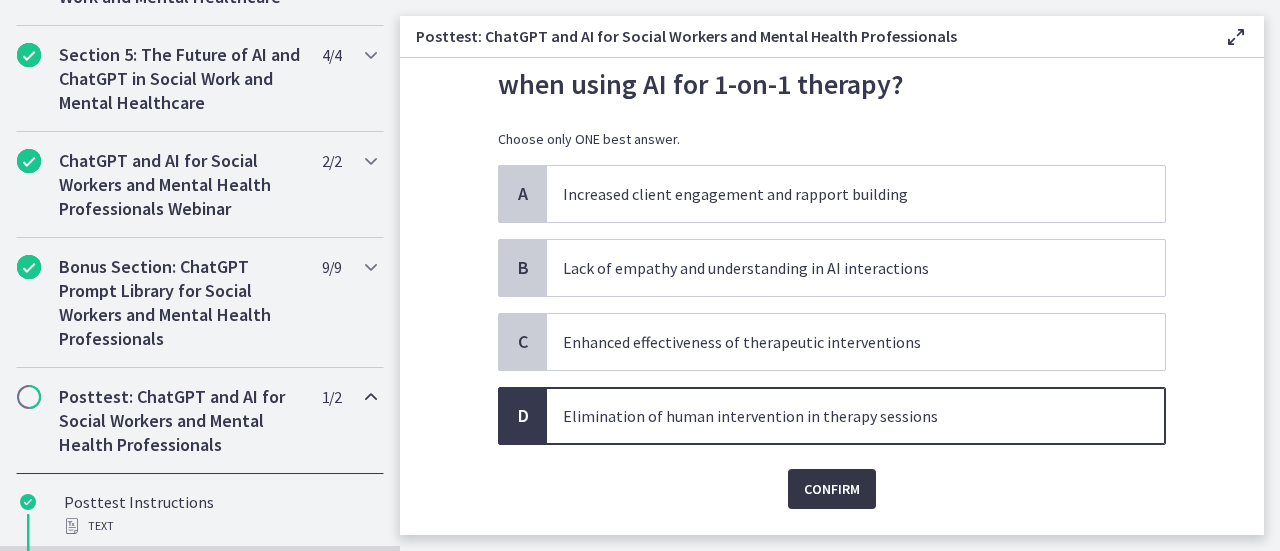 click on "Confirm" at bounding box center (832, 489) 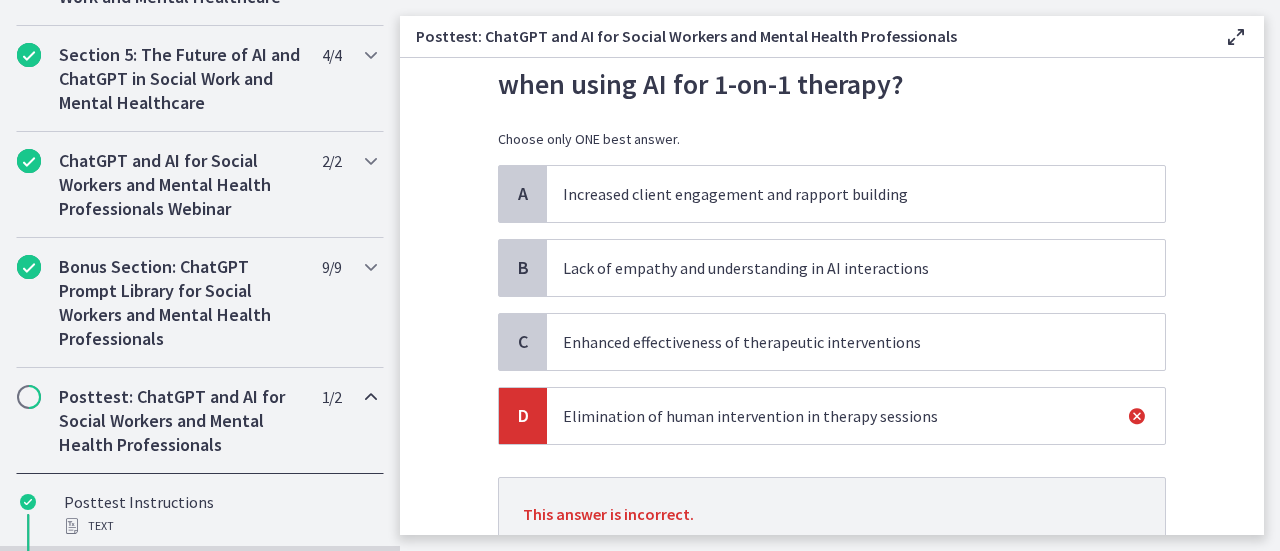 click on "A
Increased client engagement and rapport building
B
Lack of empathy and understanding in AI interactions
C
Enhanced effectiveness of therapeutic interventions
D
Elimination of human intervention in therapy sessions" at bounding box center [832, 305] 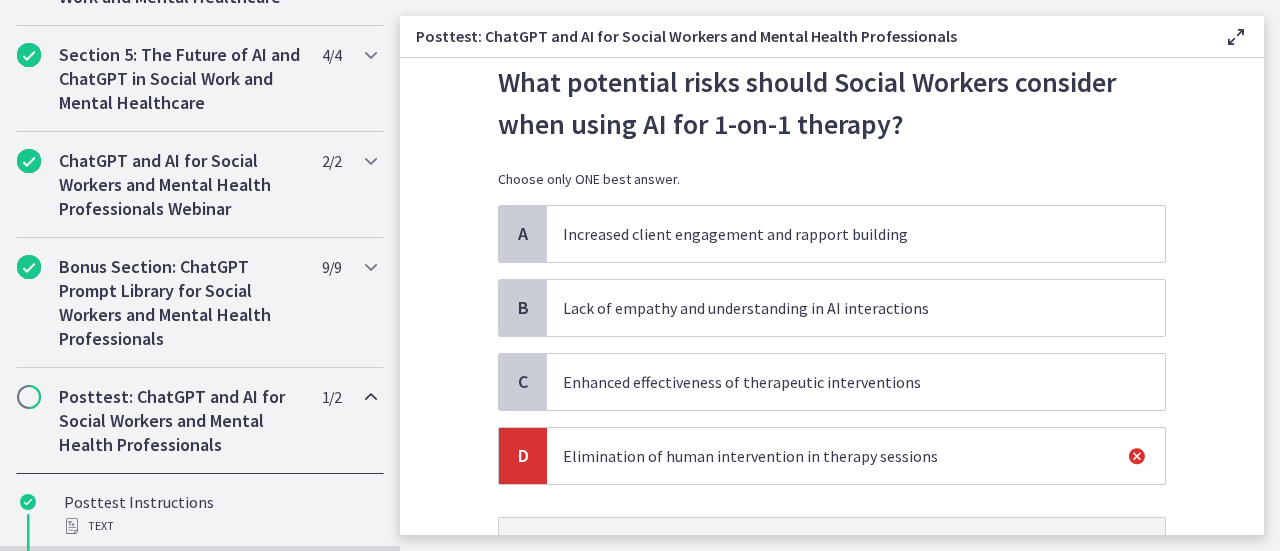drag, startPoint x: 767, startPoint y: 307, endPoint x: 776, endPoint y: 288, distance: 21.023796 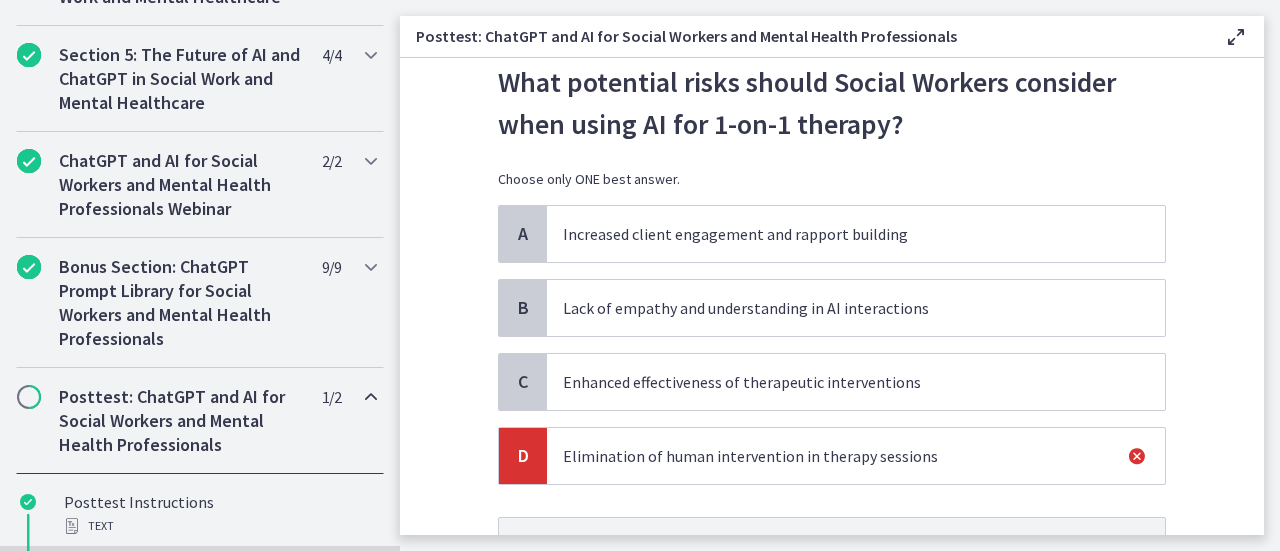 click on "Elimination of human intervention in therapy sessions" at bounding box center (836, 456) 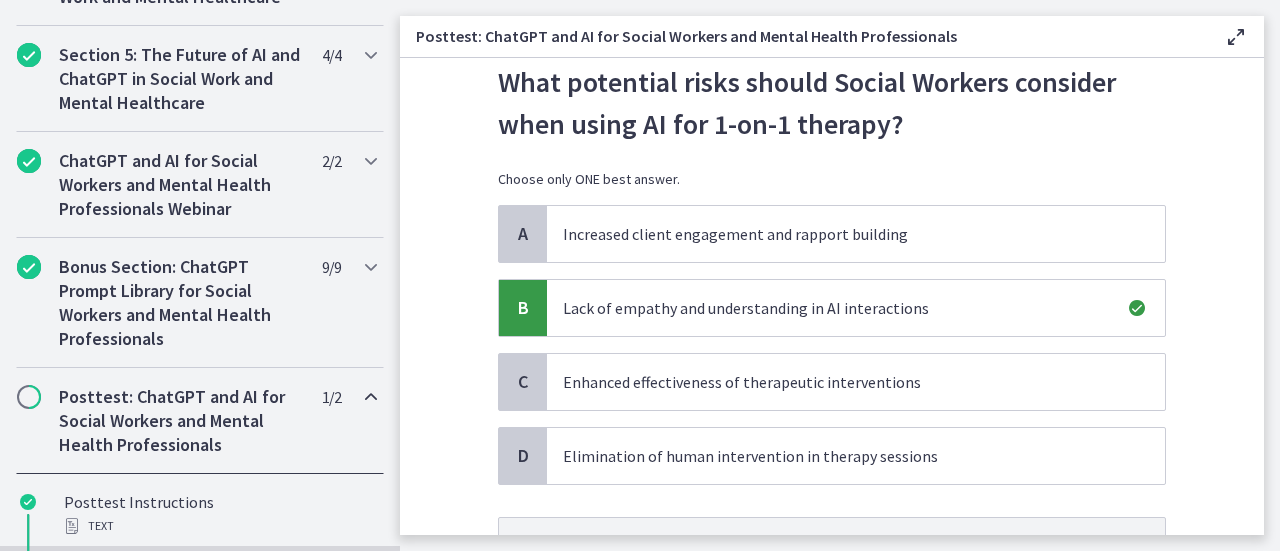 scroll, scrollTop: 257, scrollLeft: 0, axis: vertical 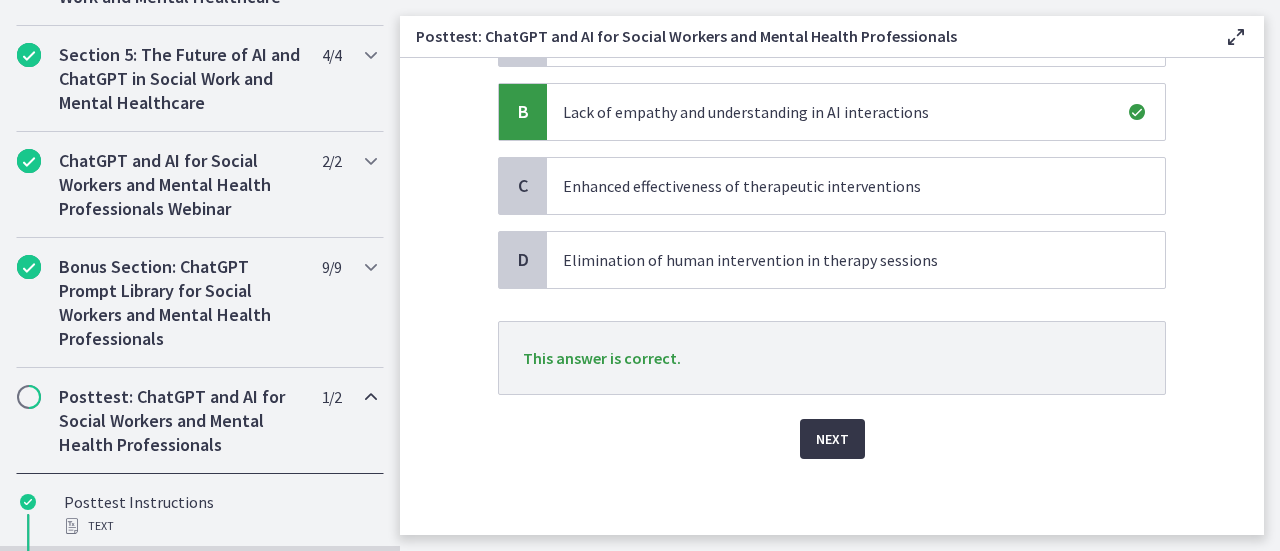 click on "Next" at bounding box center [832, 439] 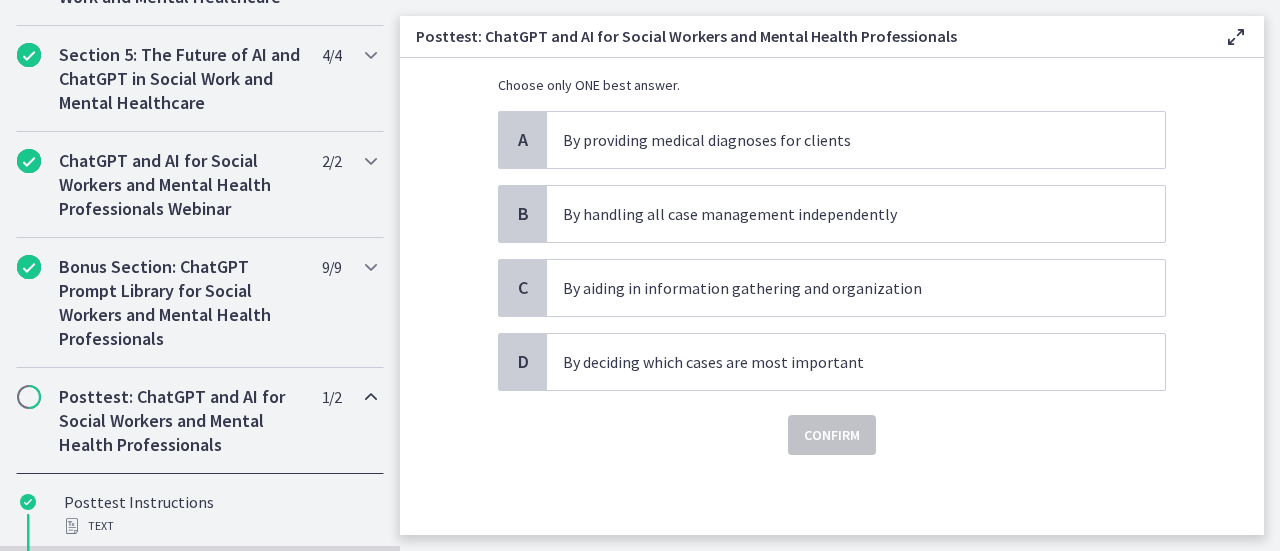 scroll, scrollTop: 0, scrollLeft: 0, axis: both 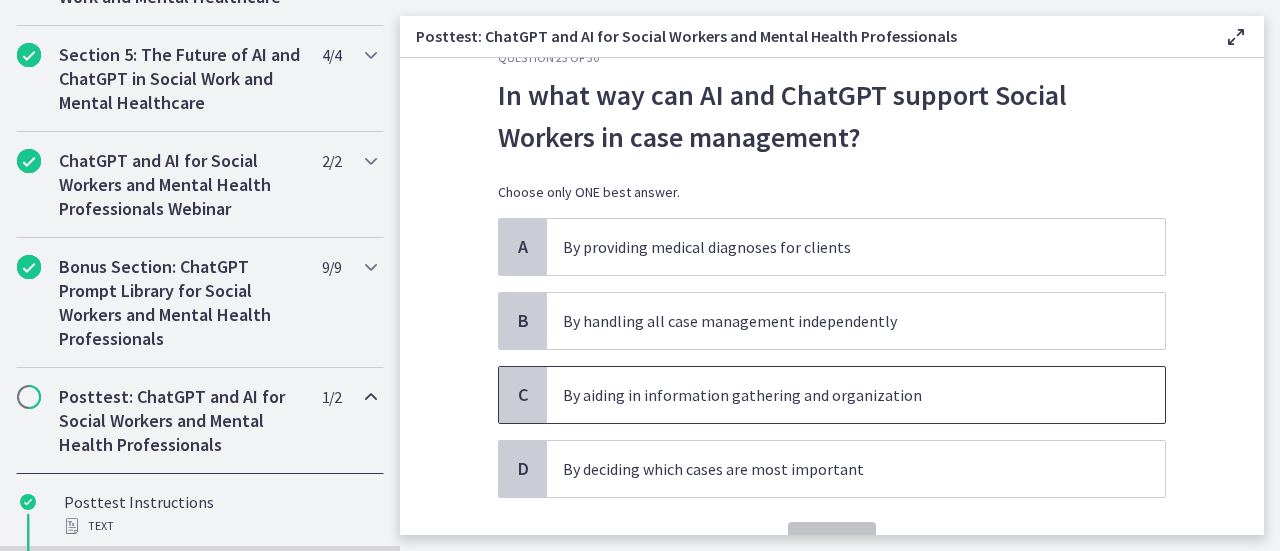 click on "By aiding in information gathering and organization" at bounding box center (856, 395) 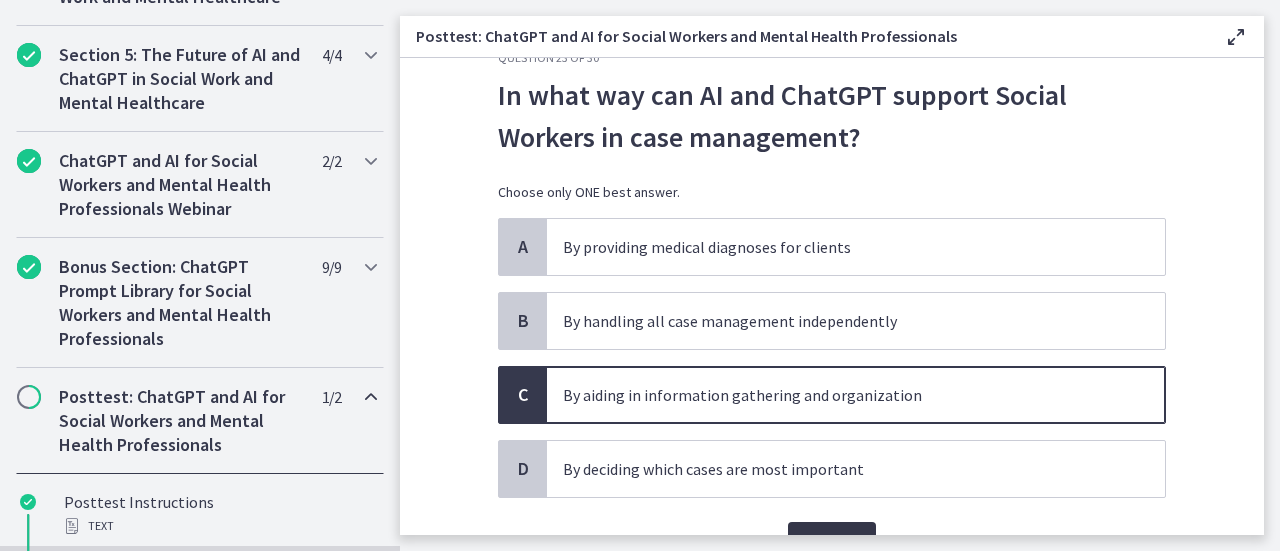 click on "Confirm" at bounding box center [832, 542] 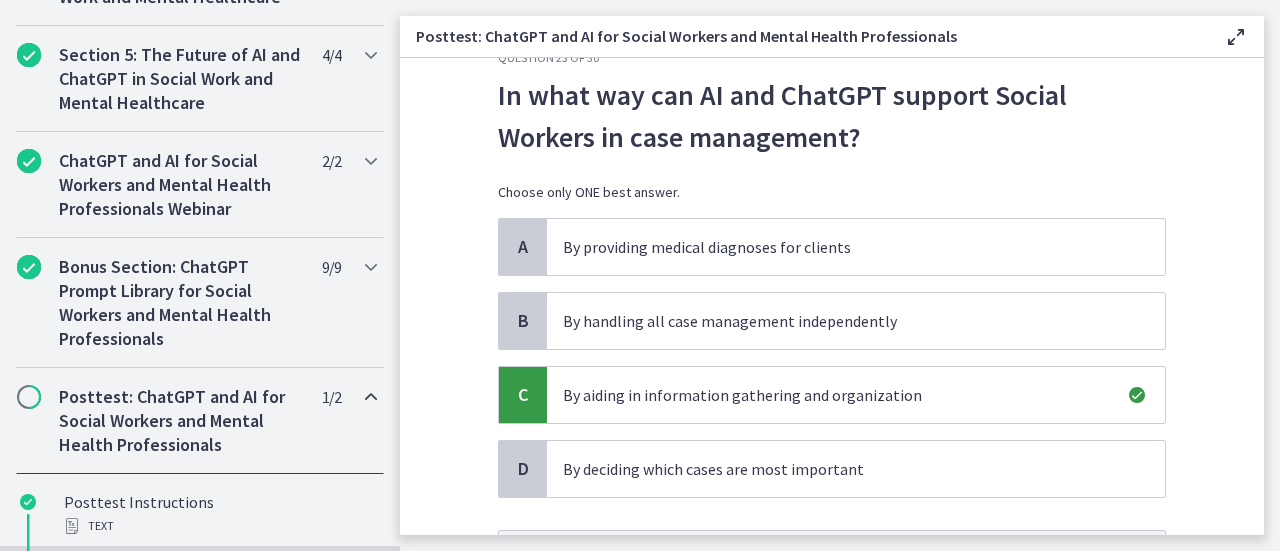 click on "Question   23   of   30
In what way can AI and ChatGPT support Social Workers in case management?
Choose only ONE best answer.
A
By providing medical diagnoses for clients
B
By handling all case management independently
C
By aiding in information gathering and organization
D
By deciding which cases are most important
This answer is correct.
Next" at bounding box center (832, 359) 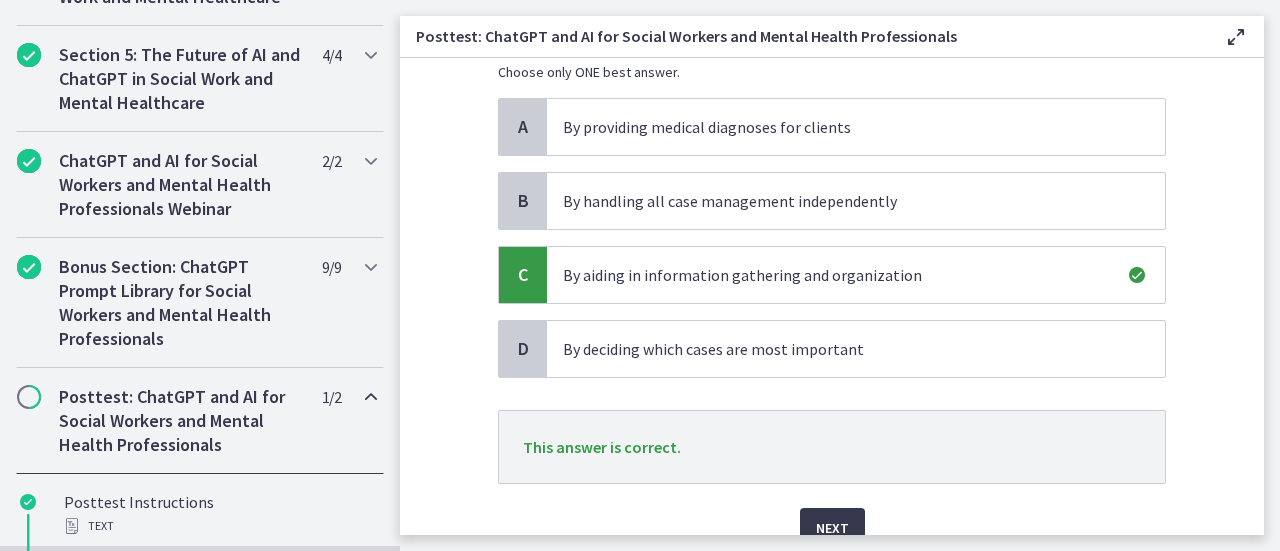 scroll, scrollTop: 208, scrollLeft: 0, axis: vertical 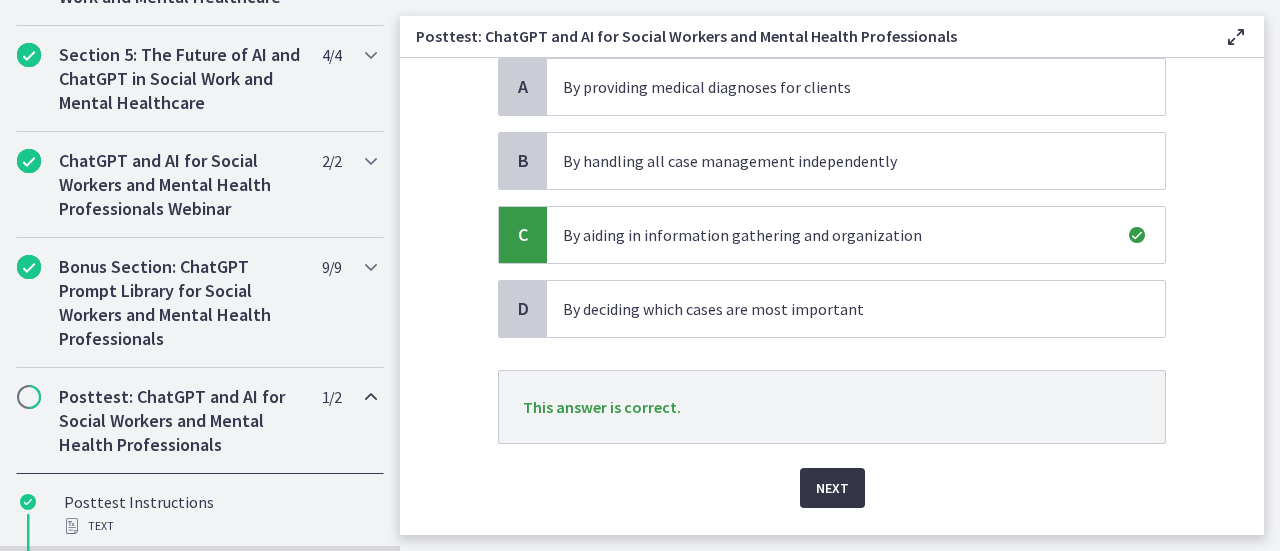click on "Next" at bounding box center (832, 488) 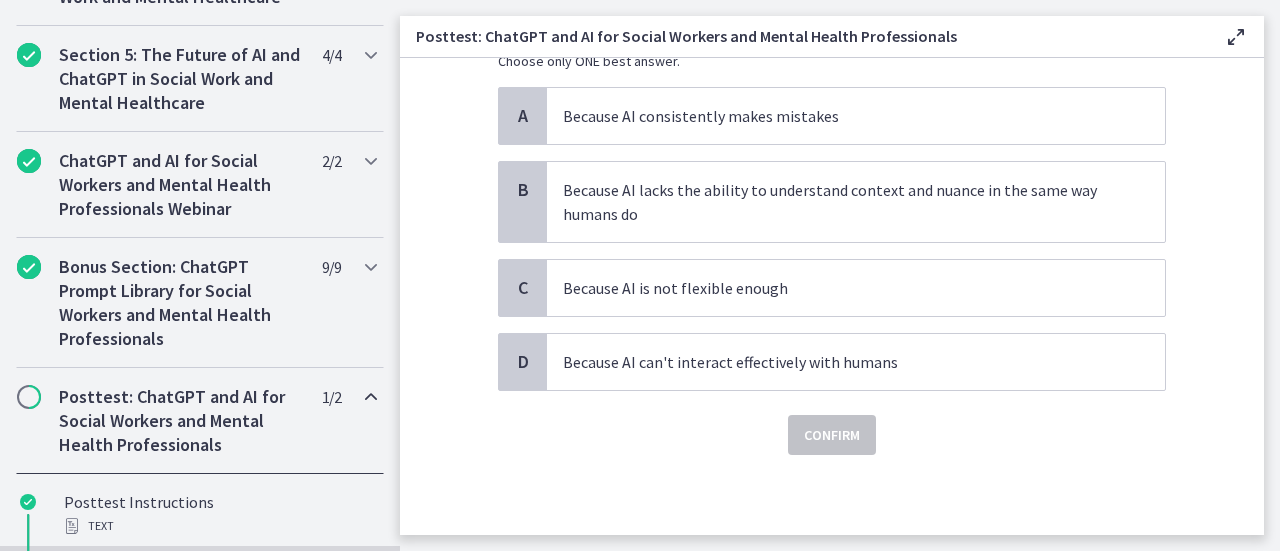 scroll, scrollTop: 0, scrollLeft: 0, axis: both 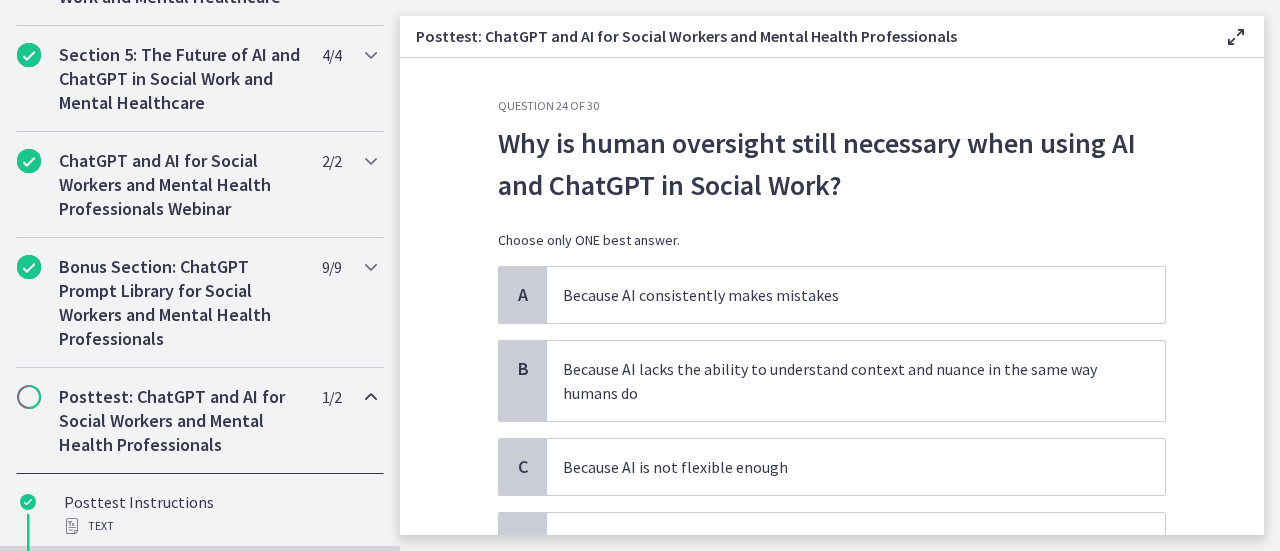click on "Choose only ONE best answer." at bounding box center [832, 240] 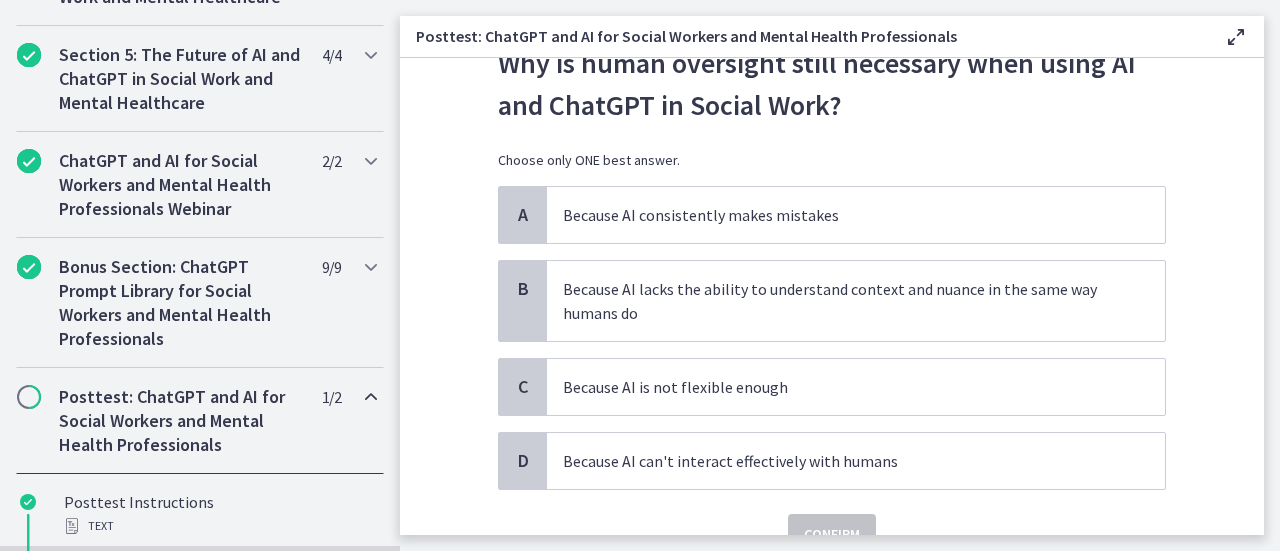 scroll, scrollTop: 120, scrollLeft: 0, axis: vertical 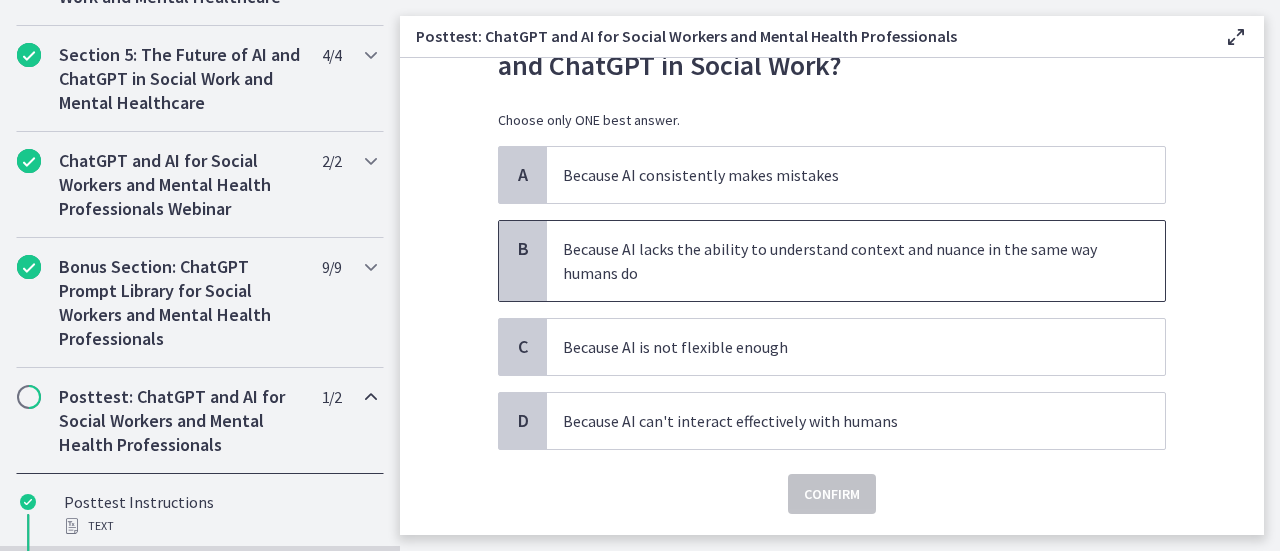 click on "Because AI lacks the ability to understand context and nuance in the same way humans do" at bounding box center [836, 261] 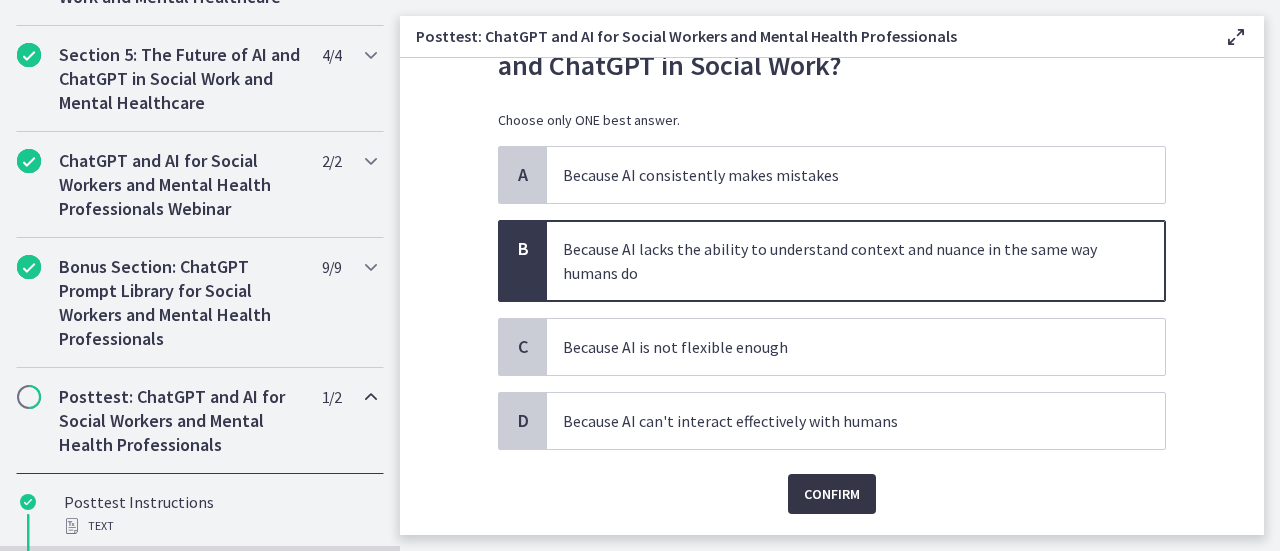 click on "Confirm" at bounding box center (832, 494) 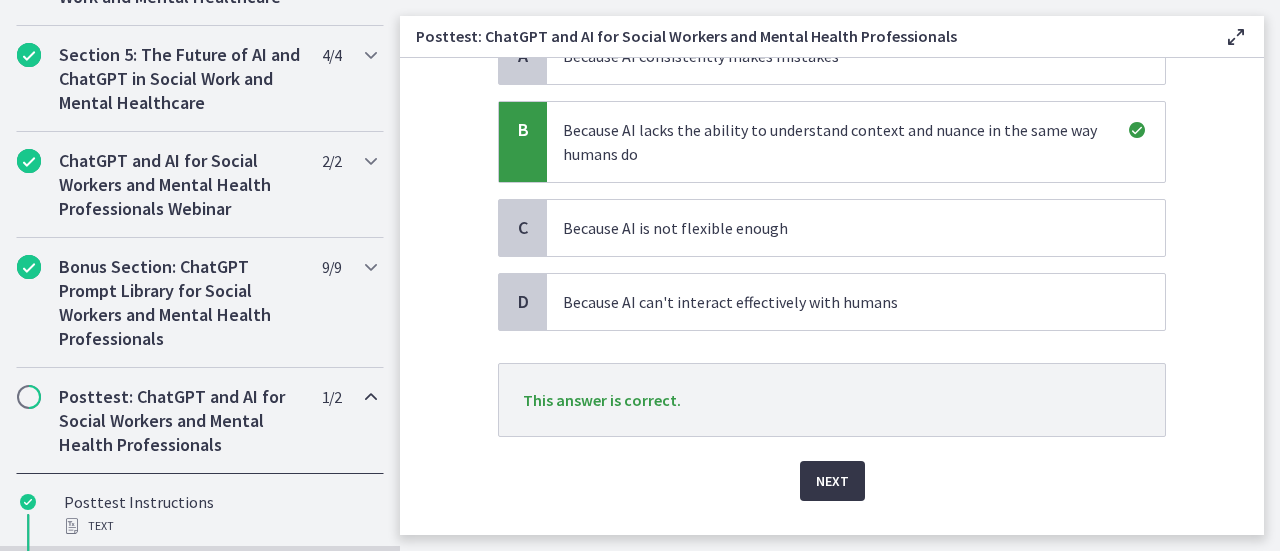 scroll, scrollTop: 240, scrollLeft: 0, axis: vertical 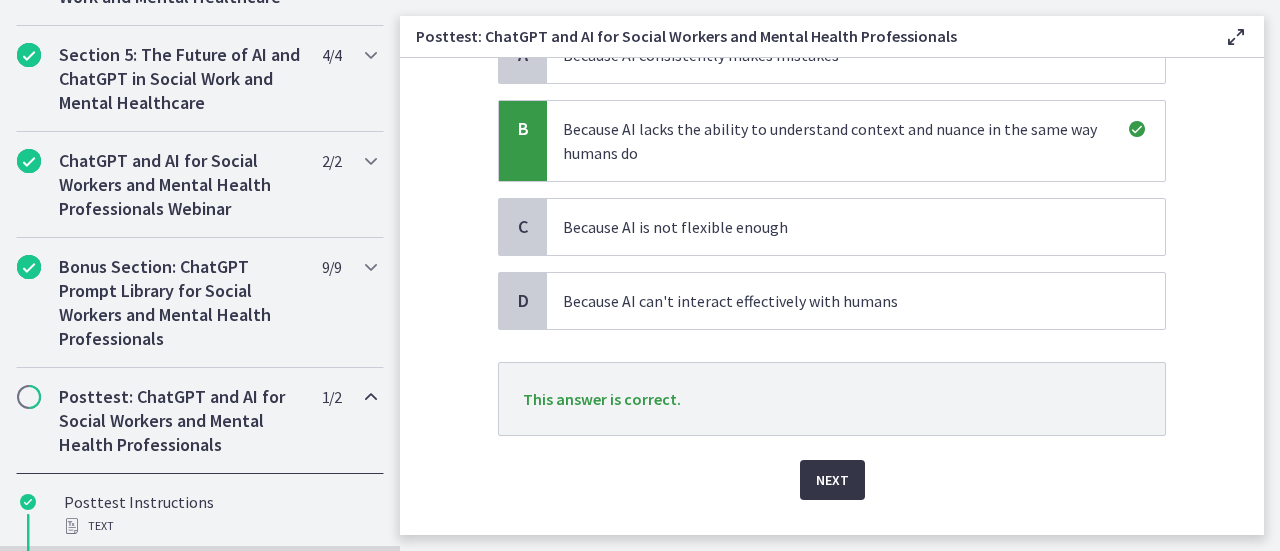 click on "Next" at bounding box center [832, 480] 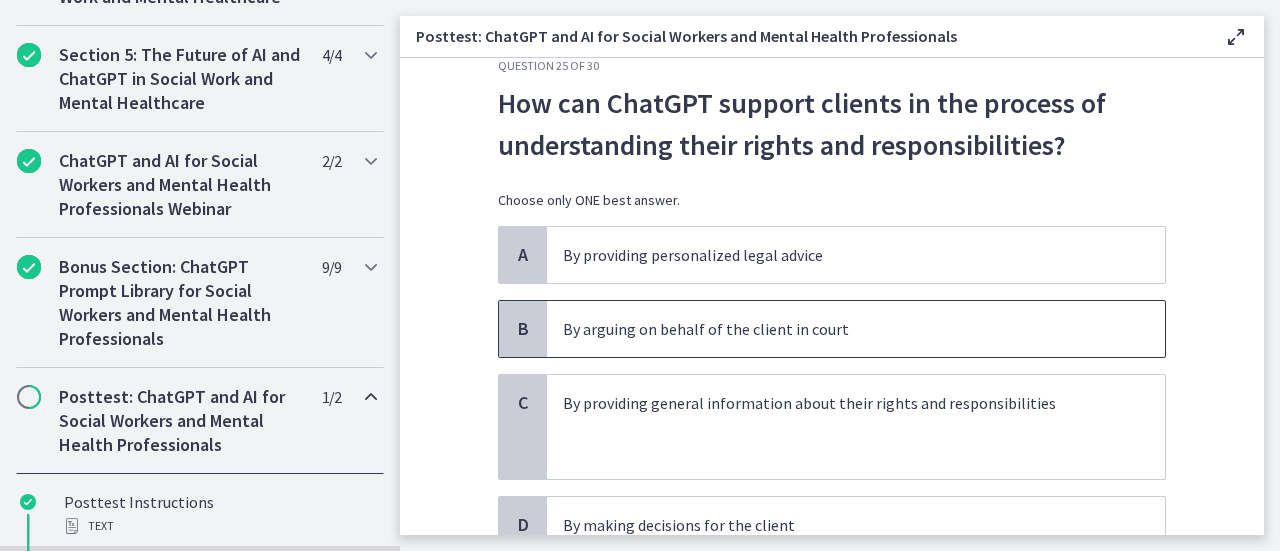 scroll, scrollTop: 80, scrollLeft: 0, axis: vertical 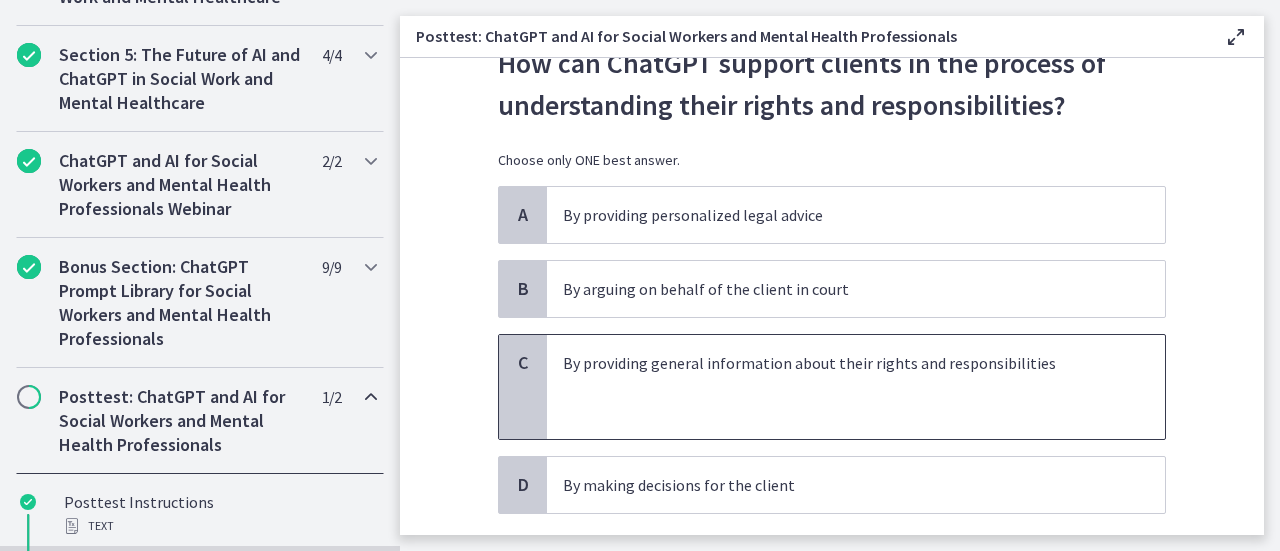 click at bounding box center [836, 411] 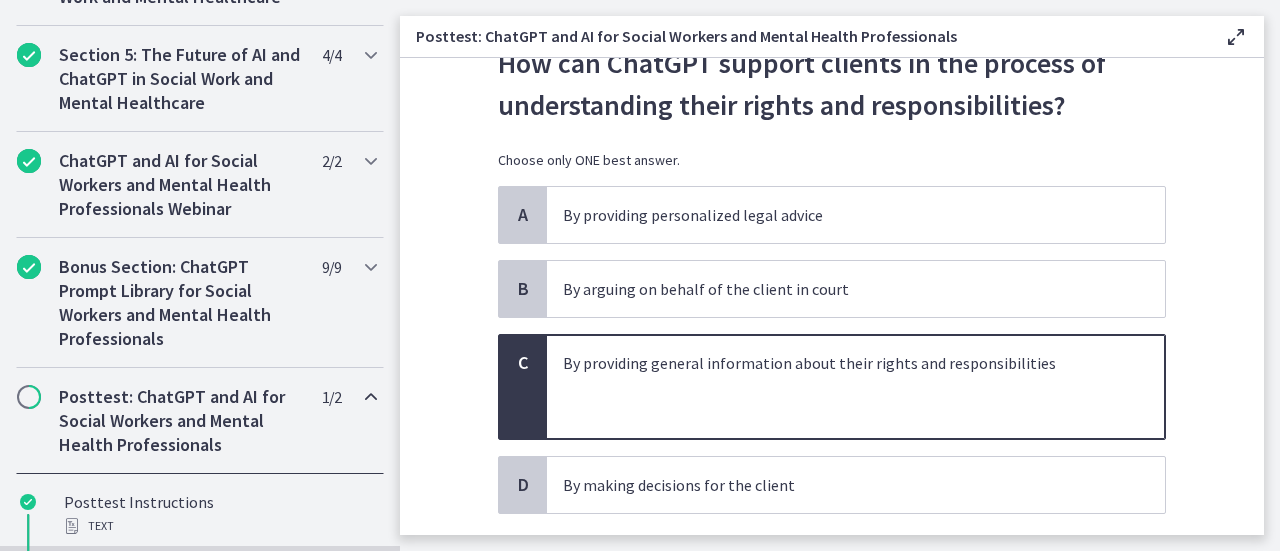 click on "Question   25   of   30
How can ChatGPT support clients in the process of understanding their rights and responsibilities?
Choose only ONE best answer.
A
By providing personalized legal advice
B
By arguing on behalf of the client in court
C
By providing general information about their rights and responsibilities
D
By making decisions for the client
Confirm" at bounding box center (832, 296) 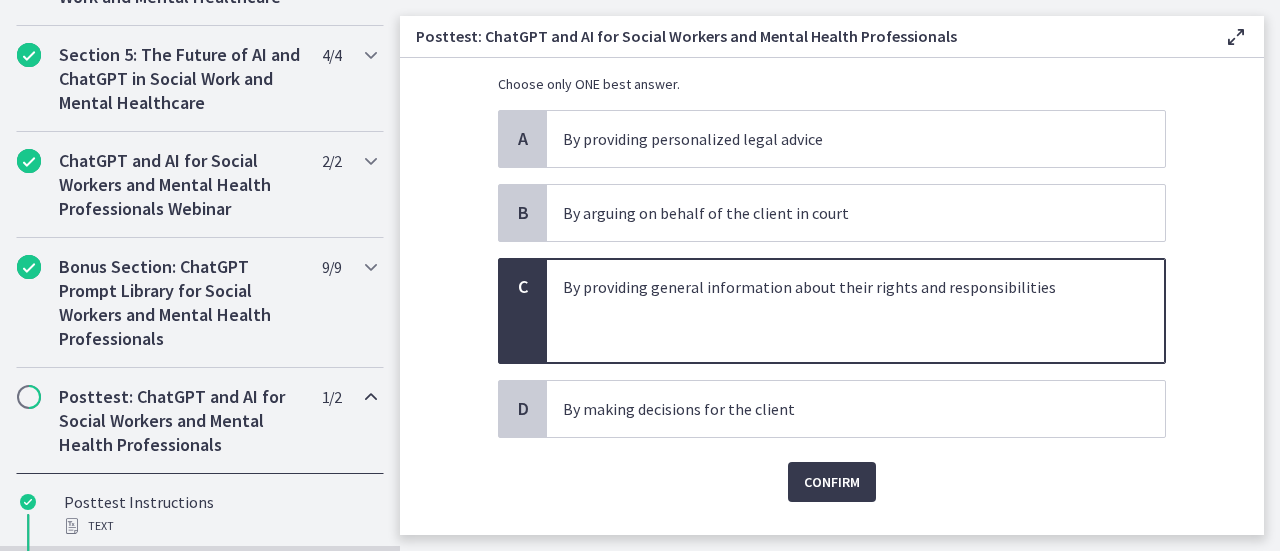 scroll, scrollTop: 160, scrollLeft: 0, axis: vertical 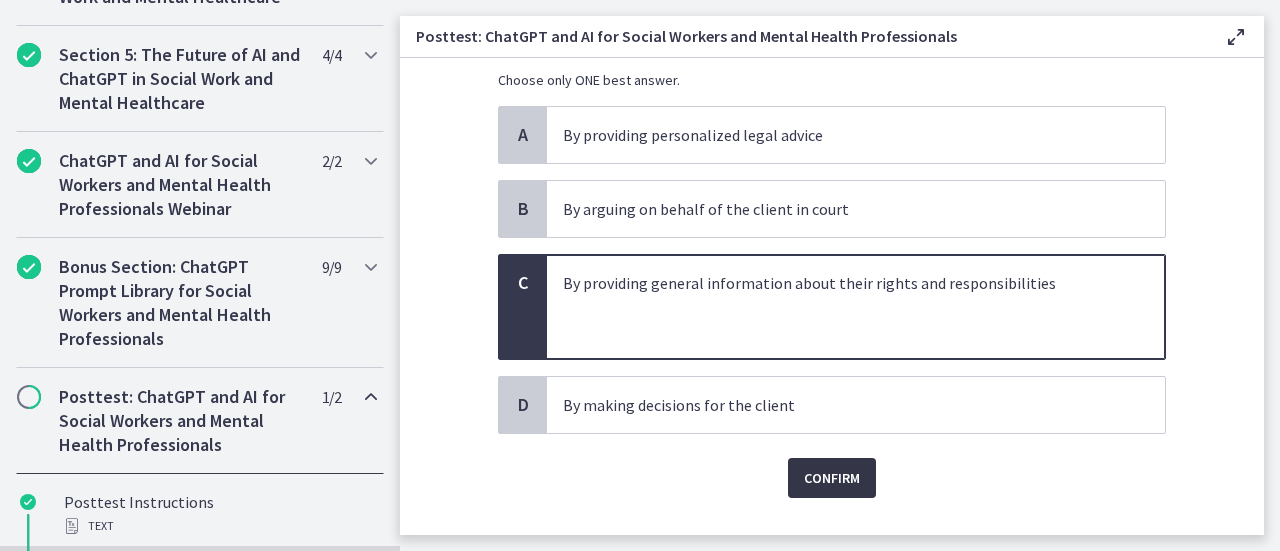 click on "Confirm" at bounding box center [832, 478] 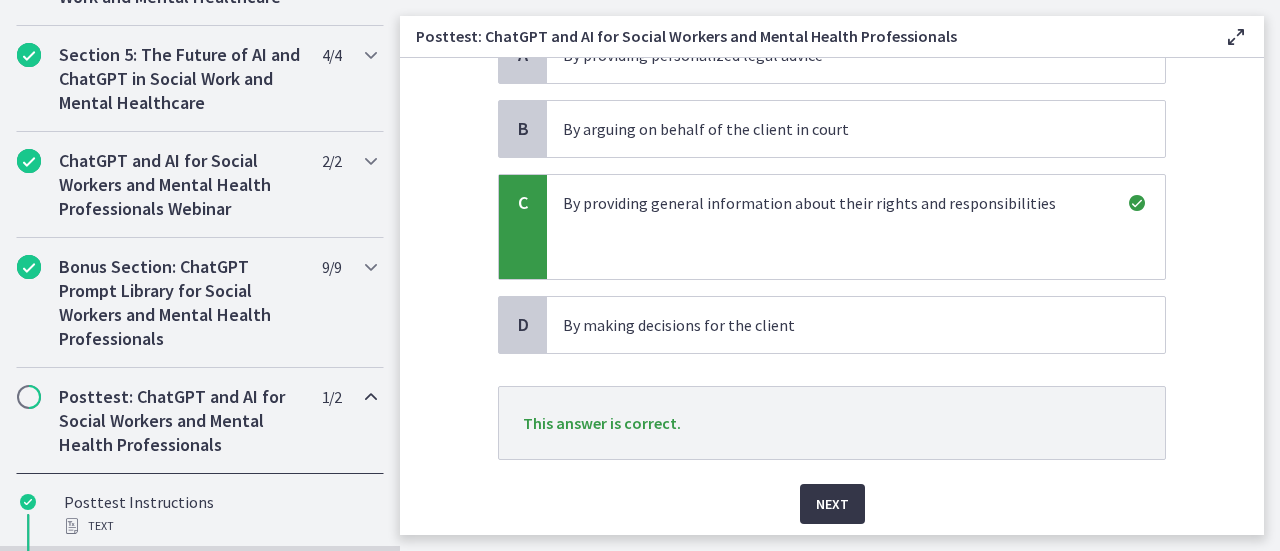 scroll, scrollTop: 280, scrollLeft: 0, axis: vertical 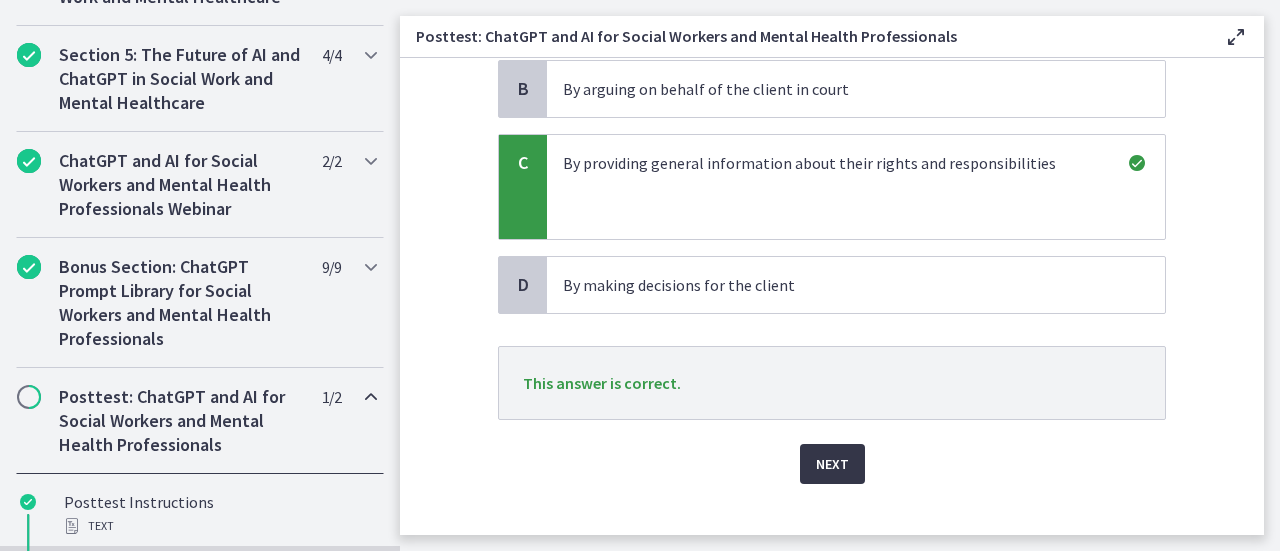 click on "Next" at bounding box center [832, 464] 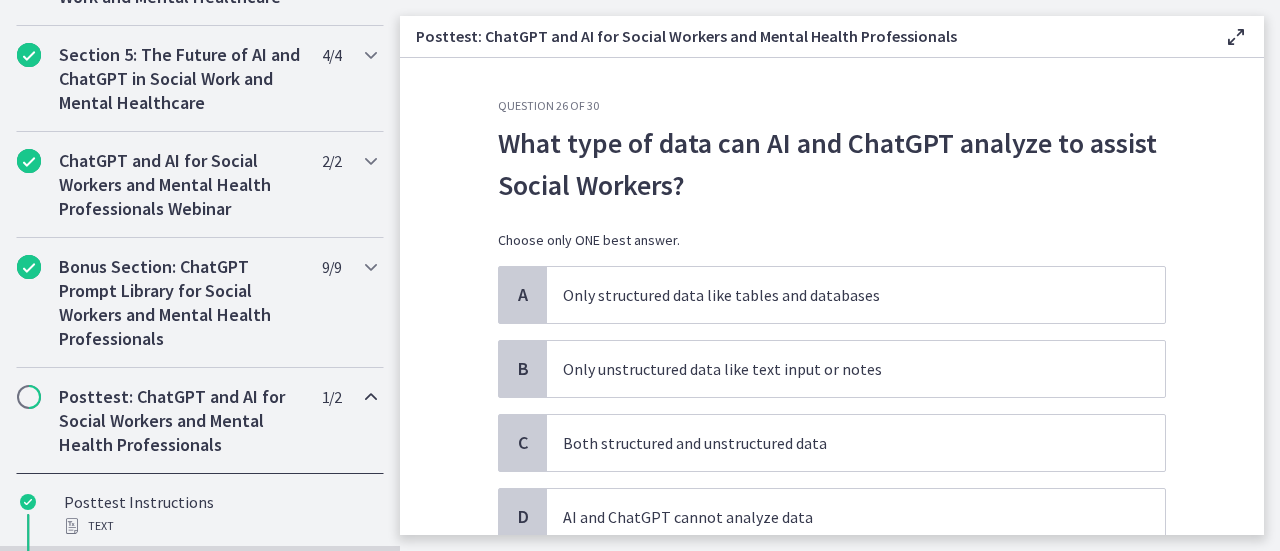 scroll, scrollTop: 40, scrollLeft: 0, axis: vertical 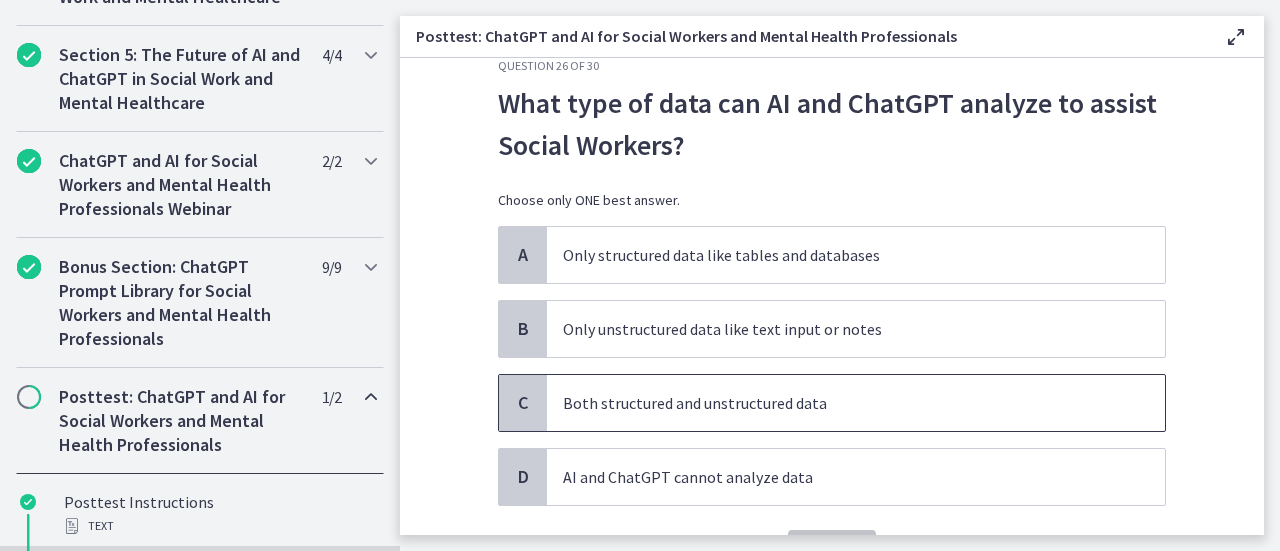 click on "Both structured and unstructured data" at bounding box center [836, 403] 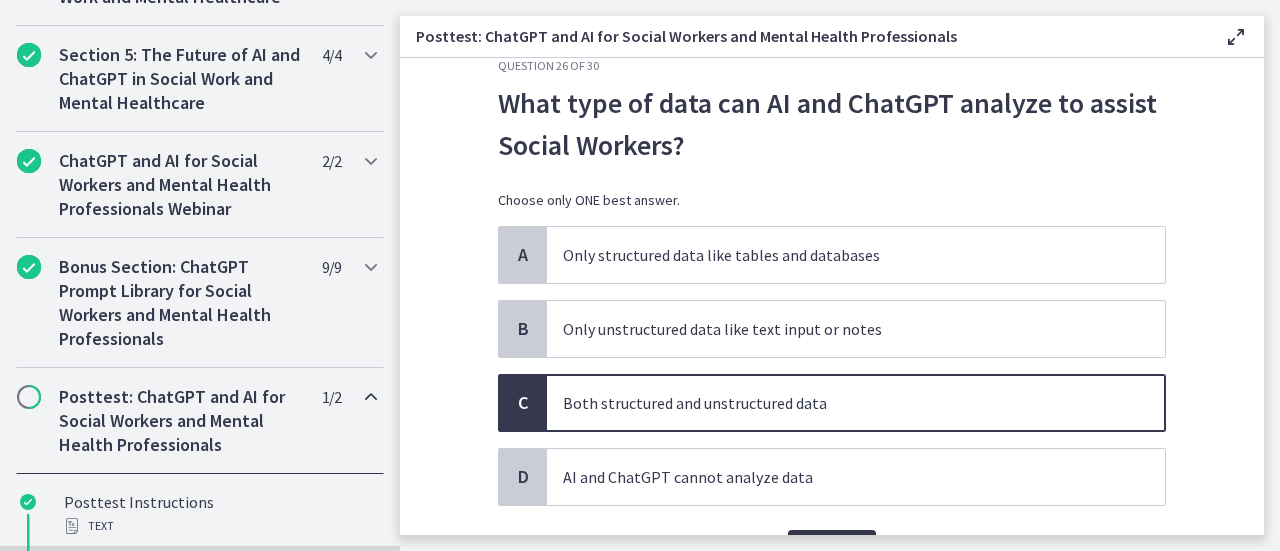 click on "Confirm" at bounding box center [832, 550] 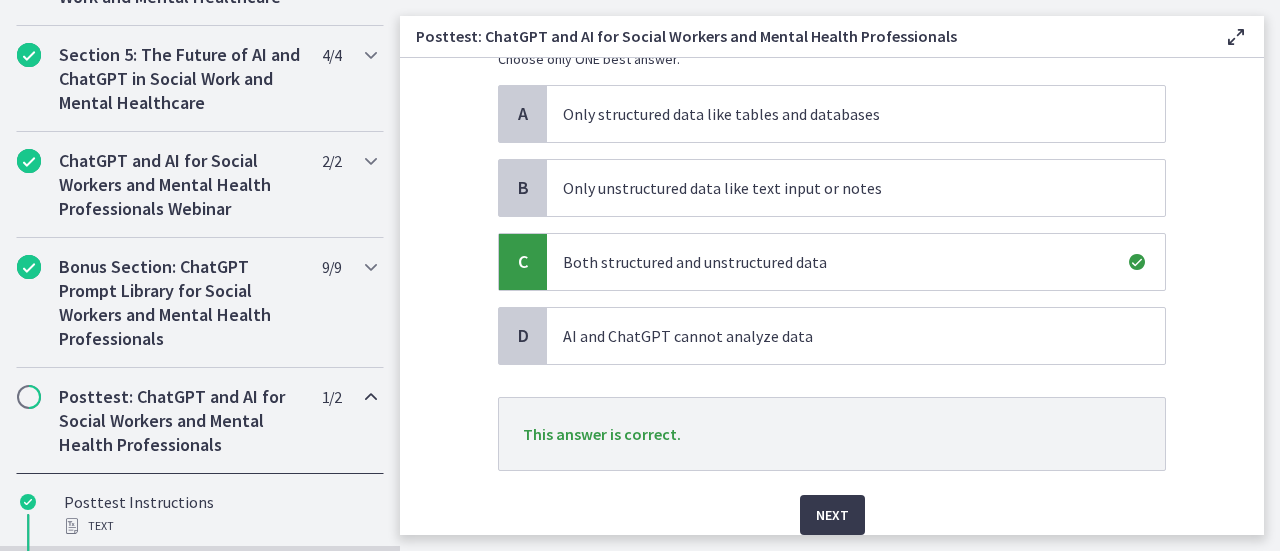 scroll, scrollTop: 189, scrollLeft: 0, axis: vertical 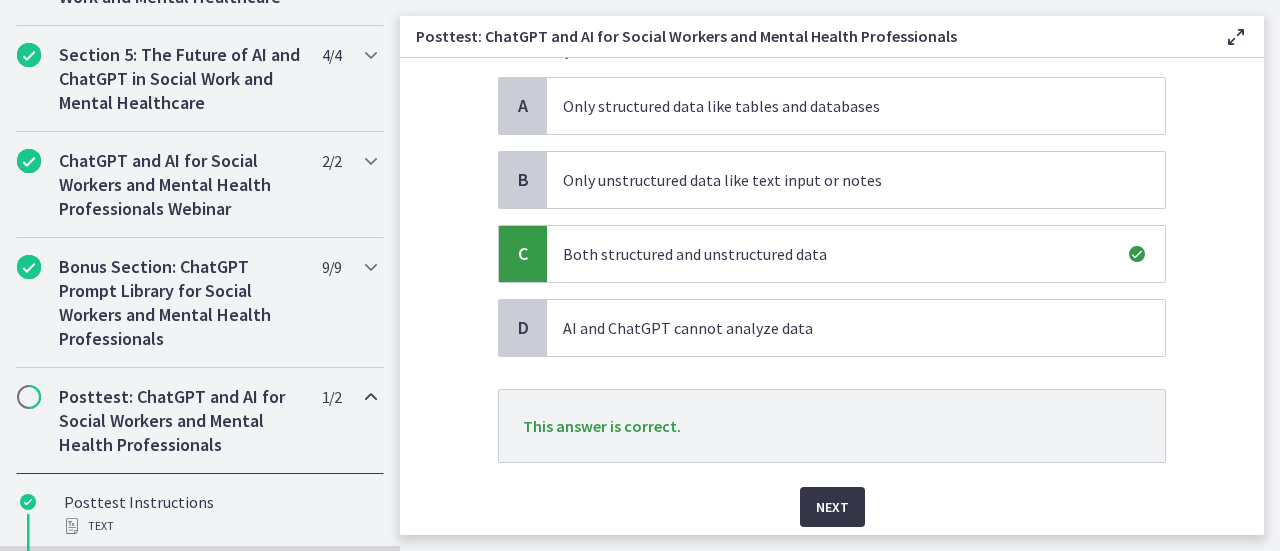 click on "Next" at bounding box center [832, 507] 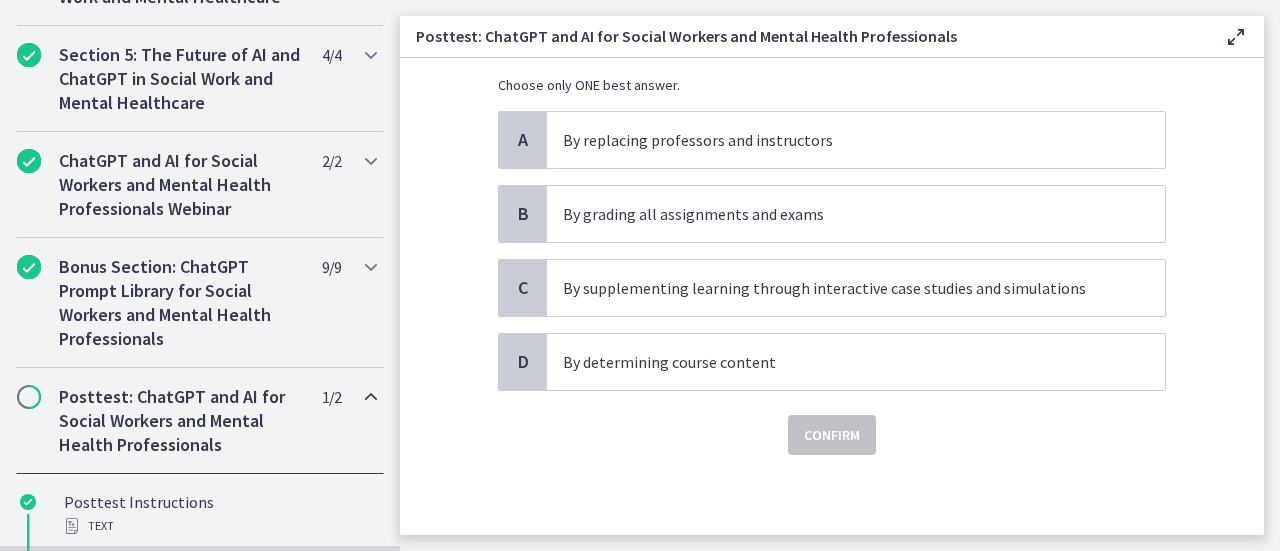scroll, scrollTop: 0, scrollLeft: 0, axis: both 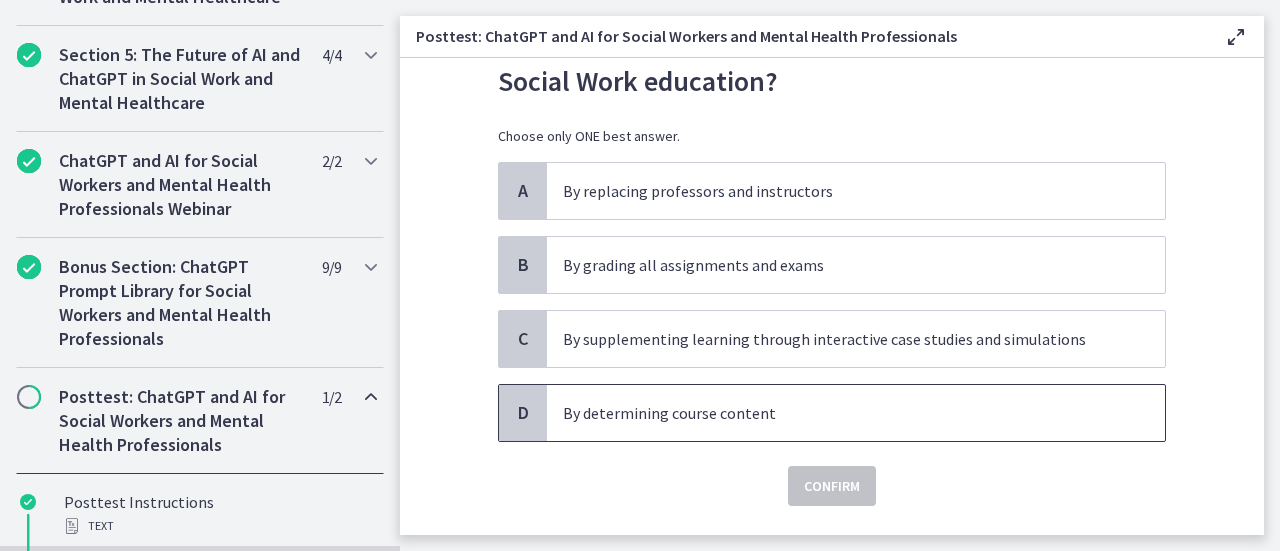 click on "By determining course content" at bounding box center (836, 413) 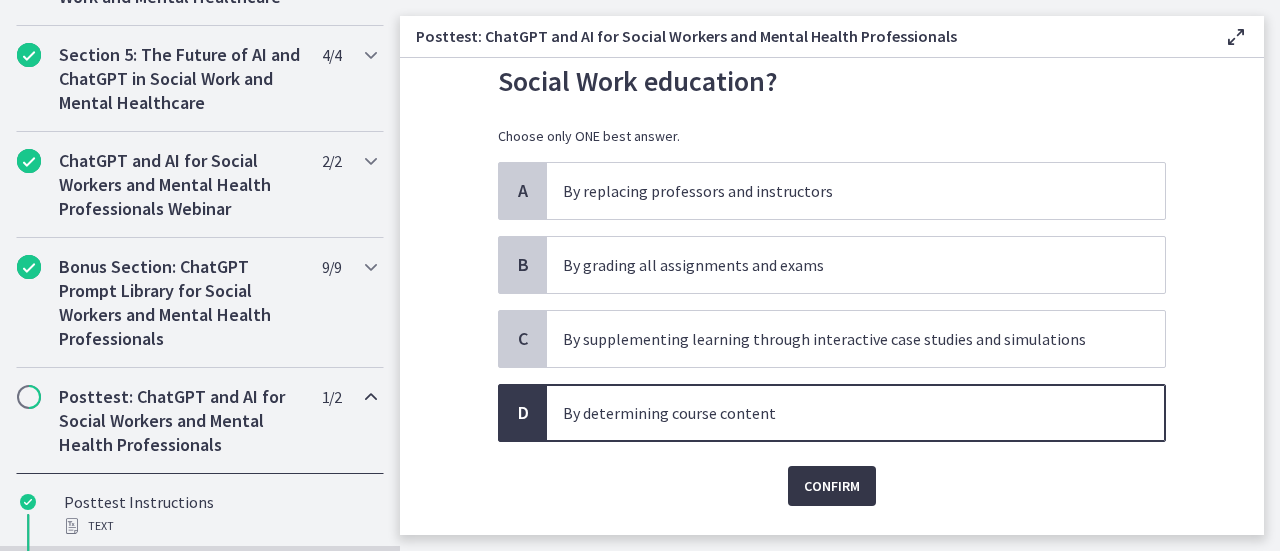 click on "Confirm" at bounding box center [832, 486] 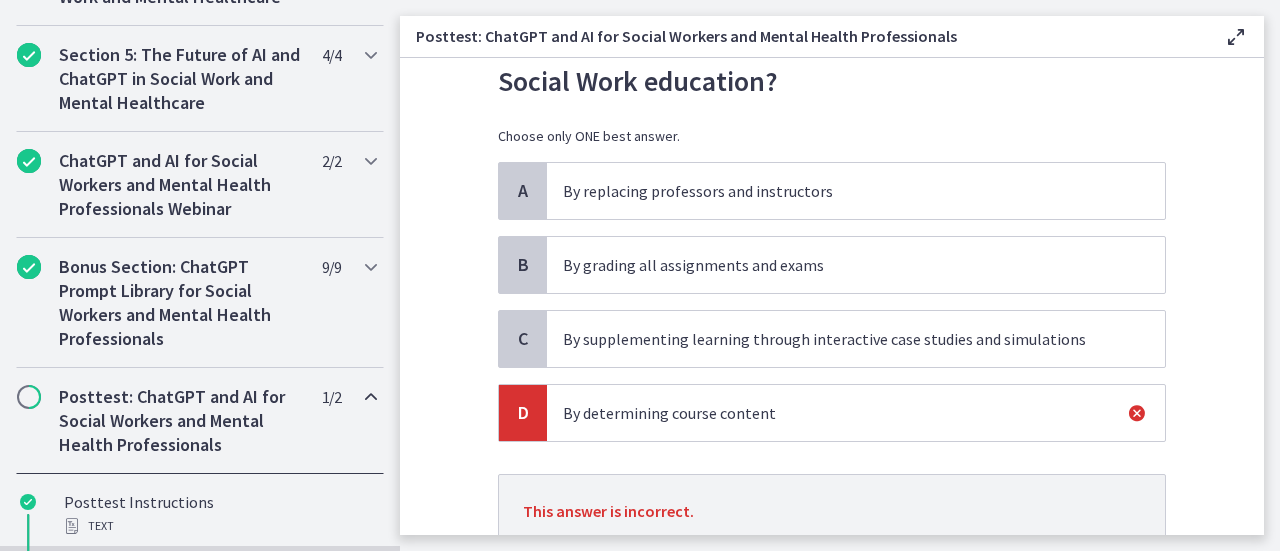 click on "By determining course content" at bounding box center [856, 413] 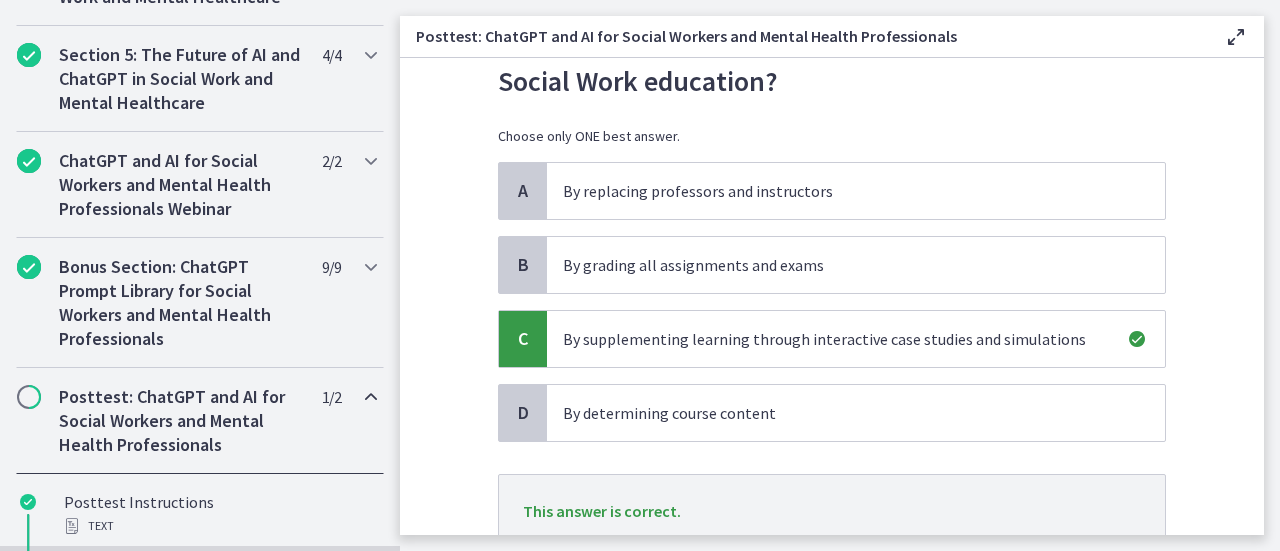 click on "Question   27   of   30
How might AI and ChatGPT be integrated into current Social Work education?
Choose only ONE best answer.
A
By replacing professors and instructors
B
By grading all assignments and exams
C
By supplementing learning through interactive case studies and simulations
D
By determining course content
This answer is correct.
Next" at bounding box center [832, 303] 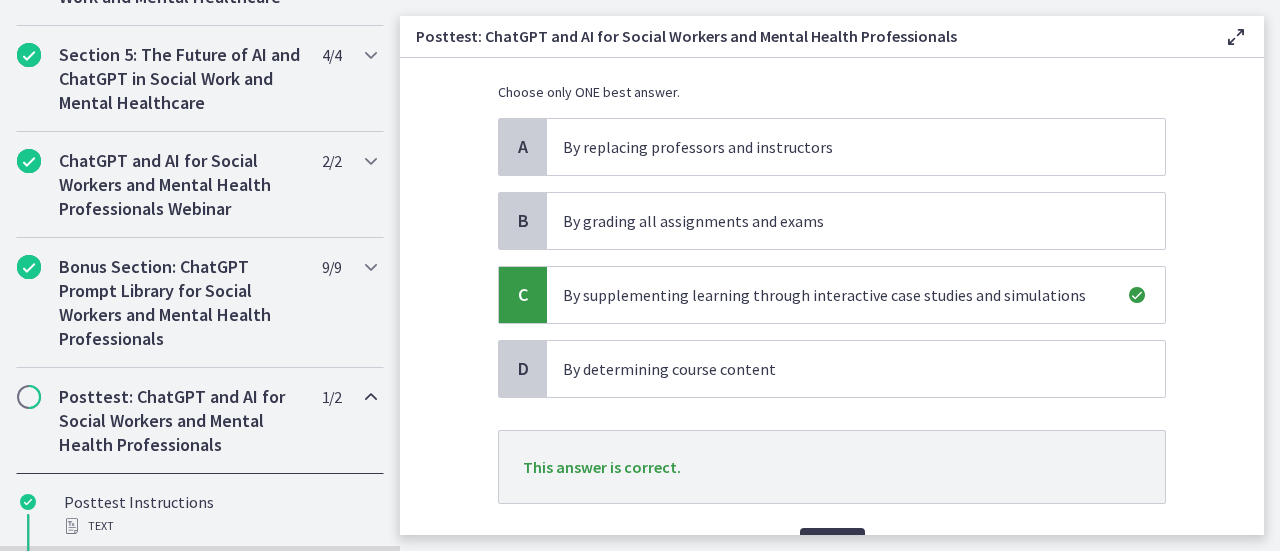 scroll, scrollTop: 184, scrollLeft: 0, axis: vertical 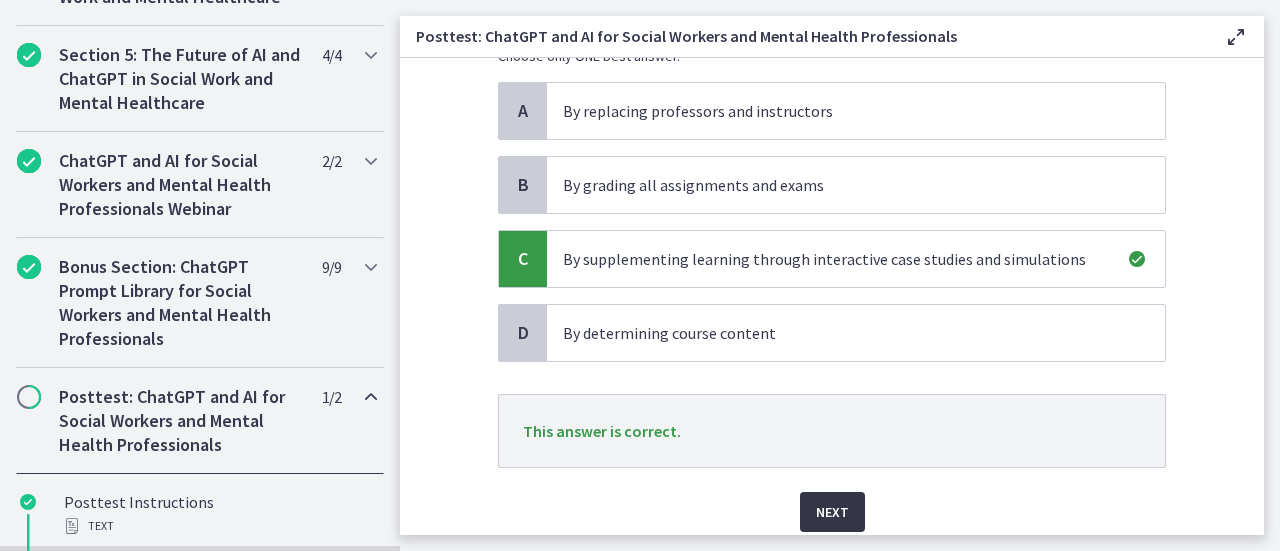 click on "Next" at bounding box center (832, 512) 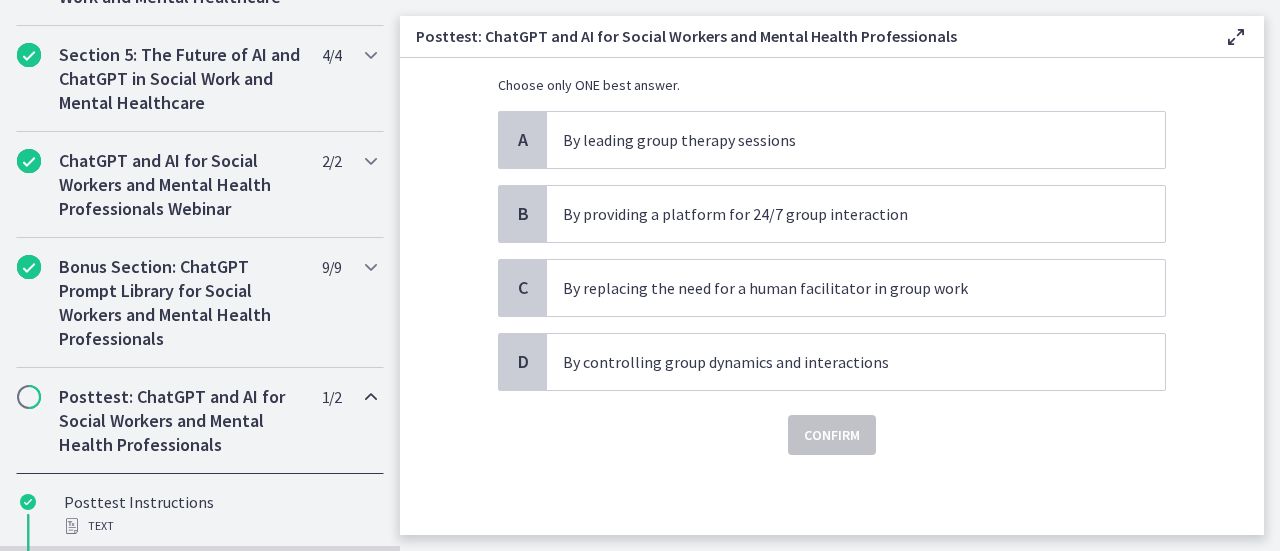 scroll, scrollTop: 0, scrollLeft: 0, axis: both 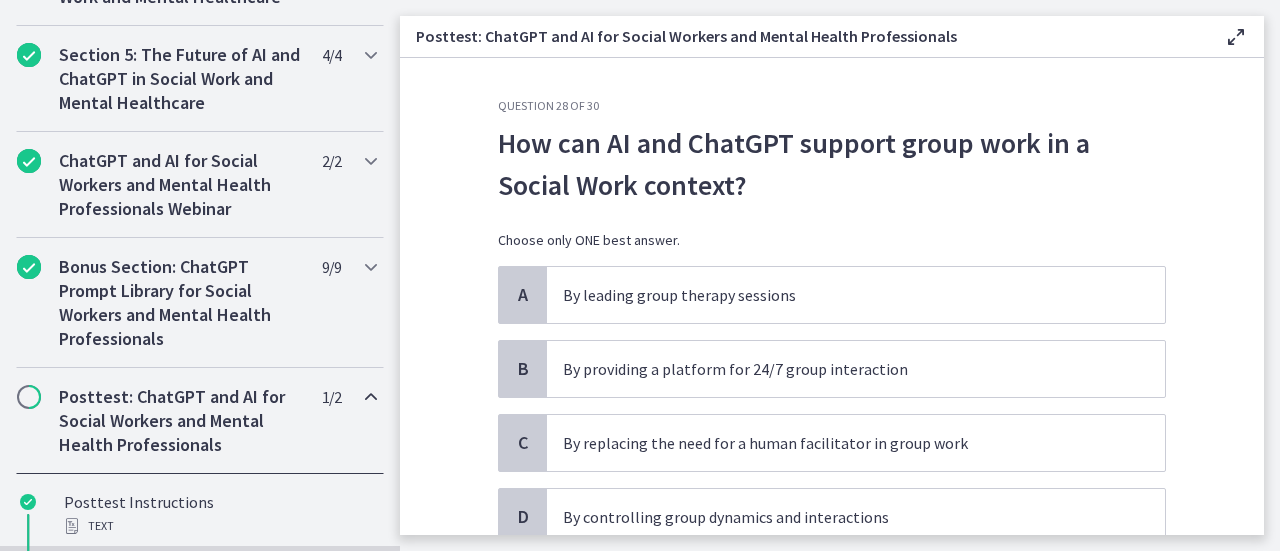 click on "How can AI and ChatGPT support group work in a Social Work context?" at bounding box center [832, 164] 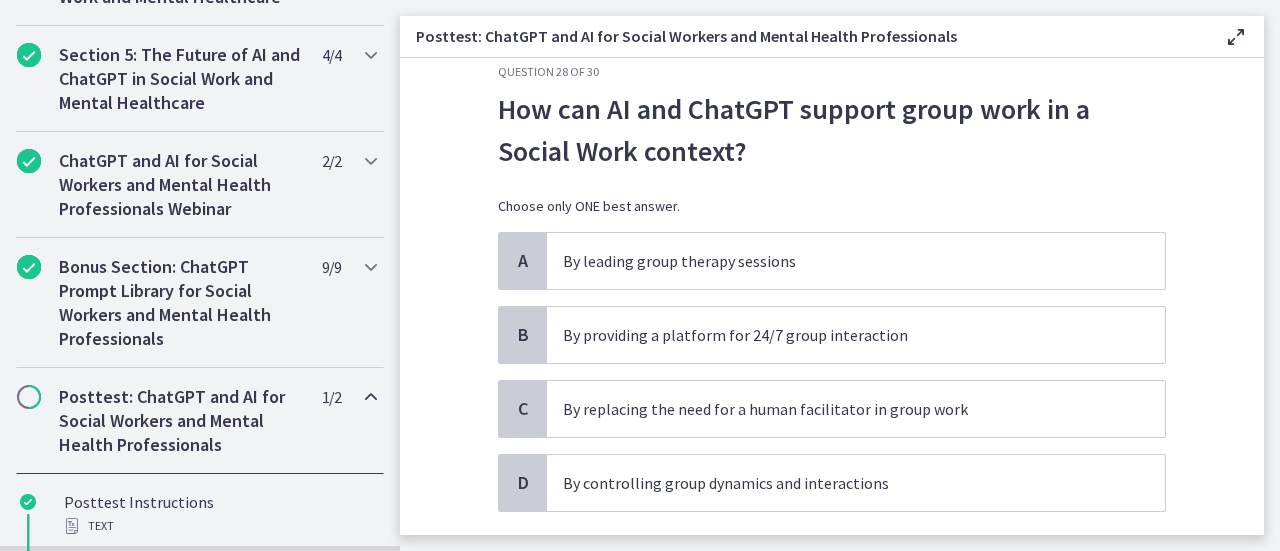 scroll, scrollTop: 40, scrollLeft: 0, axis: vertical 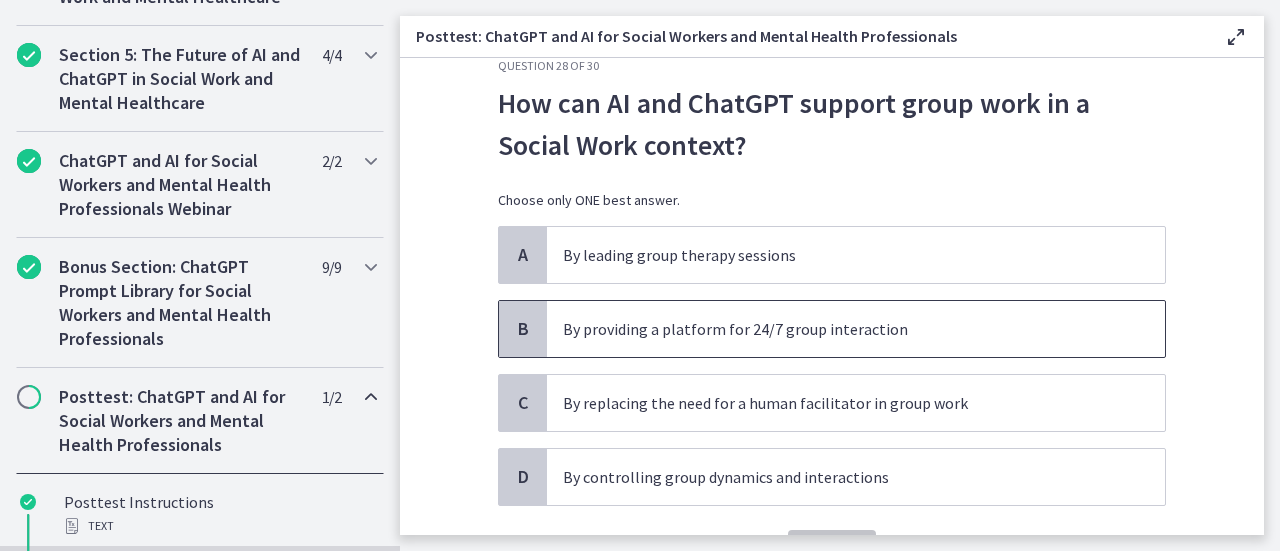 click on "By providing a platform for 24/7 group interaction" at bounding box center (836, 329) 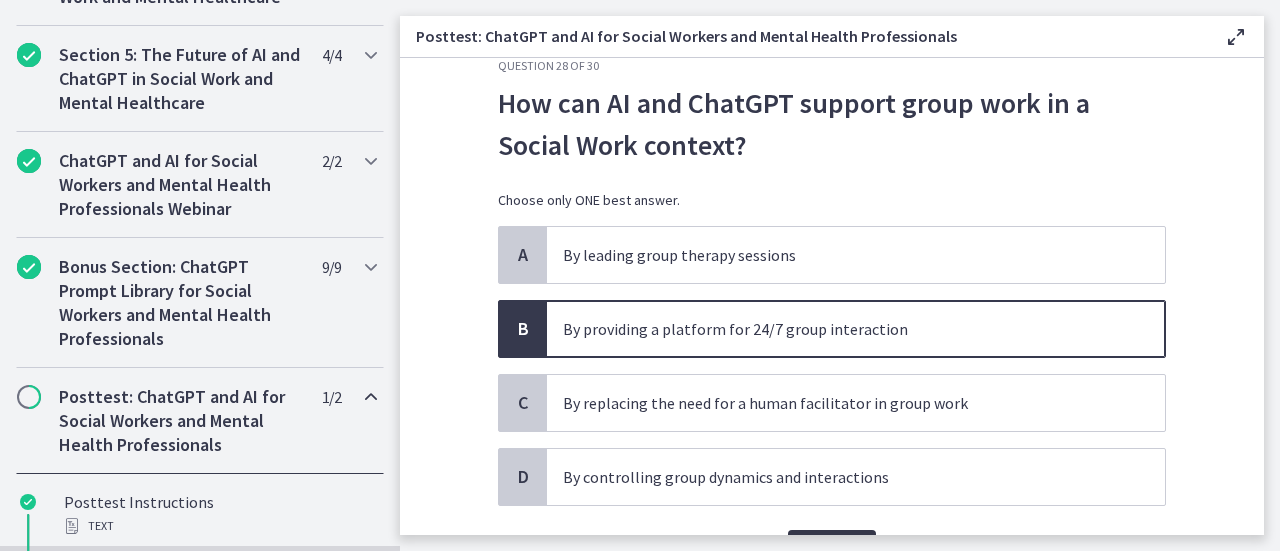 click on "Confirm" at bounding box center (832, 550) 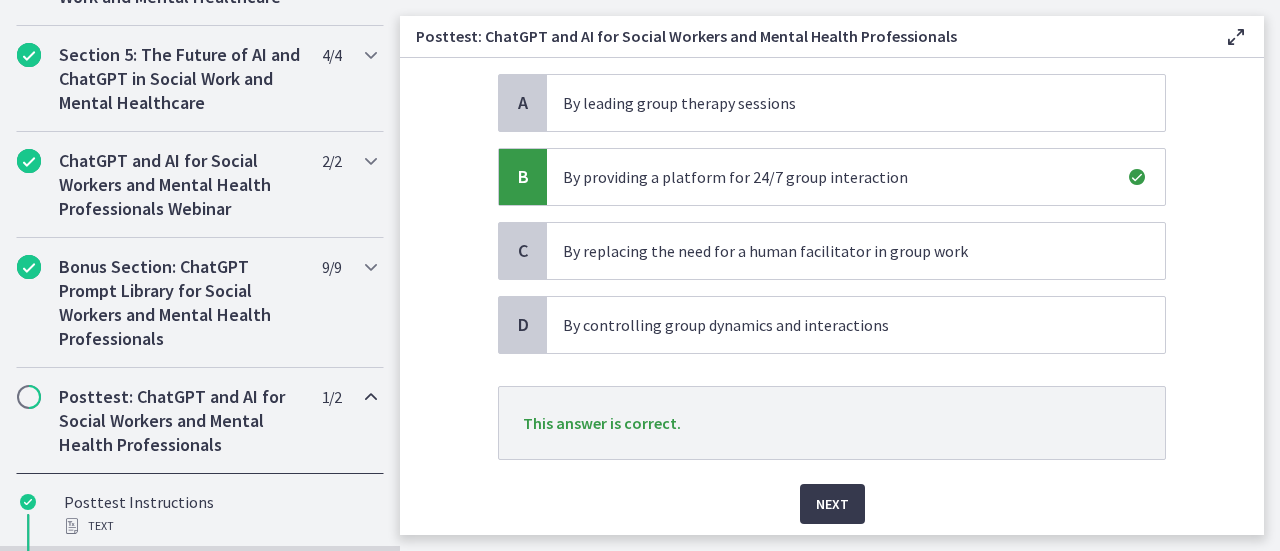 scroll, scrollTop: 221, scrollLeft: 0, axis: vertical 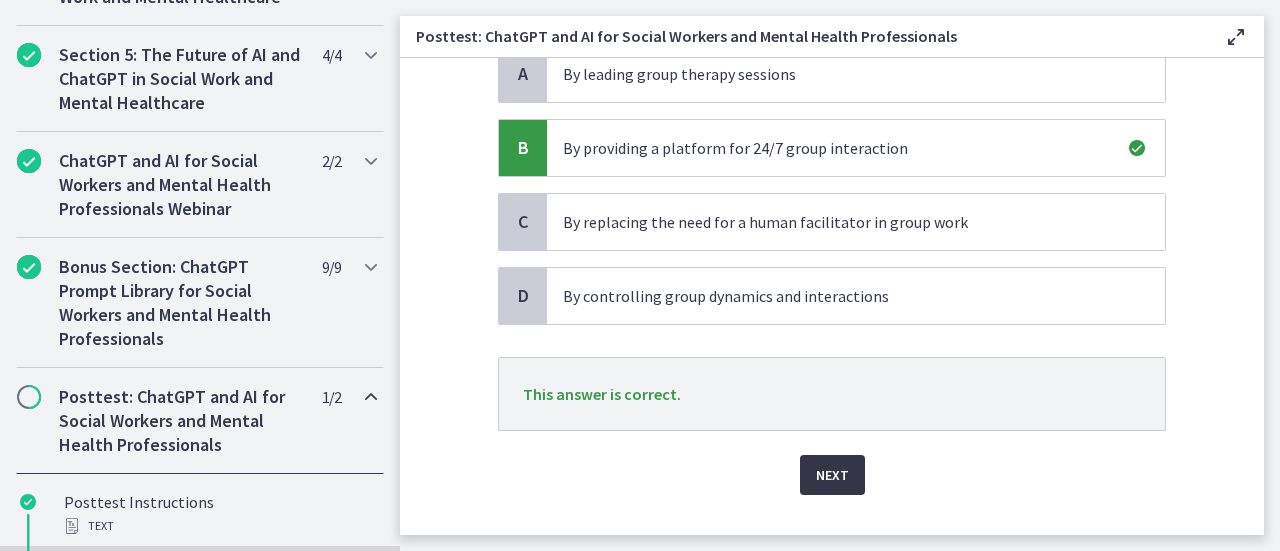 click on "Next" at bounding box center [832, 475] 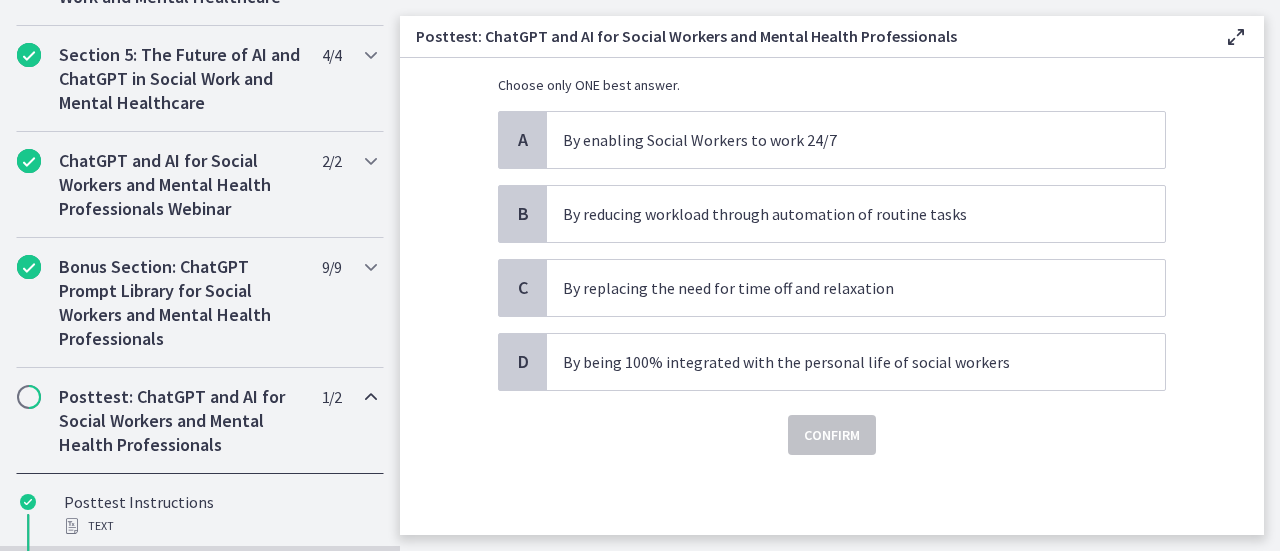 scroll, scrollTop: 0, scrollLeft: 0, axis: both 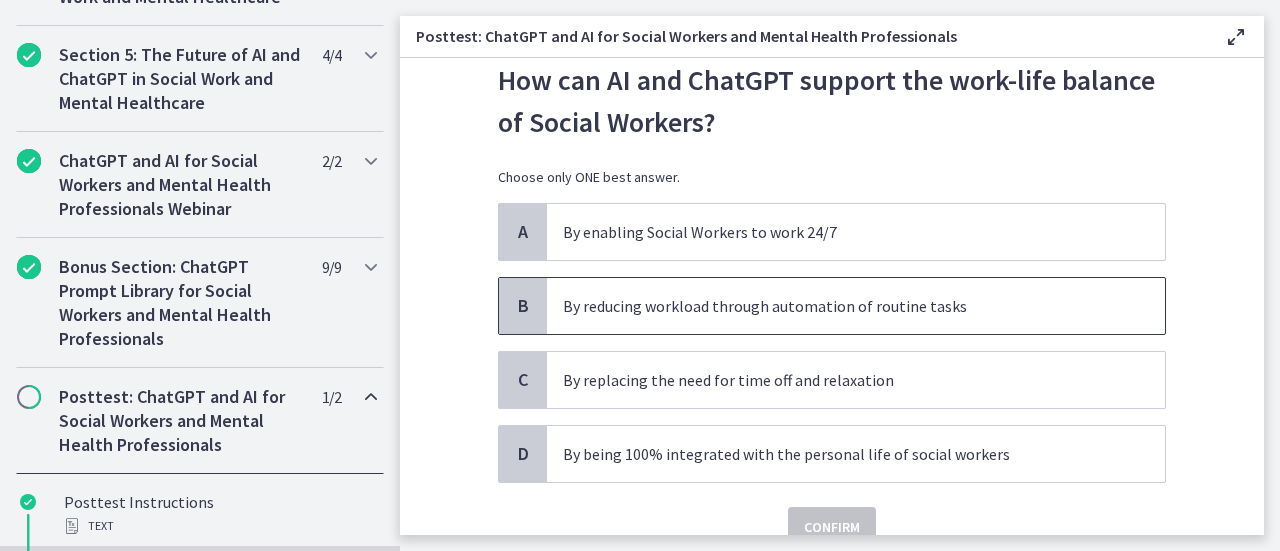 click on "By reducing workload through automation of routine tasks" at bounding box center [856, 306] 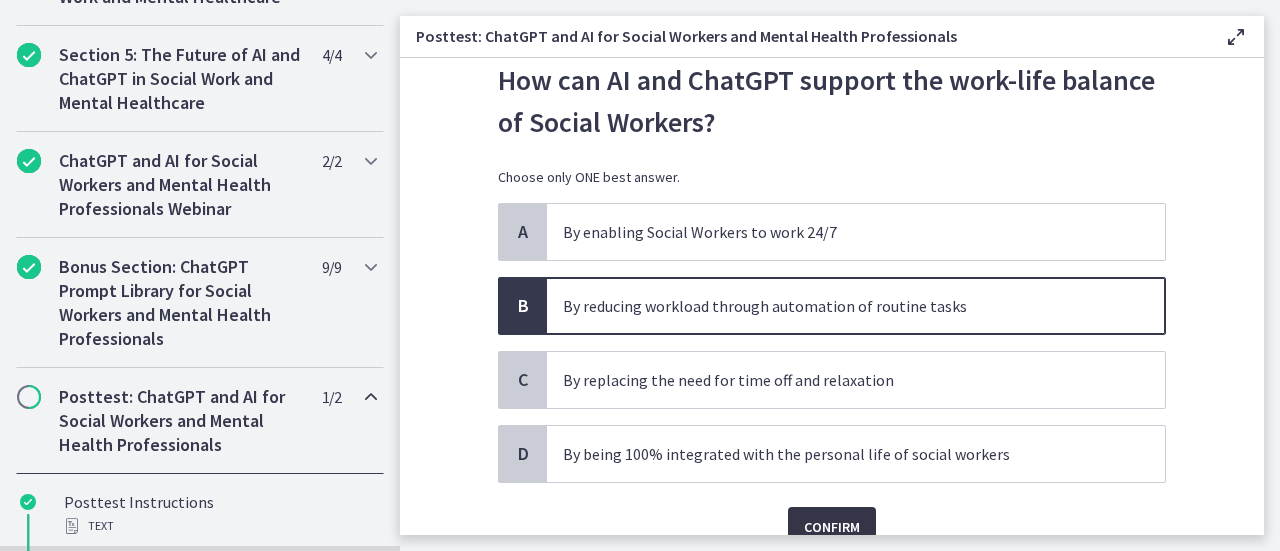 click on "Confirm" at bounding box center (832, 527) 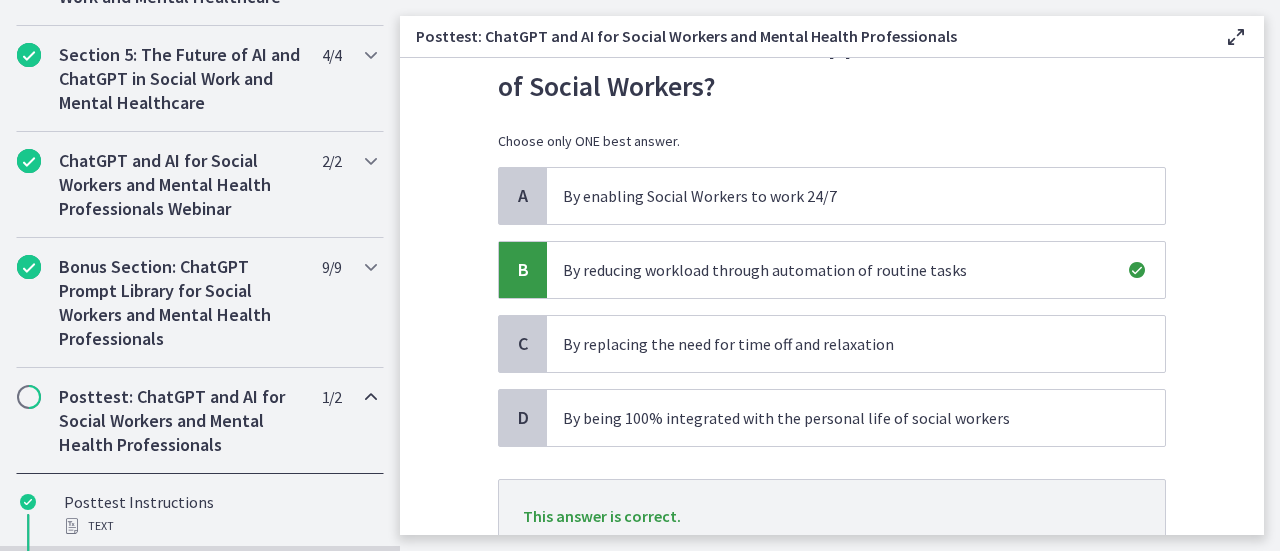 click on "Question   29   of   30
How can AI and ChatGPT support the work-life balance of Social Workers?
Choose only ONE best answer.
A
By enabling Social Workers to work 24/7
B
By reducing workload through automation of routine tasks
C
By replacing the need for time off and relaxation
D
By being 100% integrated with the personal life of social workers
This answer is correct.
Next" at bounding box center (832, 308) 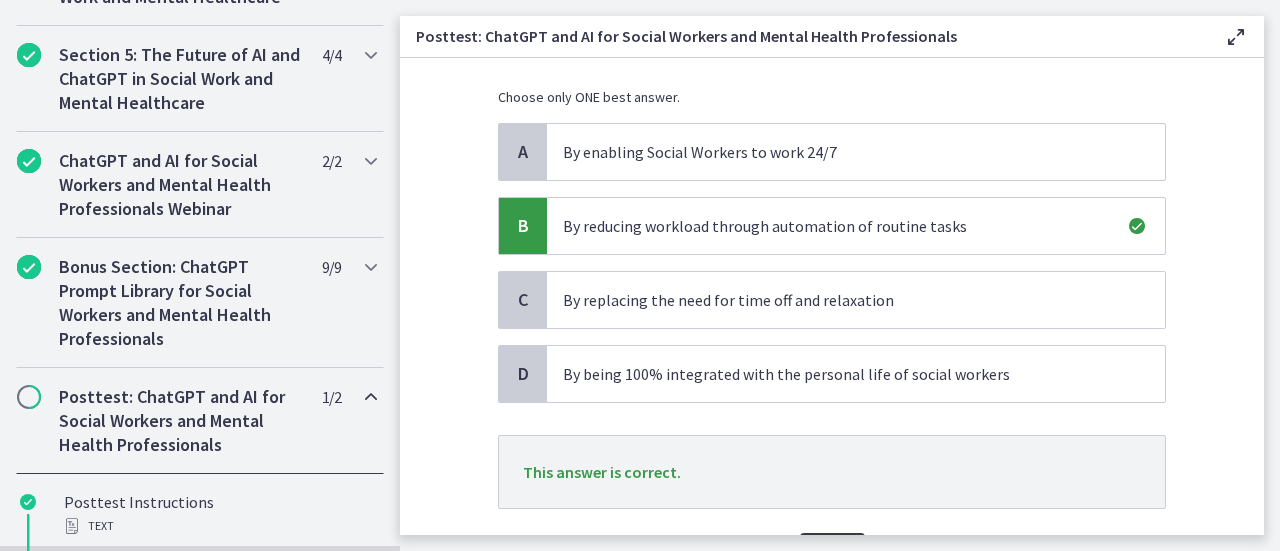 scroll, scrollTop: 183, scrollLeft: 0, axis: vertical 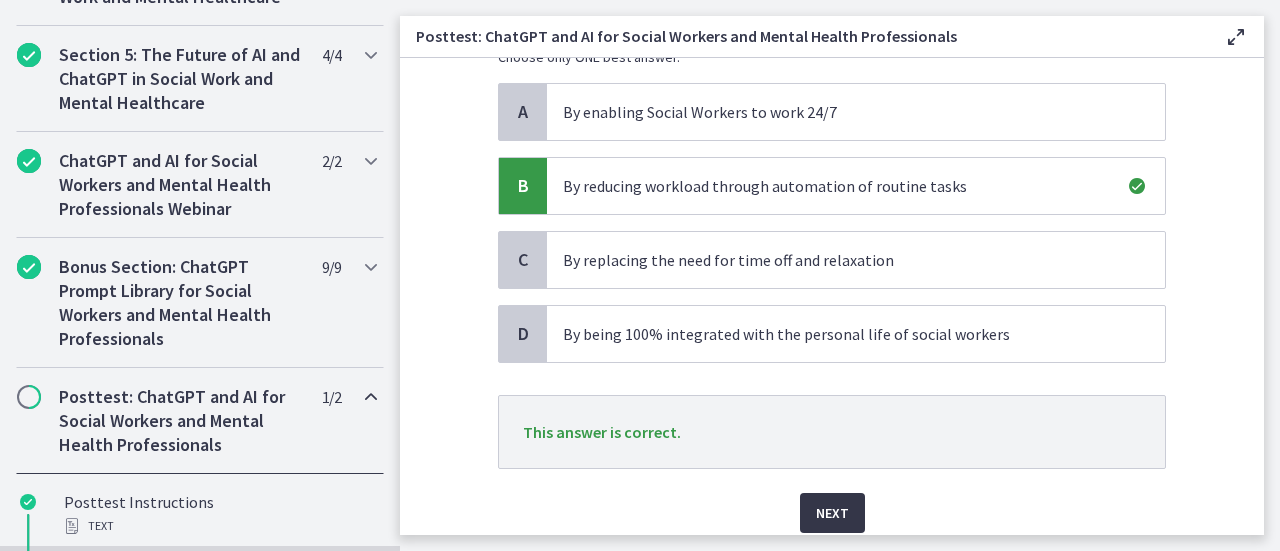 click on "Next" at bounding box center (832, 513) 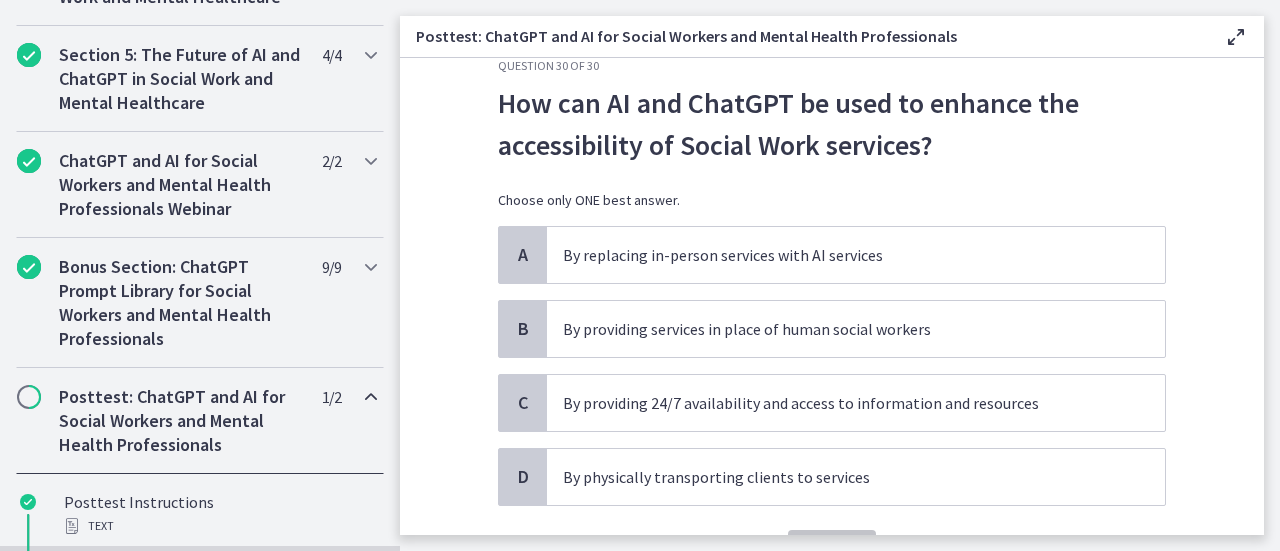 scroll, scrollTop: 80, scrollLeft: 0, axis: vertical 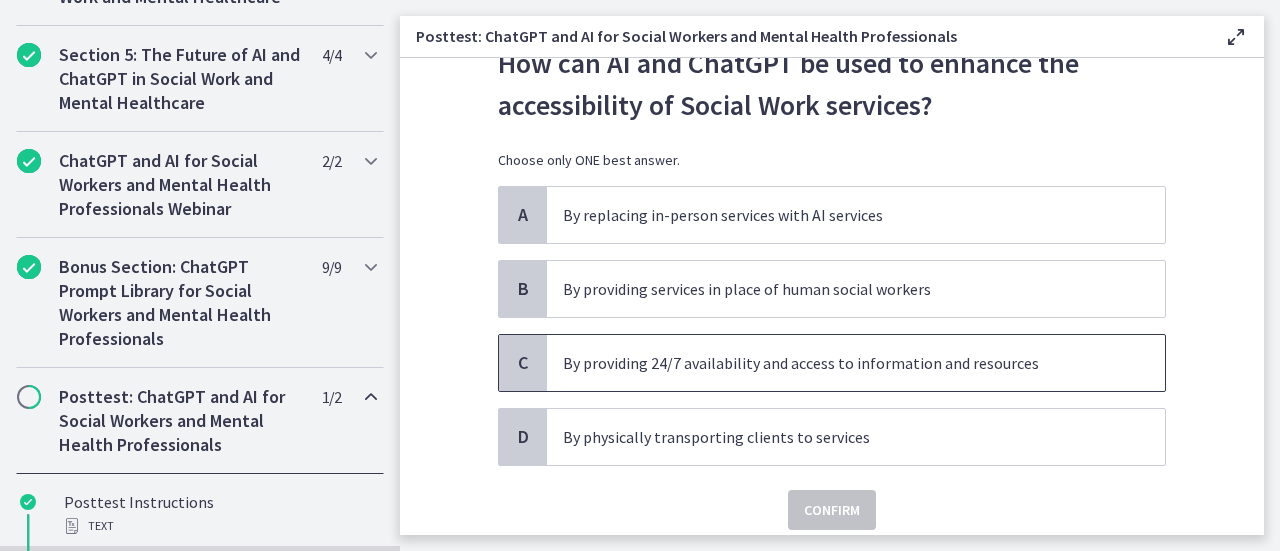 click on "By providing 24/7 availability and access to information and resources" at bounding box center [836, 363] 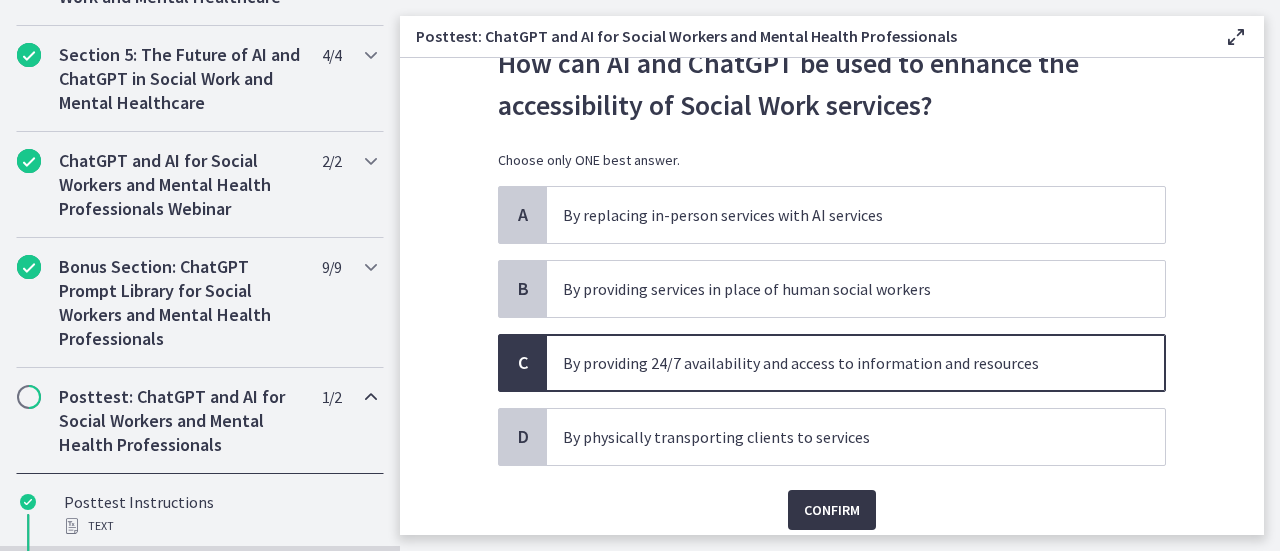 click on "Confirm" at bounding box center (832, 510) 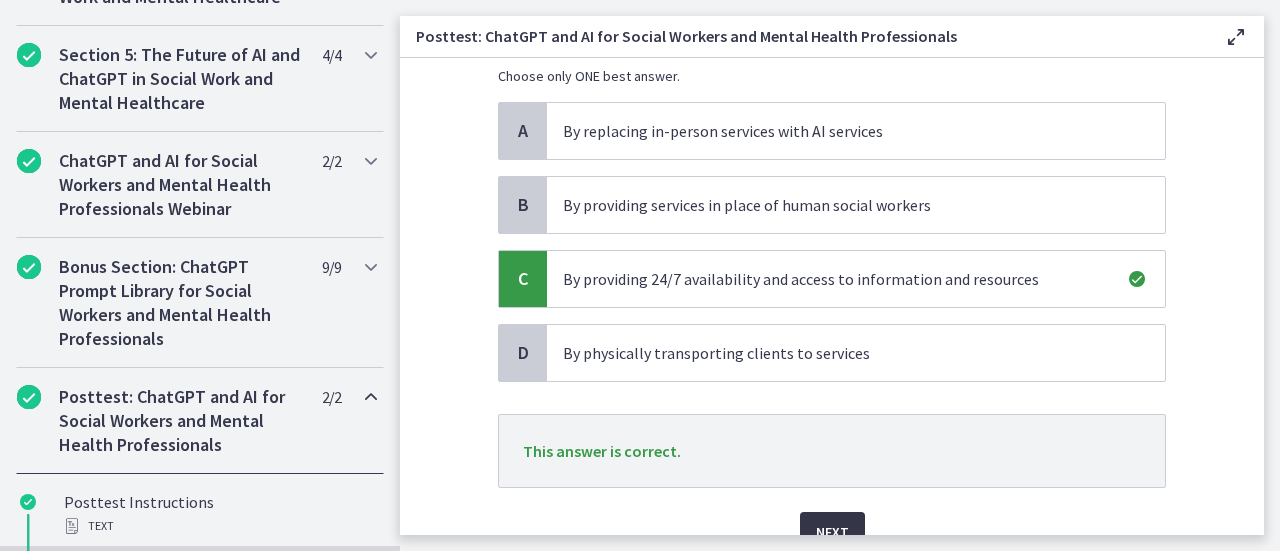 scroll, scrollTop: 200, scrollLeft: 0, axis: vertical 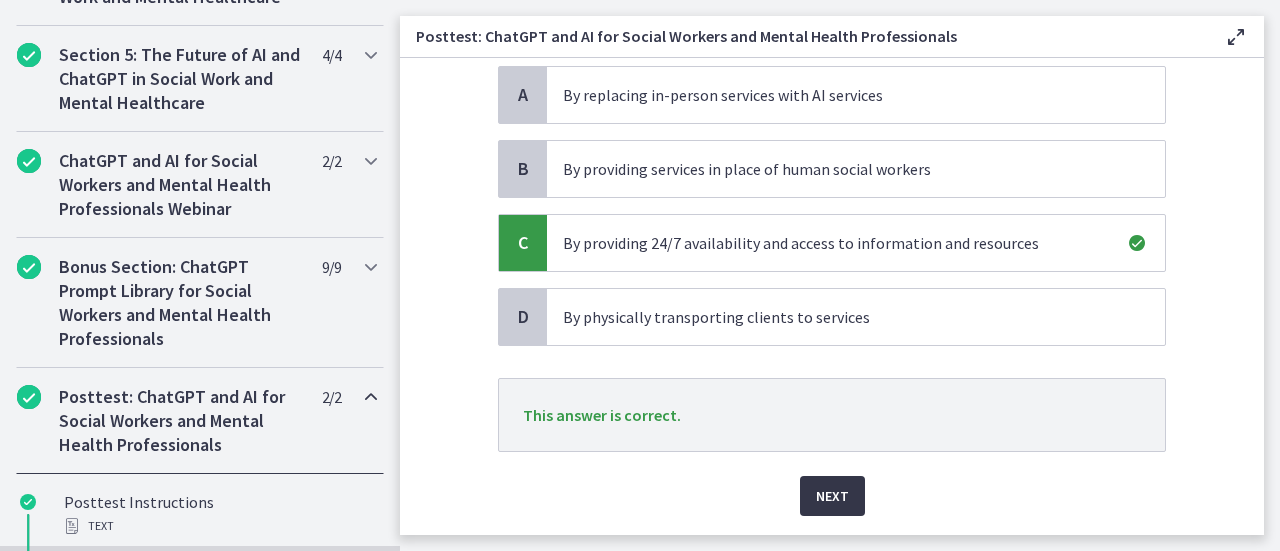 click on "Next" at bounding box center (832, 496) 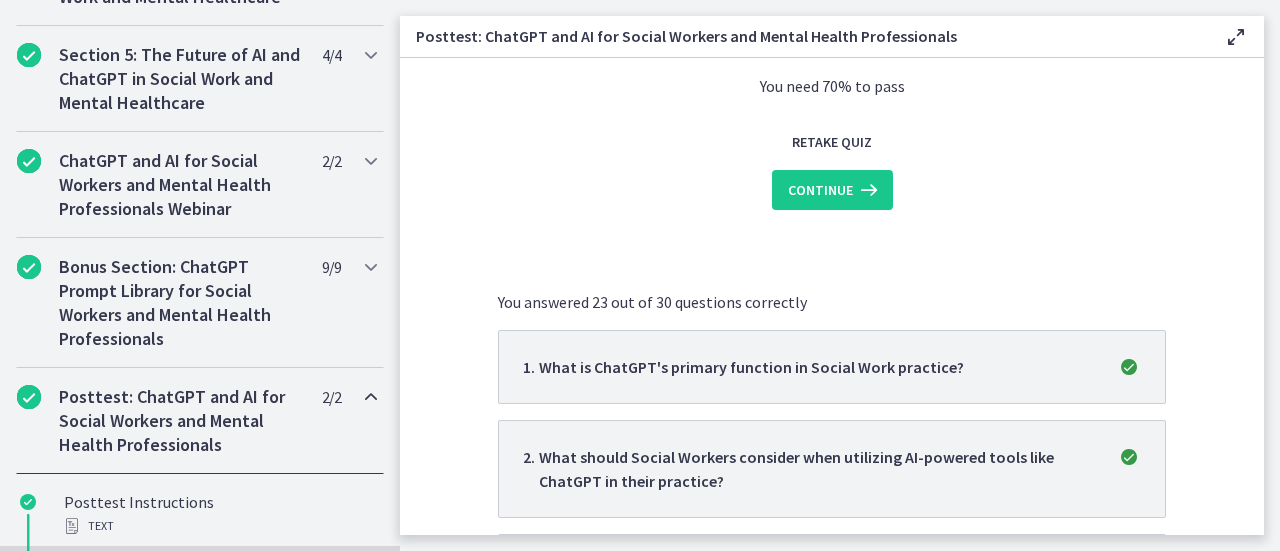 scroll, scrollTop: 0, scrollLeft: 0, axis: both 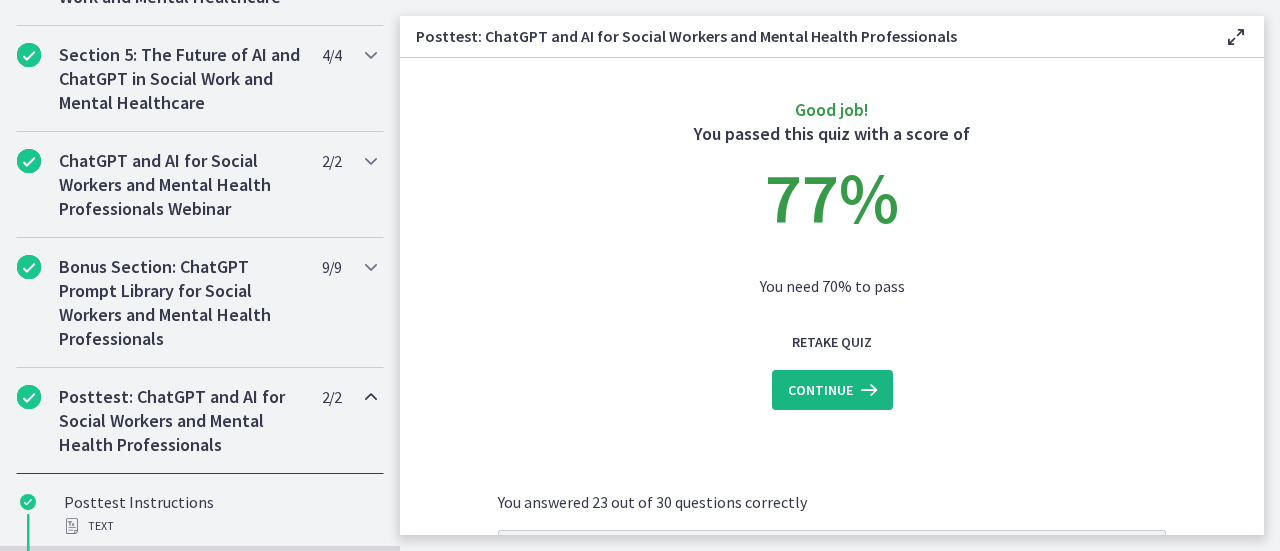 click on "Continue" at bounding box center [820, 390] 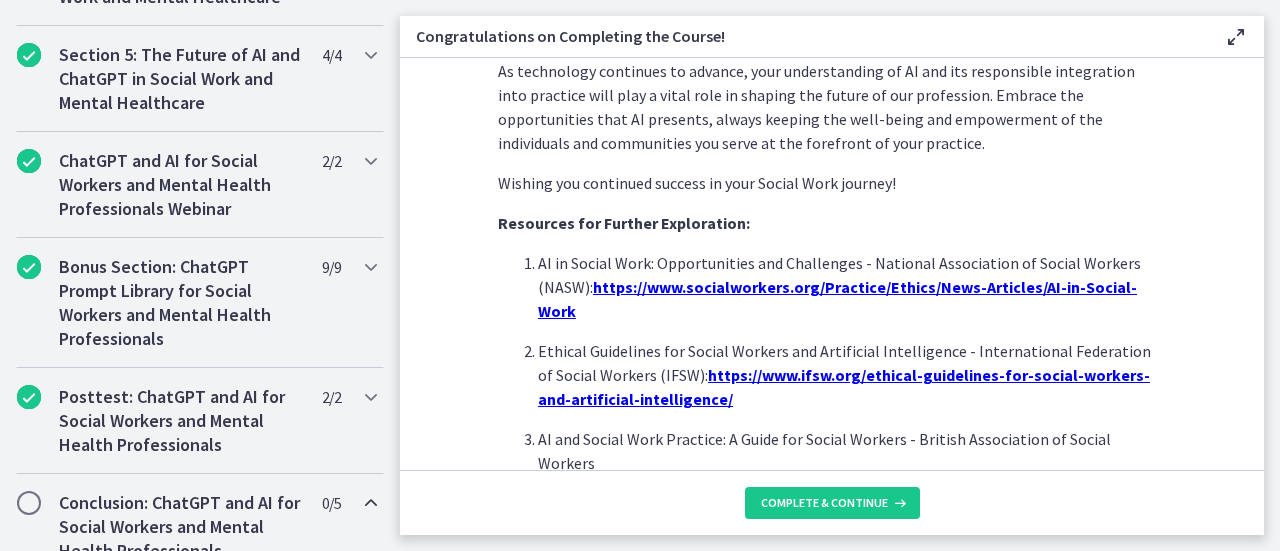 scroll, scrollTop: 1686, scrollLeft: 0, axis: vertical 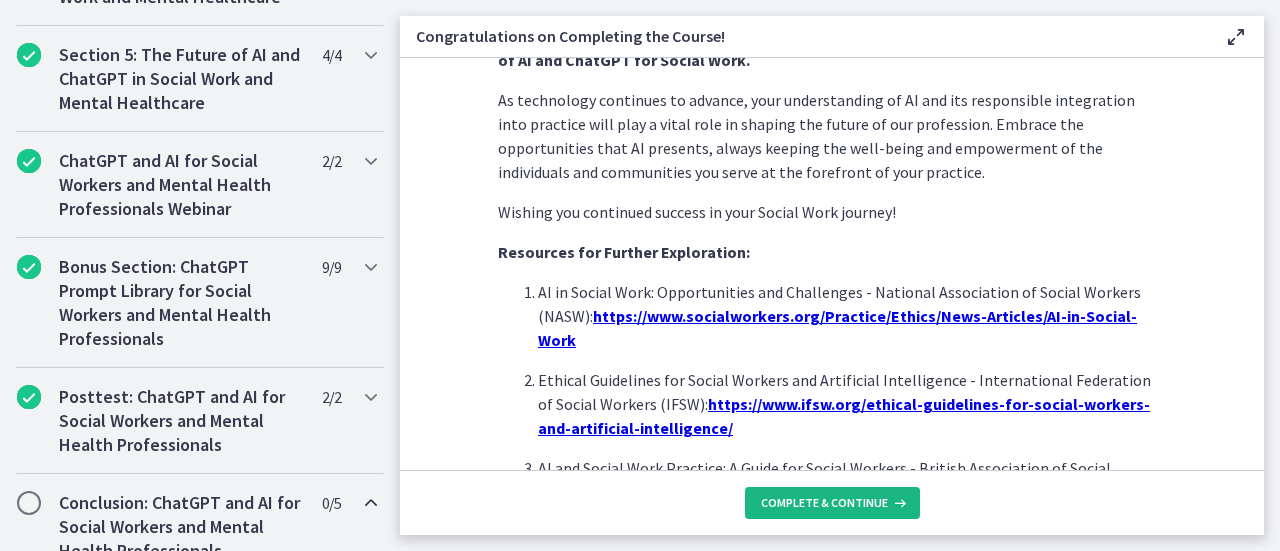 click on "Complete & continue" at bounding box center [824, 503] 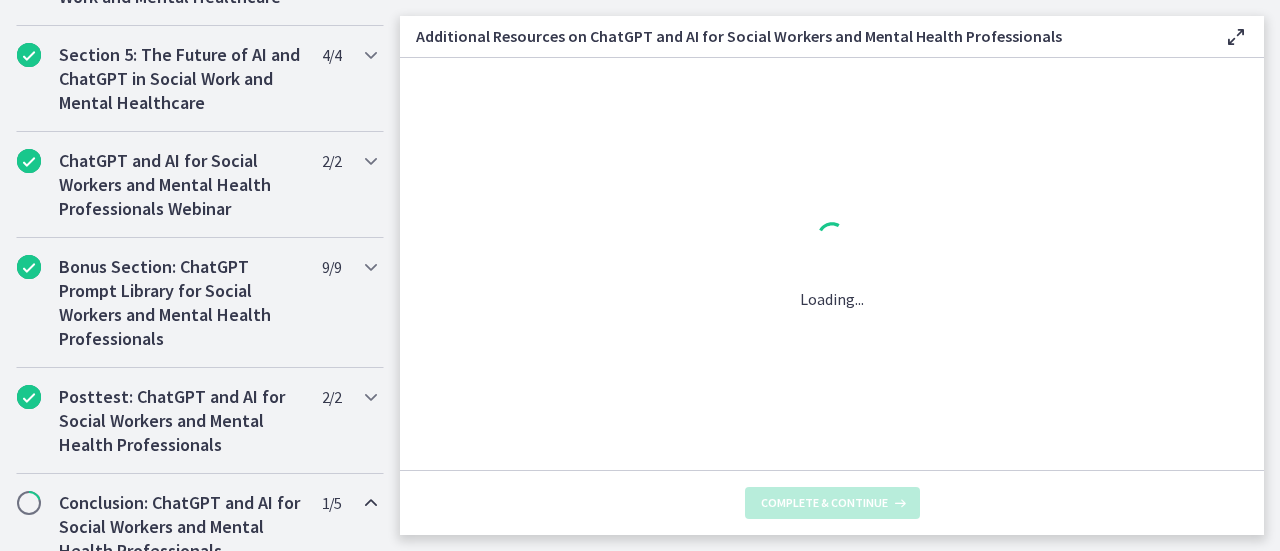 scroll, scrollTop: 0, scrollLeft: 0, axis: both 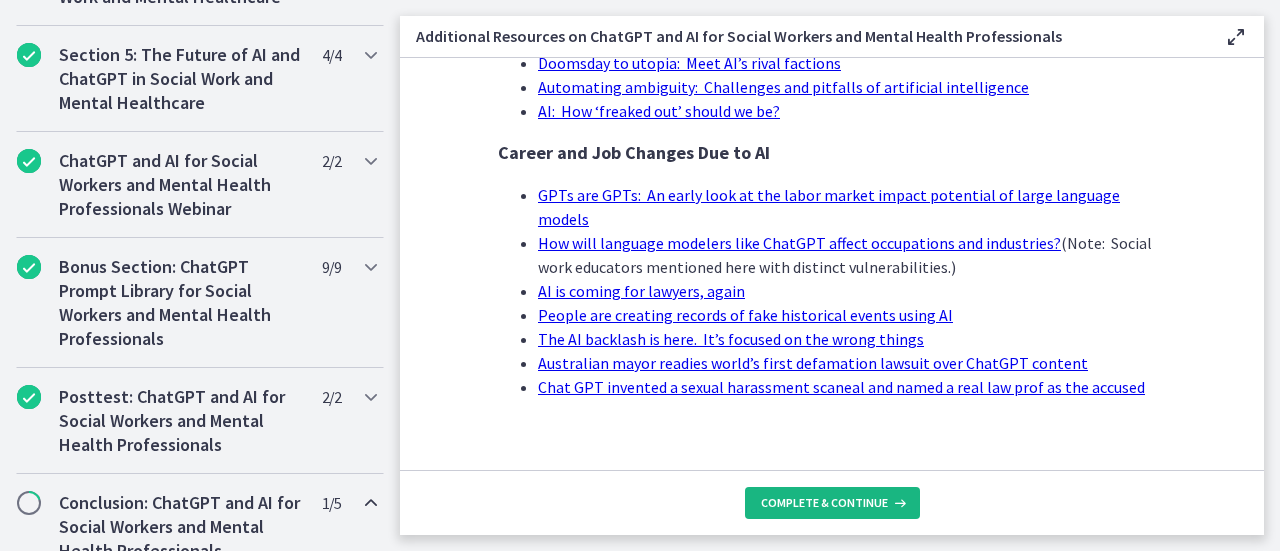 click on "Complete & continue" at bounding box center (824, 503) 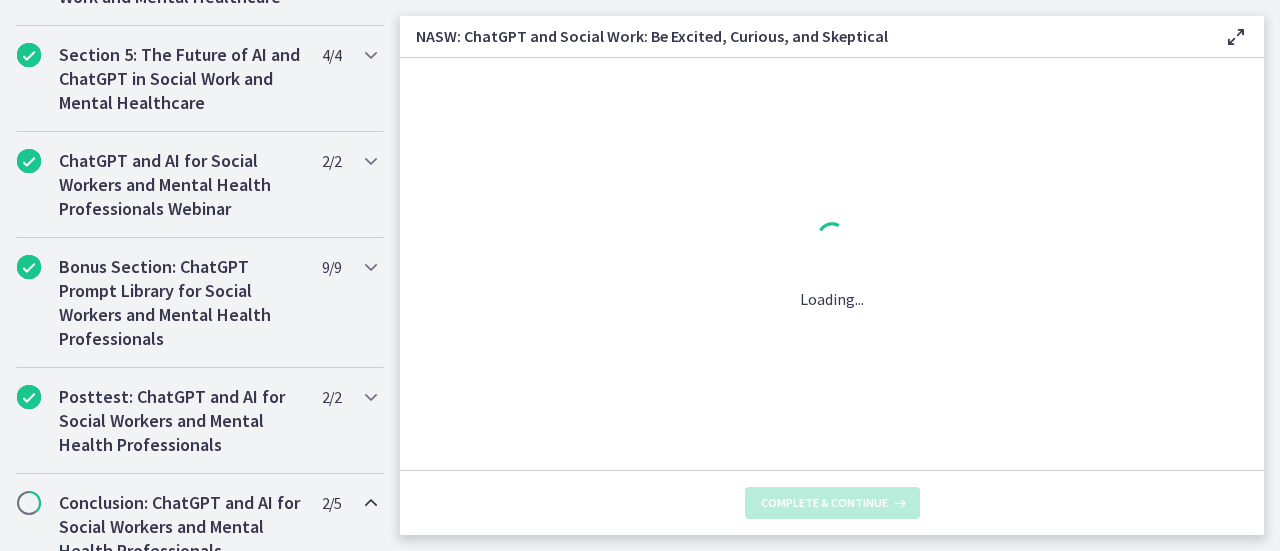 scroll, scrollTop: 0, scrollLeft: 0, axis: both 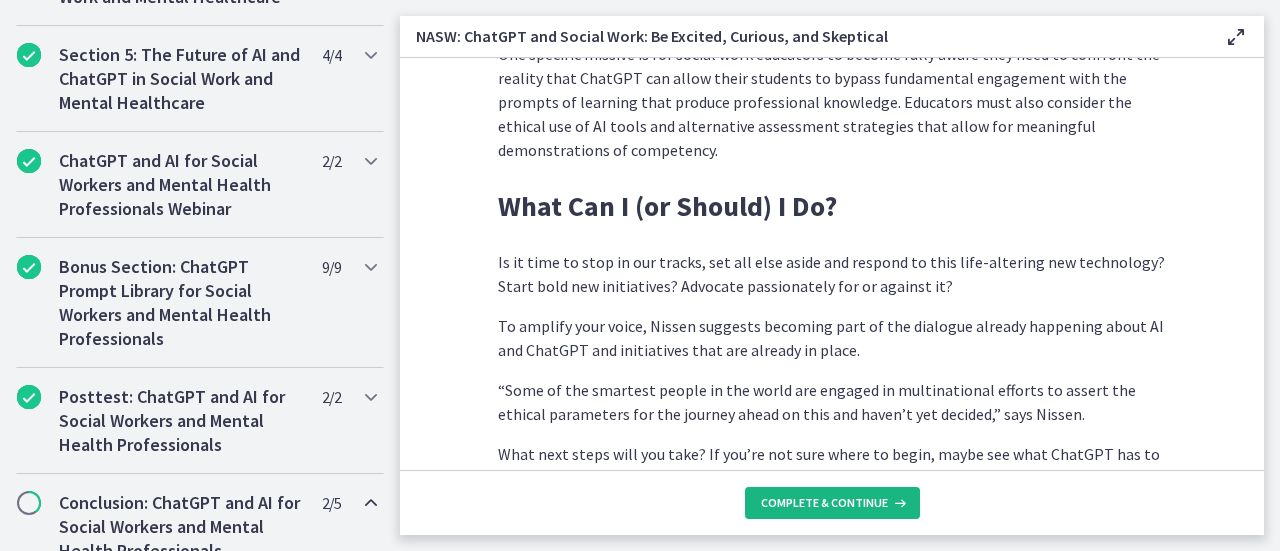 click on "Complete & continue" at bounding box center [824, 503] 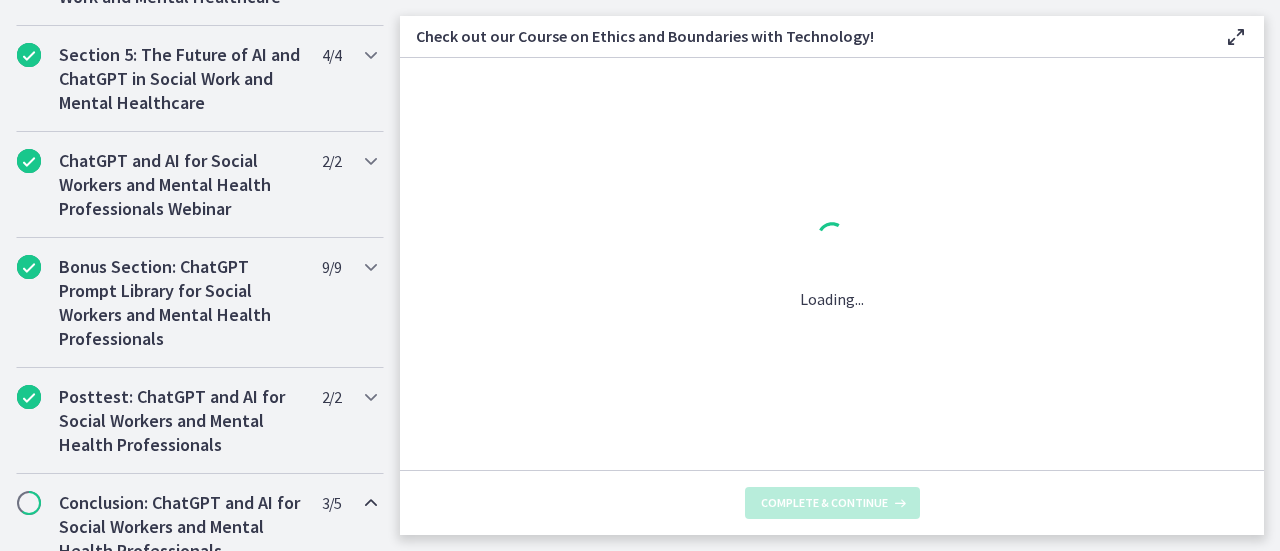 scroll, scrollTop: 0, scrollLeft: 0, axis: both 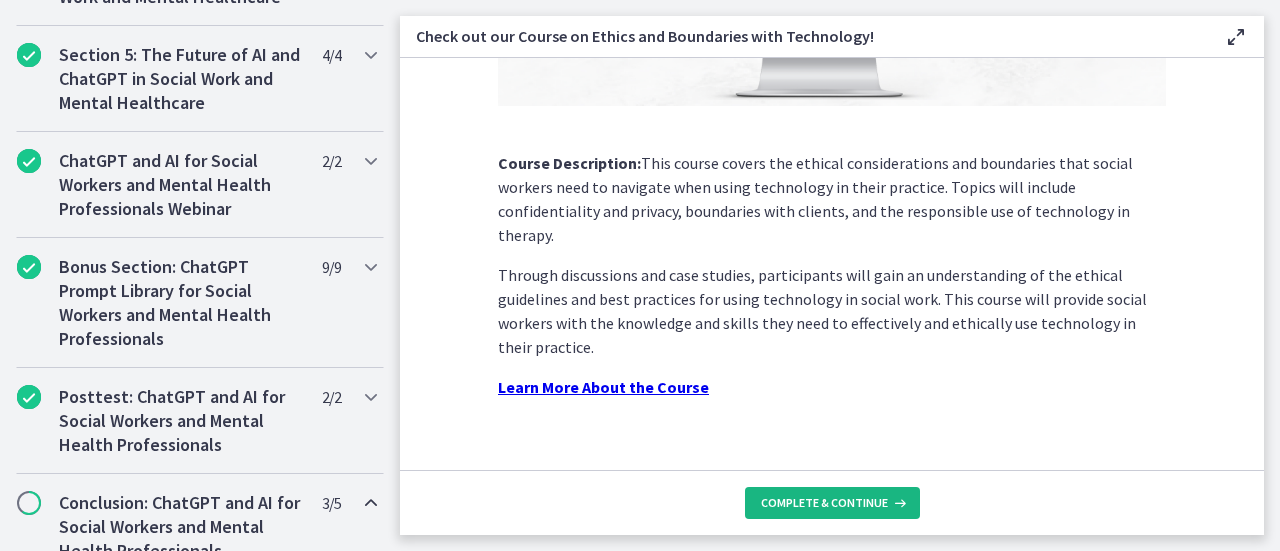 click on "Complete & continue" at bounding box center (824, 503) 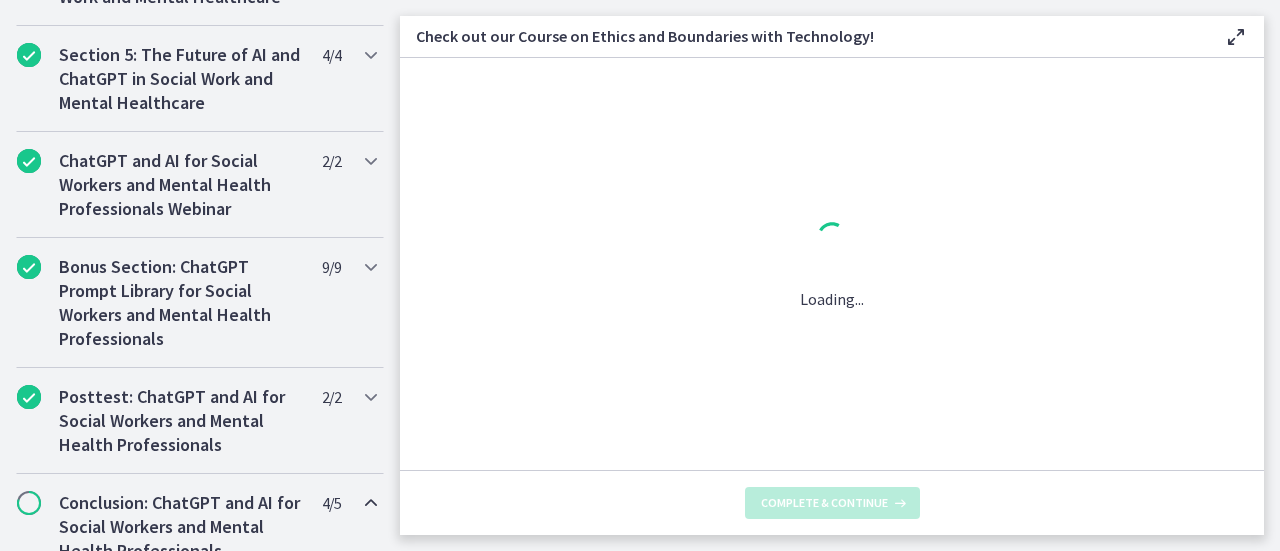 scroll, scrollTop: 0, scrollLeft: 0, axis: both 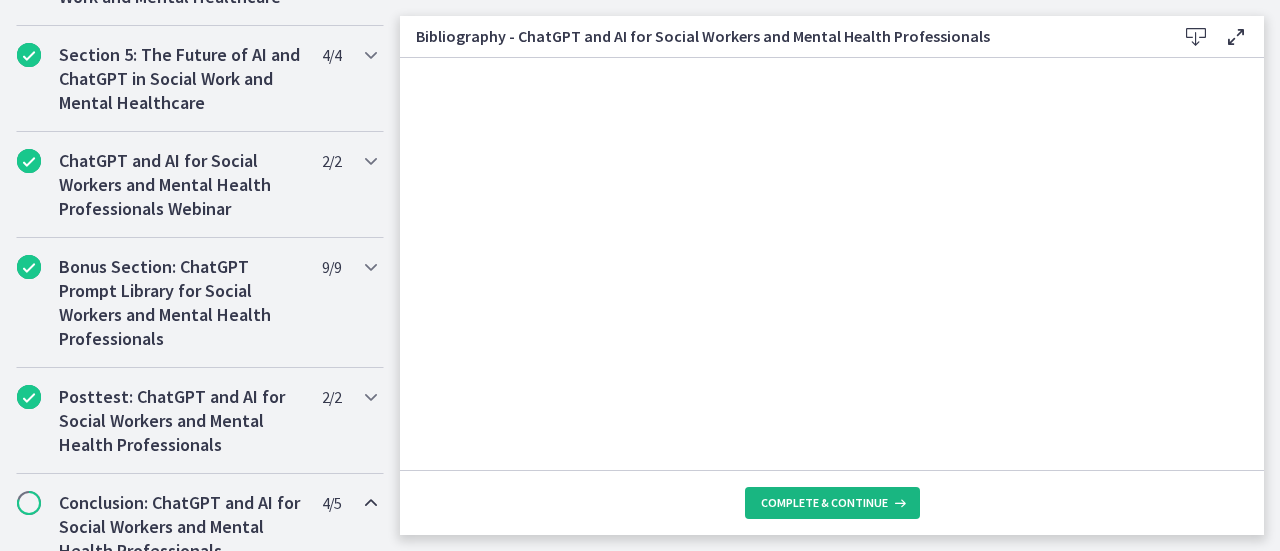 click on "Complete & continue" at bounding box center [824, 503] 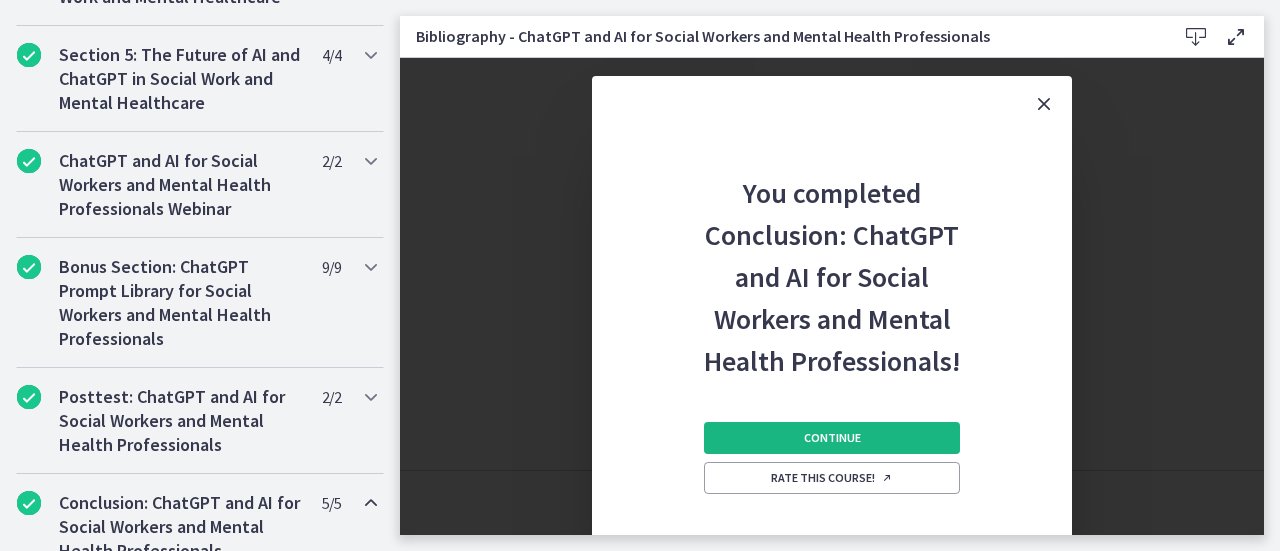click on "Continue" at bounding box center (832, 438) 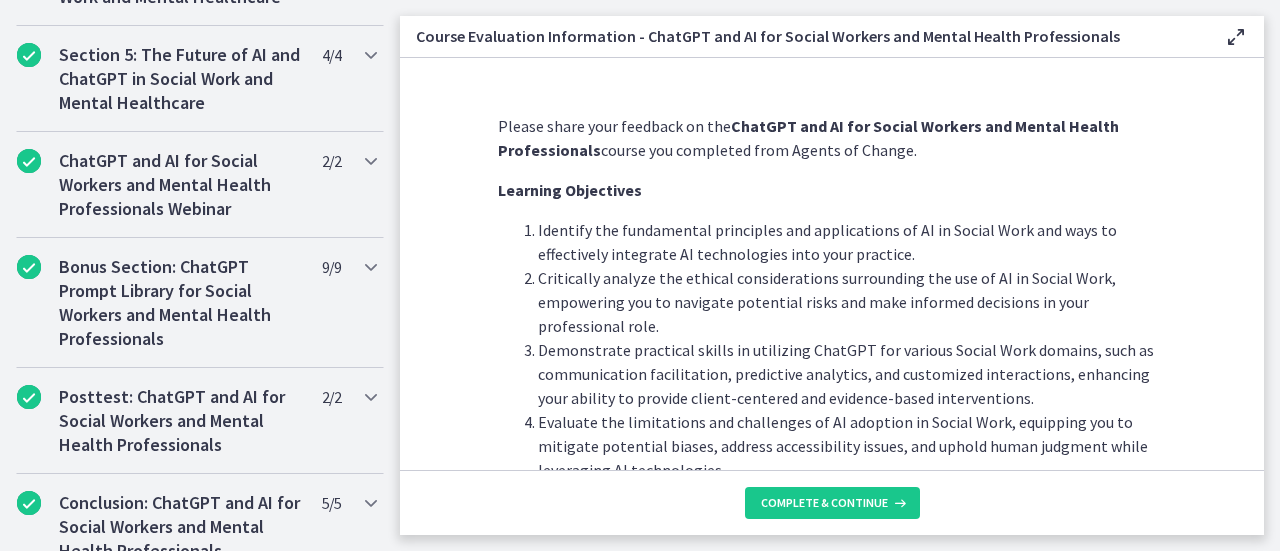 scroll, scrollTop: 155, scrollLeft: 0, axis: vertical 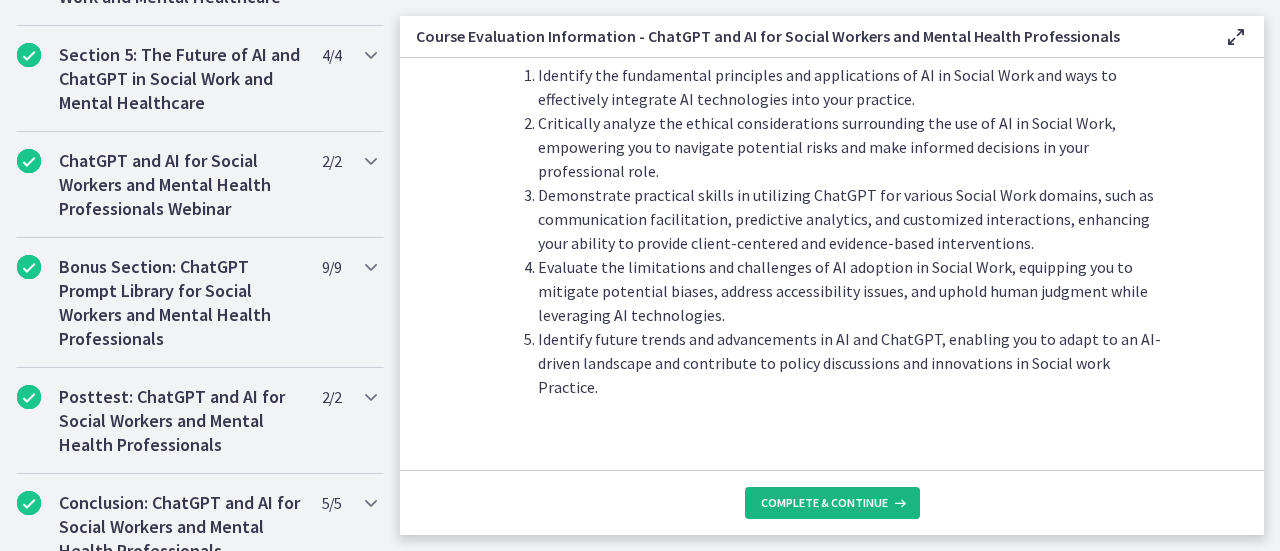 click on "Complete & continue" at bounding box center (824, 503) 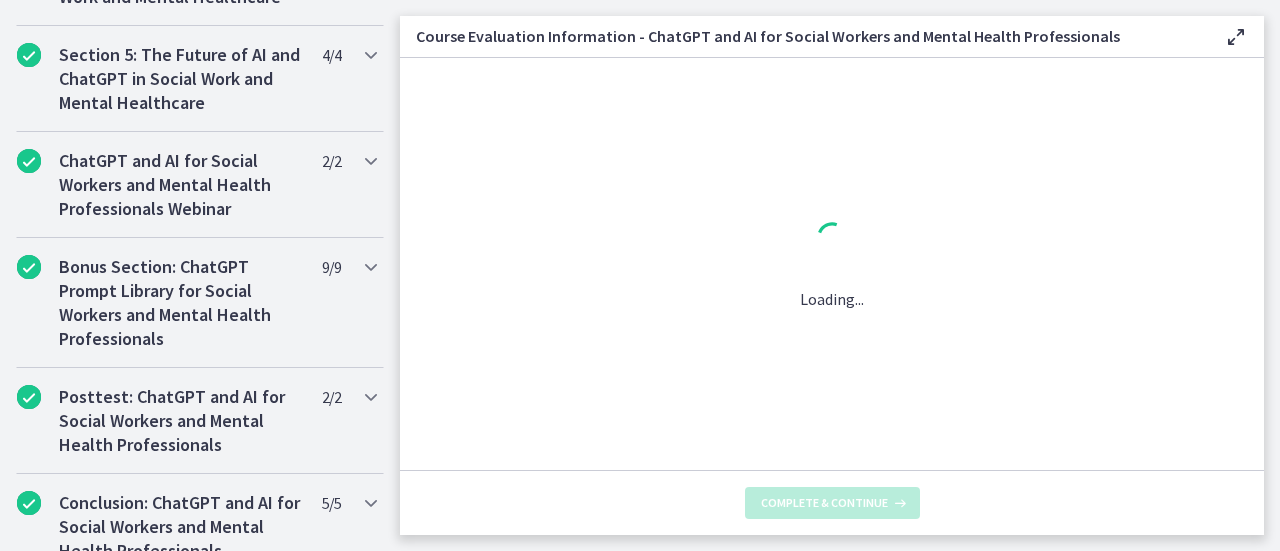 scroll, scrollTop: 0, scrollLeft: 0, axis: both 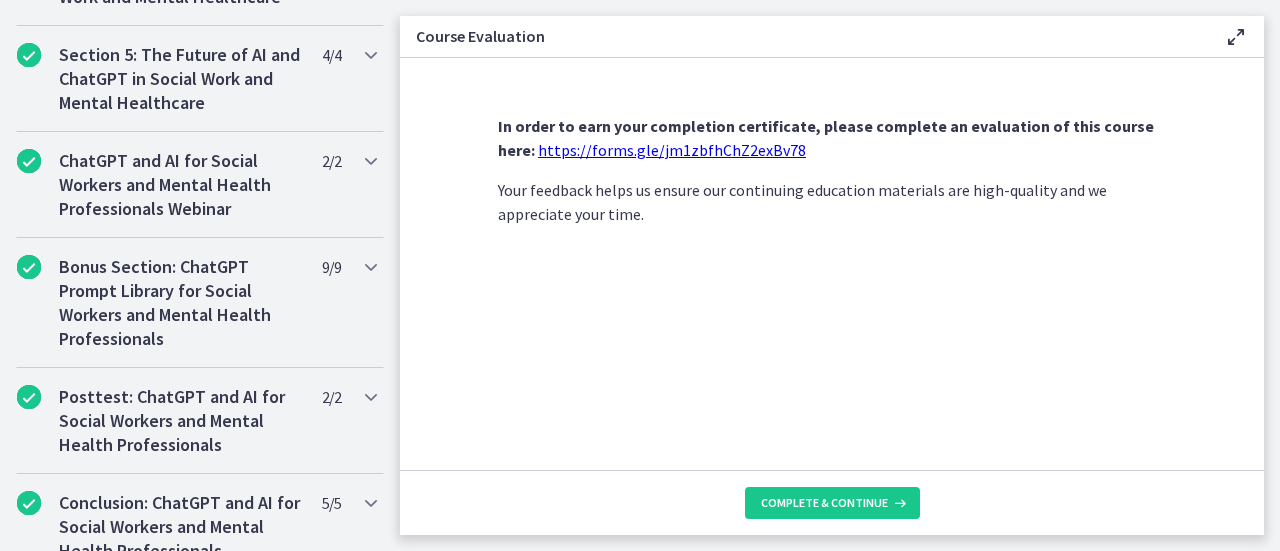 click on "https://forms.gle/jm1zbfhChZ2exBv78" at bounding box center (672, 150) 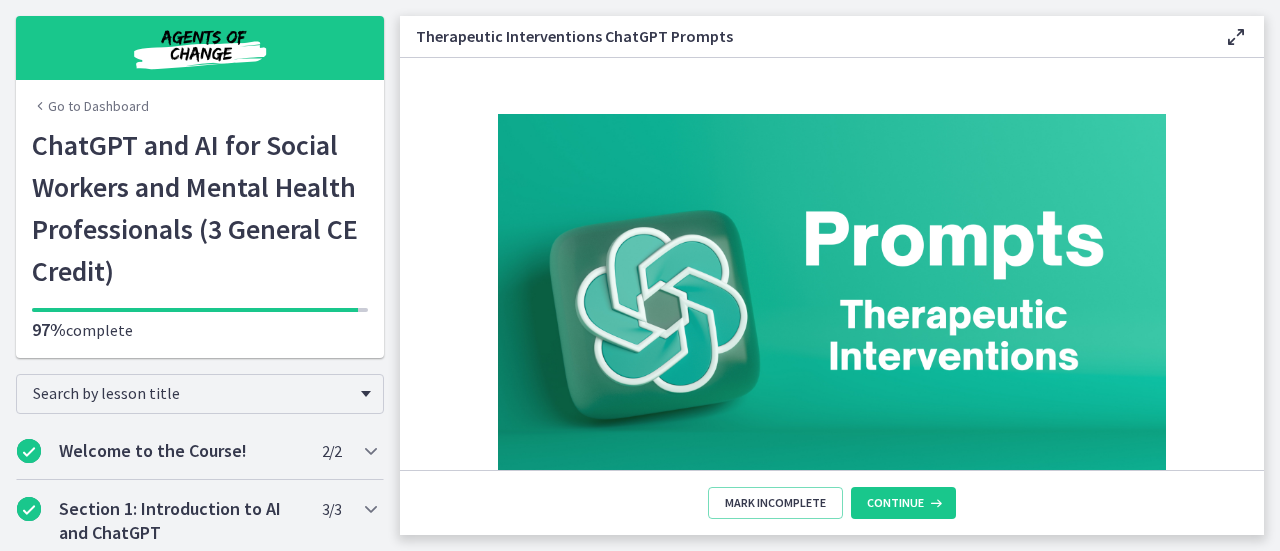 scroll, scrollTop: 0, scrollLeft: 0, axis: both 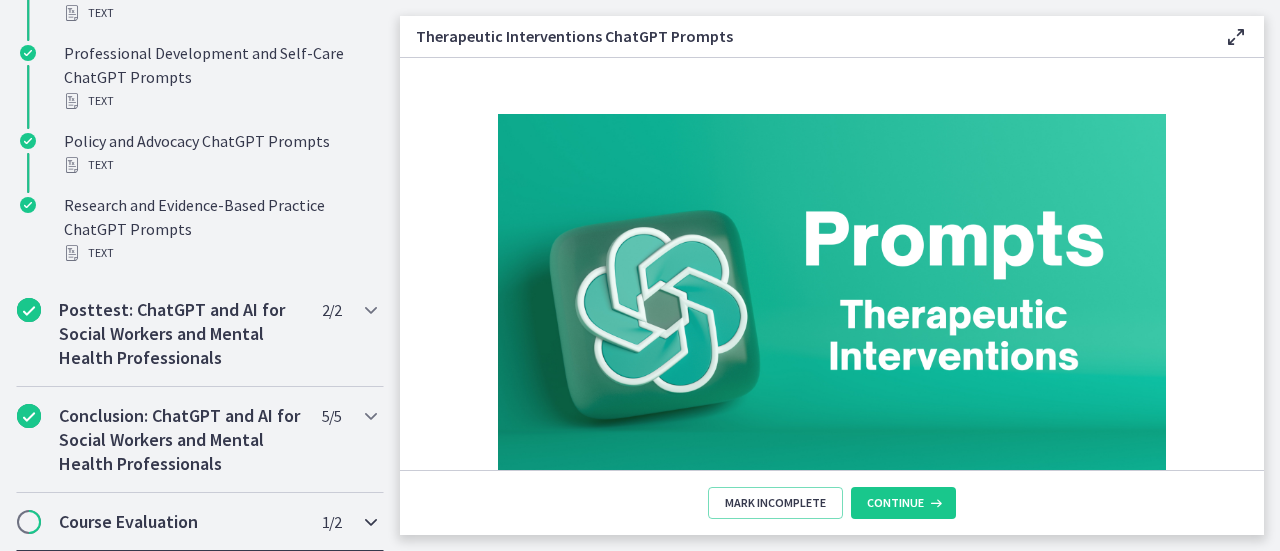 click at bounding box center (29, 522) 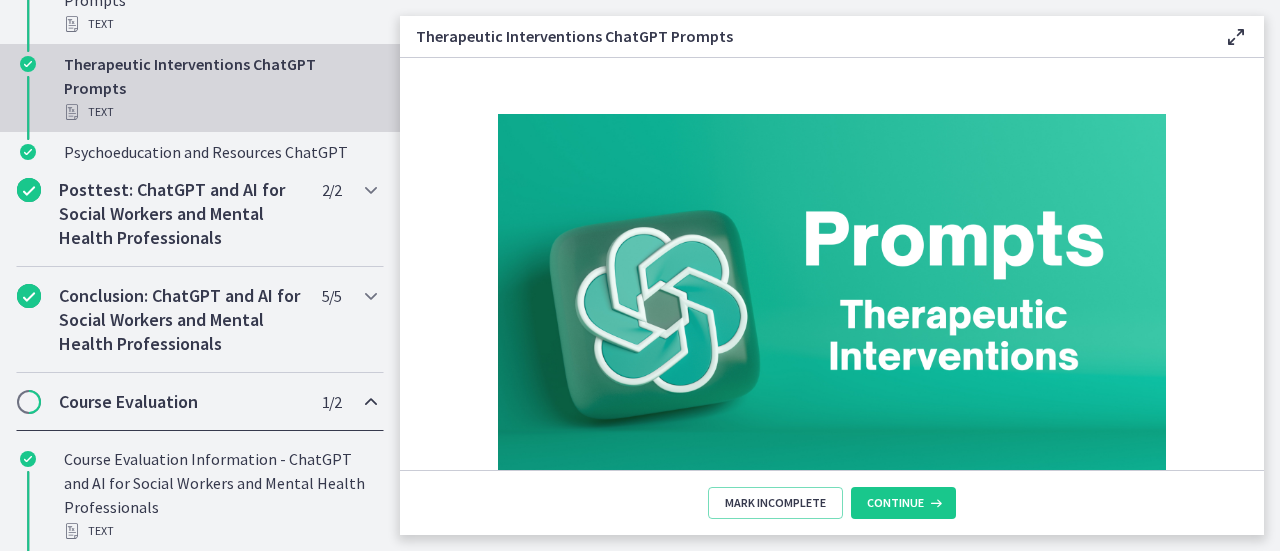 scroll, scrollTop: 1174, scrollLeft: 0, axis: vertical 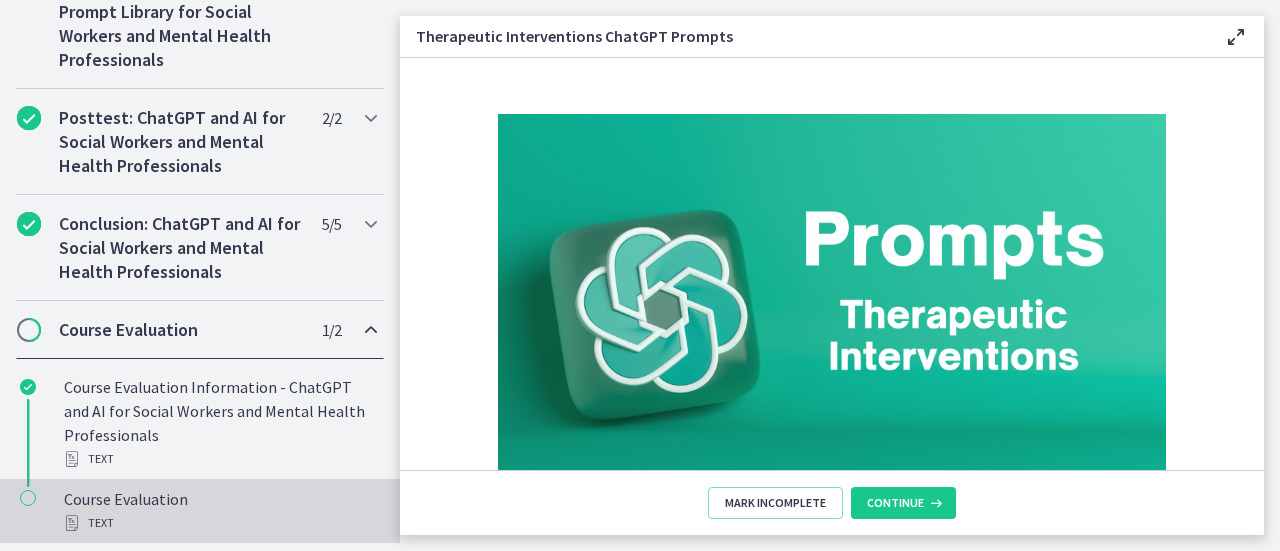 click on "Course Evaluation
Text" at bounding box center [220, 511] 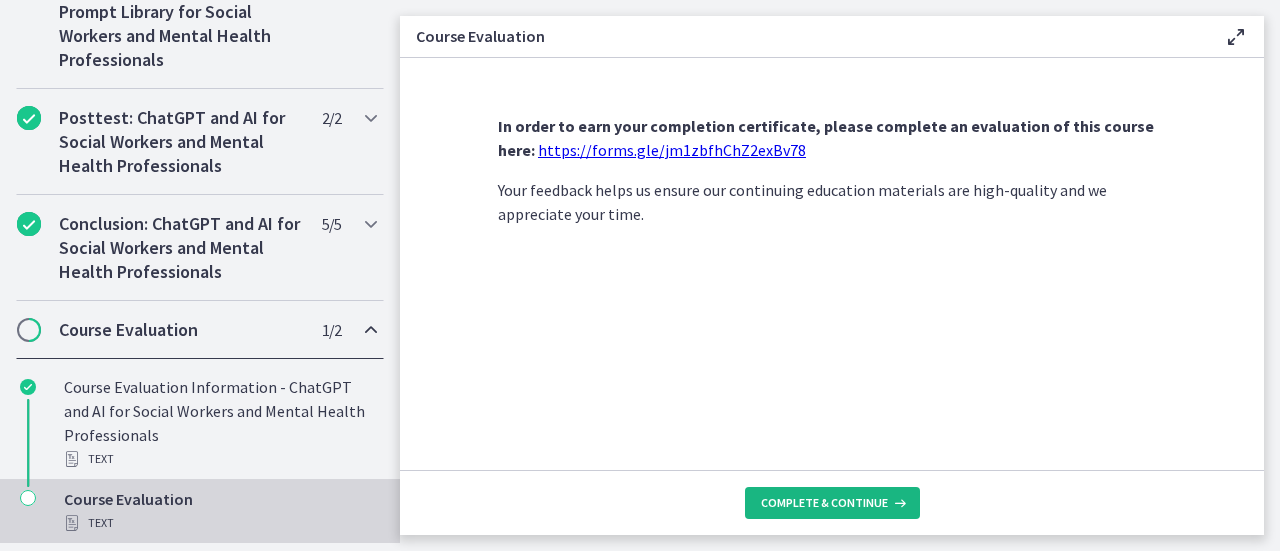 click on "Complete & continue" at bounding box center [824, 503] 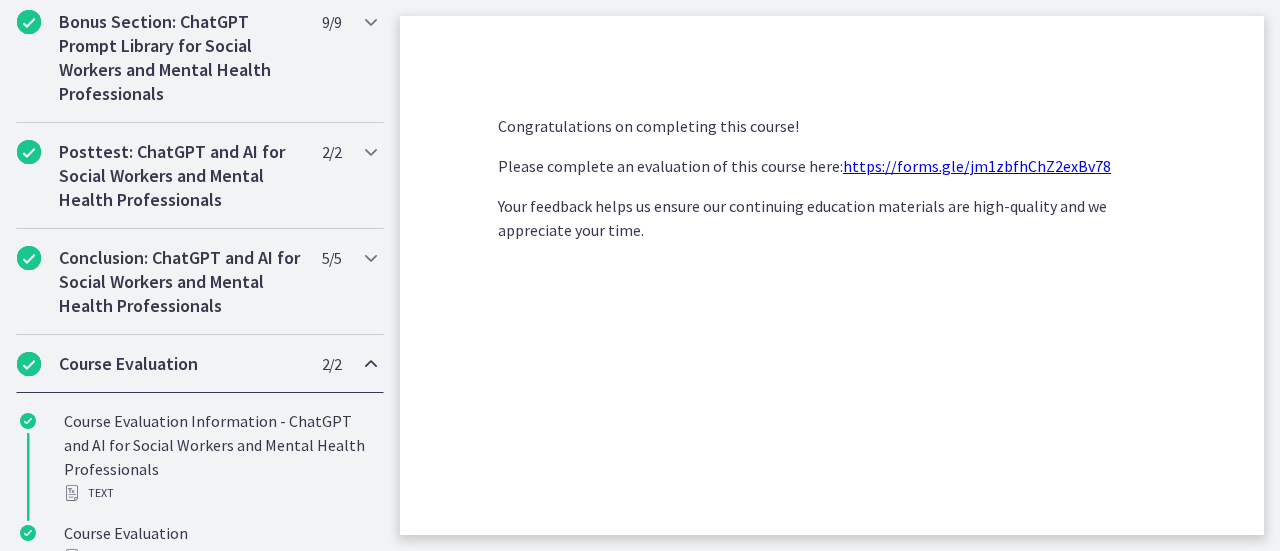 scroll, scrollTop: 1282, scrollLeft: 0, axis: vertical 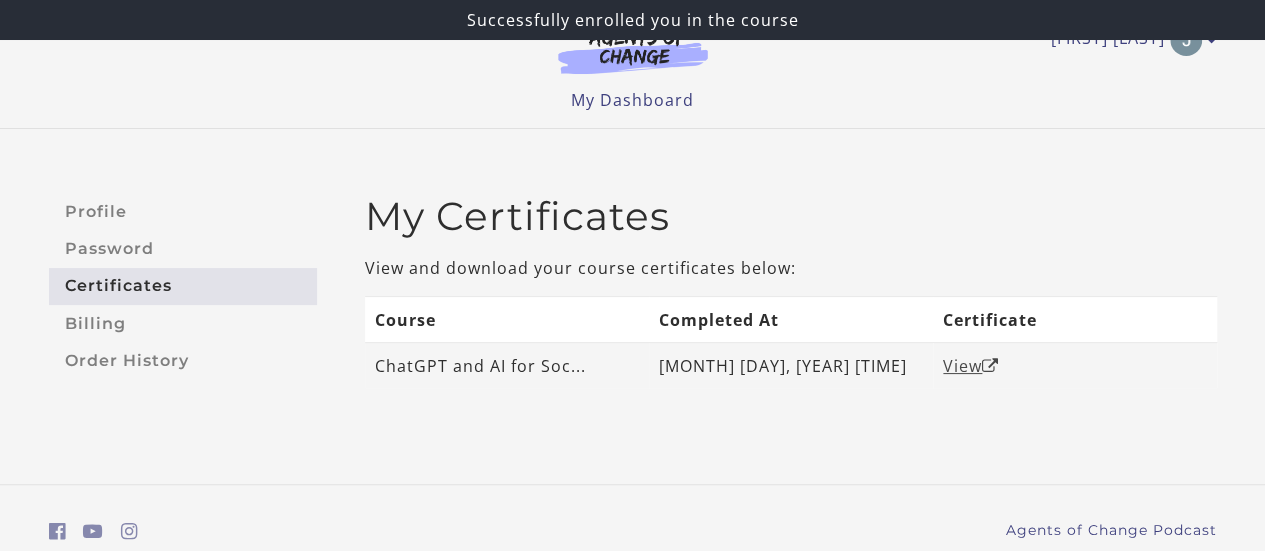 click on "View" at bounding box center [971, 366] 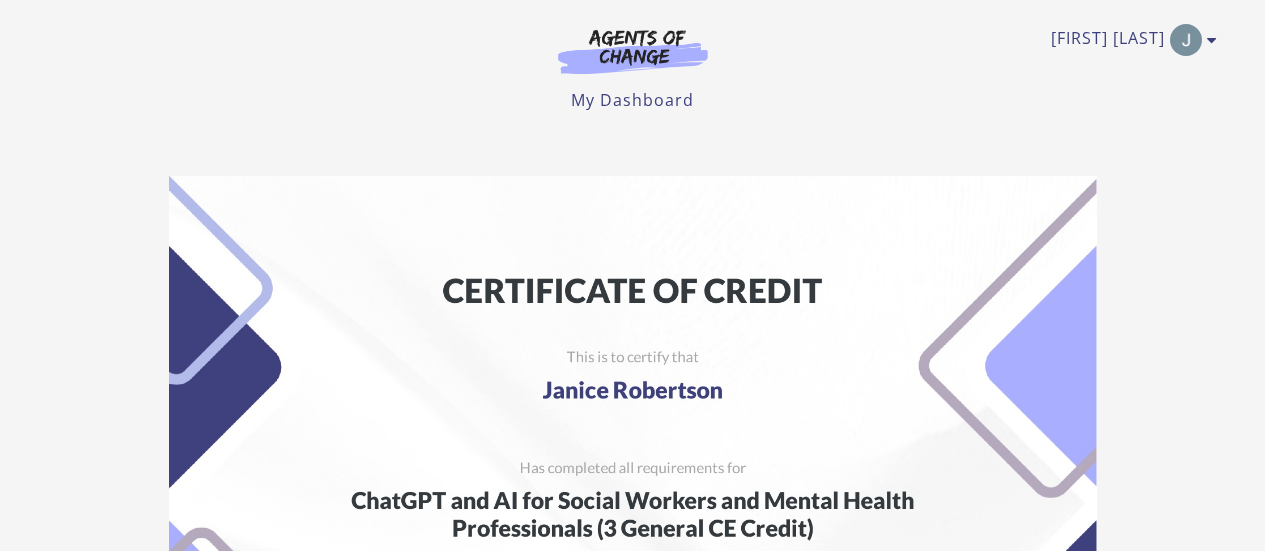 scroll, scrollTop: 0, scrollLeft: 0, axis: both 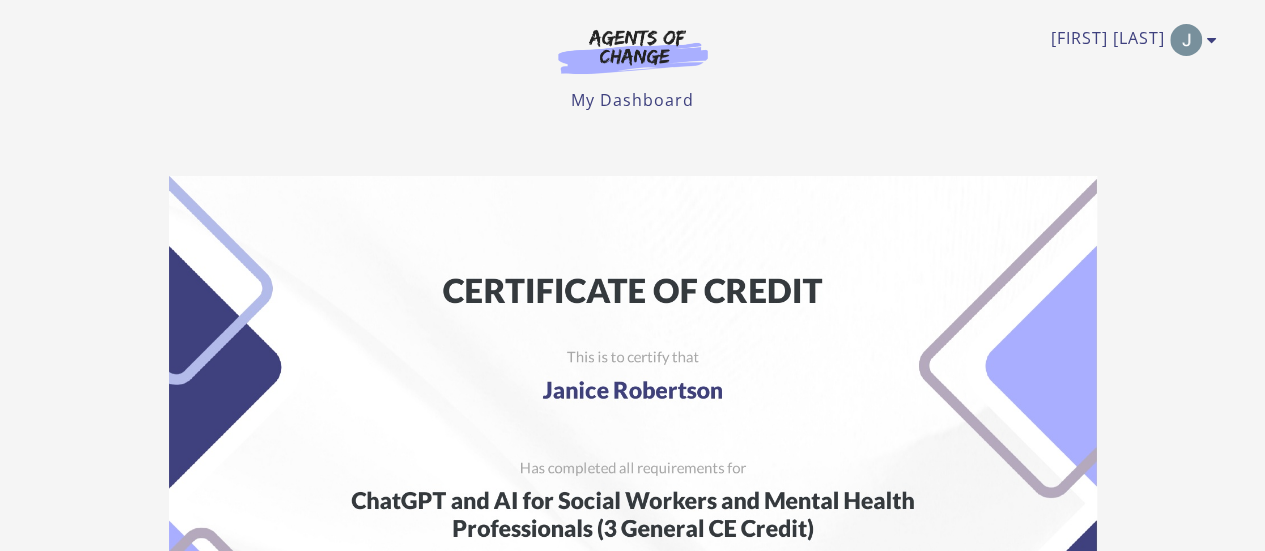 click at bounding box center (633, 503) 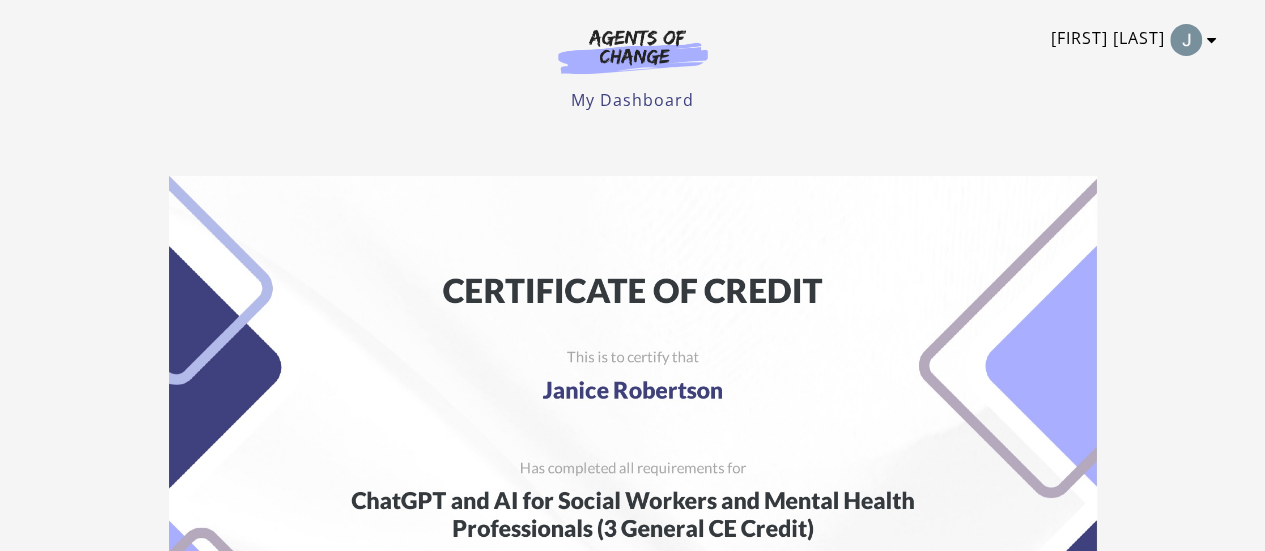 click at bounding box center [1212, 40] 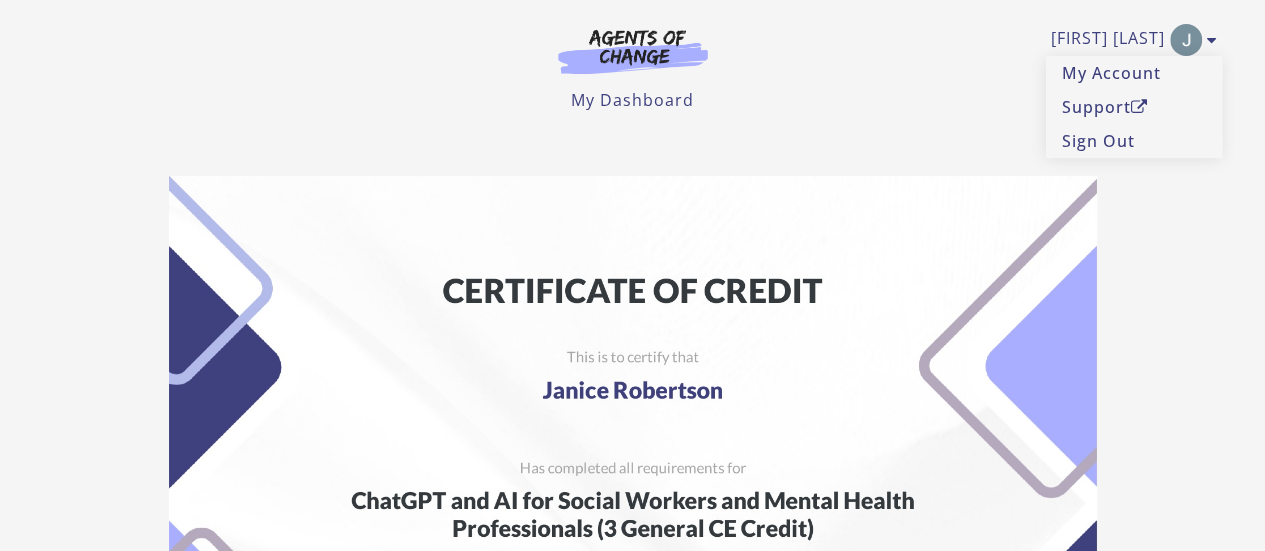 click on "Janice R
My Account
Support
Sign Out
Toggle menu
Menu
My Dashboard
My Account
Support
Sign Out" at bounding box center [633, 64] 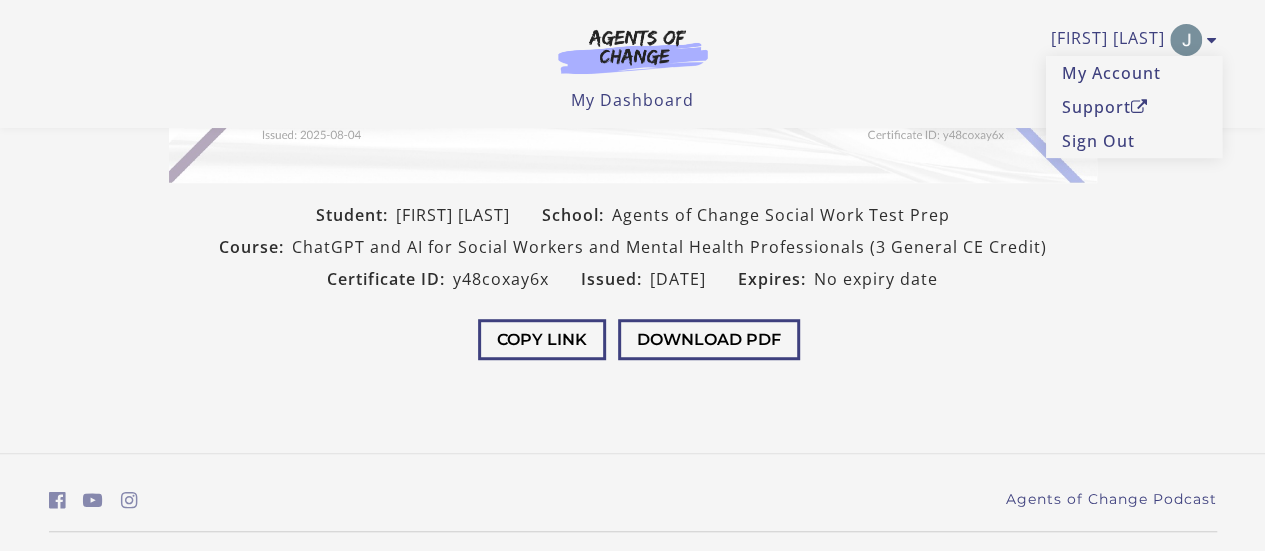 scroll, scrollTop: 567, scrollLeft: 0, axis: vertical 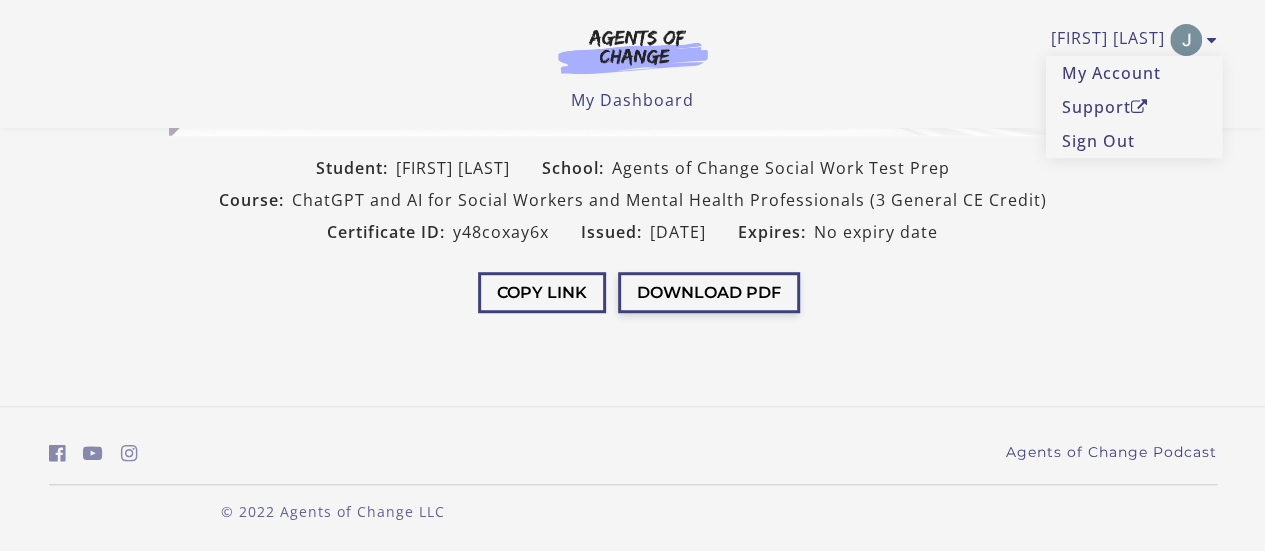 click on "Download PDF" at bounding box center [709, 292] 